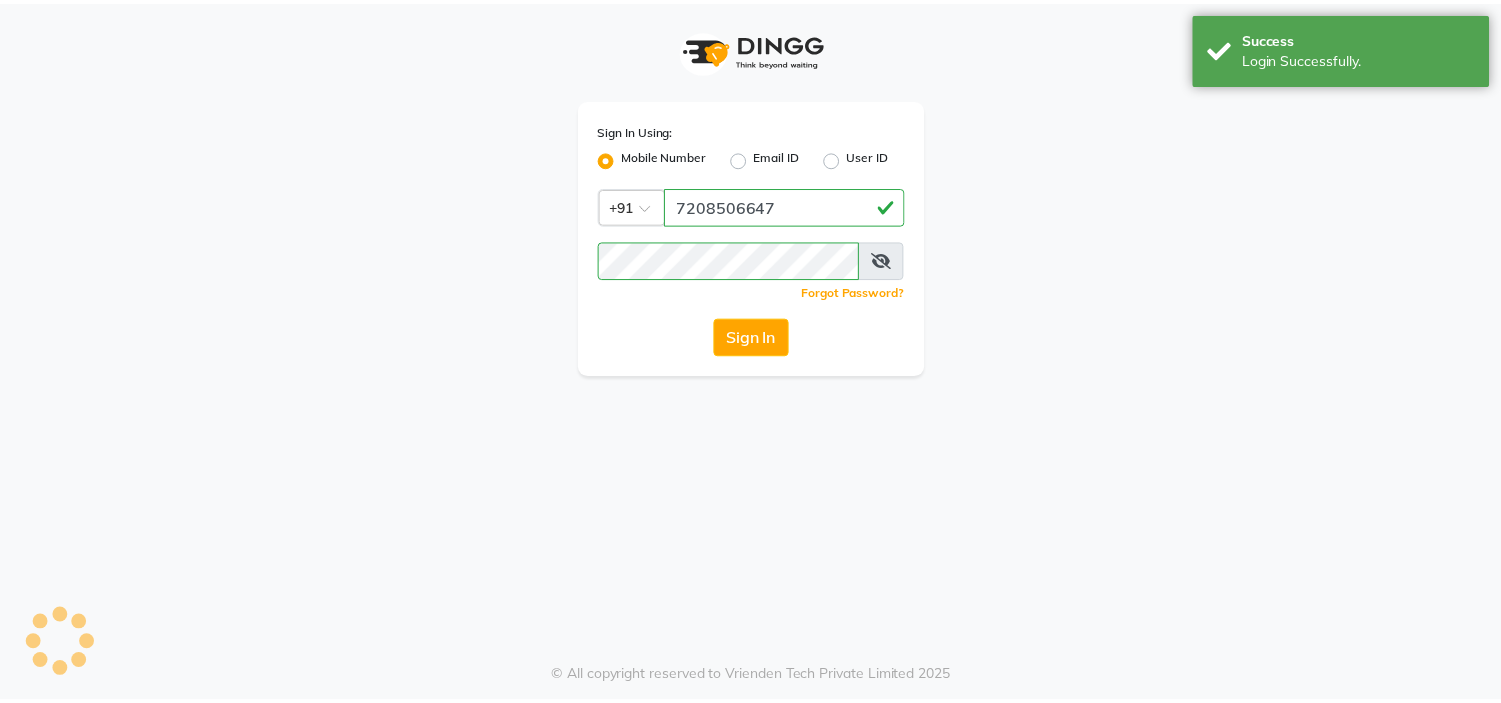 scroll, scrollTop: 0, scrollLeft: 0, axis: both 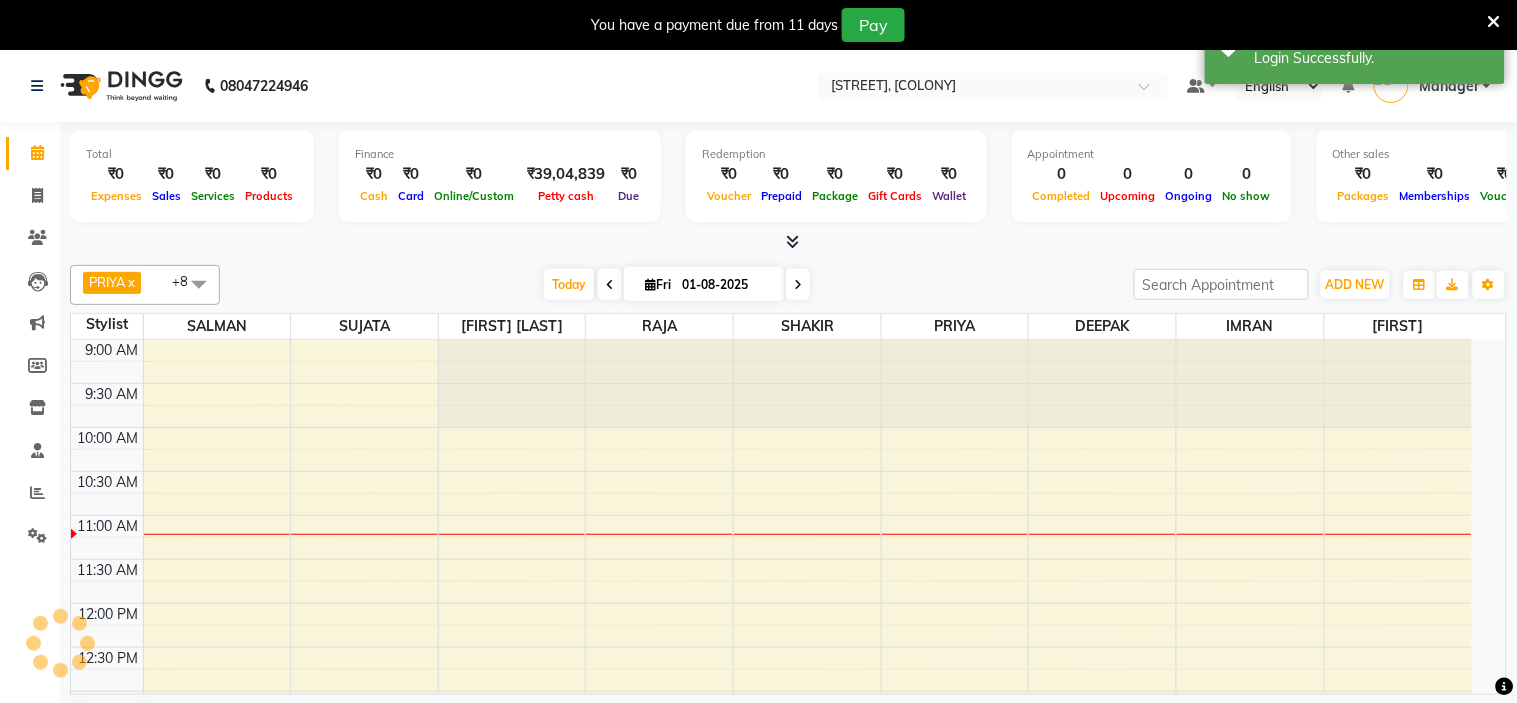 click at bounding box center [1494, 21] 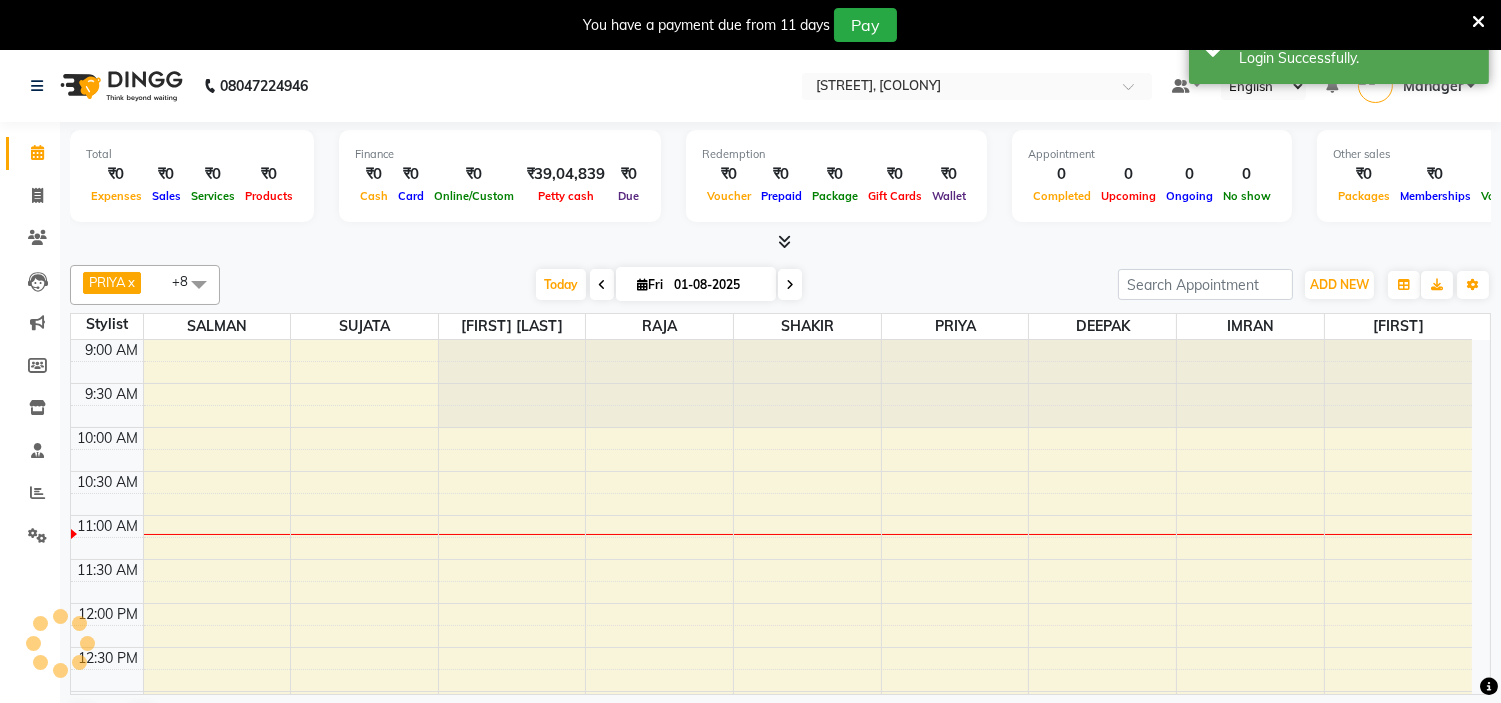 scroll, scrollTop: 0, scrollLeft: 0, axis: both 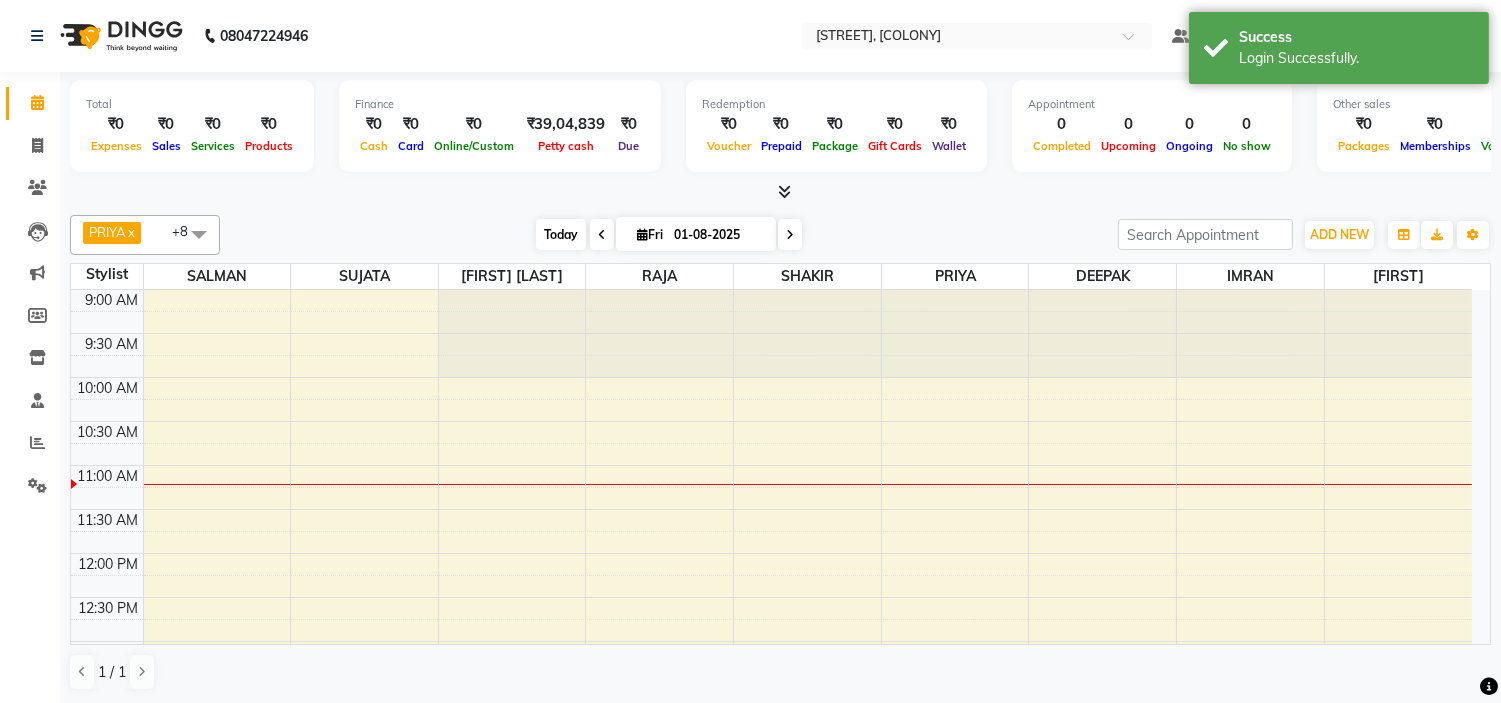 click on "Today" at bounding box center [561, 234] 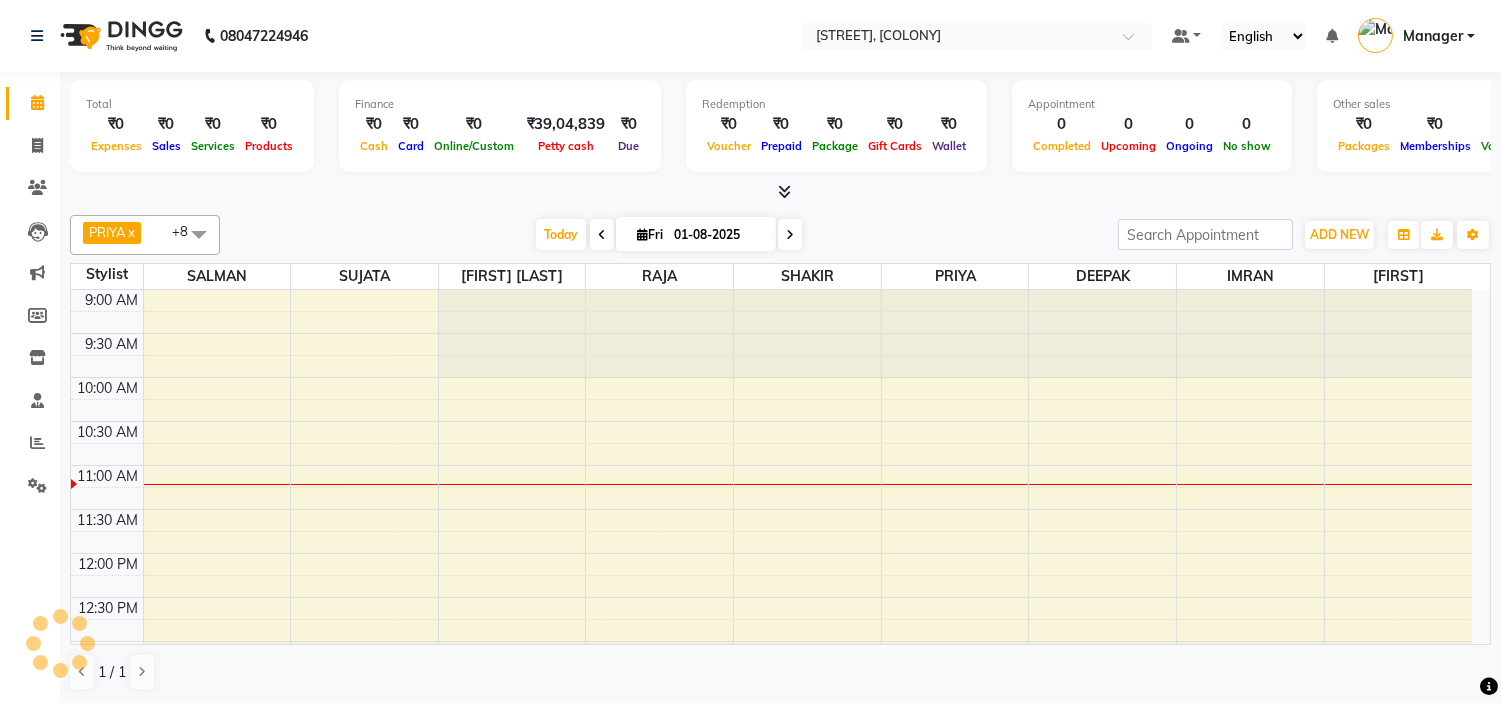 scroll, scrollTop: 177, scrollLeft: 0, axis: vertical 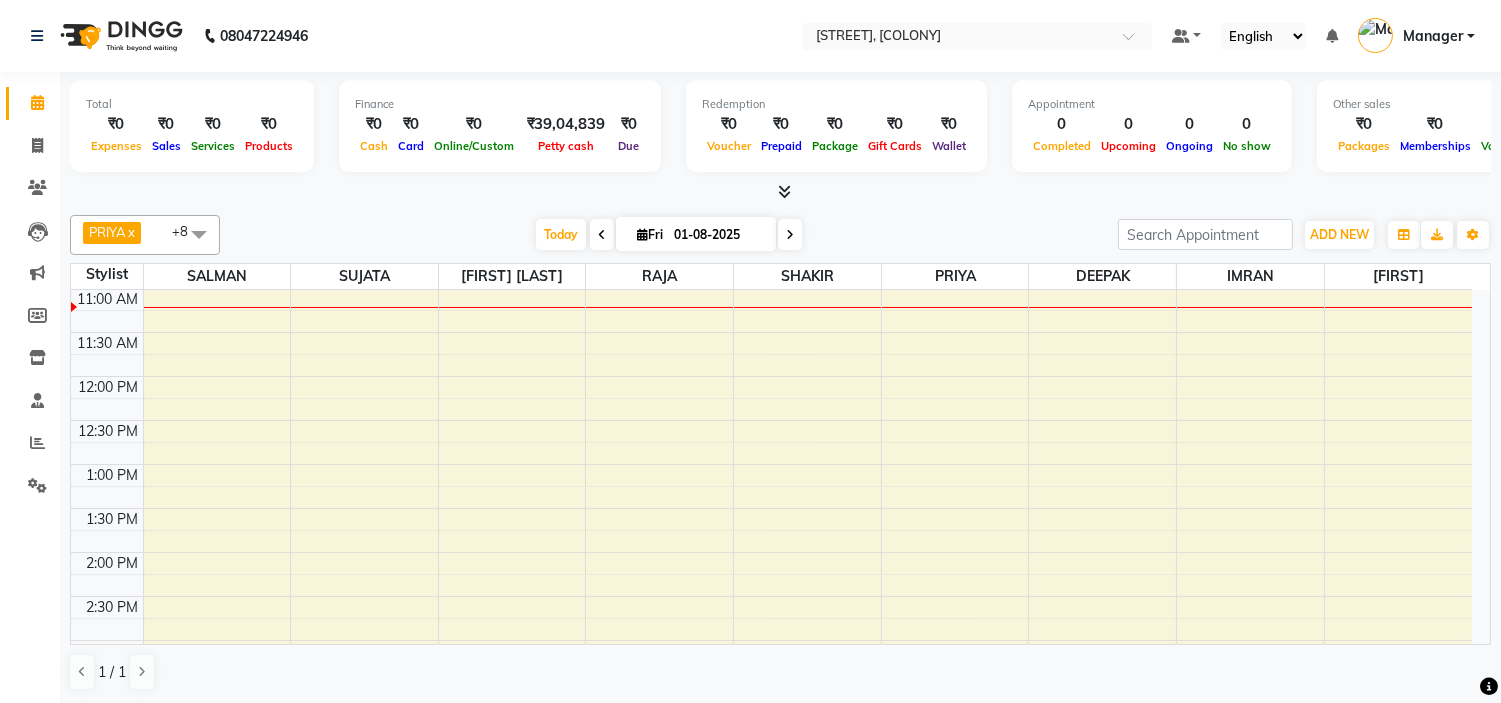 click on "9:00 AM 9:30 AM 10:00 AM 10:30 AM 11:00 AM 11:30 AM 12:00 PM 12:30 PM 1:00 PM 1:30 PM 2:00 PM 2:30 PM 3:00 PM 3:30 PM 4:00 PM 4:30 PM 5:00 PM 5:30 PM 6:00 PM 6:30 PM 7:00 PM 7:30 PM 8:00 PM 8:30 PM 9:00 PM 9:30 PM 10:00 PM 10:30 PM" at bounding box center [771, 728] 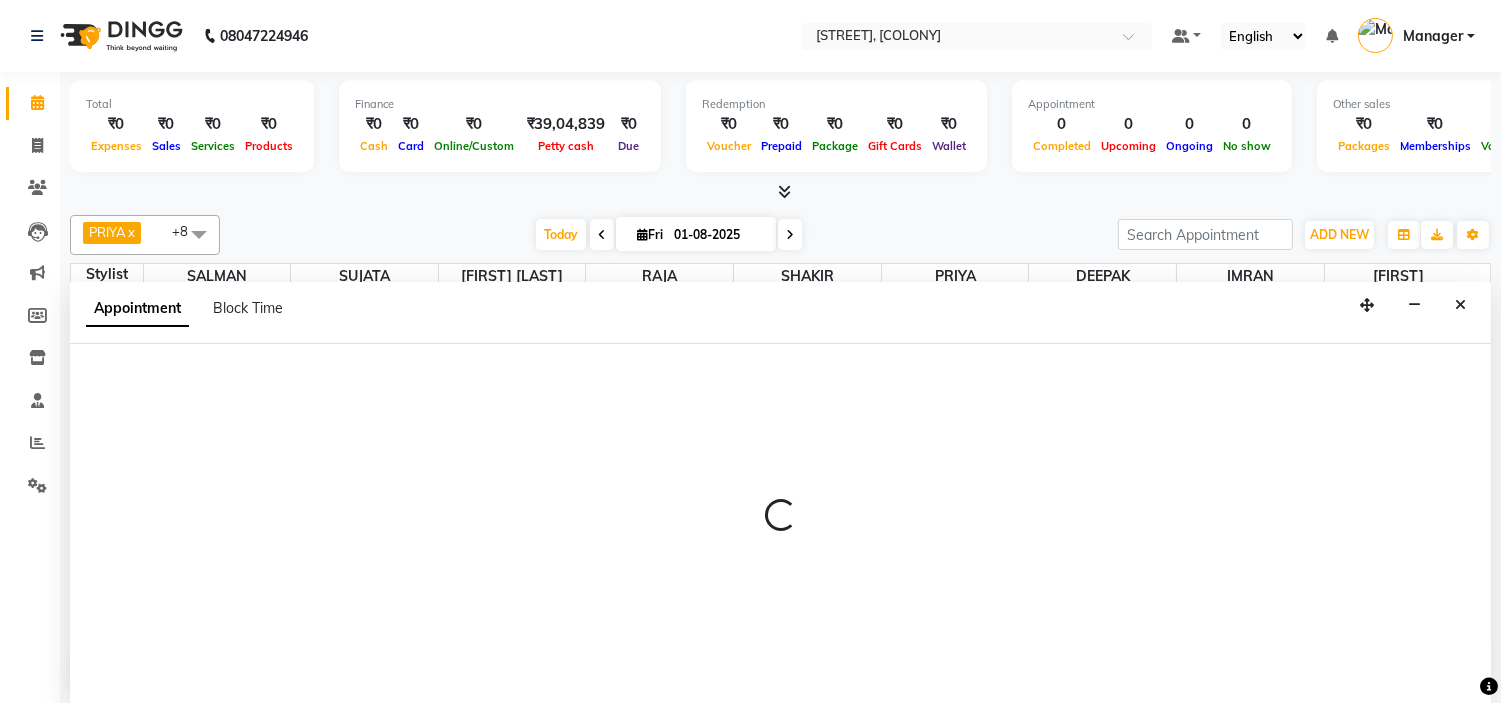 scroll, scrollTop: 1, scrollLeft: 0, axis: vertical 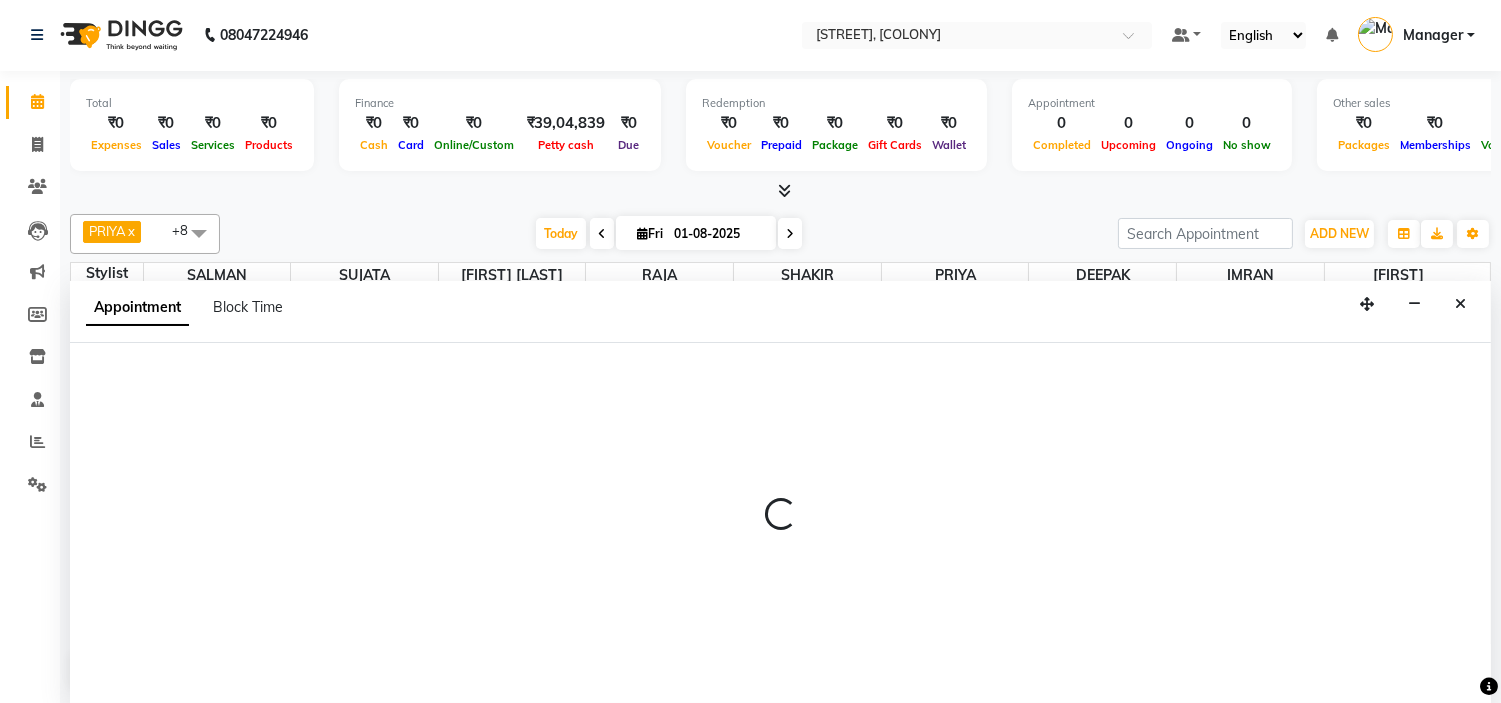 select on "12972" 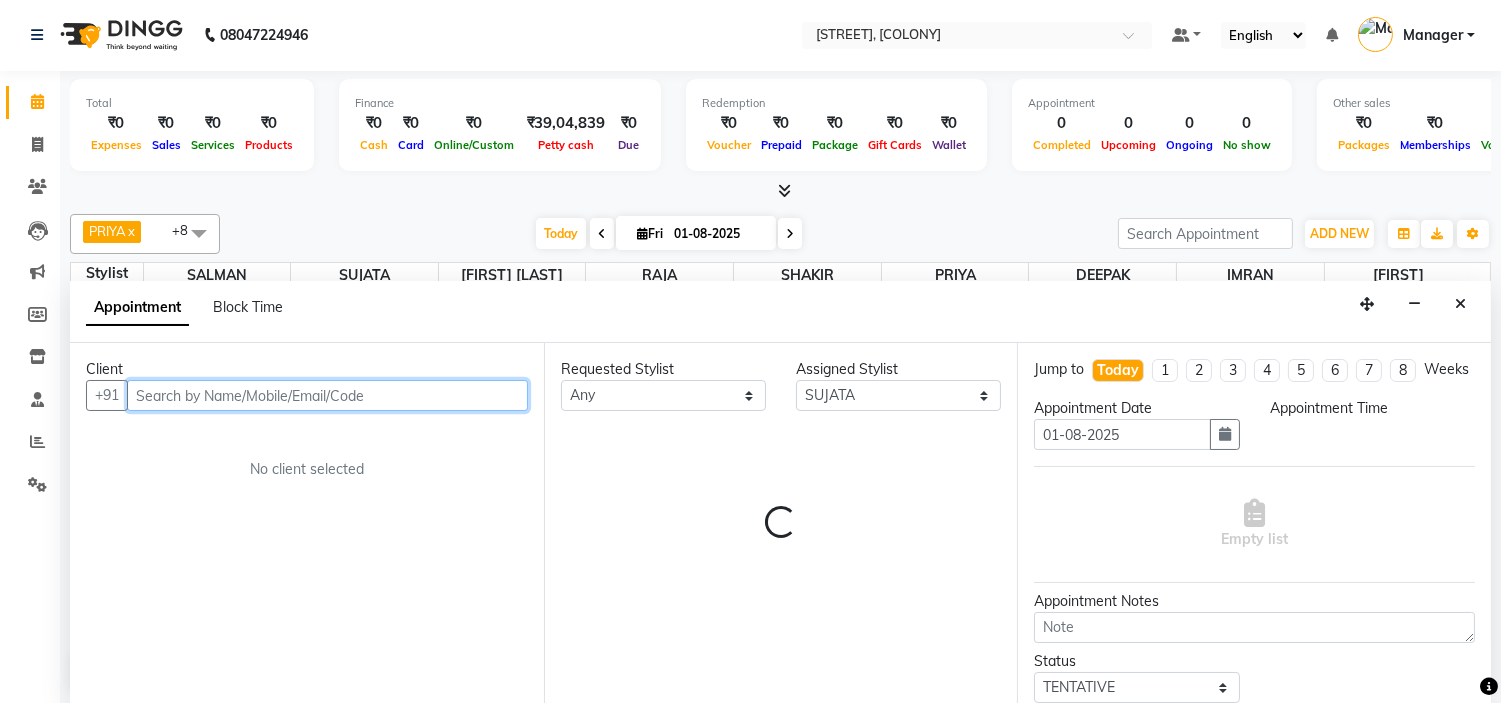 select on "660" 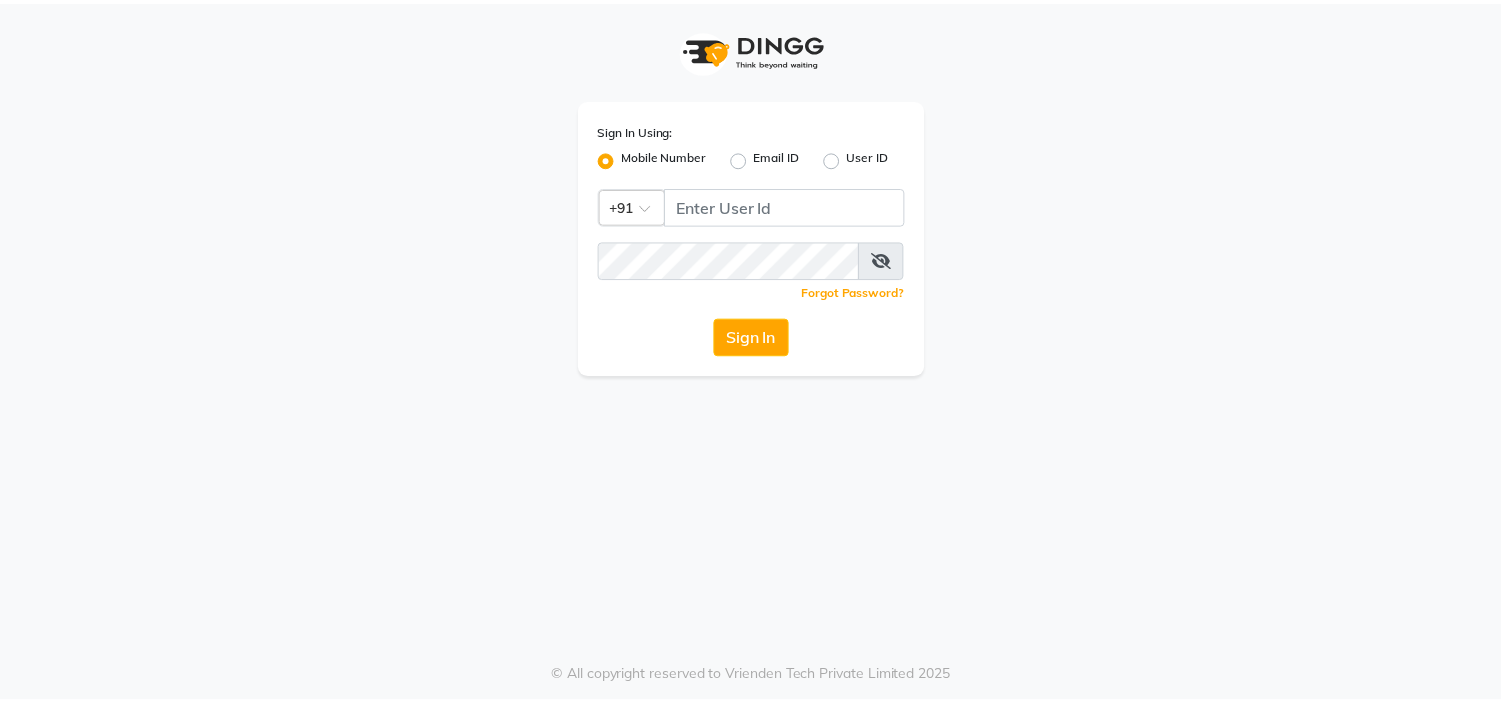 scroll, scrollTop: 0, scrollLeft: 0, axis: both 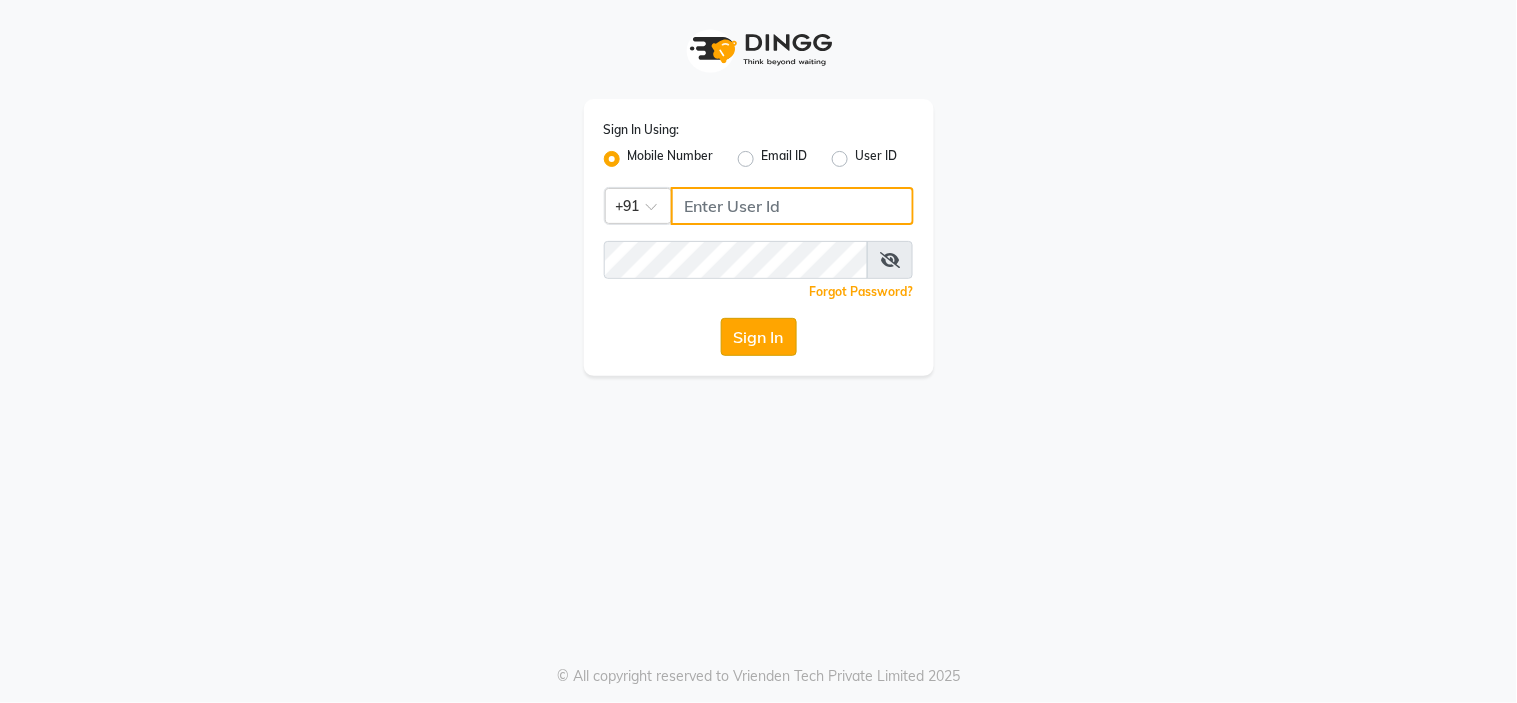 type on "7208506647" 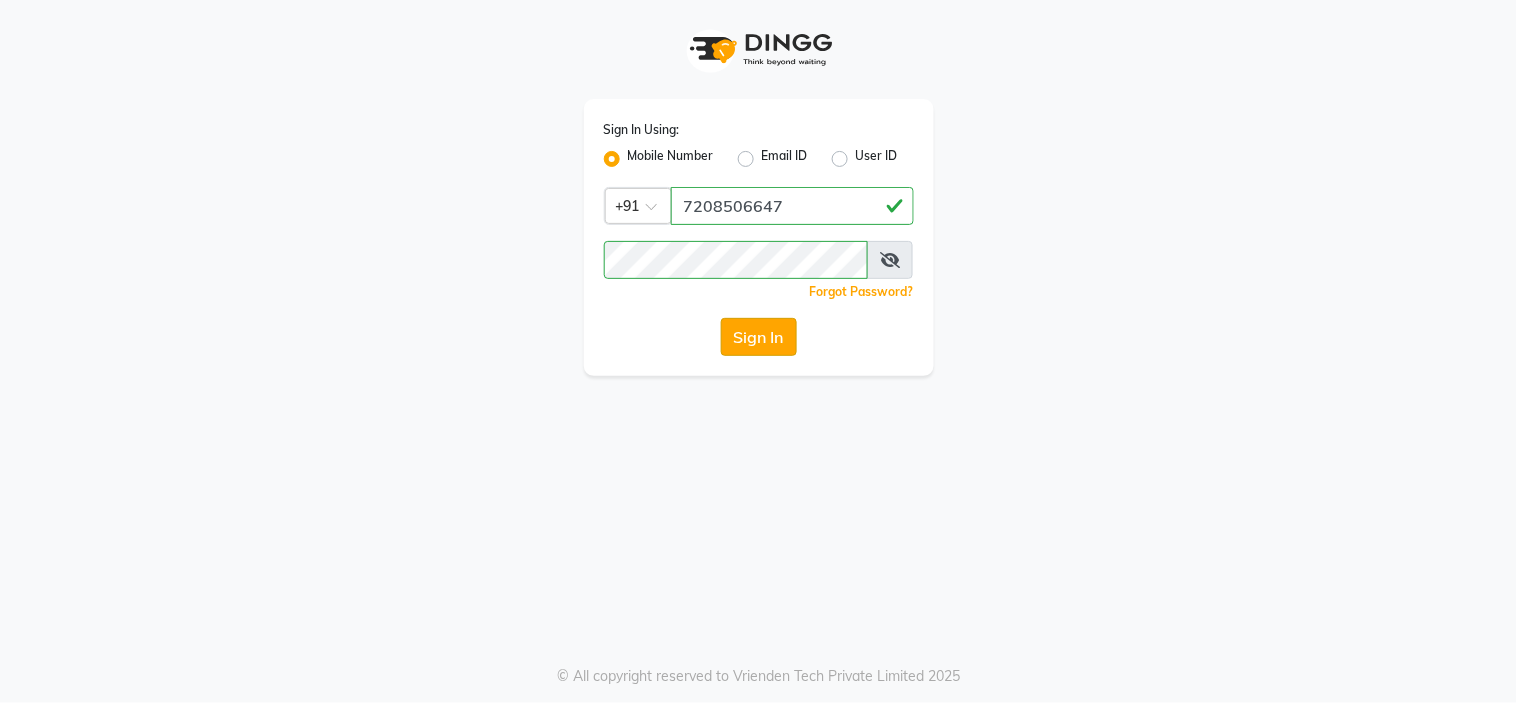 click on "Sign In" 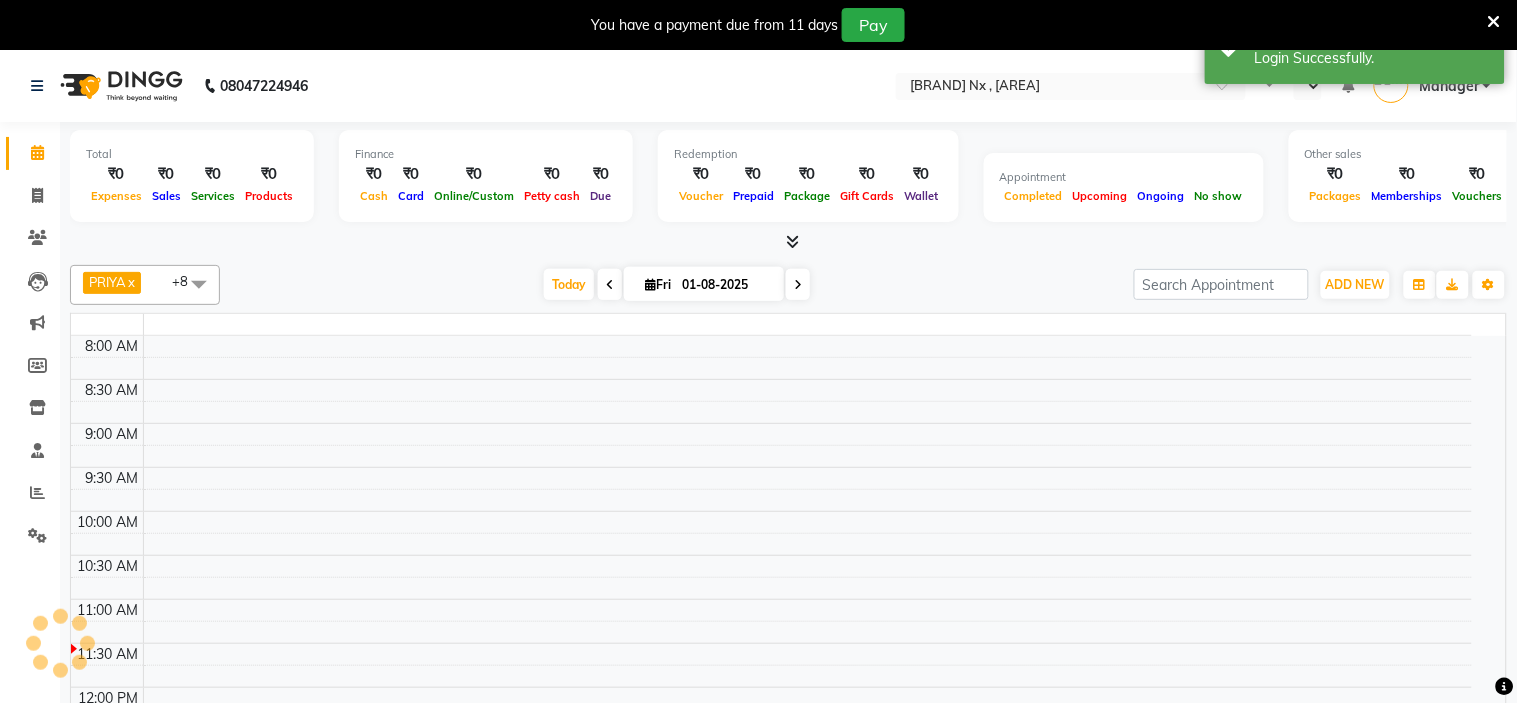 select on "en" 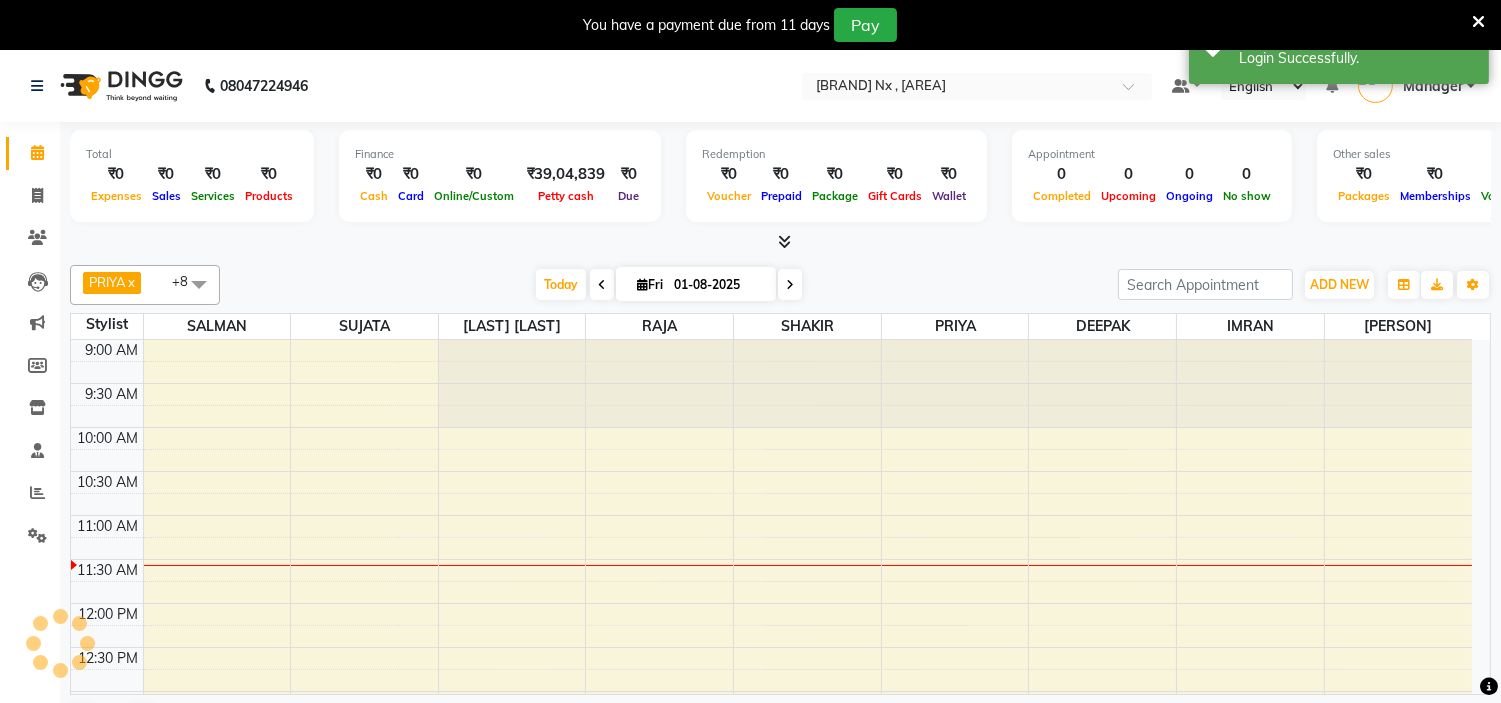 scroll, scrollTop: 0, scrollLeft: 0, axis: both 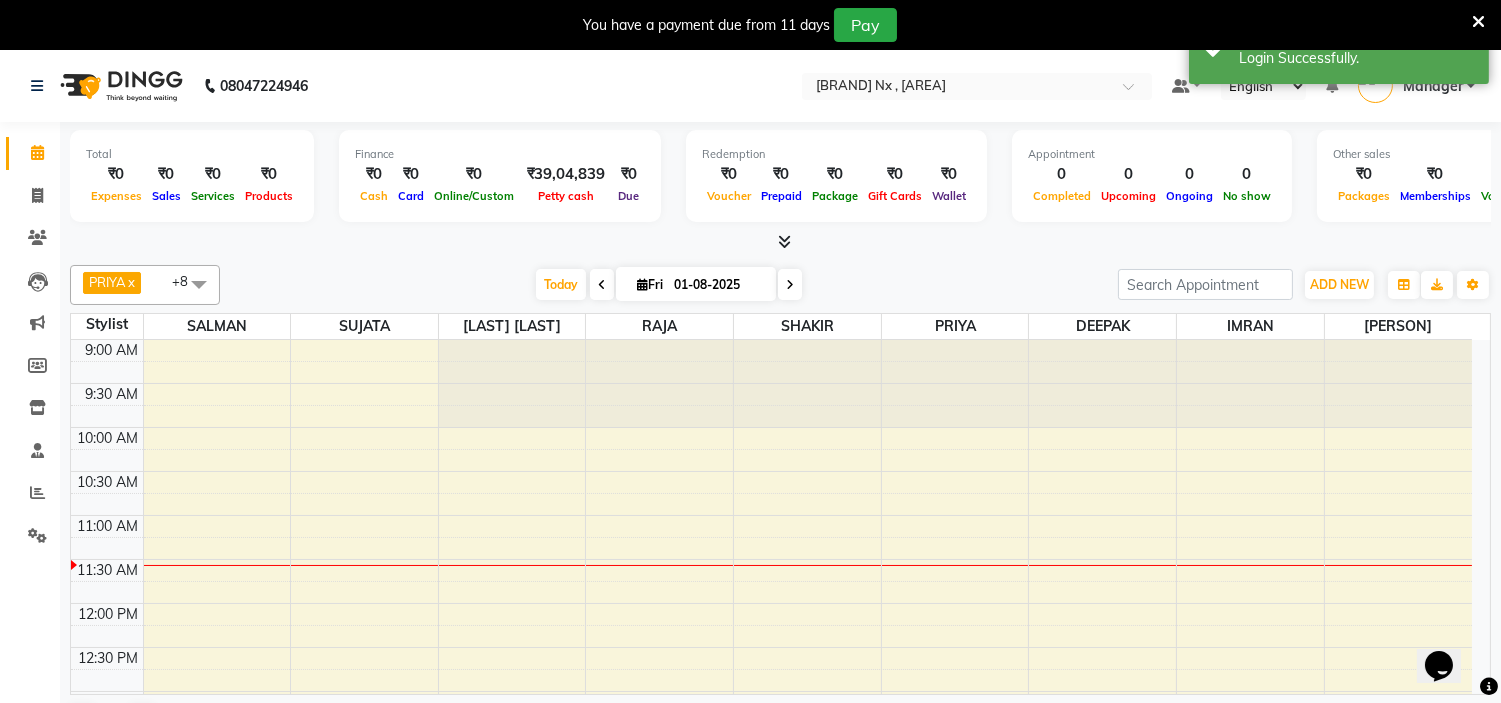 click at bounding box center (1478, 22) 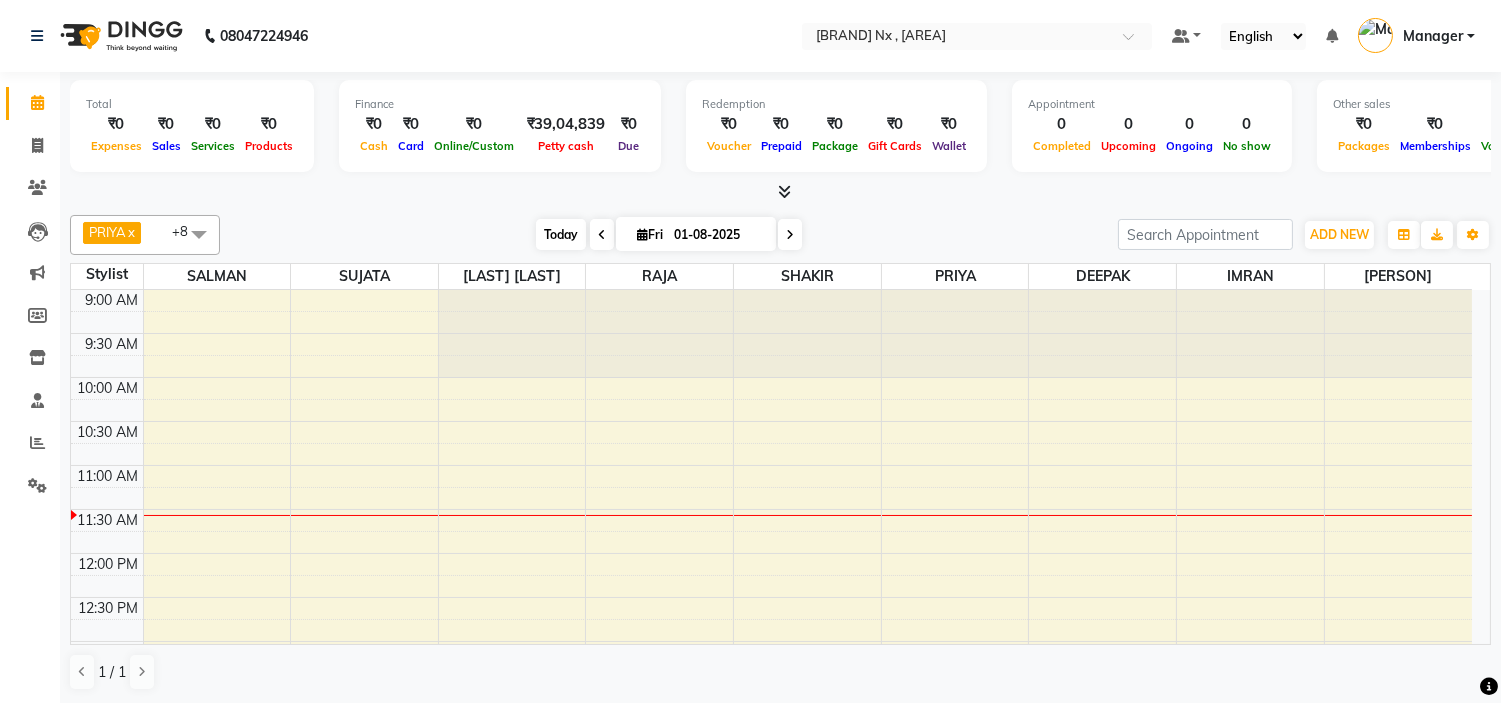 click on "Today" at bounding box center [561, 234] 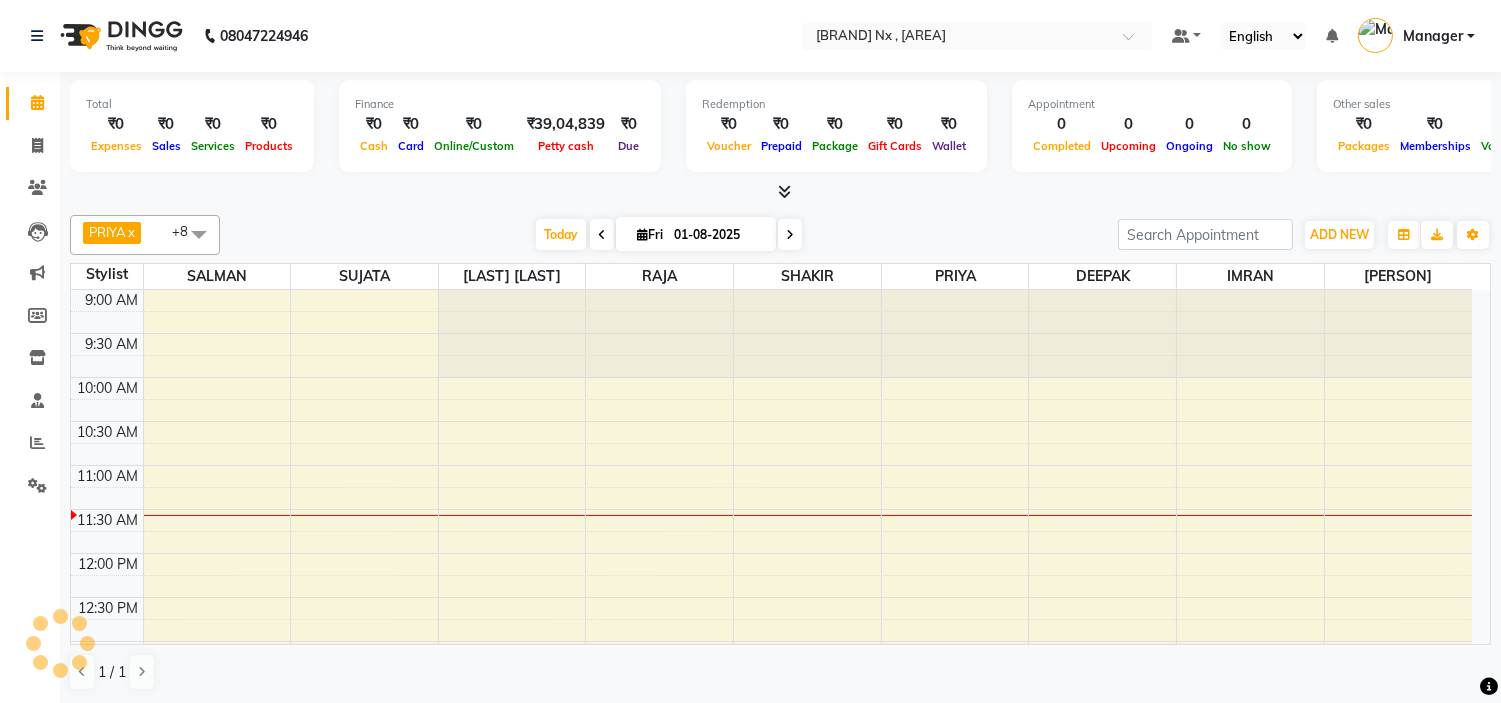 scroll, scrollTop: 177, scrollLeft: 0, axis: vertical 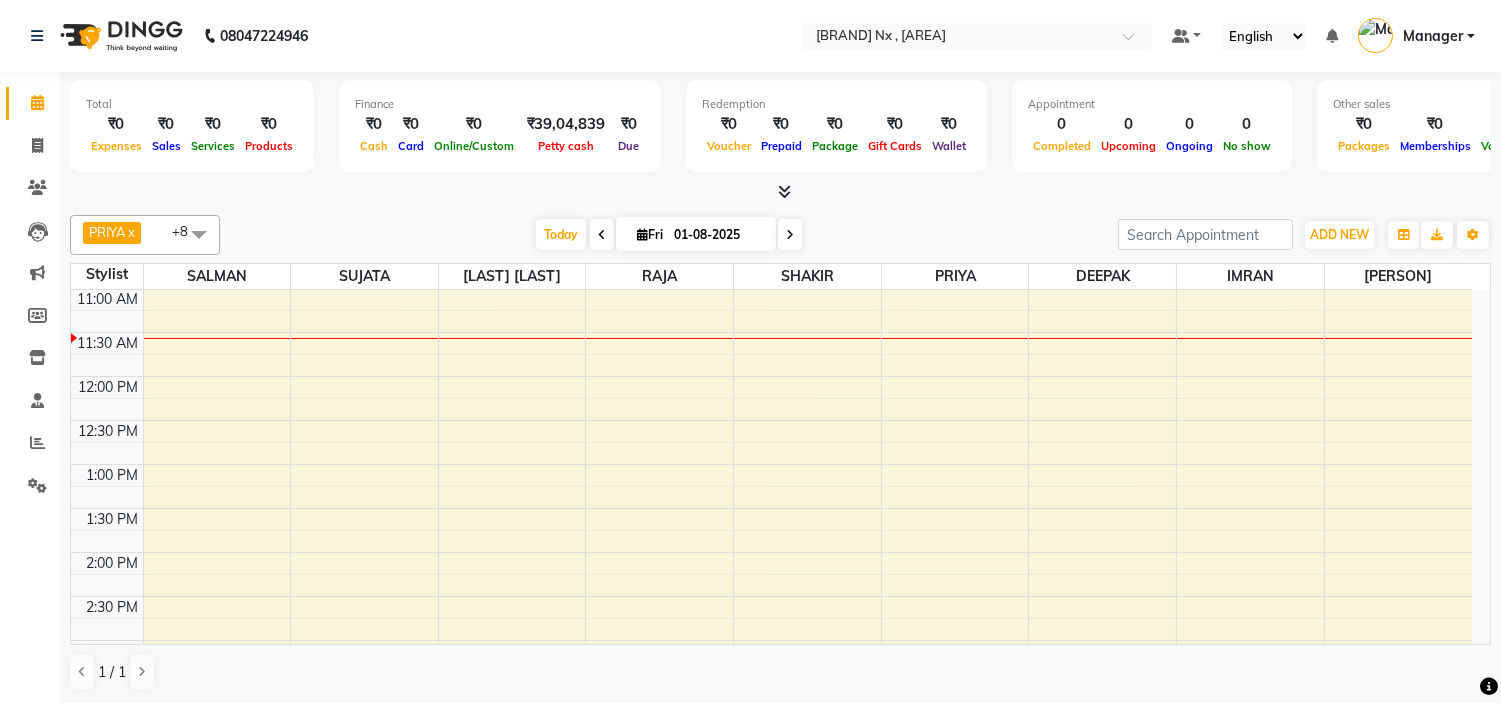 click on "9:00 AM 9:30 AM 10:00 AM 10:30 AM 11:00 AM 11:30 AM 12:00 PM 12:30 PM 1:00 PM 1:30 PM 2:00 PM 2:30 PM 3:00 PM 3:30 PM 4:00 PM 4:30 PM 5:00 PM 5:30 PM 6:00 PM 6:30 PM 7:00 PM 7:30 PM 8:00 PM 8:30 PM 9:00 PM 9:30 PM 10:00 PM 10:30 PM" at bounding box center (771, 728) 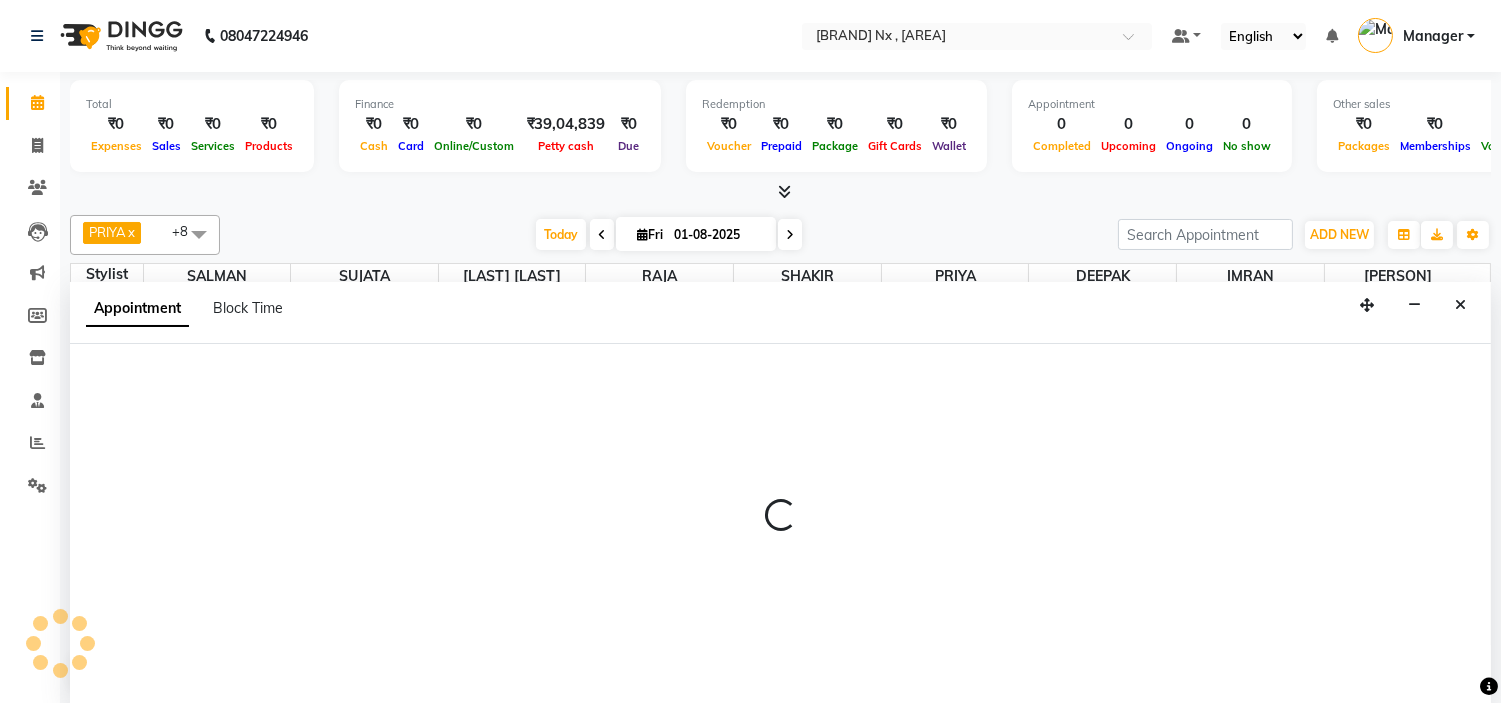 scroll, scrollTop: 1, scrollLeft: 0, axis: vertical 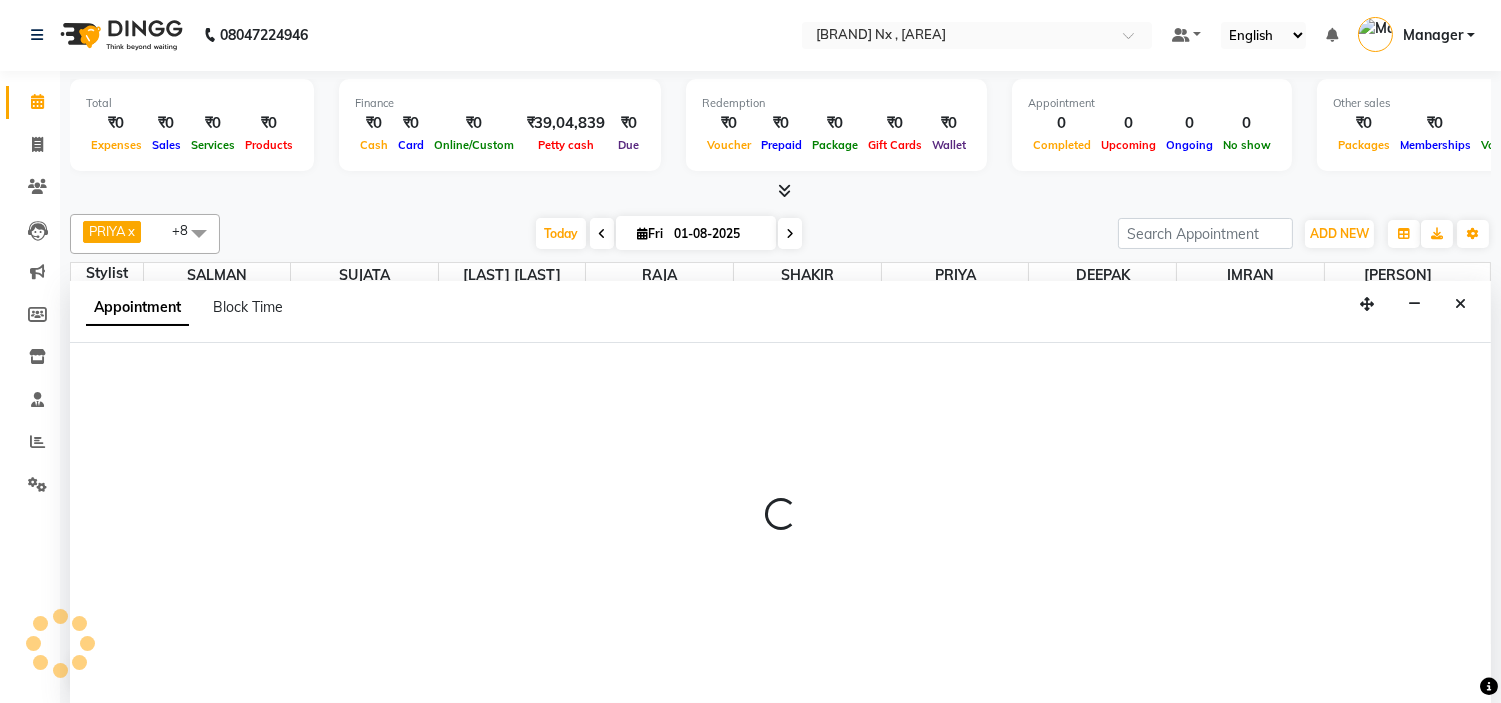 select on "12971" 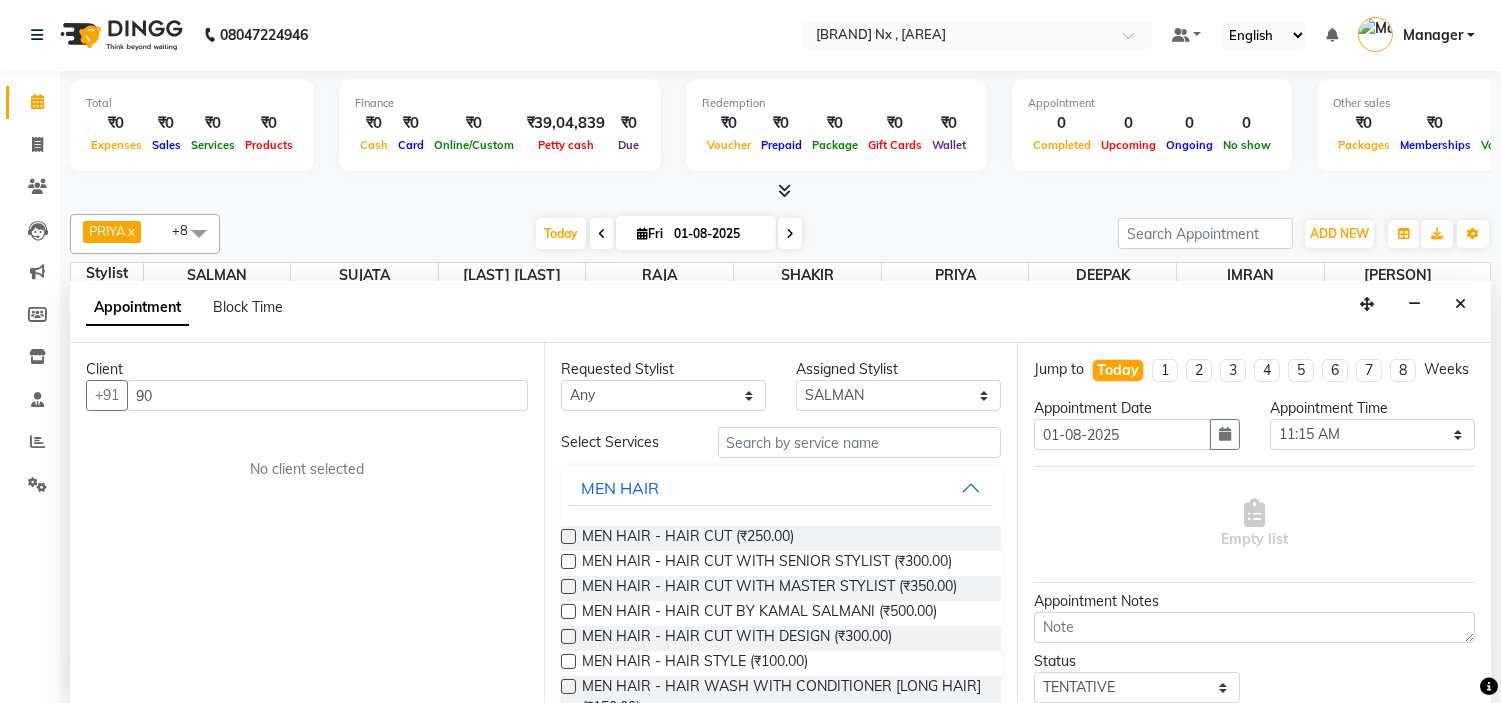 type on "9" 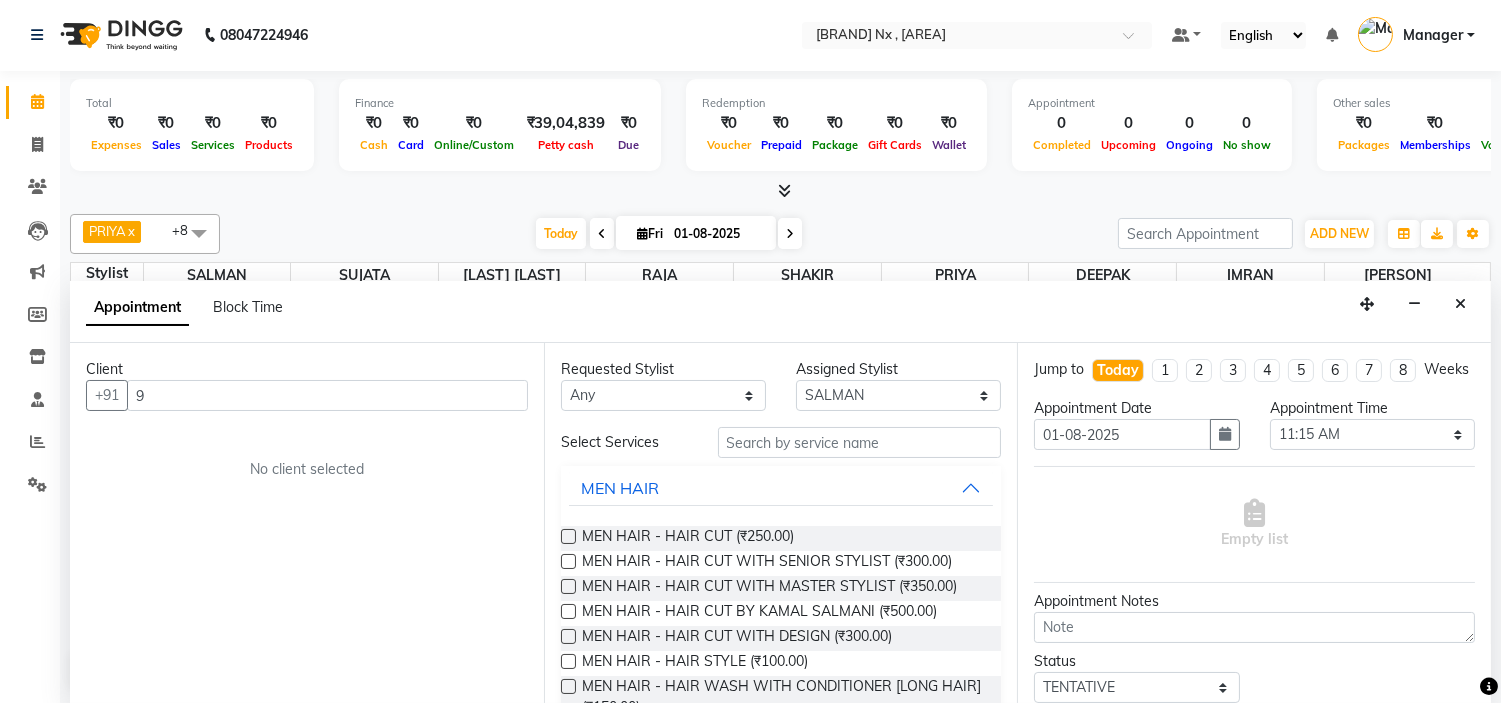 type 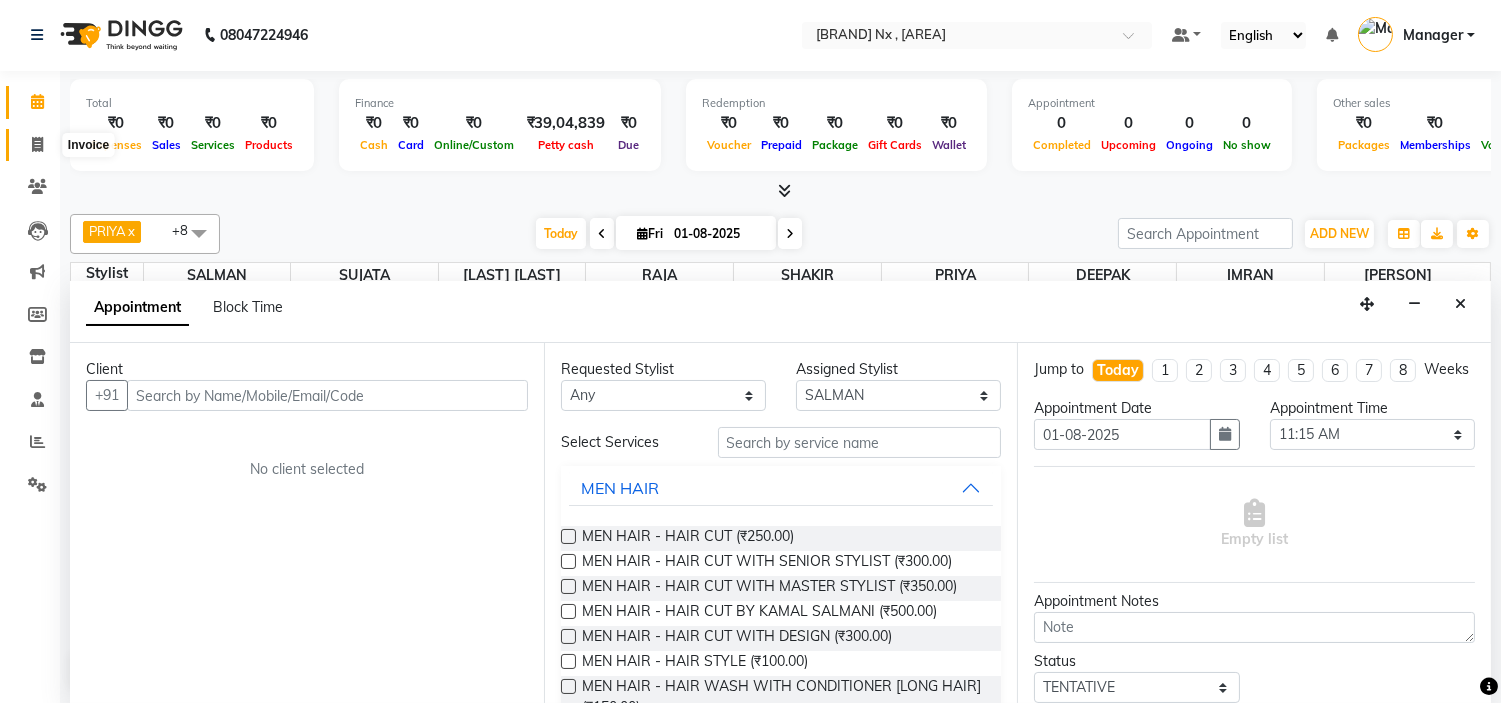 click 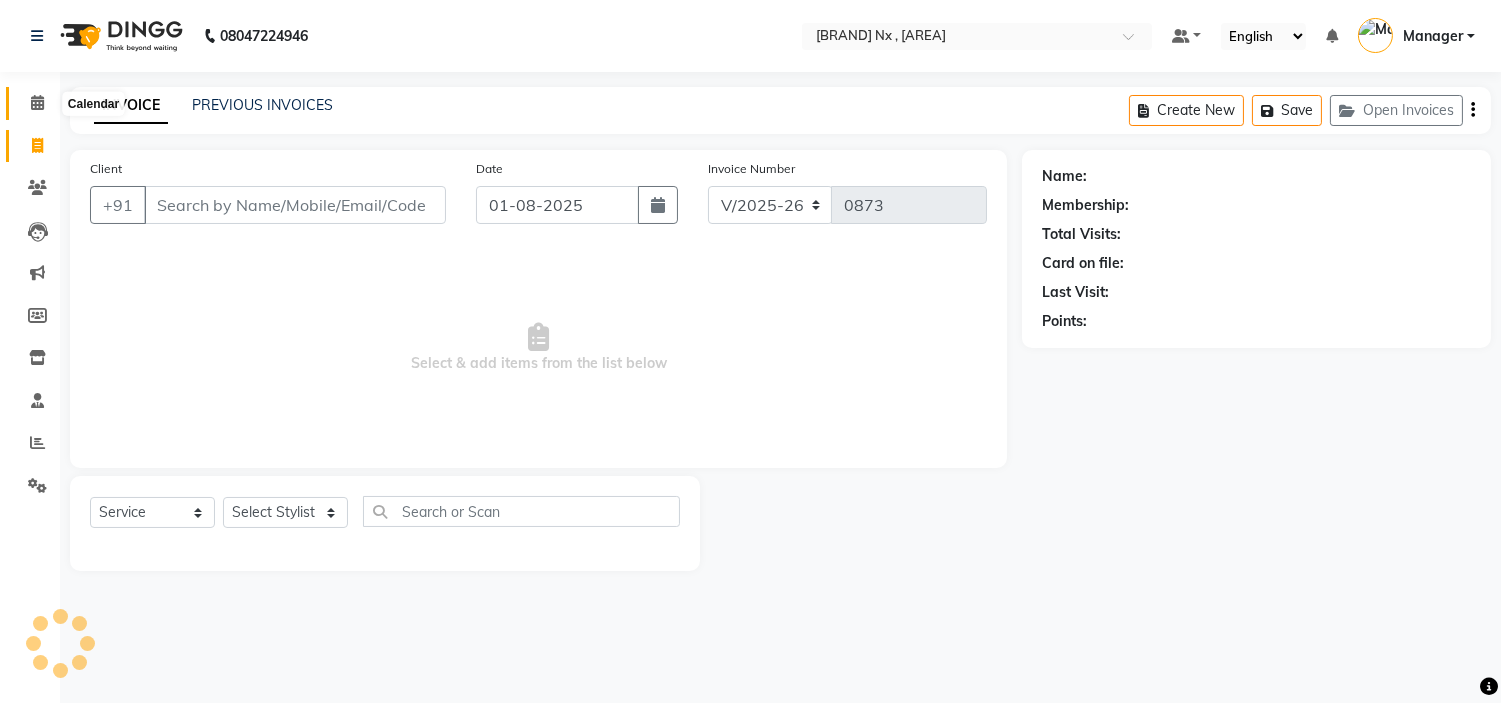 scroll, scrollTop: 0, scrollLeft: 0, axis: both 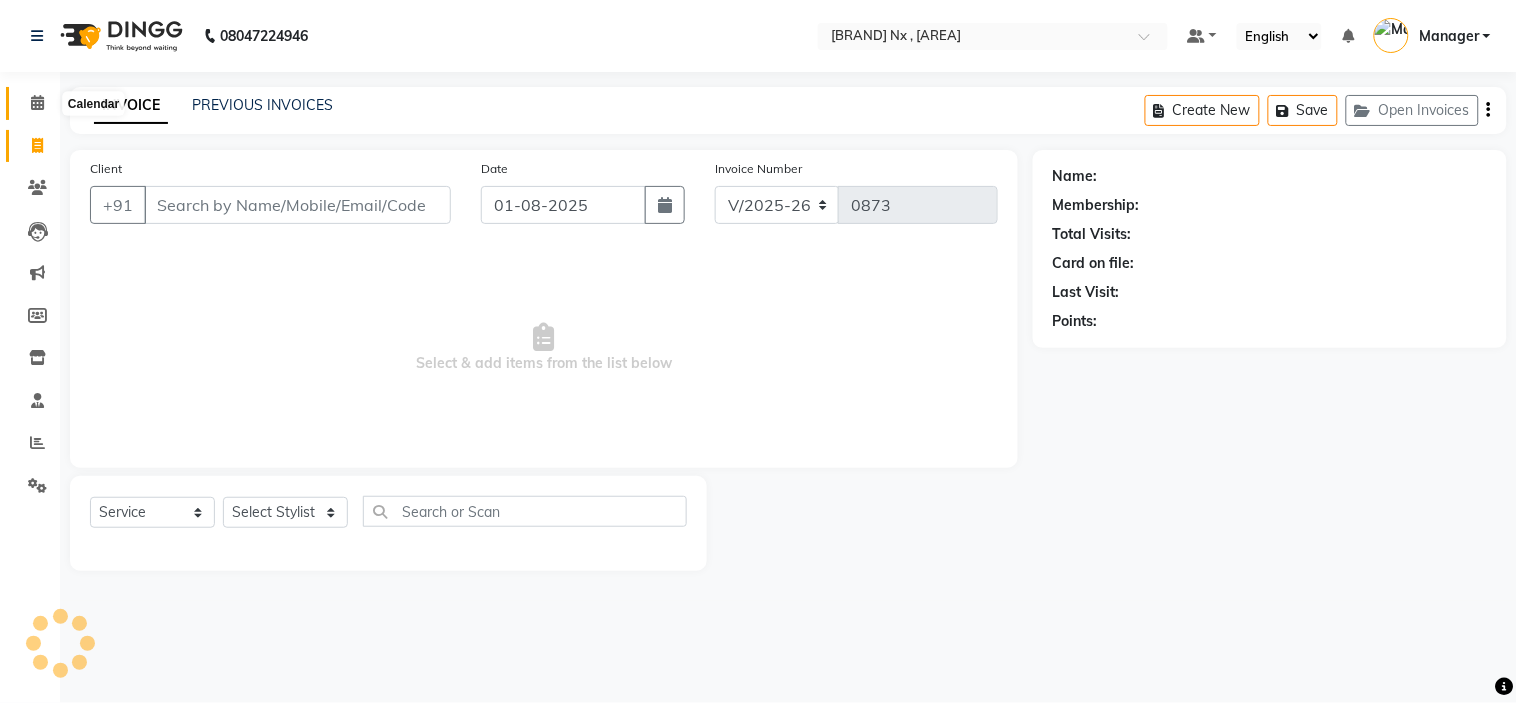 click 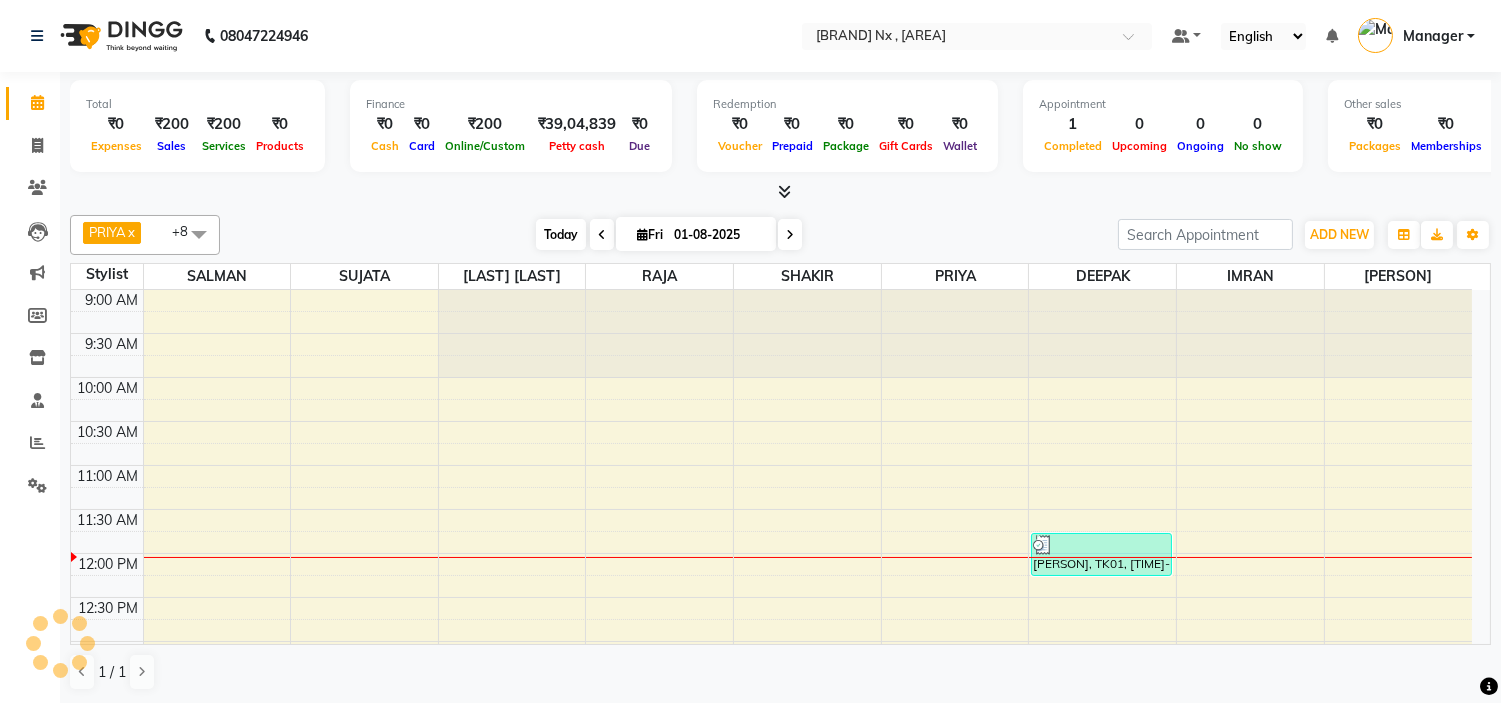 click on "Today" at bounding box center [561, 234] 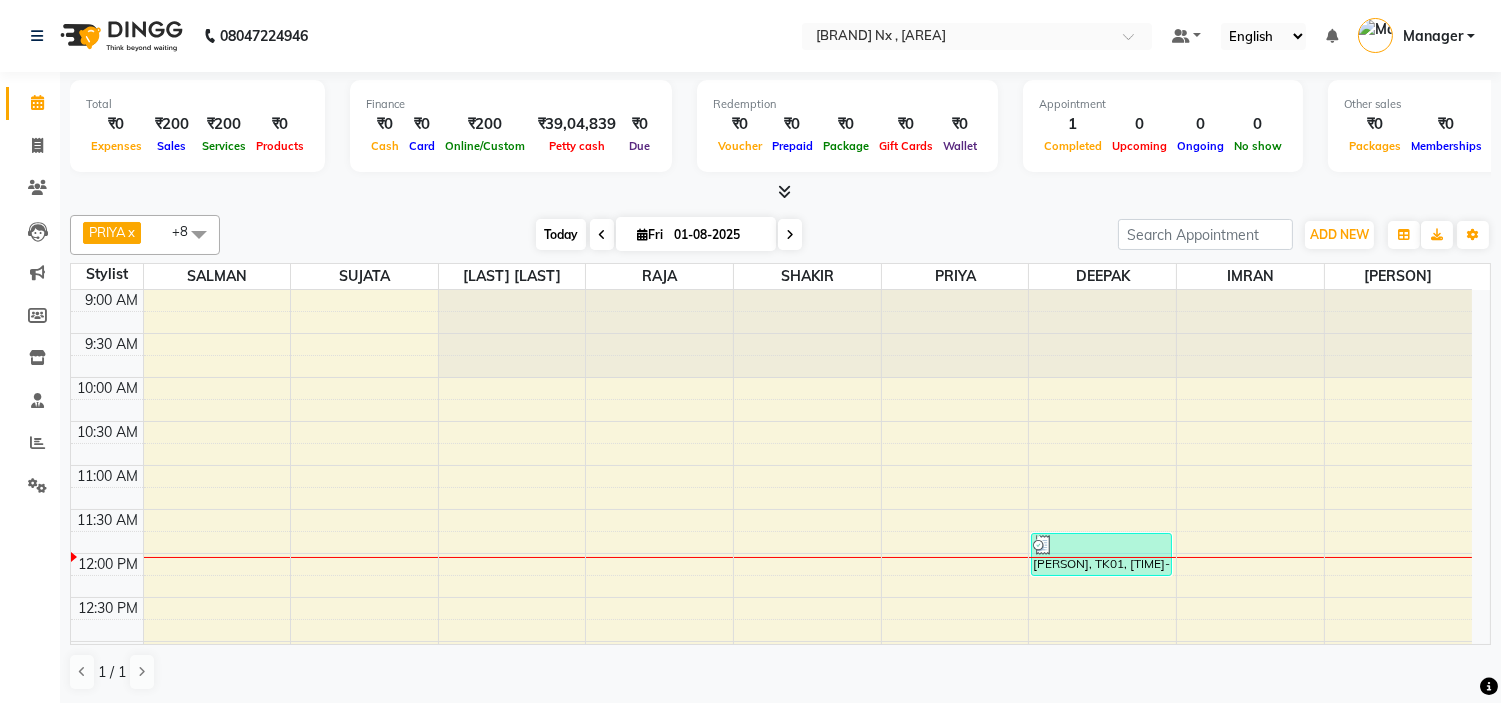 scroll, scrollTop: 265, scrollLeft: 0, axis: vertical 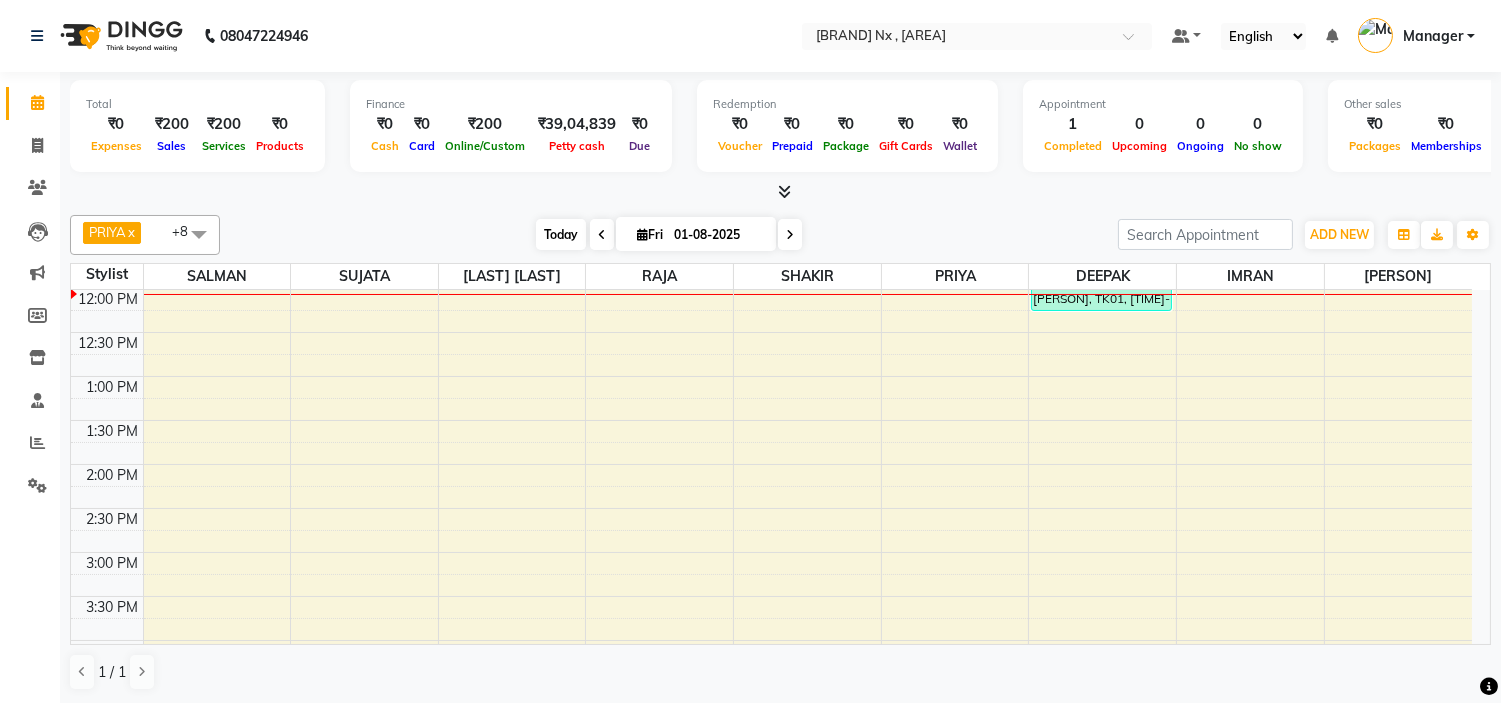 click on "Today" at bounding box center (561, 234) 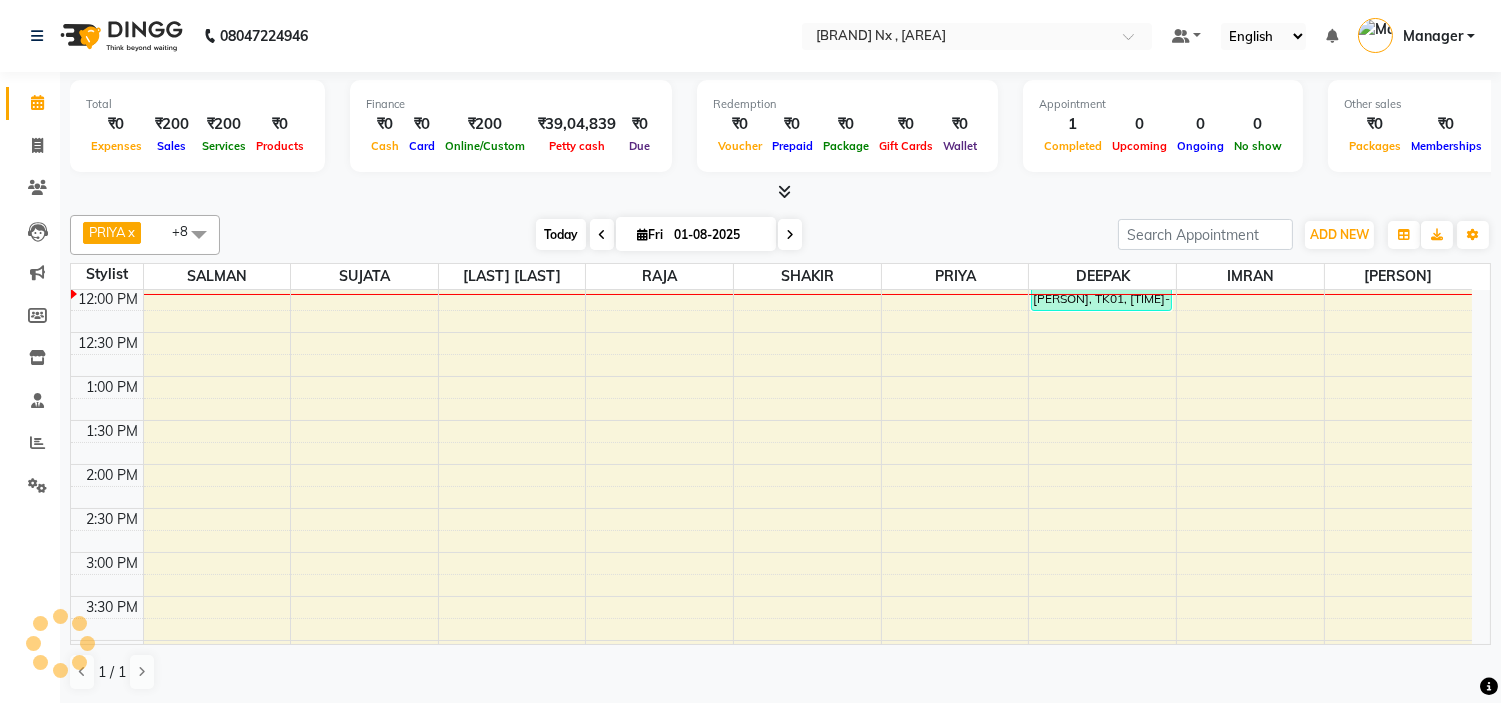 scroll, scrollTop: 265, scrollLeft: 0, axis: vertical 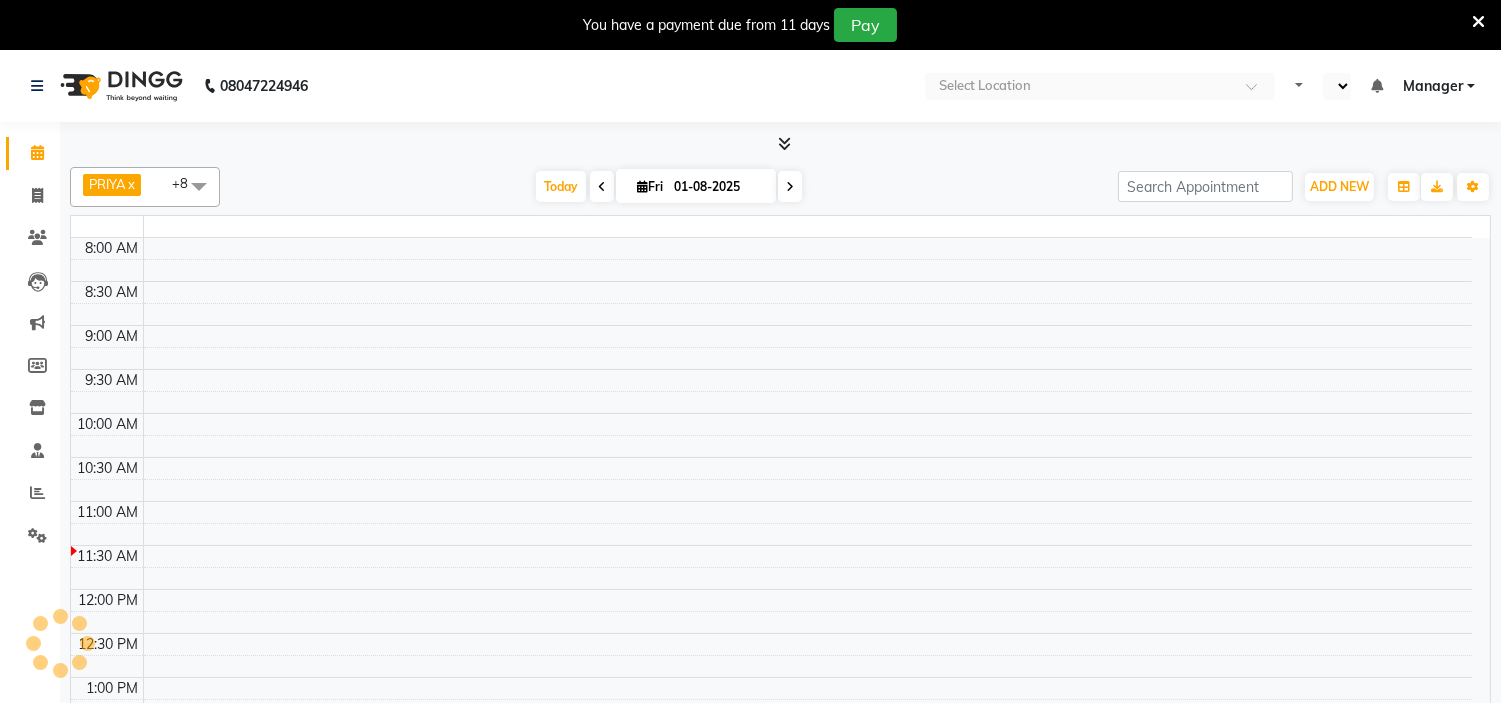 select on "en" 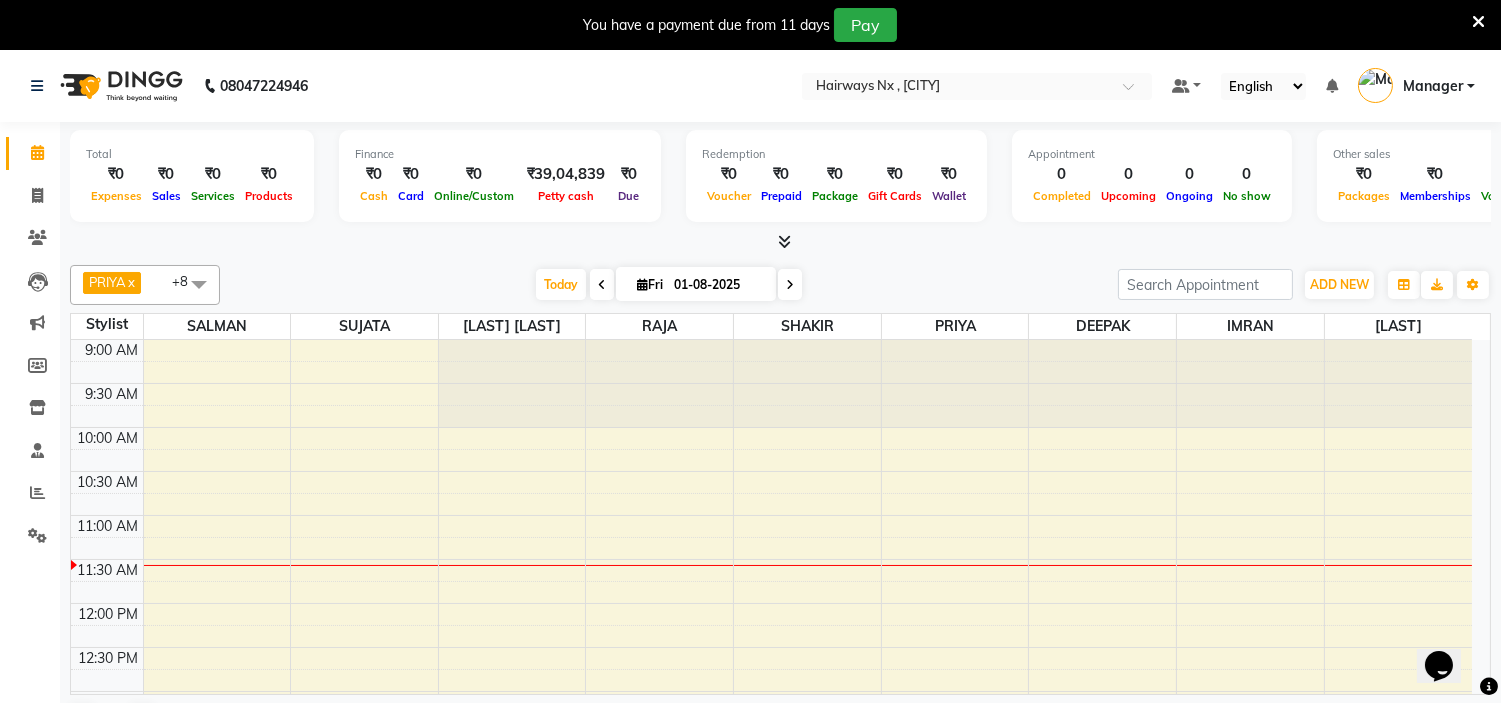 scroll, scrollTop: 0, scrollLeft: 0, axis: both 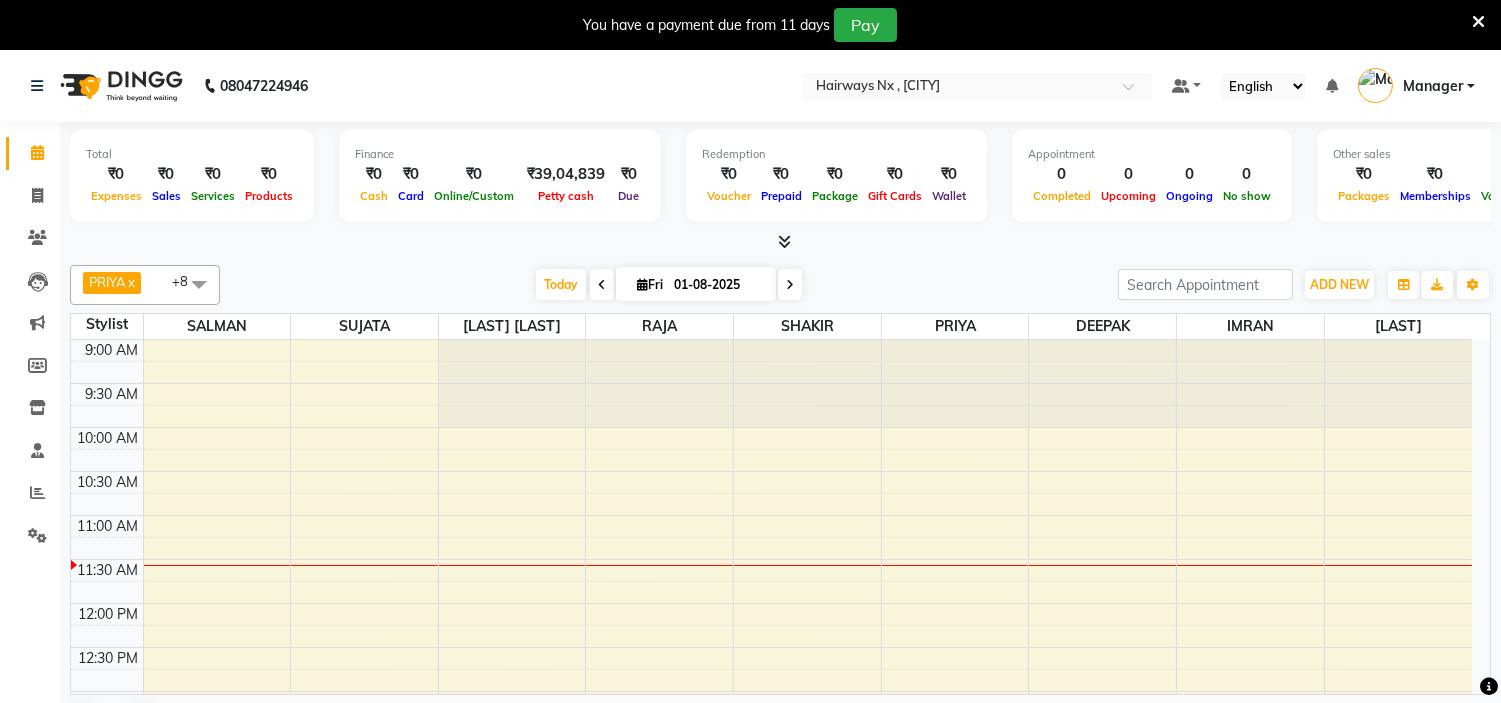 click at bounding box center (1478, 22) 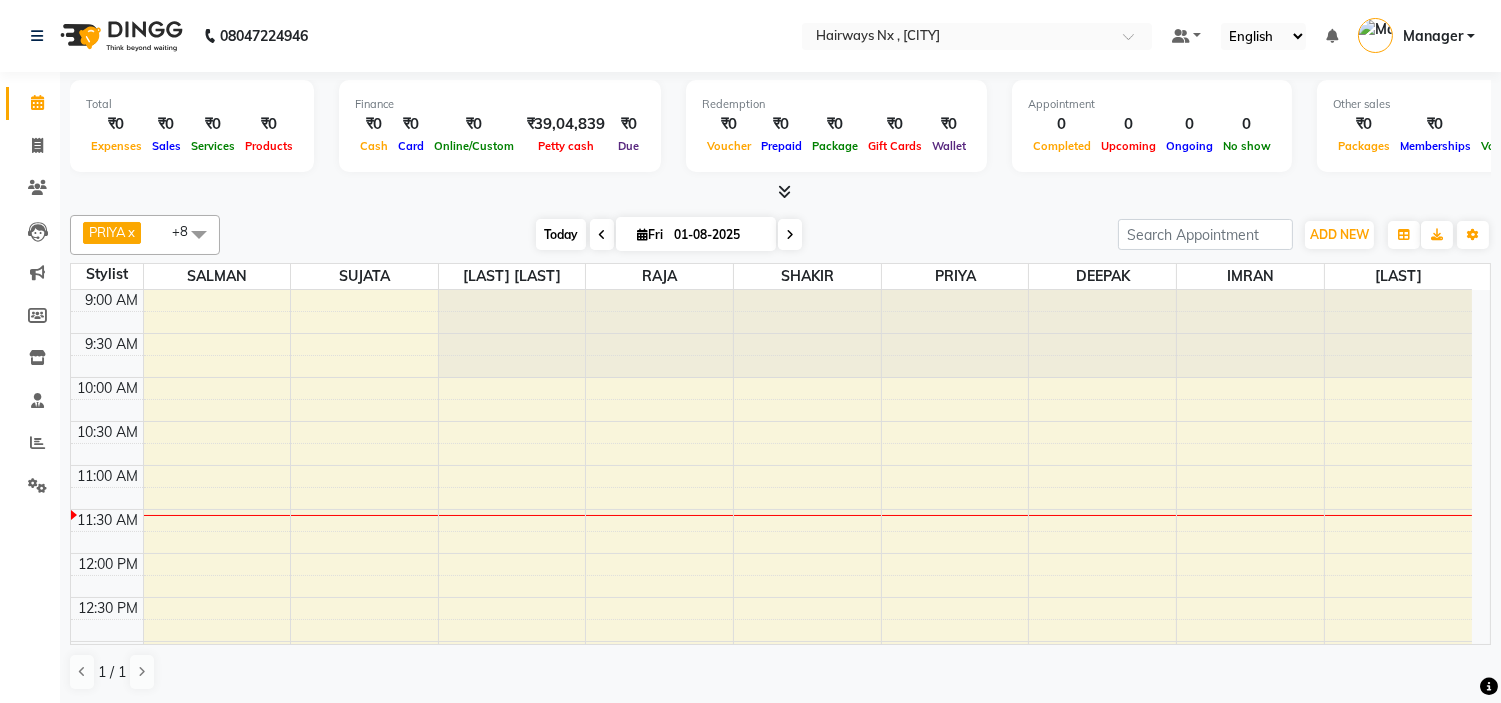 click on "Today" at bounding box center [561, 234] 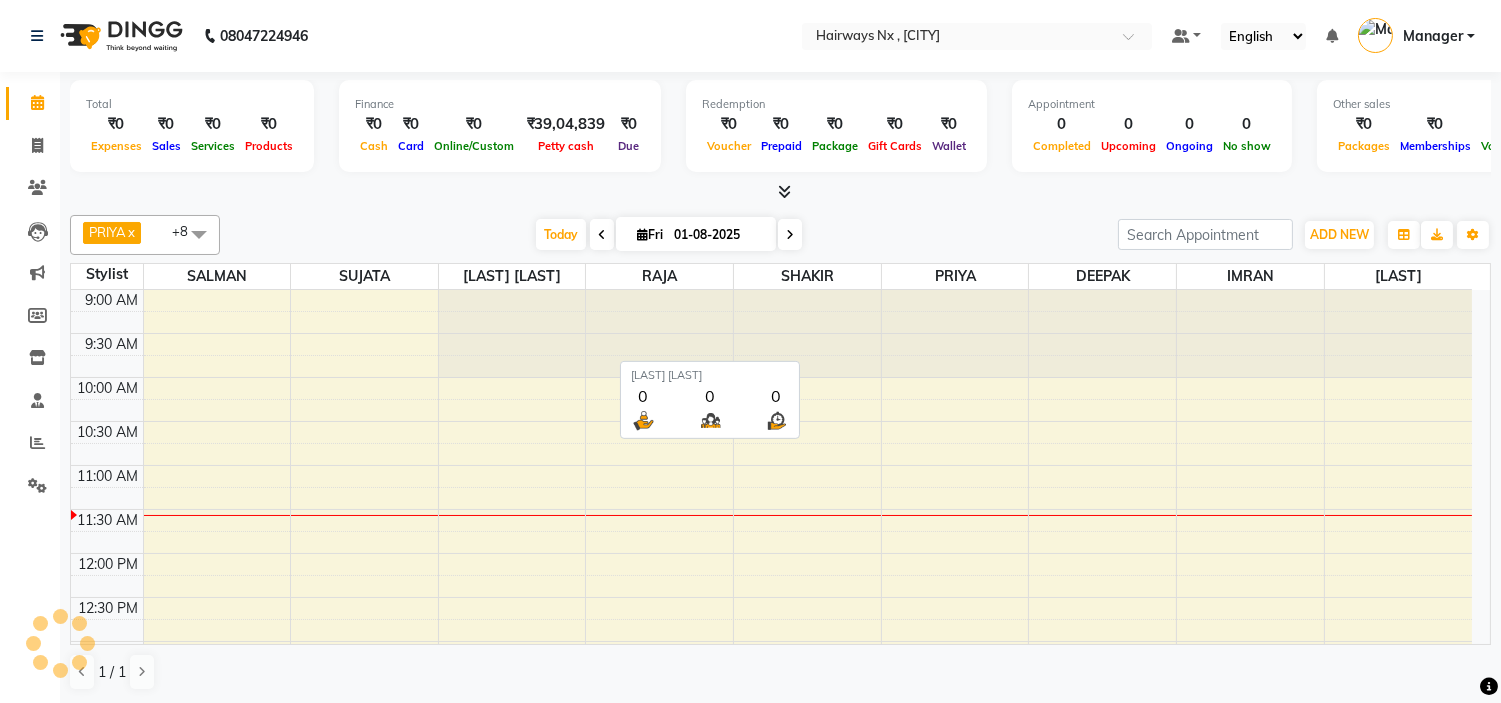 scroll, scrollTop: 177, scrollLeft: 0, axis: vertical 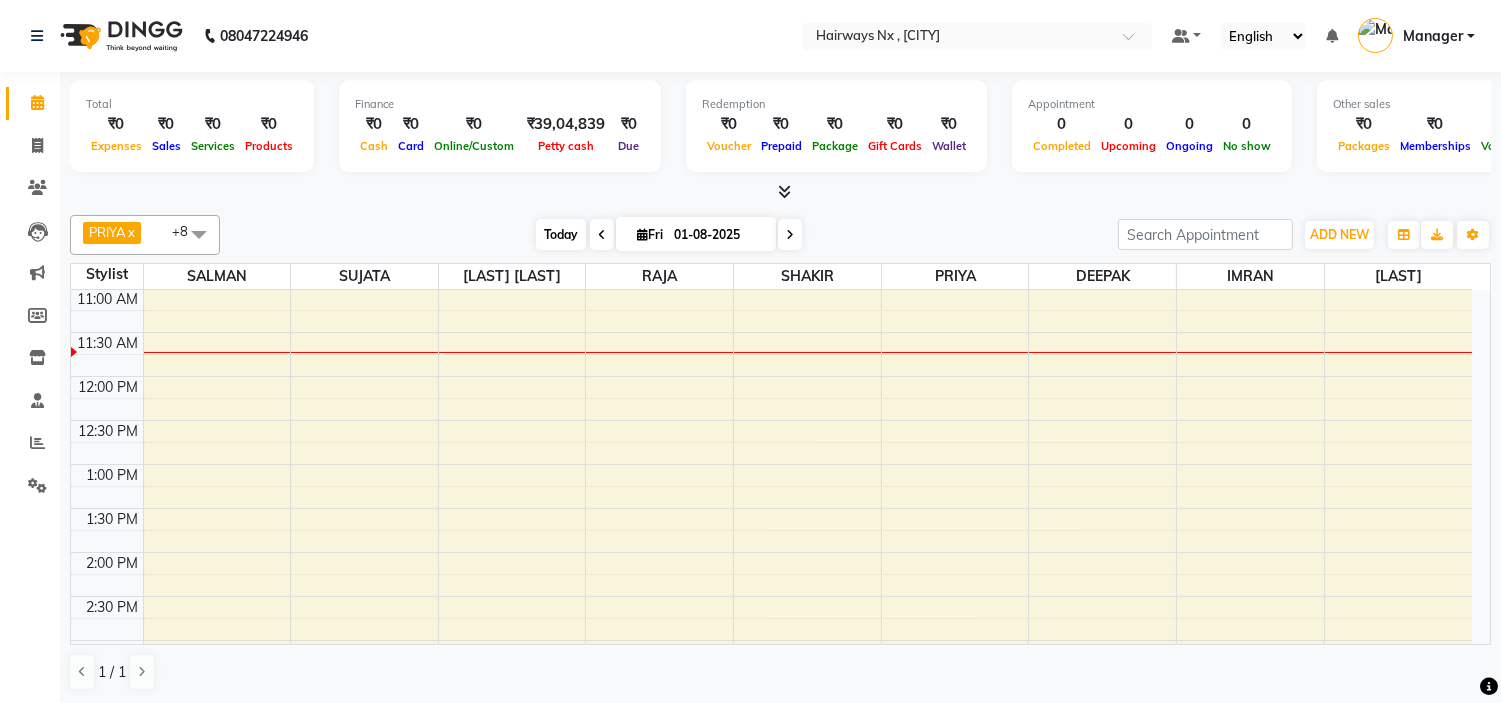 click on "Today" at bounding box center [561, 234] 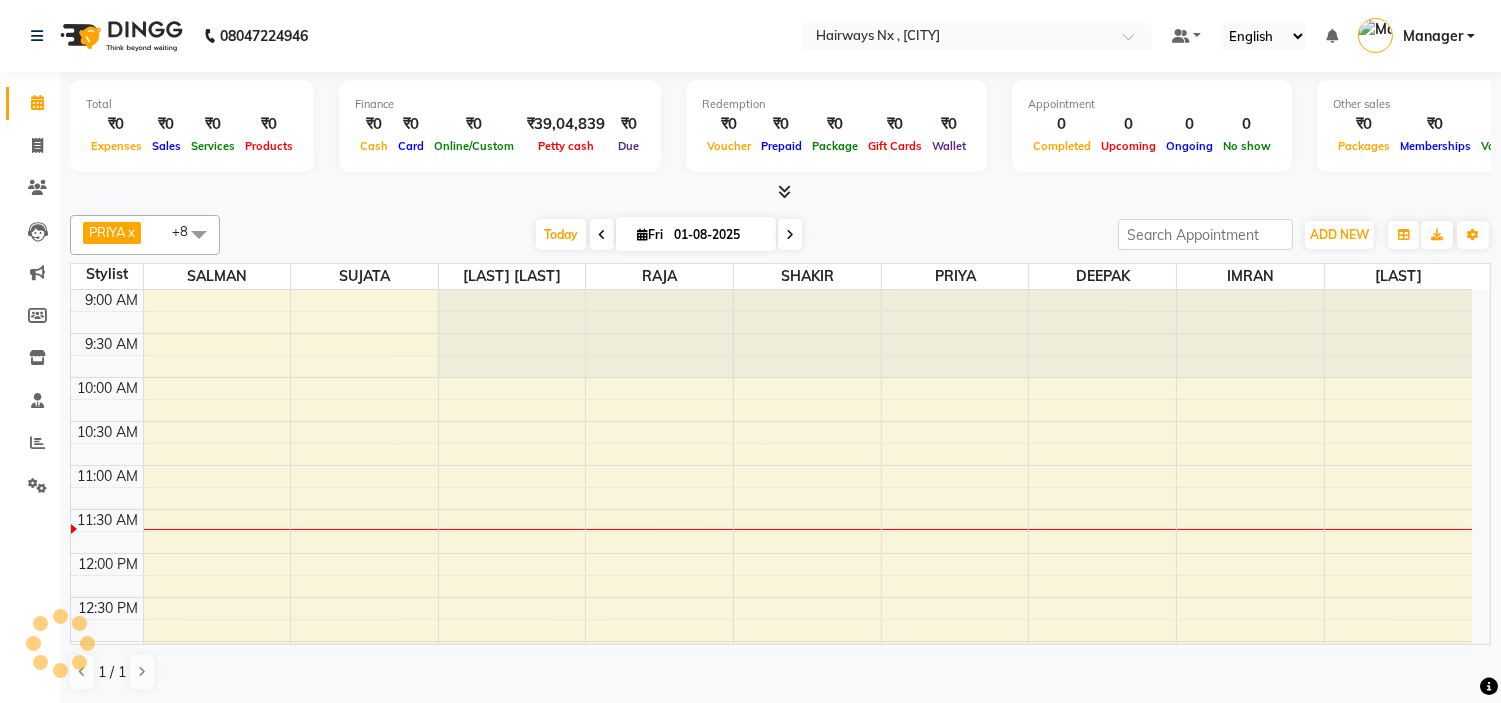 scroll, scrollTop: 177, scrollLeft: 0, axis: vertical 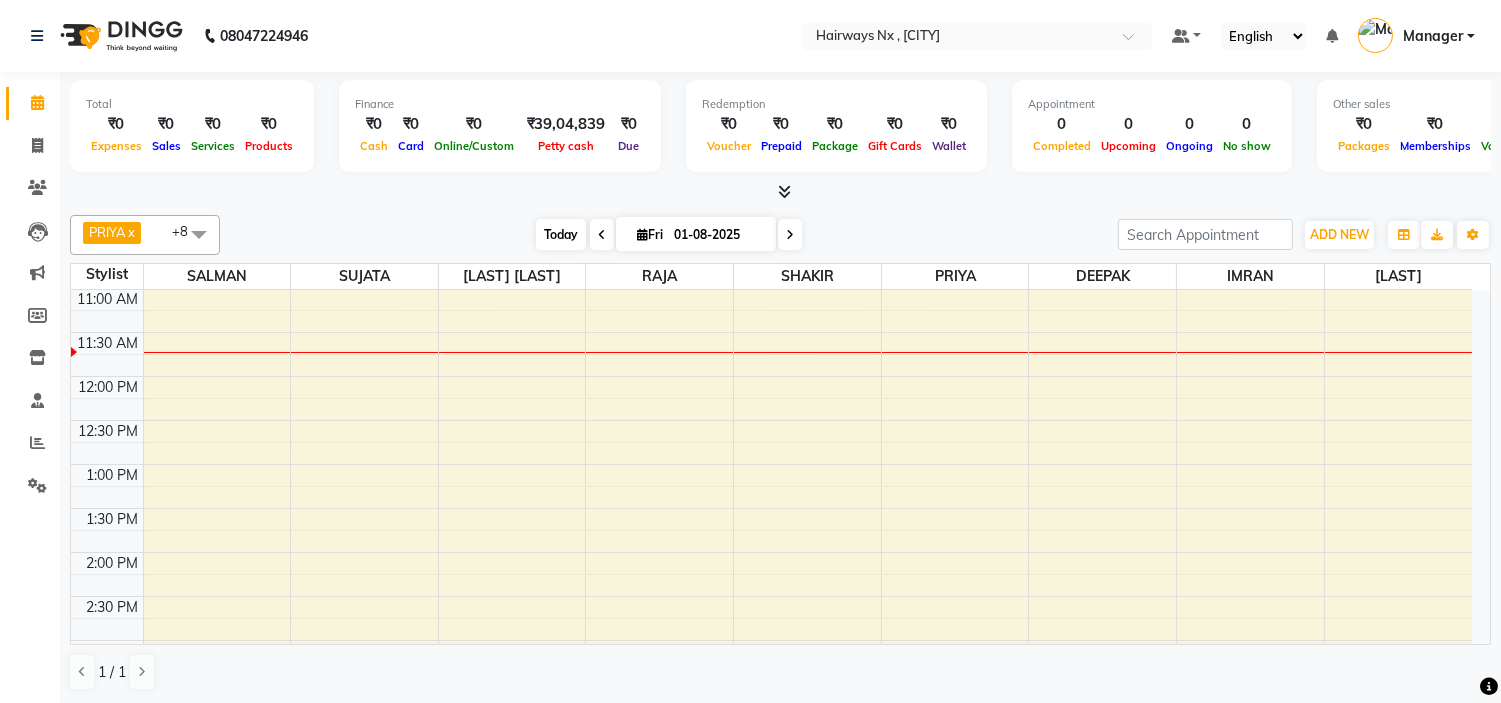 click on "Today" at bounding box center (561, 234) 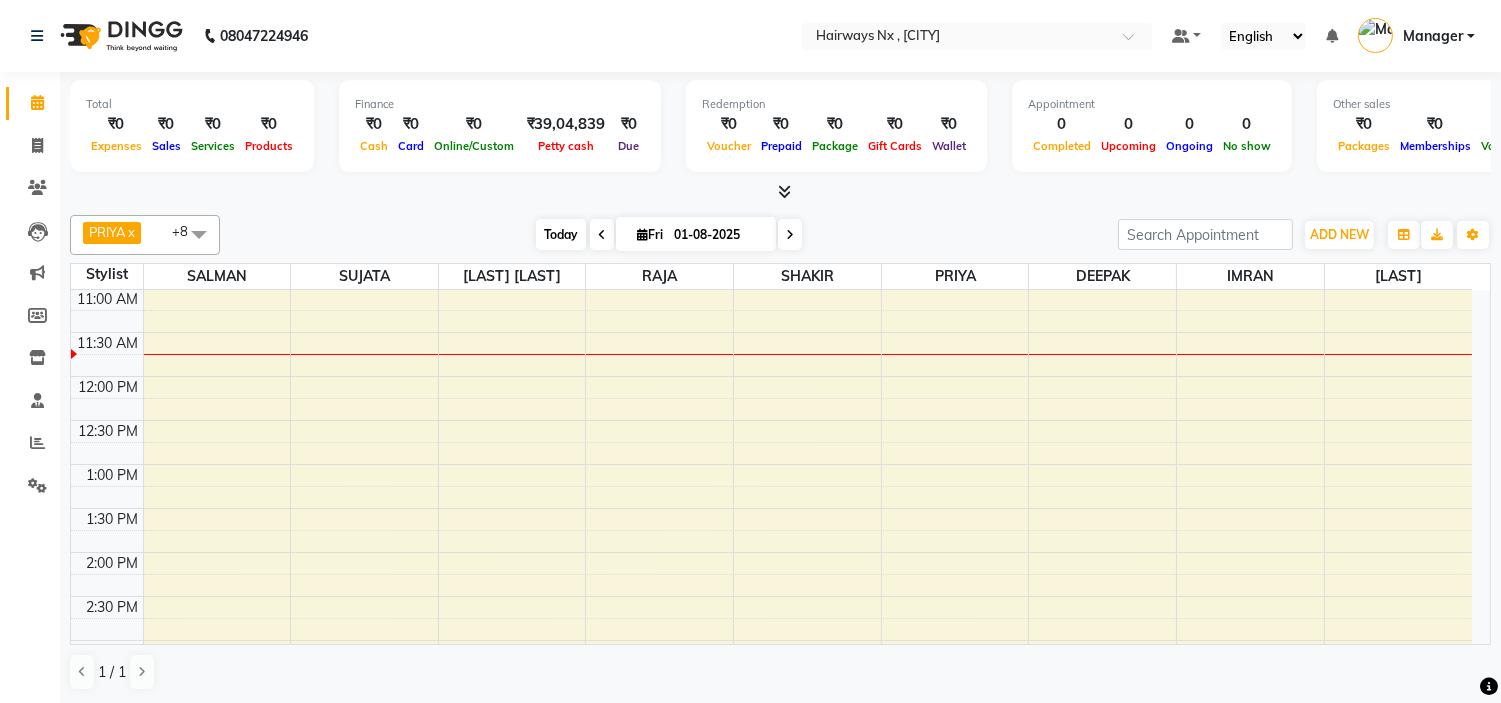 click on "Today" at bounding box center (561, 234) 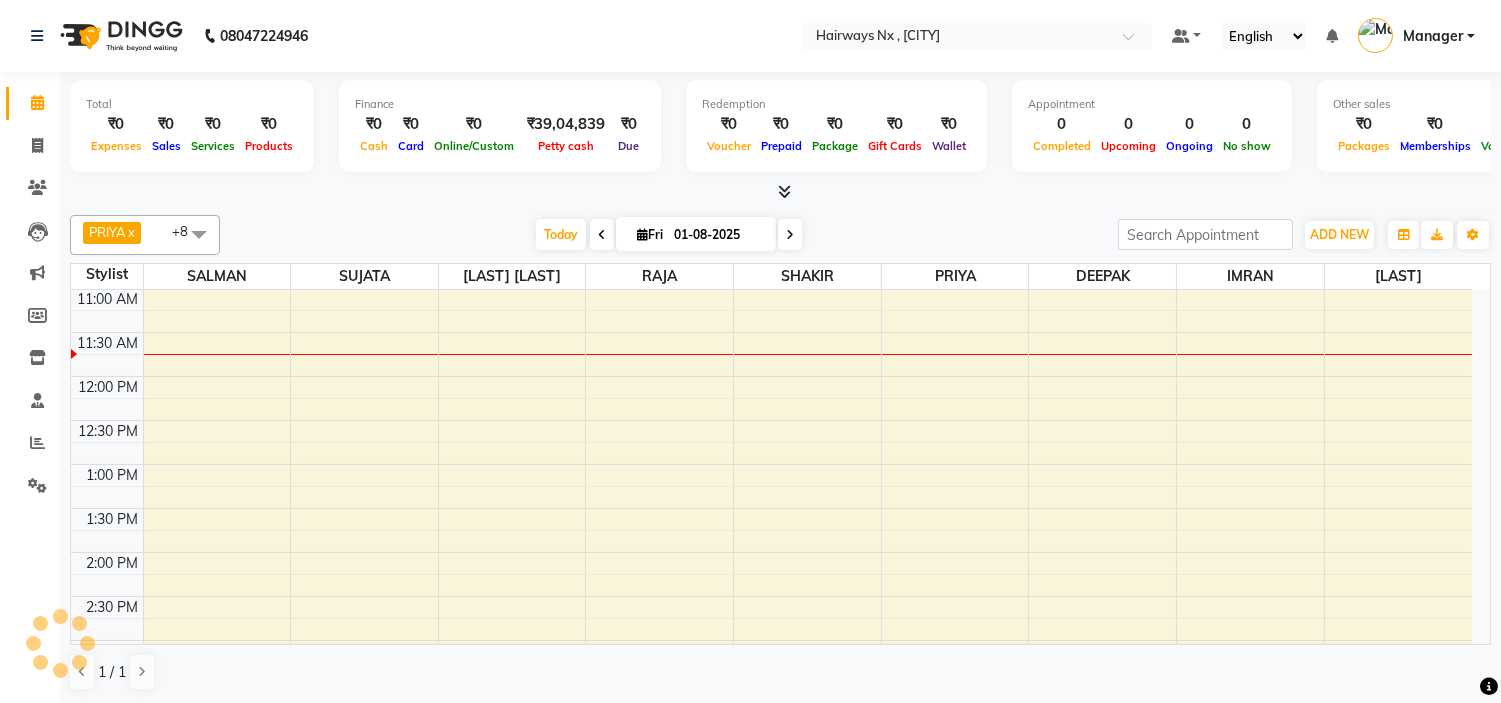 scroll, scrollTop: 177, scrollLeft: 0, axis: vertical 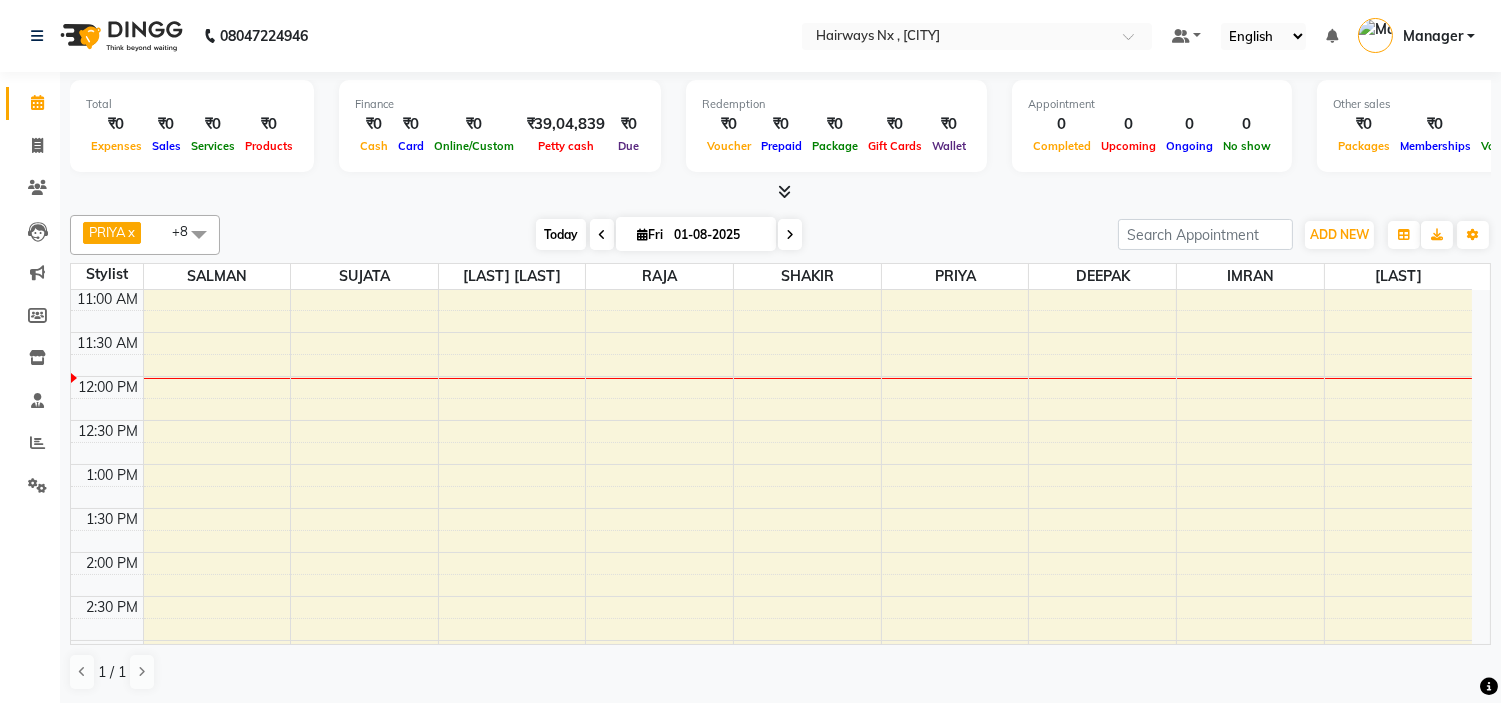 click on "Today" at bounding box center [561, 234] 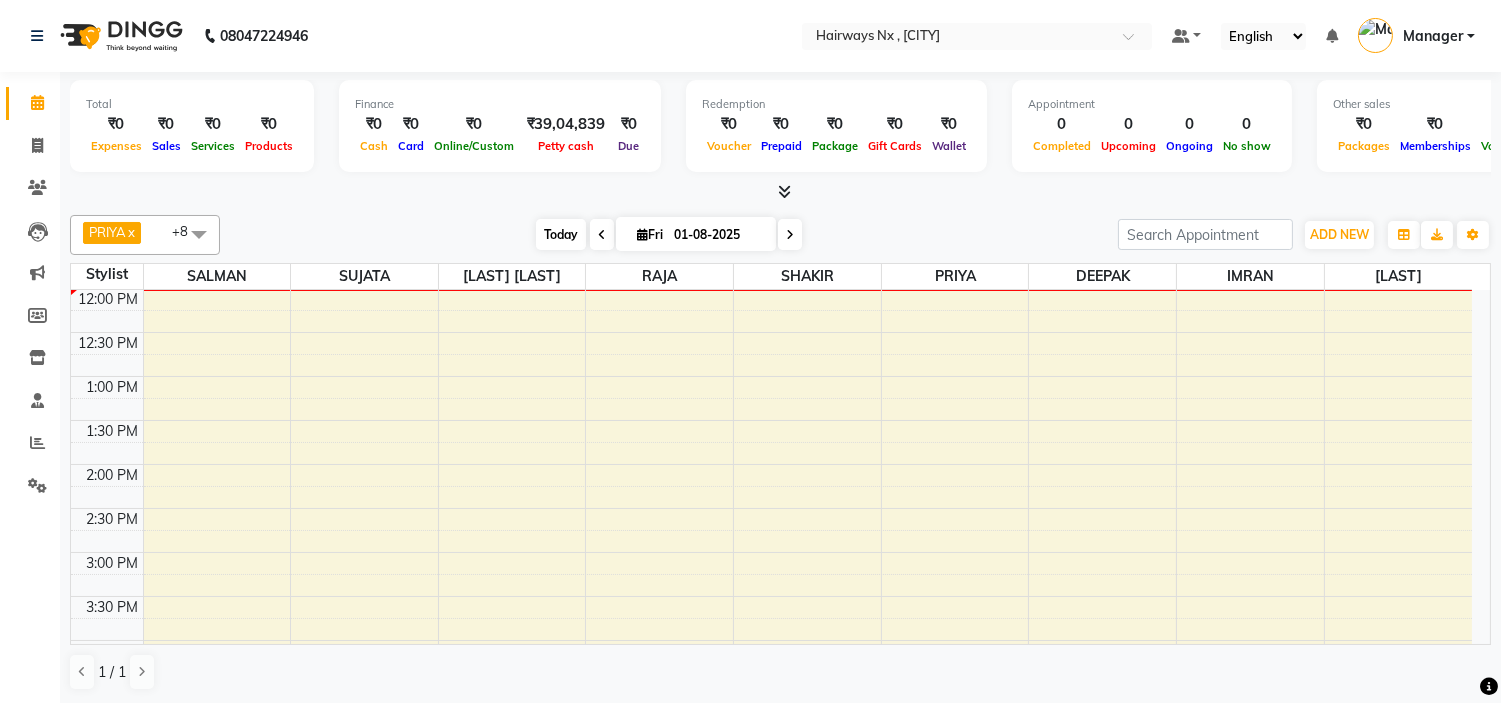 click on "Today" at bounding box center [561, 234] 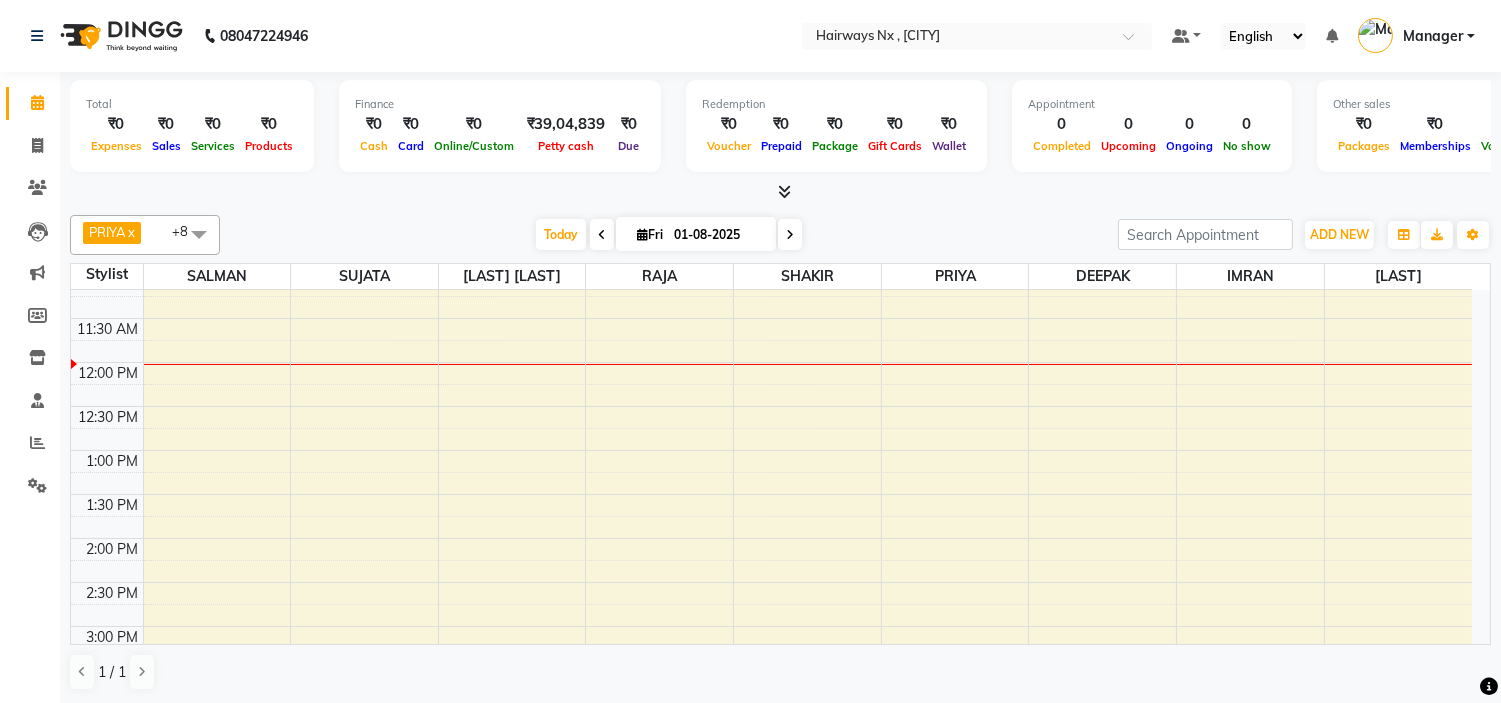 scroll, scrollTop: 154, scrollLeft: 0, axis: vertical 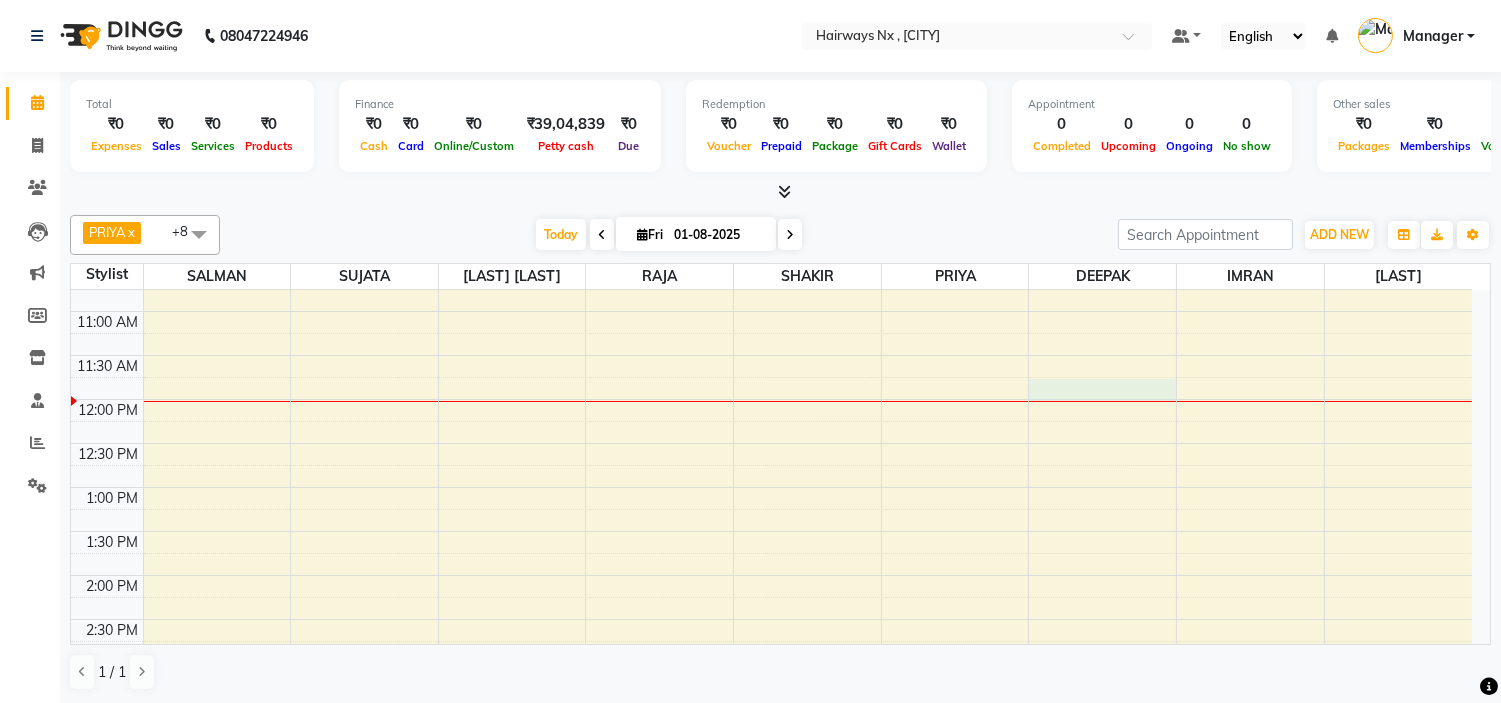 click on "9:00 AM 9:30 AM 10:00 AM 10:30 AM 11:00 AM 11:30 AM 12:00 PM 12:30 PM 1:00 PM 1:30 PM 2:00 PM 2:30 PM 3:00 PM 3:30 PM 4:00 PM 4:30 PM 5:00 PM 5:30 PM 6:00 PM 6:30 PM 7:00 PM 7:30 PM 8:00 PM 8:30 PM 9:00 PM 9:30 PM 10:00 PM 10:30 PM" at bounding box center [771, 751] 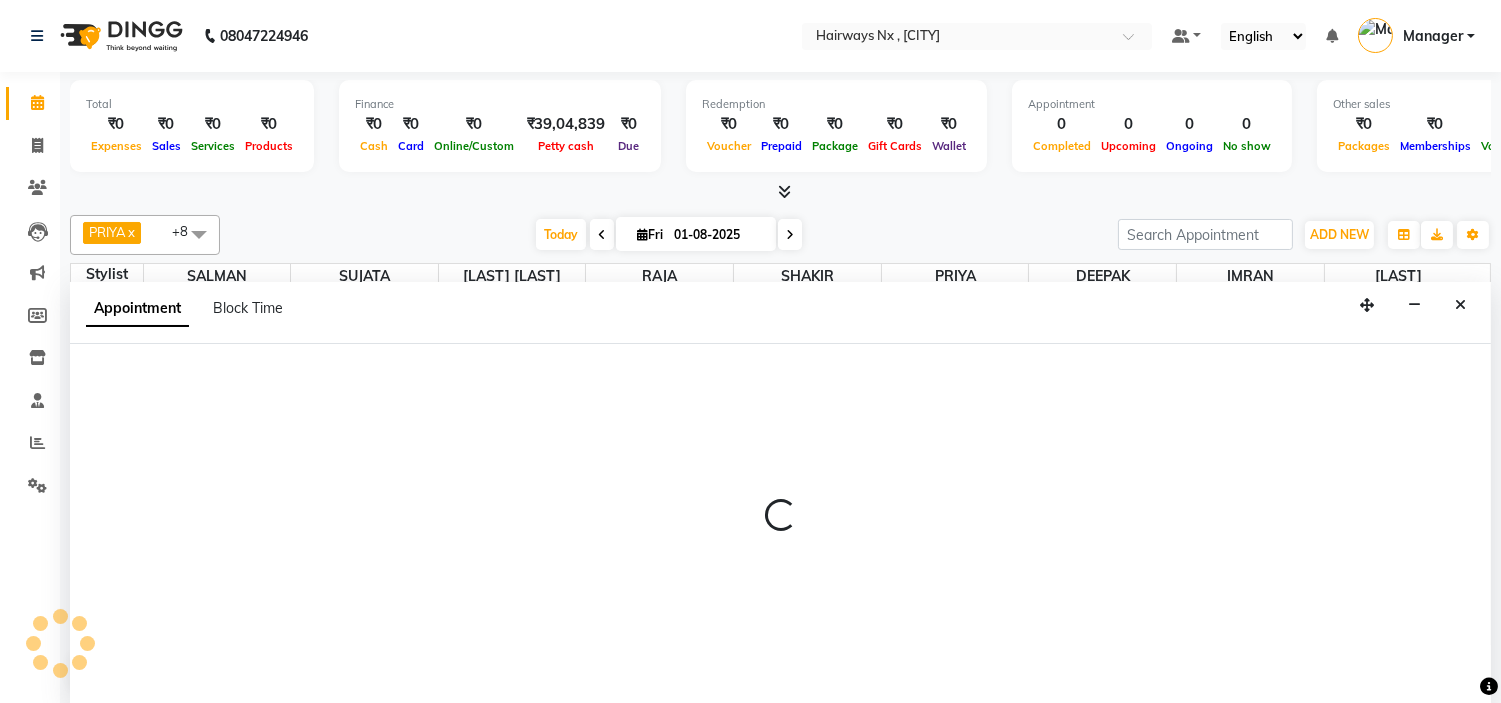 scroll, scrollTop: 1, scrollLeft: 0, axis: vertical 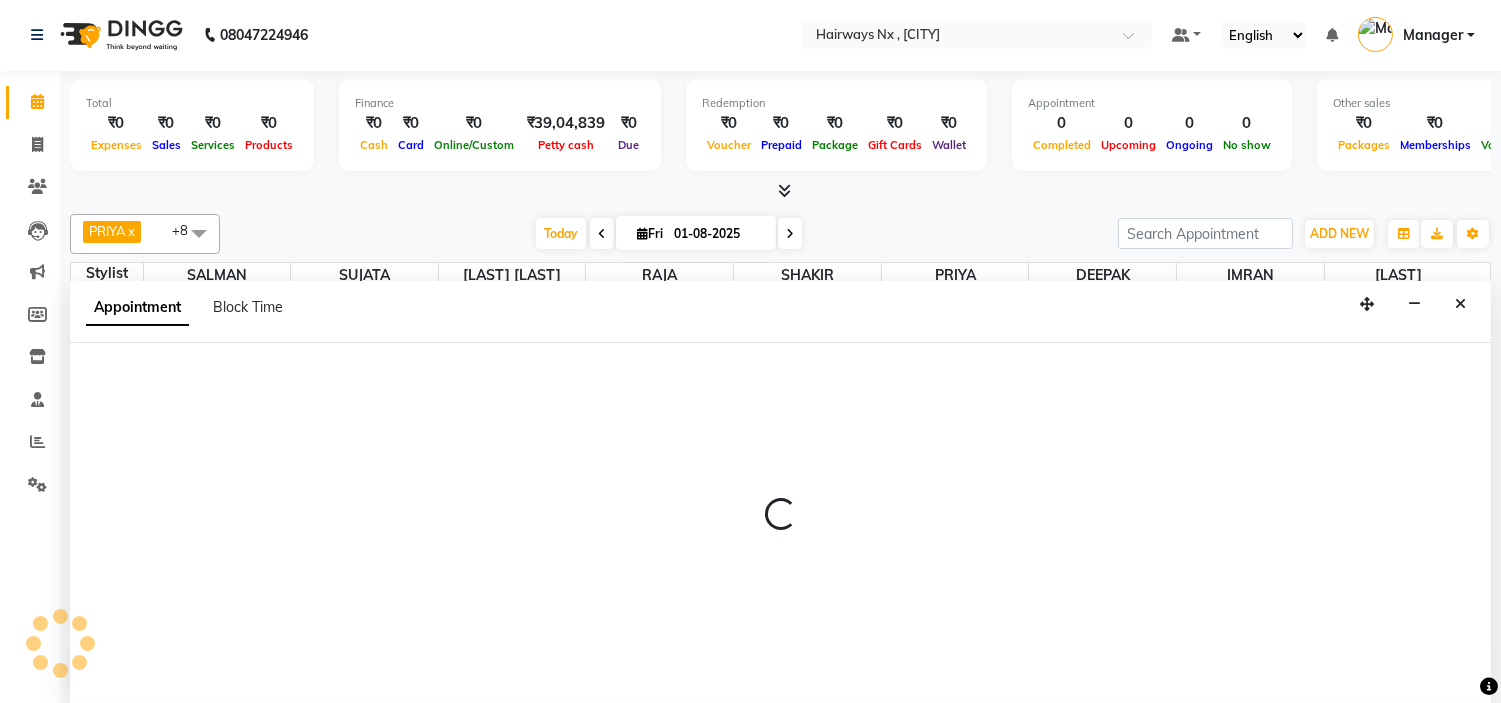 select on "86028" 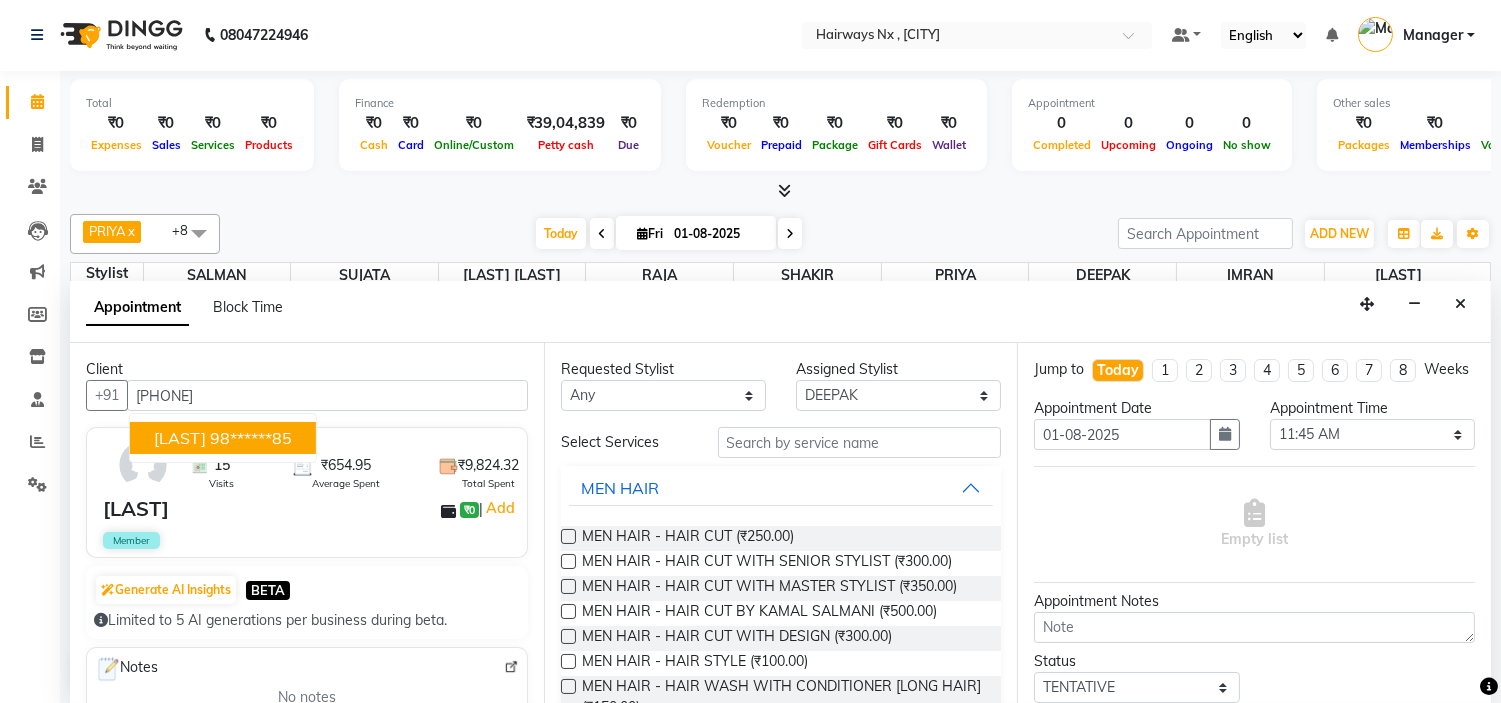 click on "98******85" at bounding box center (251, 438) 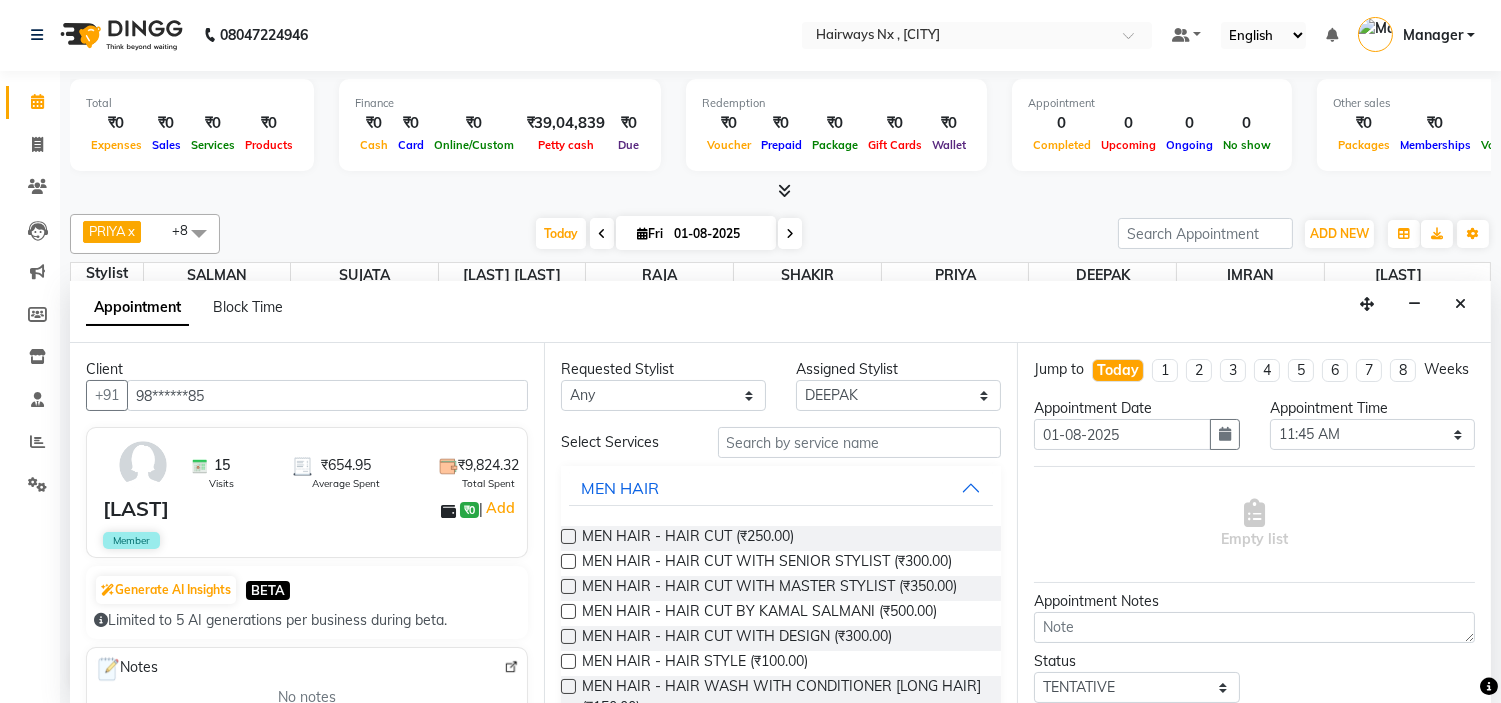 type on "98******85" 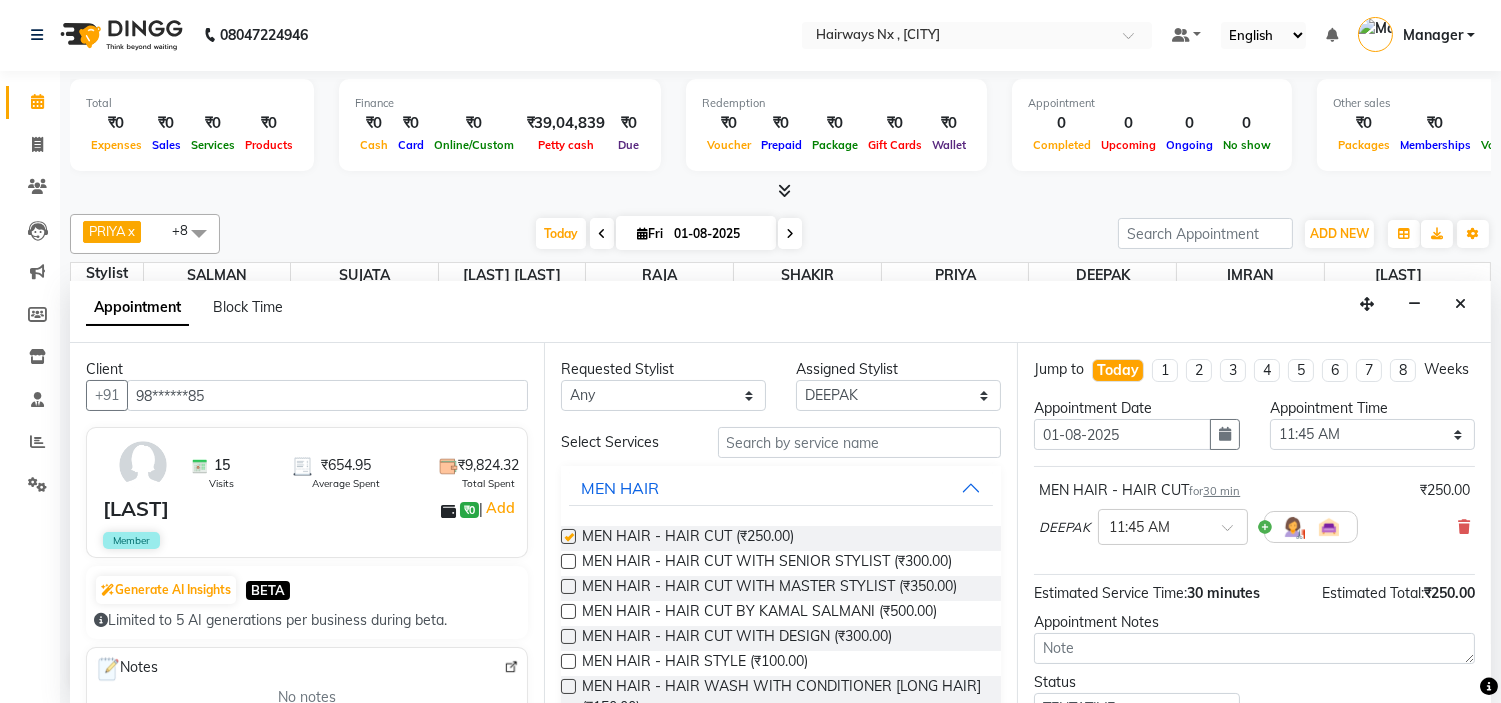 checkbox on "false" 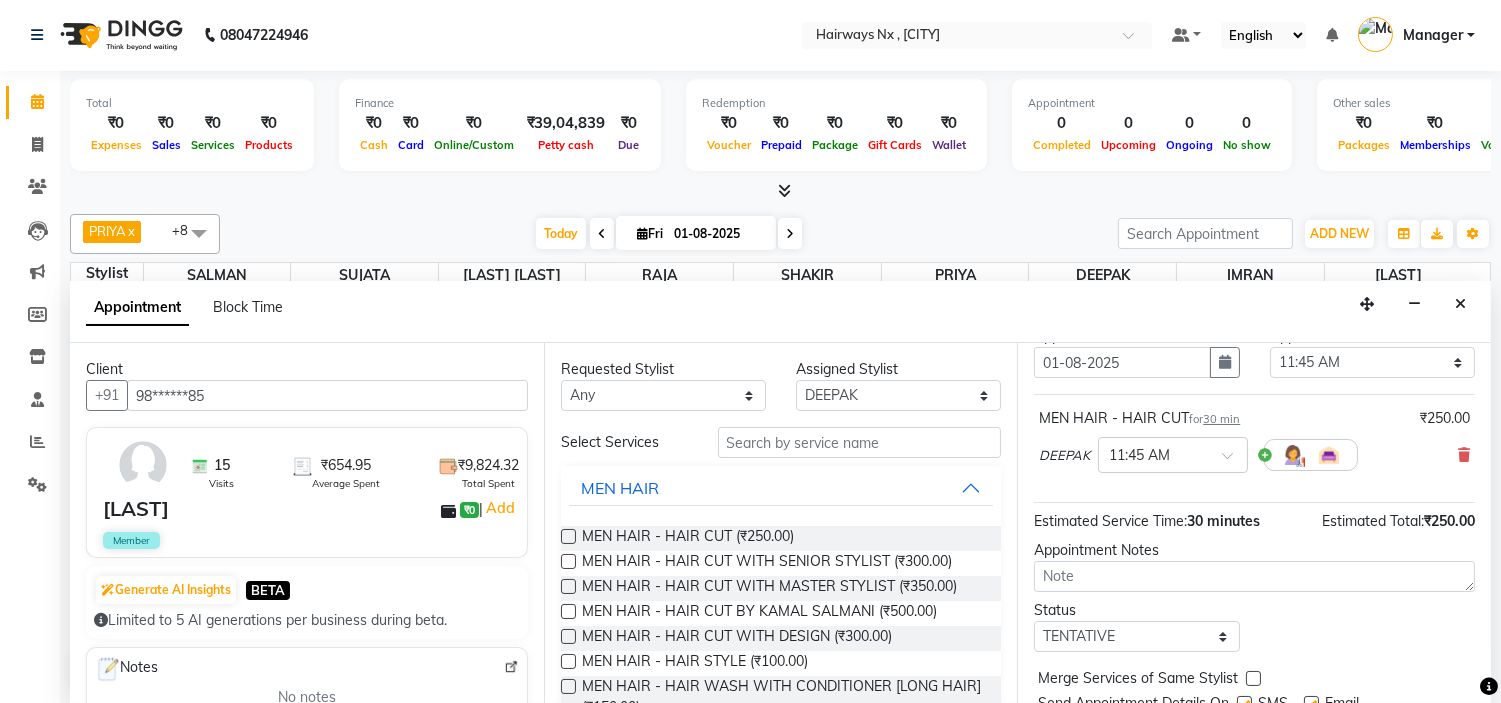 scroll, scrollTop: 165, scrollLeft: 0, axis: vertical 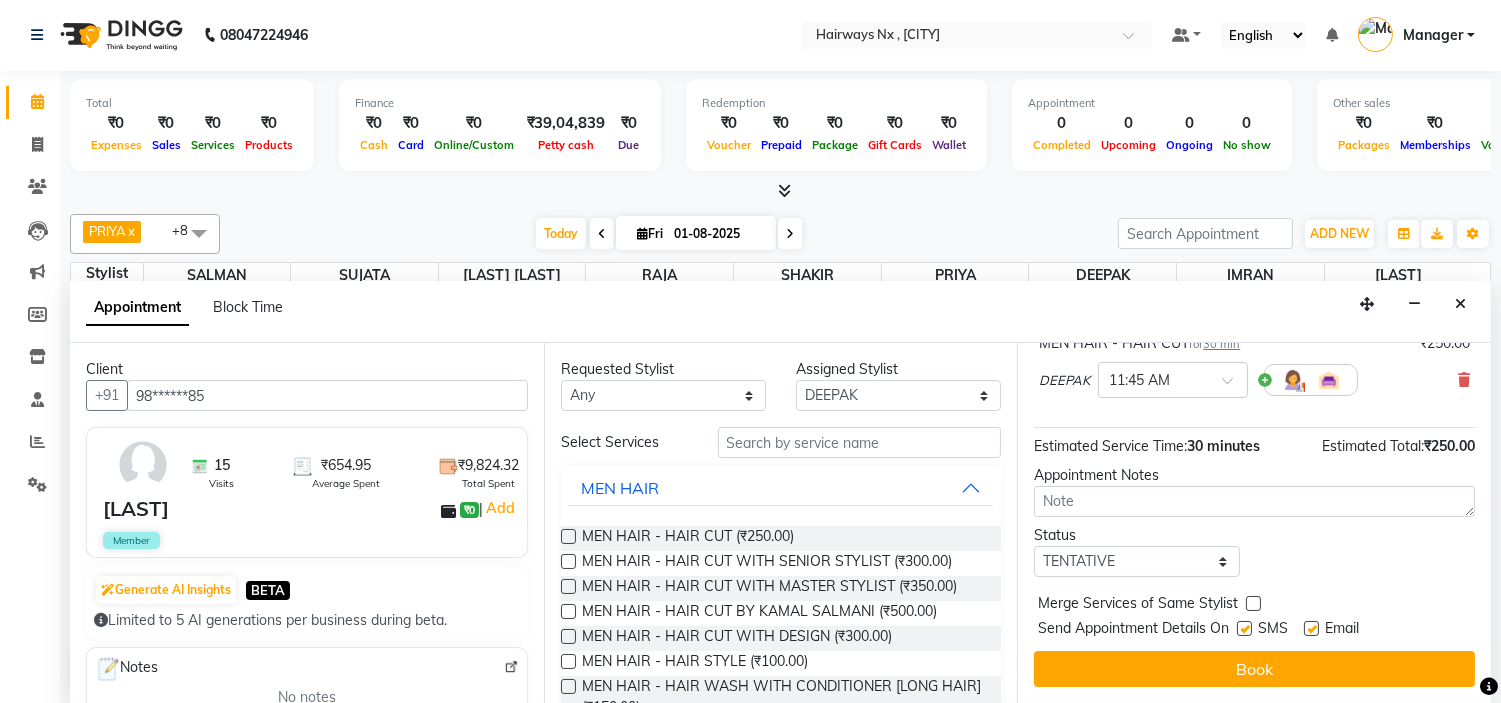 click at bounding box center (1244, 628) 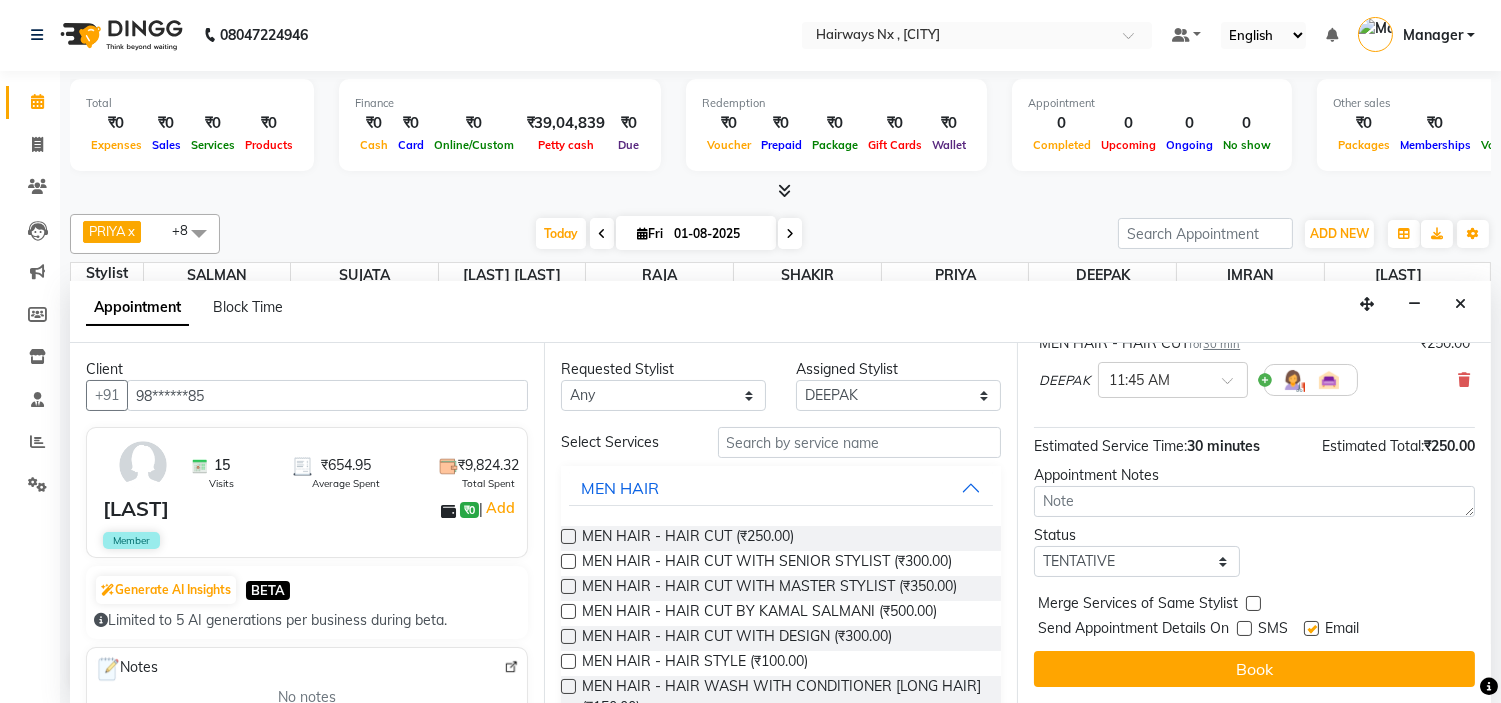 click at bounding box center [1311, 628] 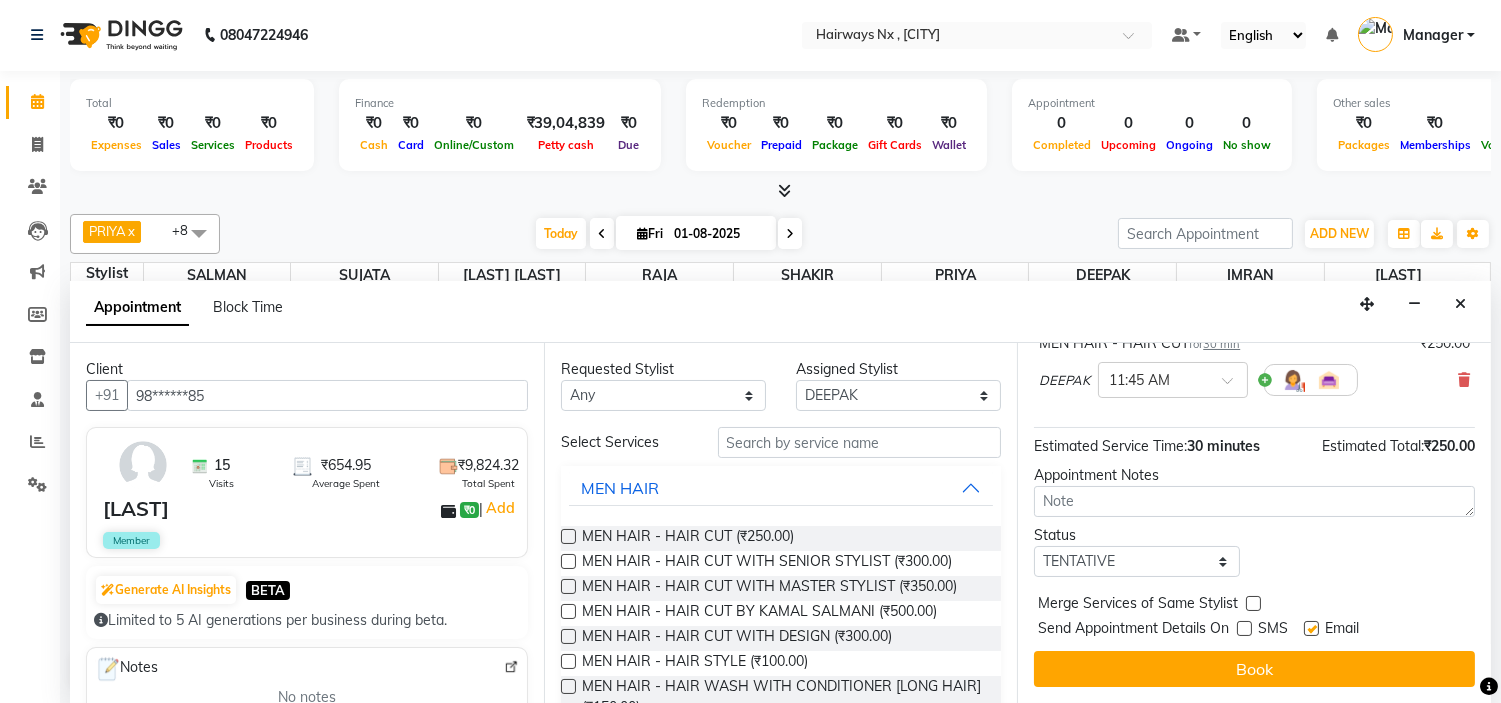 click at bounding box center (1310, 630) 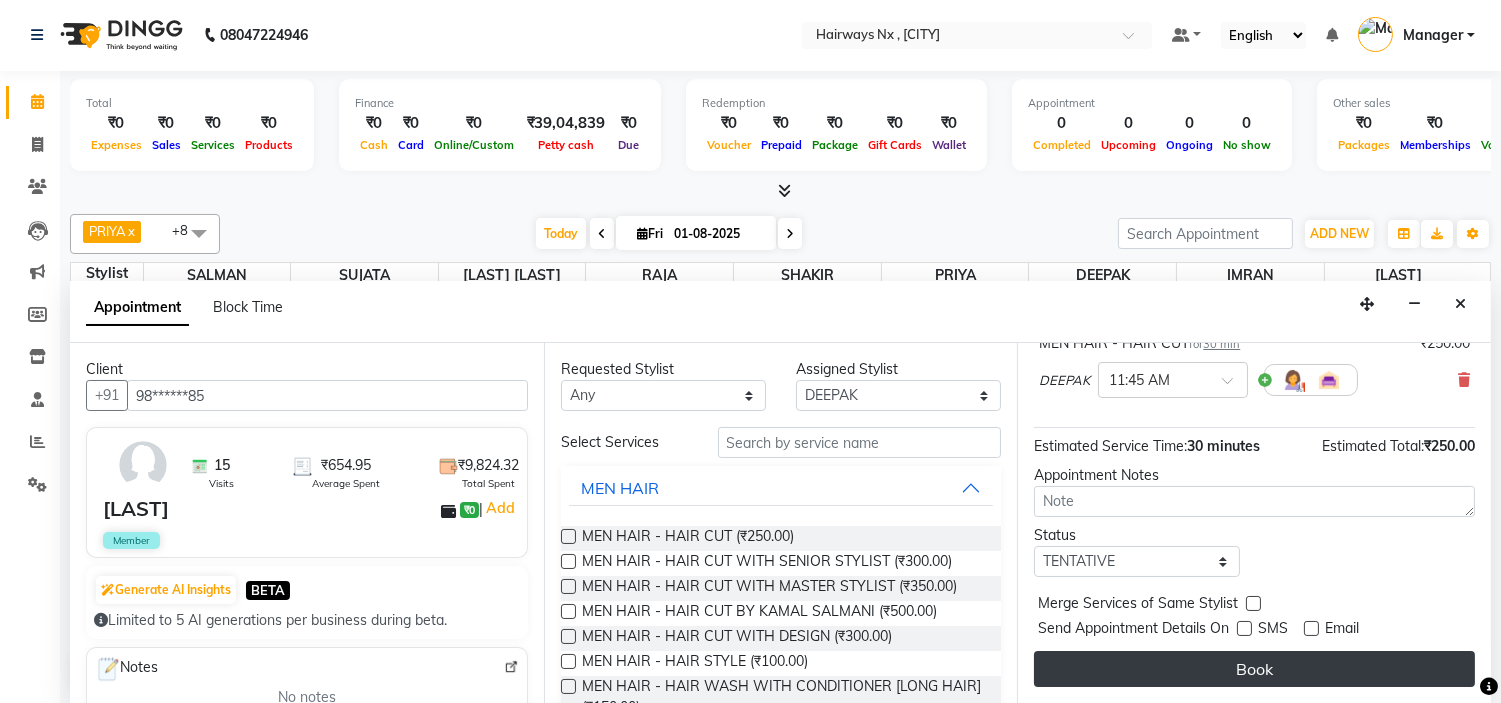 click on "Book" at bounding box center [1254, 669] 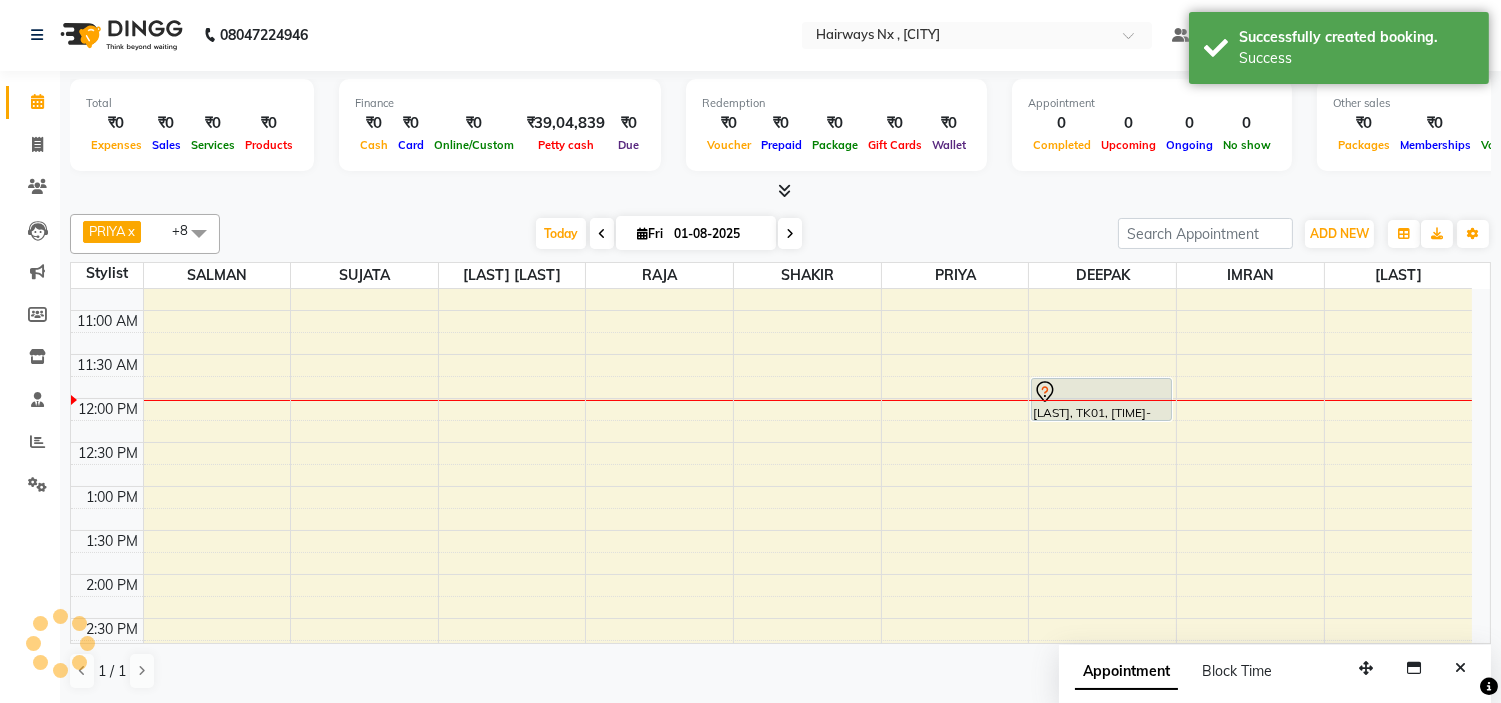 scroll, scrollTop: 0, scrollLeft: 0, axis: both 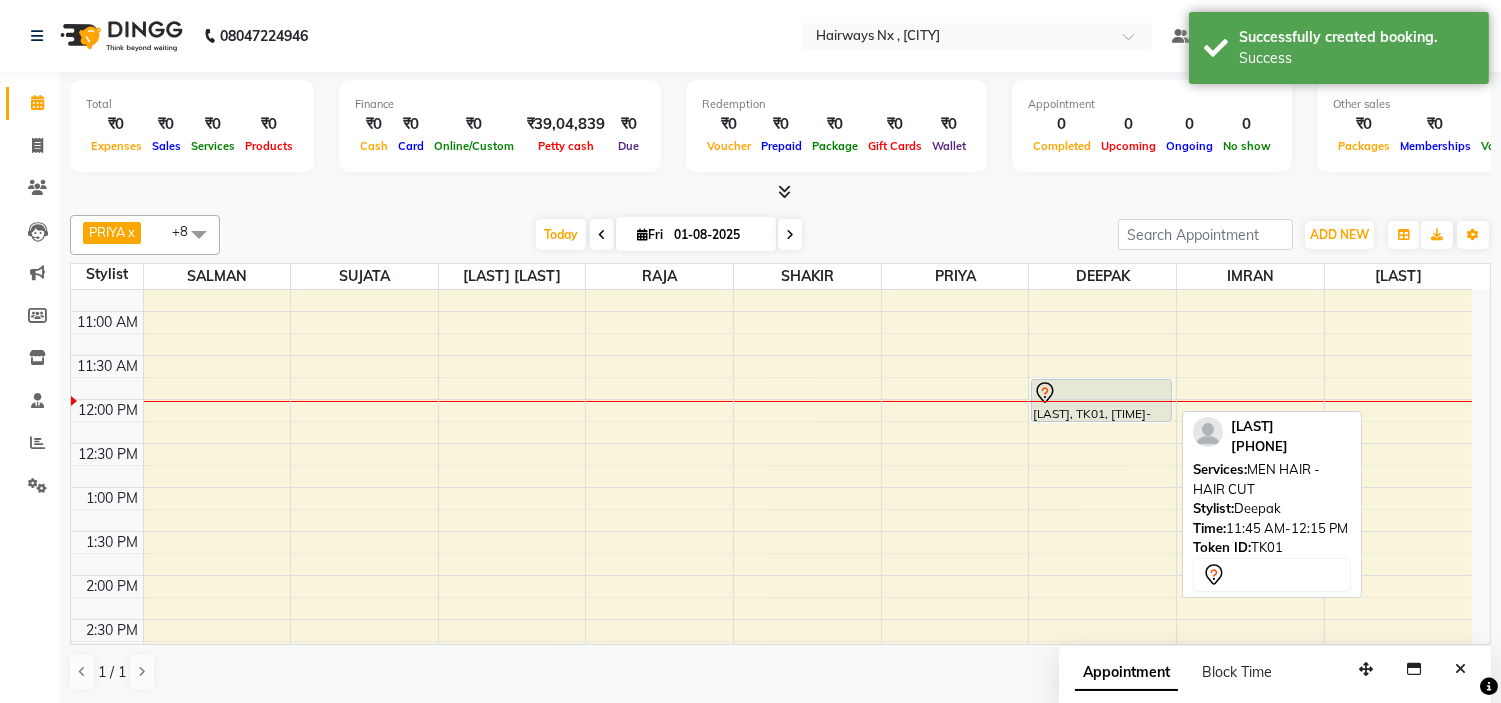 click on "[LAST], TK01, [TIME]-[TIME], MEN HAIR - HAIR CUT" at bounding box center [1101, 400] 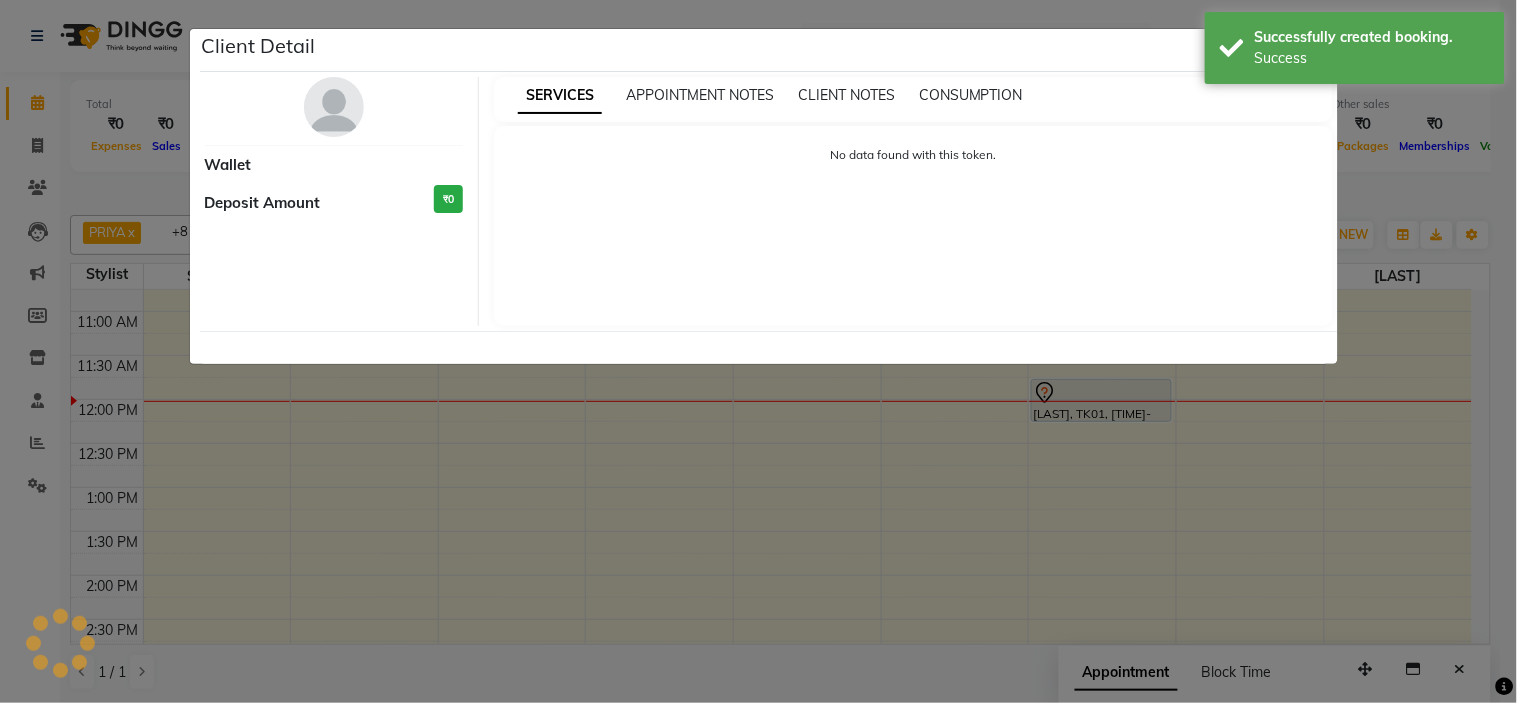 select on "7" 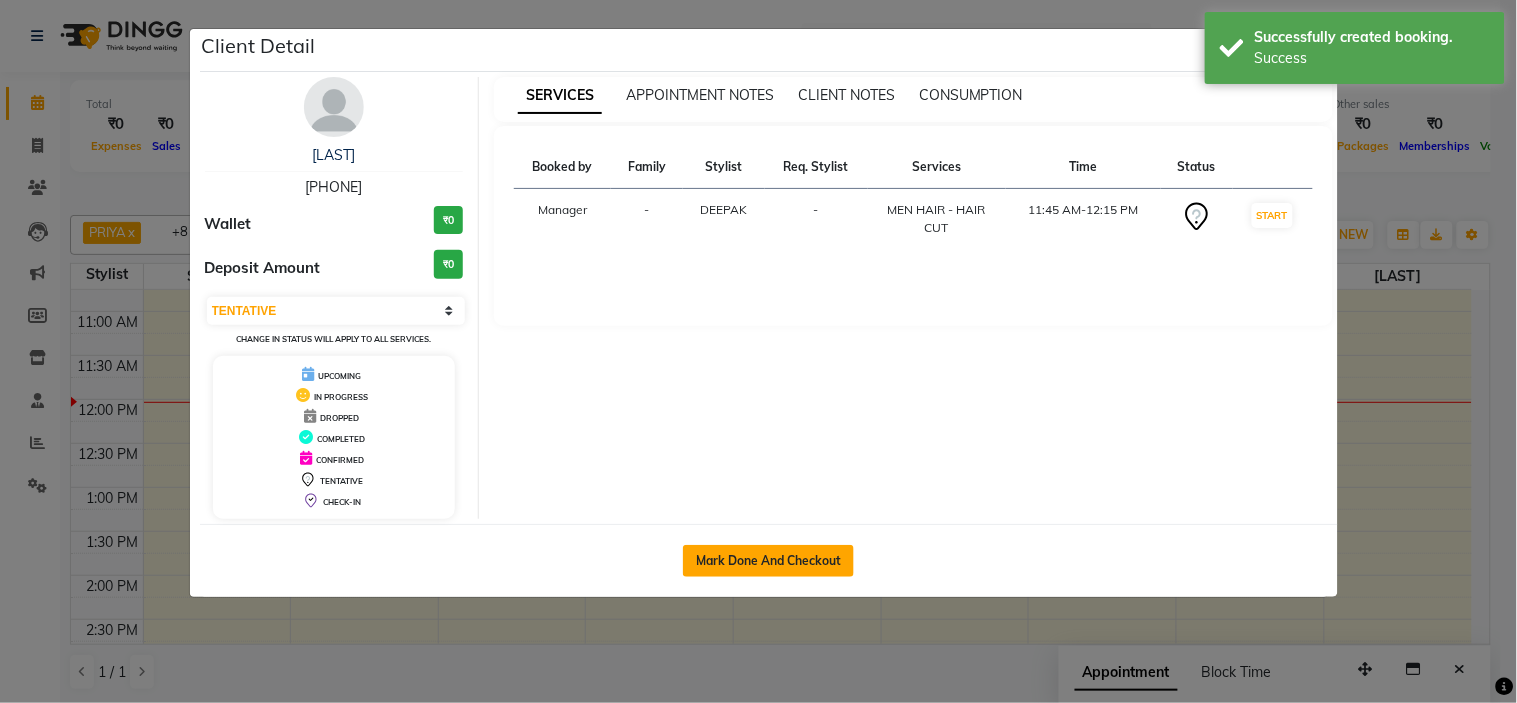 click on "Mark Done And Checkout" 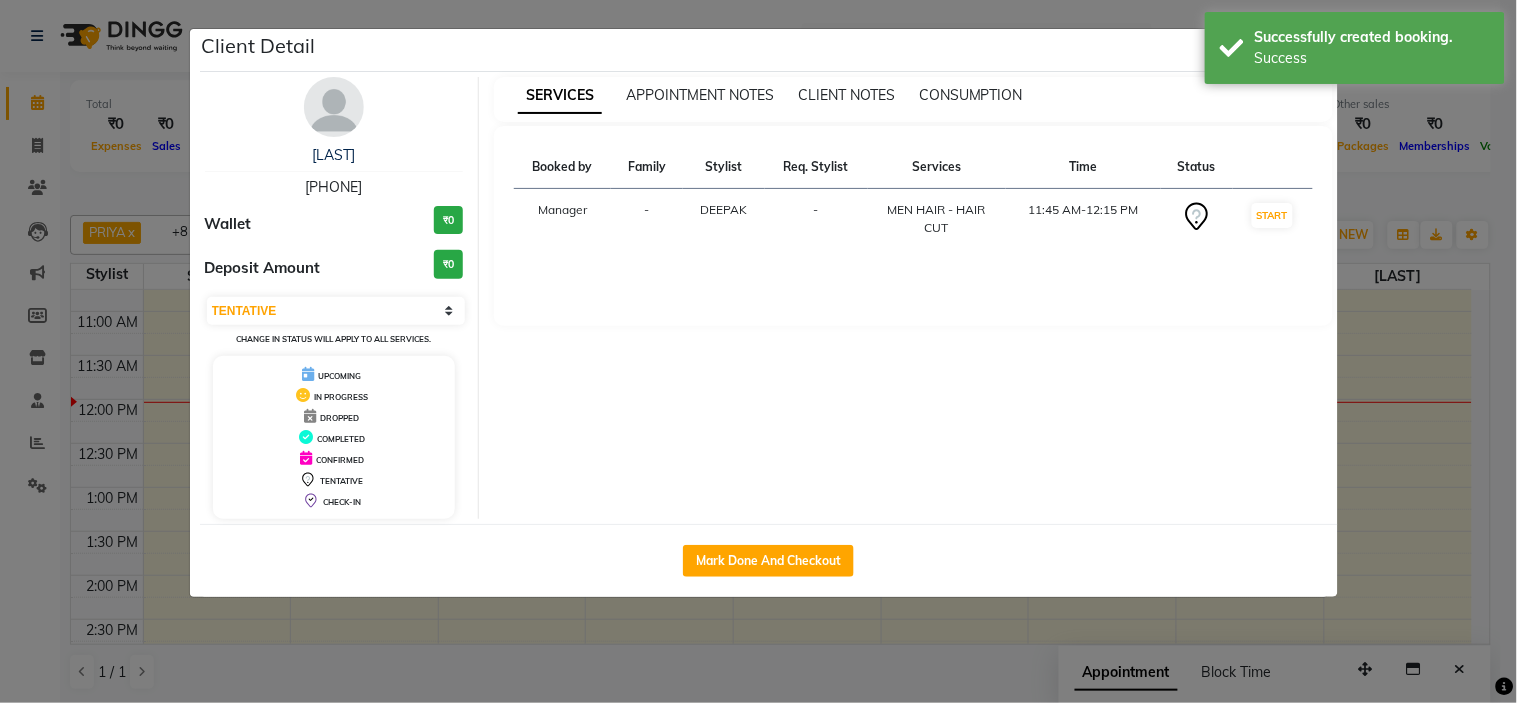 select on "service" 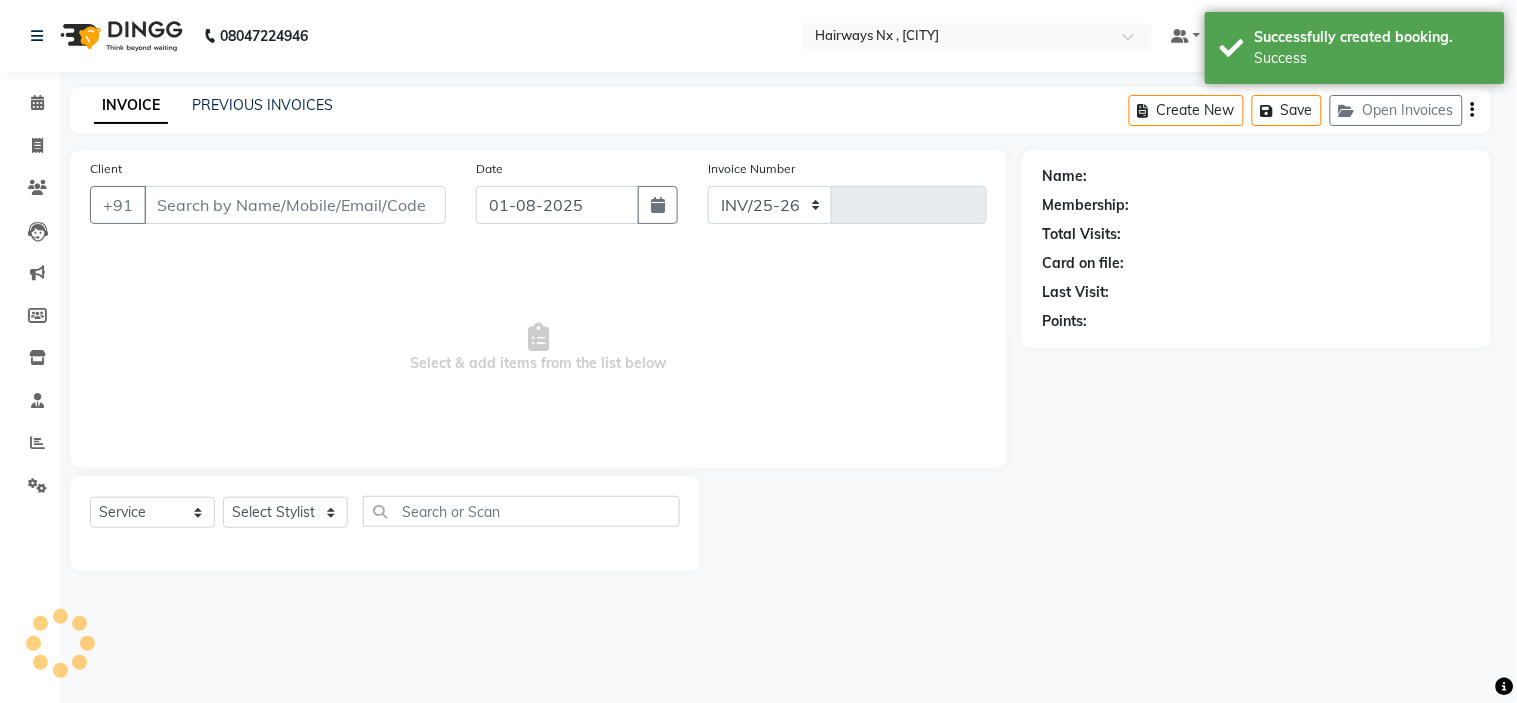 select on "3" 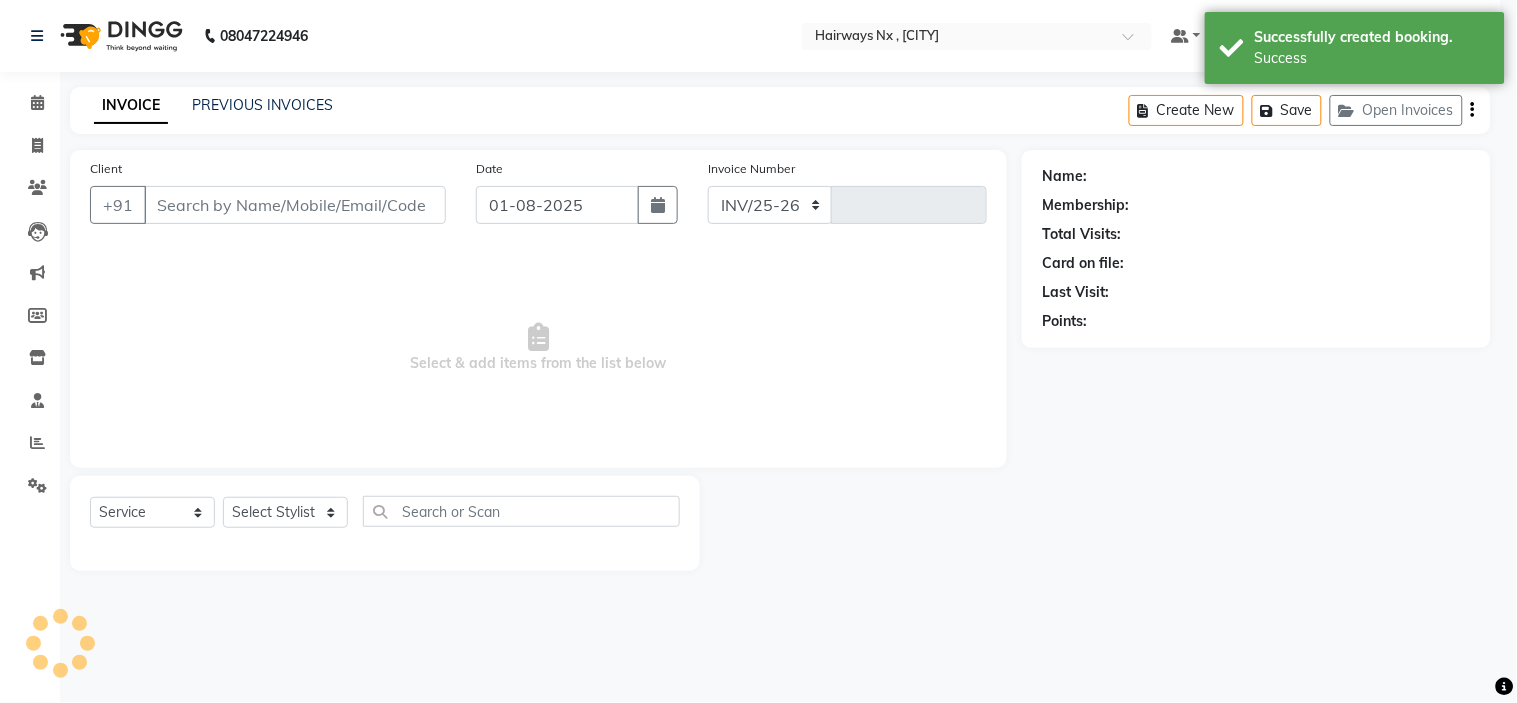 type on "0873" 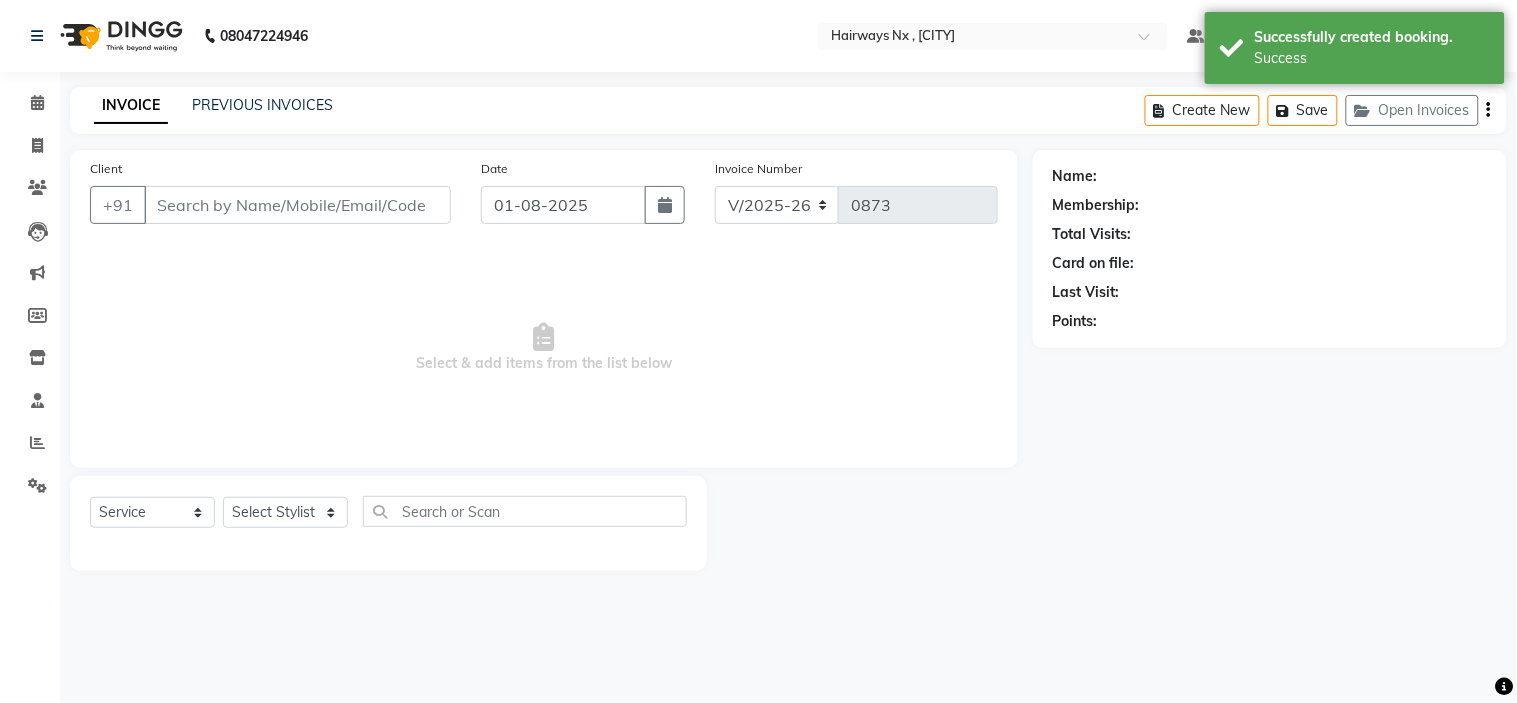 type on "98******85" 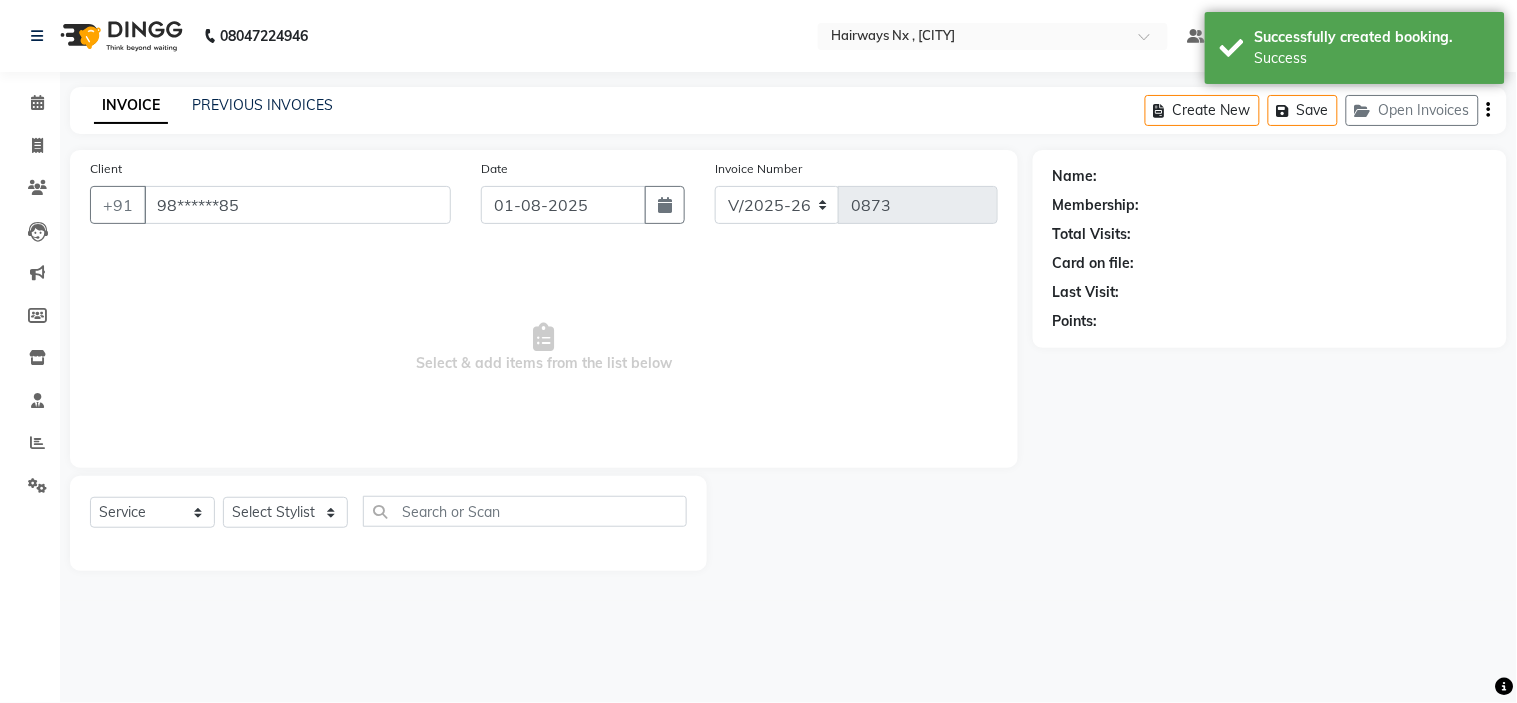select on "86028" 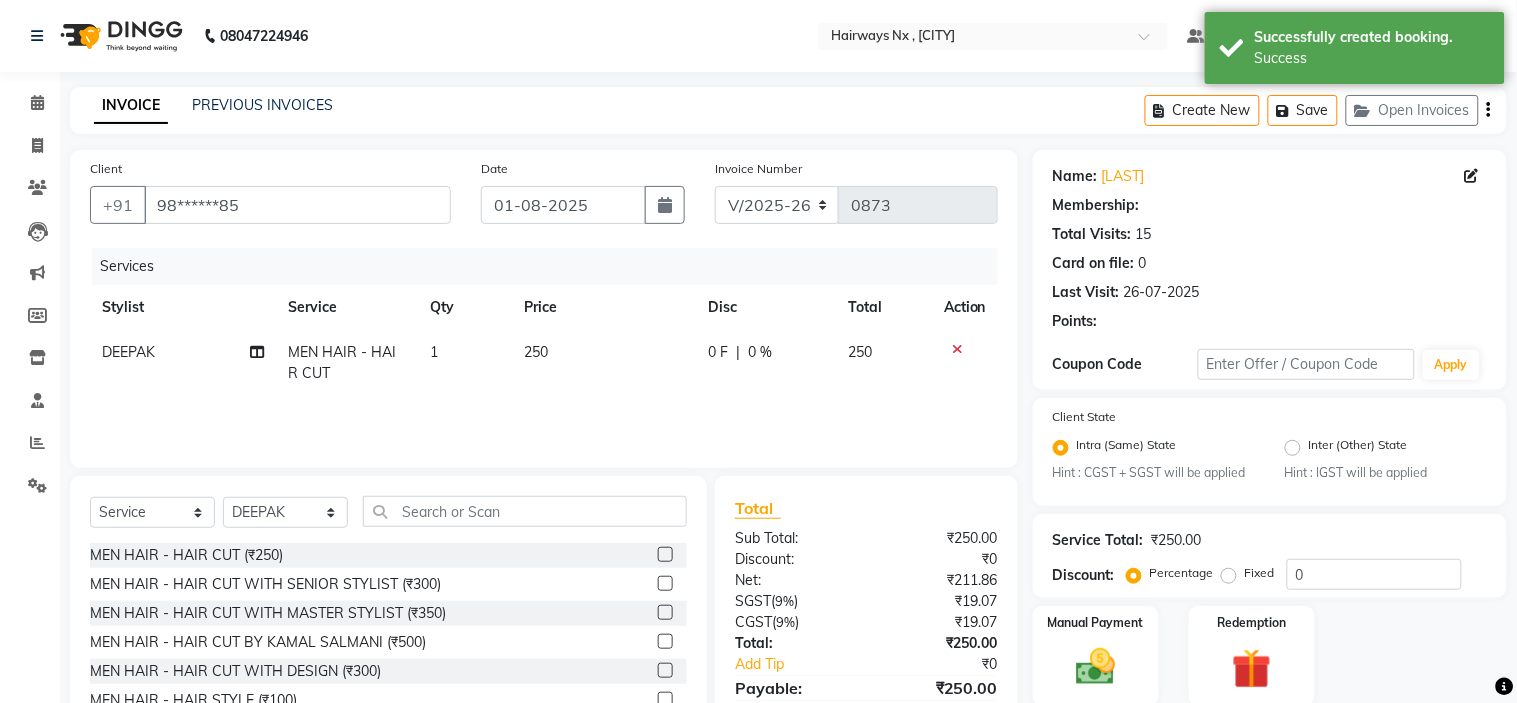 select on "1: Object" 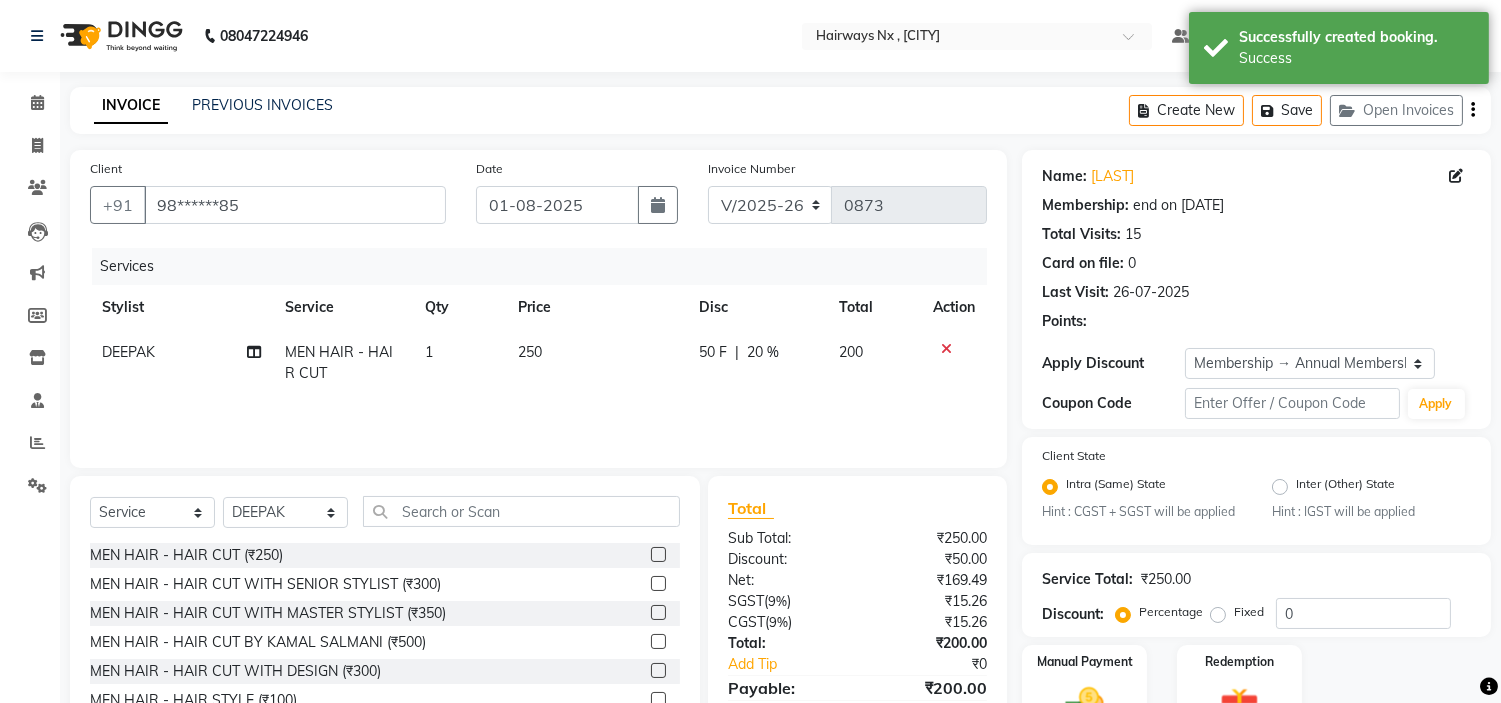 type on "20" 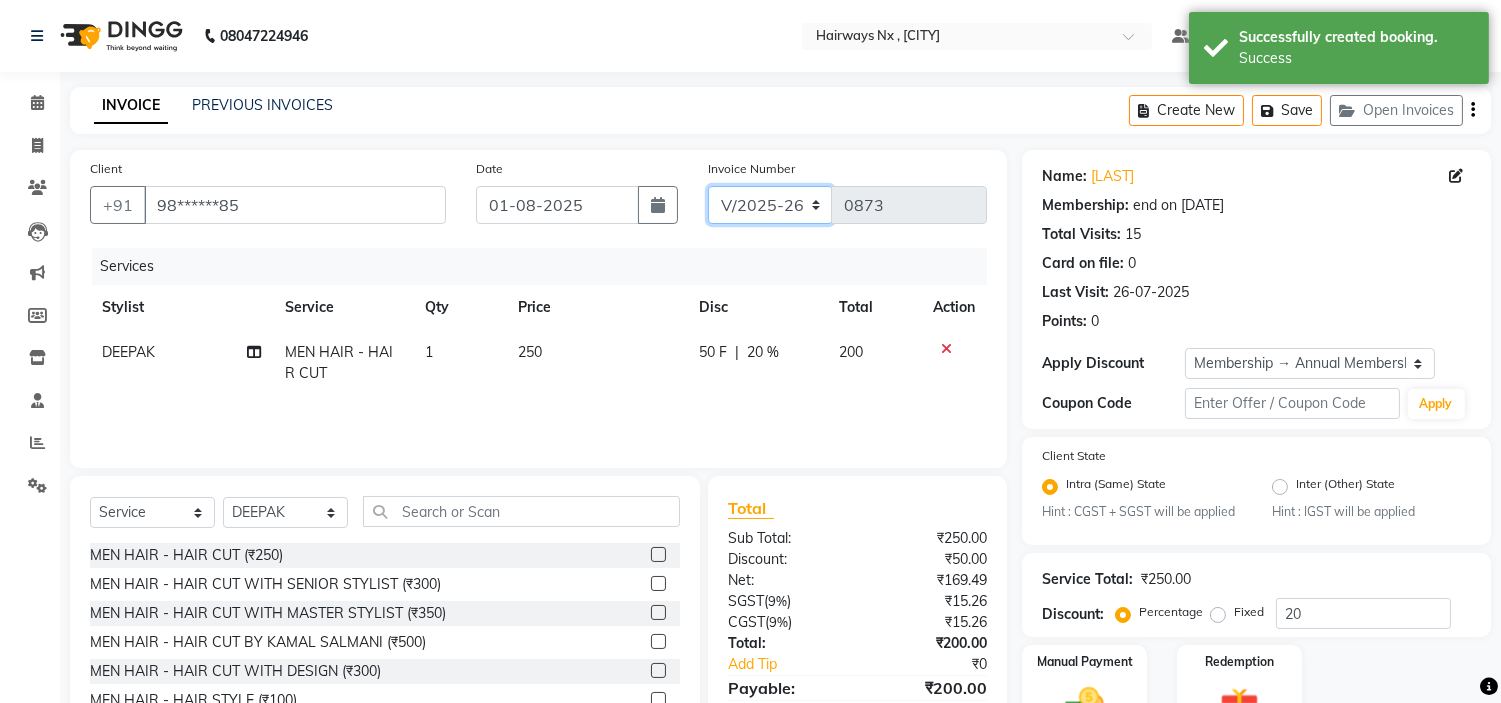 click on "INV/25-26 V/2025-26" 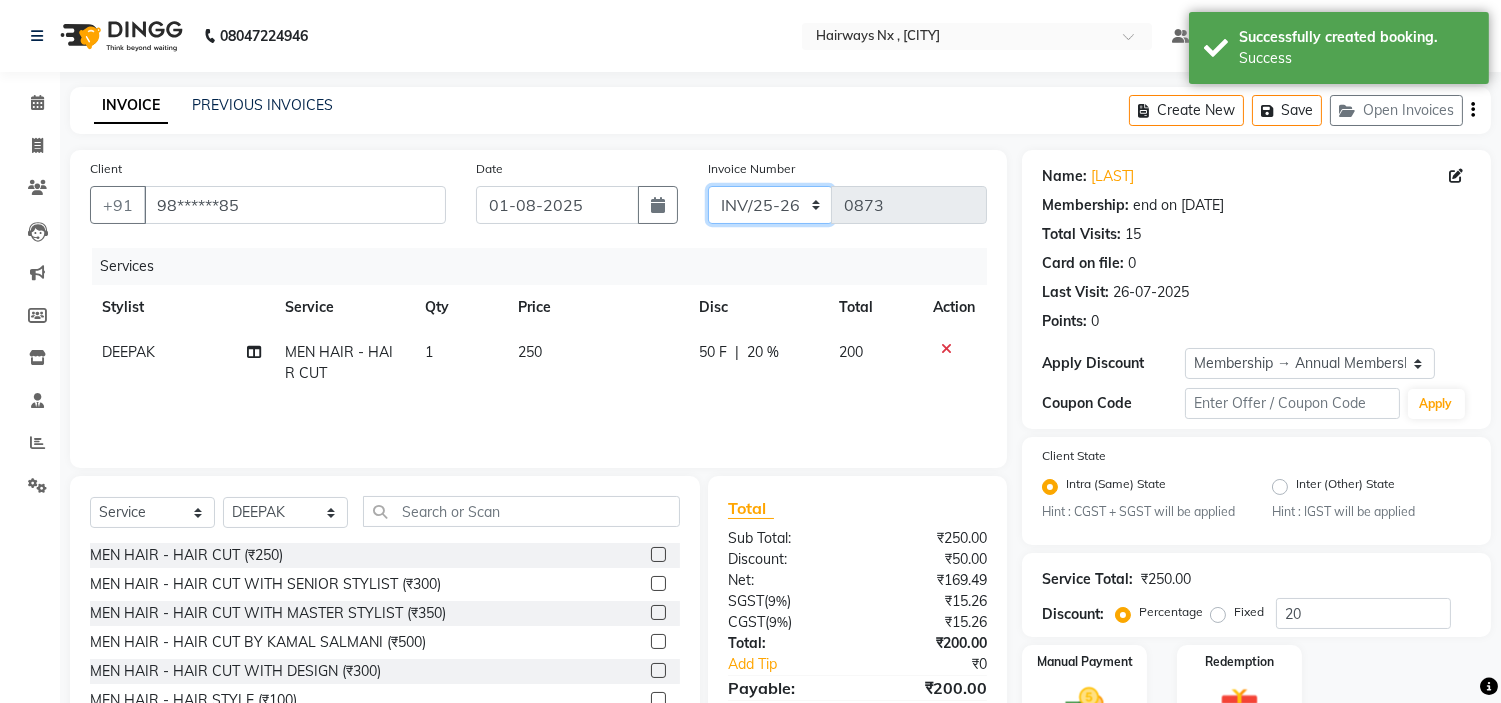 click on "INV/25-26 V/2025-26" 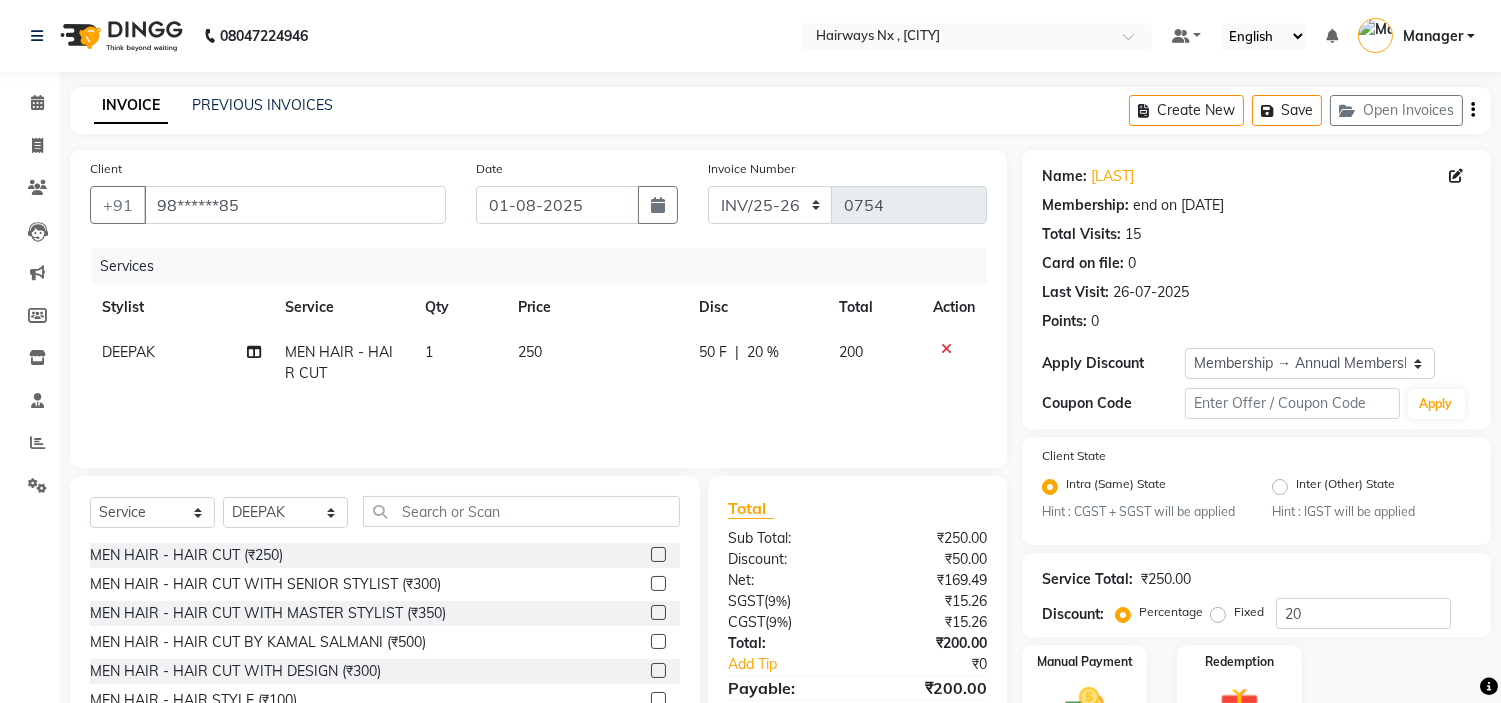 click 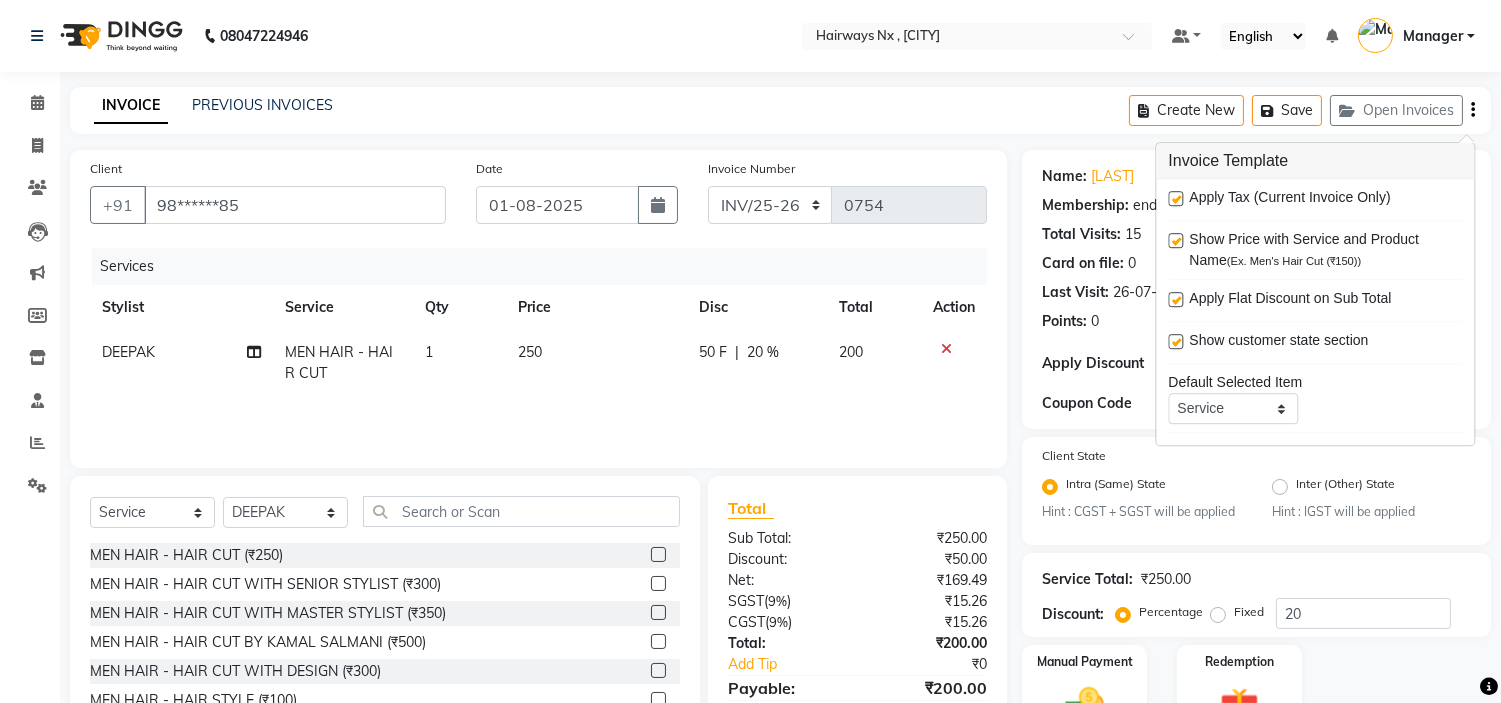 click at bounding box center (1175, 198) 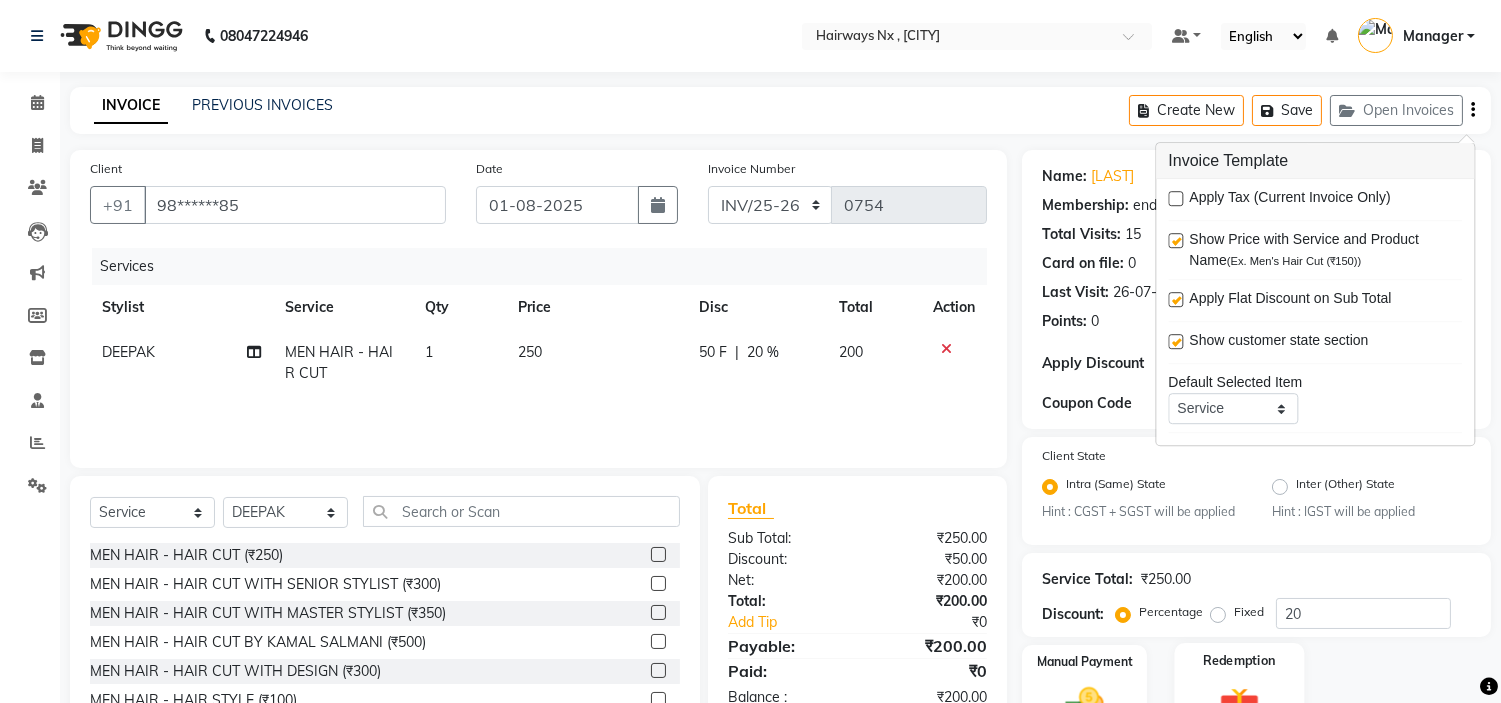 scroll, scrollTop: 111, scrollLeft: 0, axis: vertical 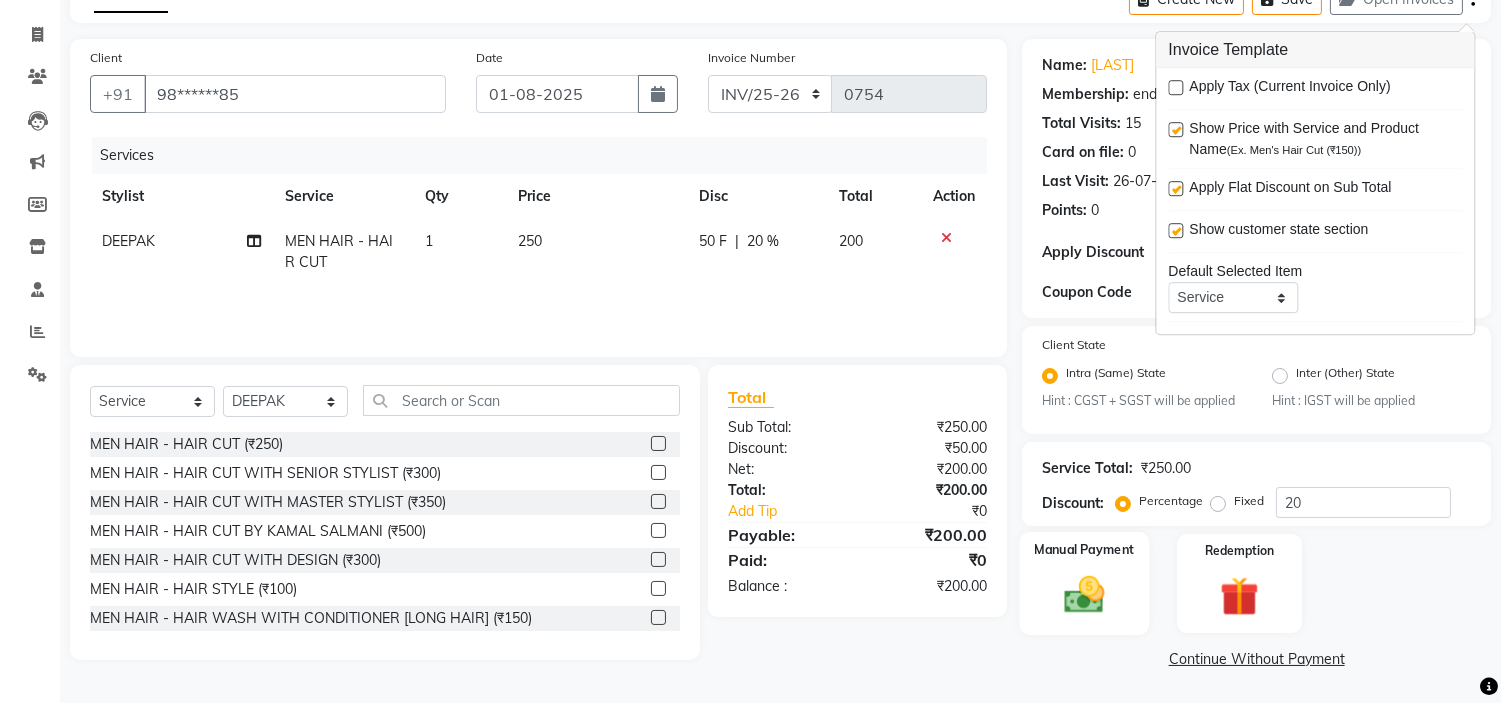 click on "Manual Payment" 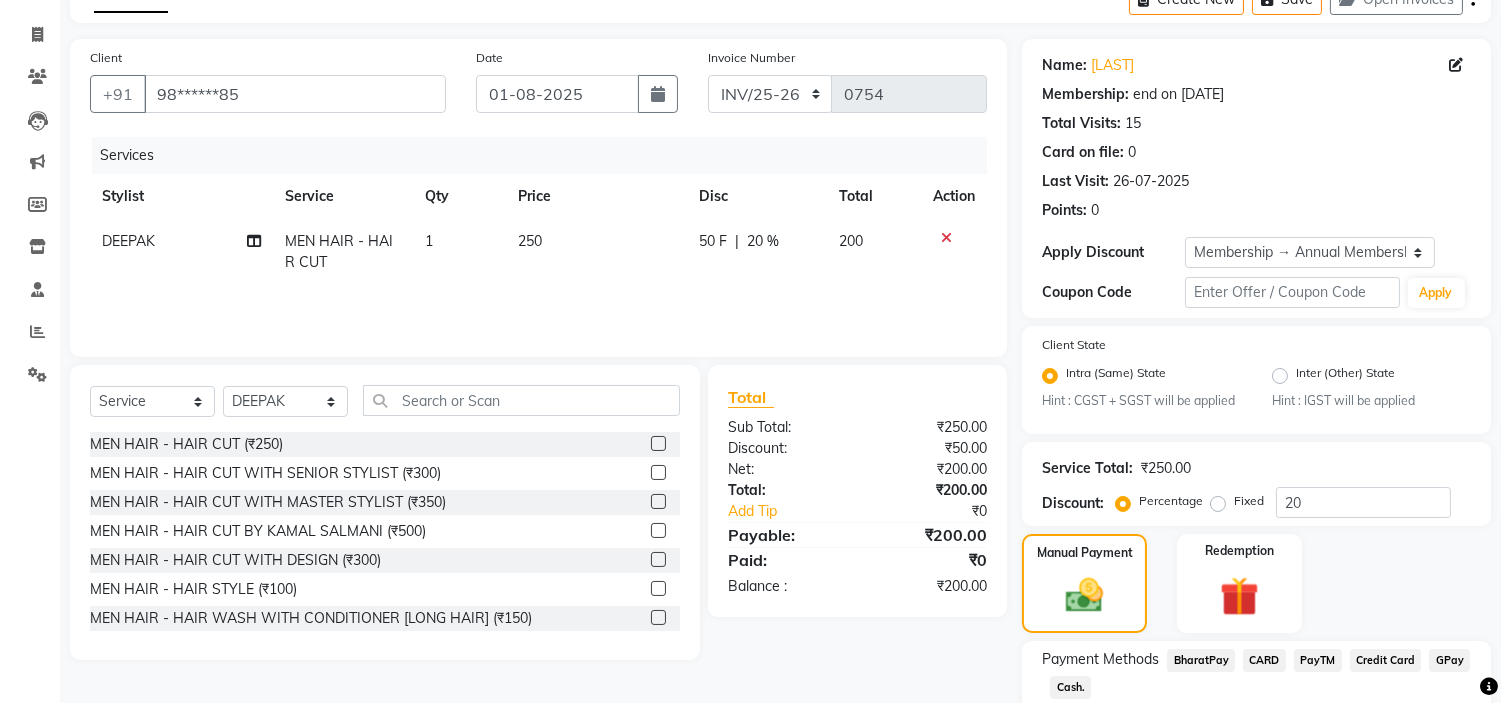 scroll, scrollTop: 240, scrollLeft: 0, axis: vertical 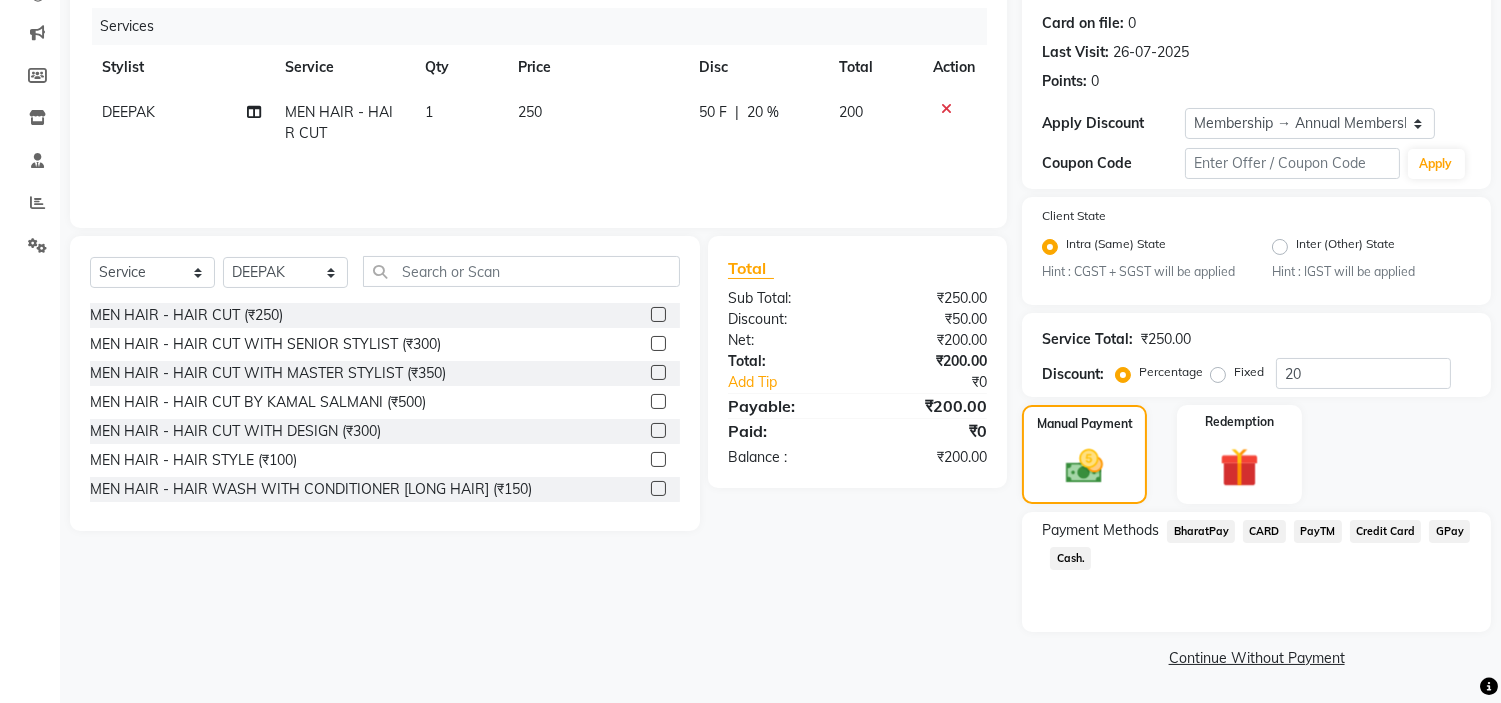 click on "Cash." 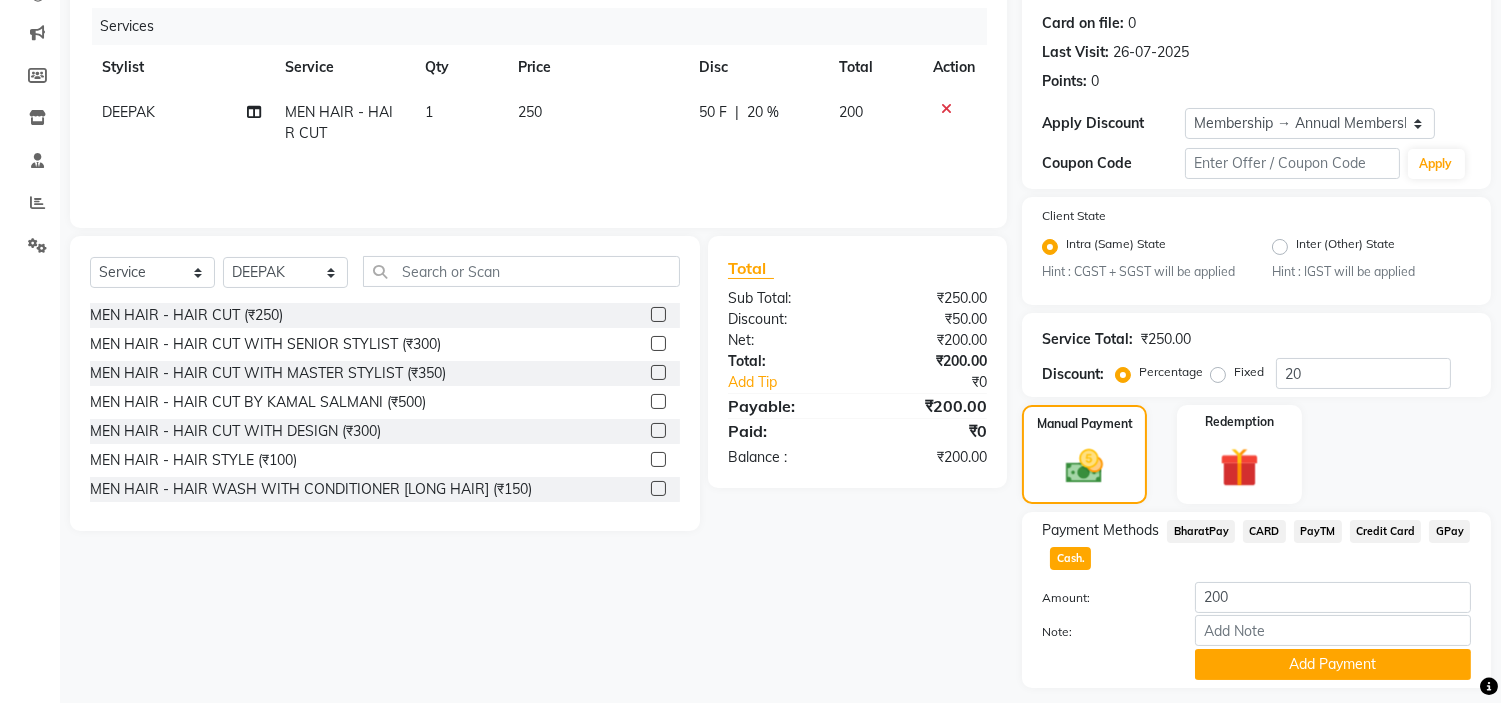 scroll, scrollTop: 0, scrollLeft: 0, axis: both 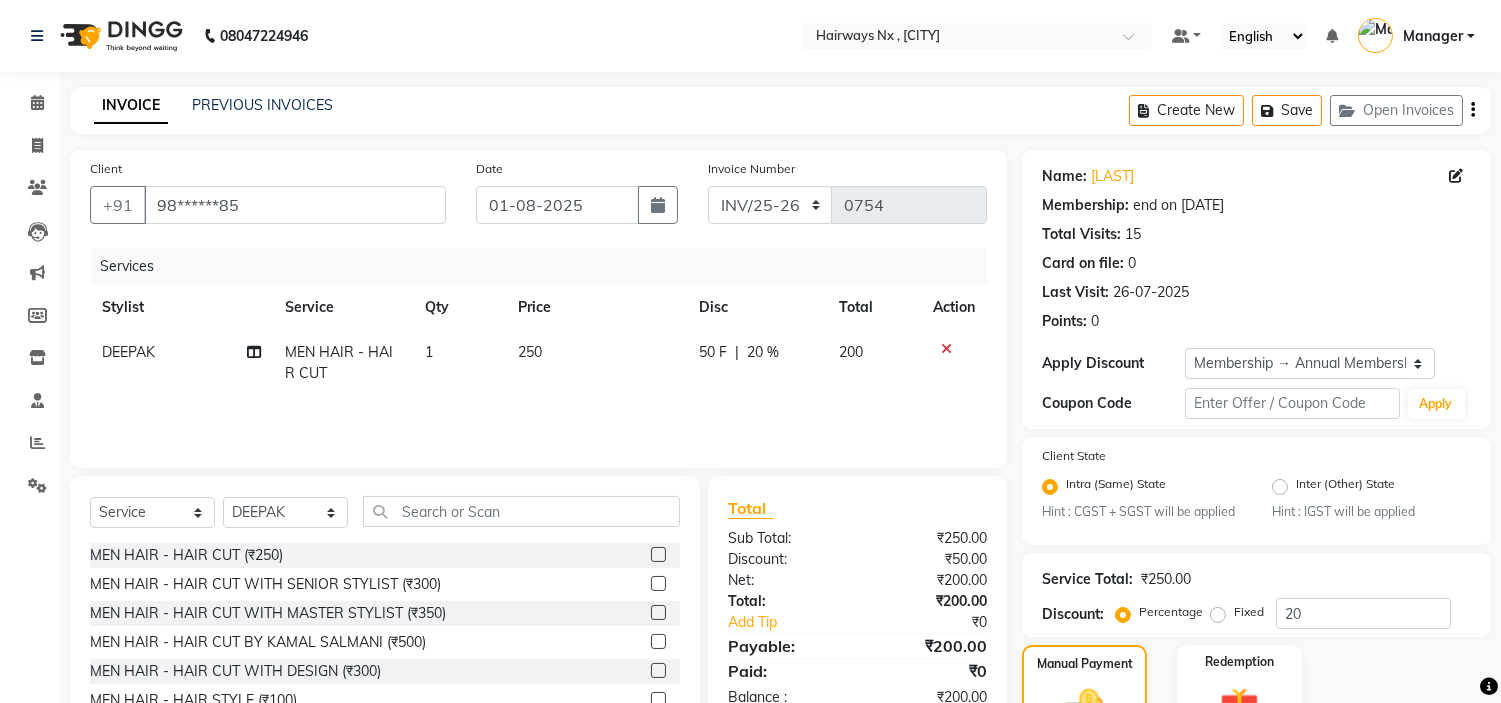 click 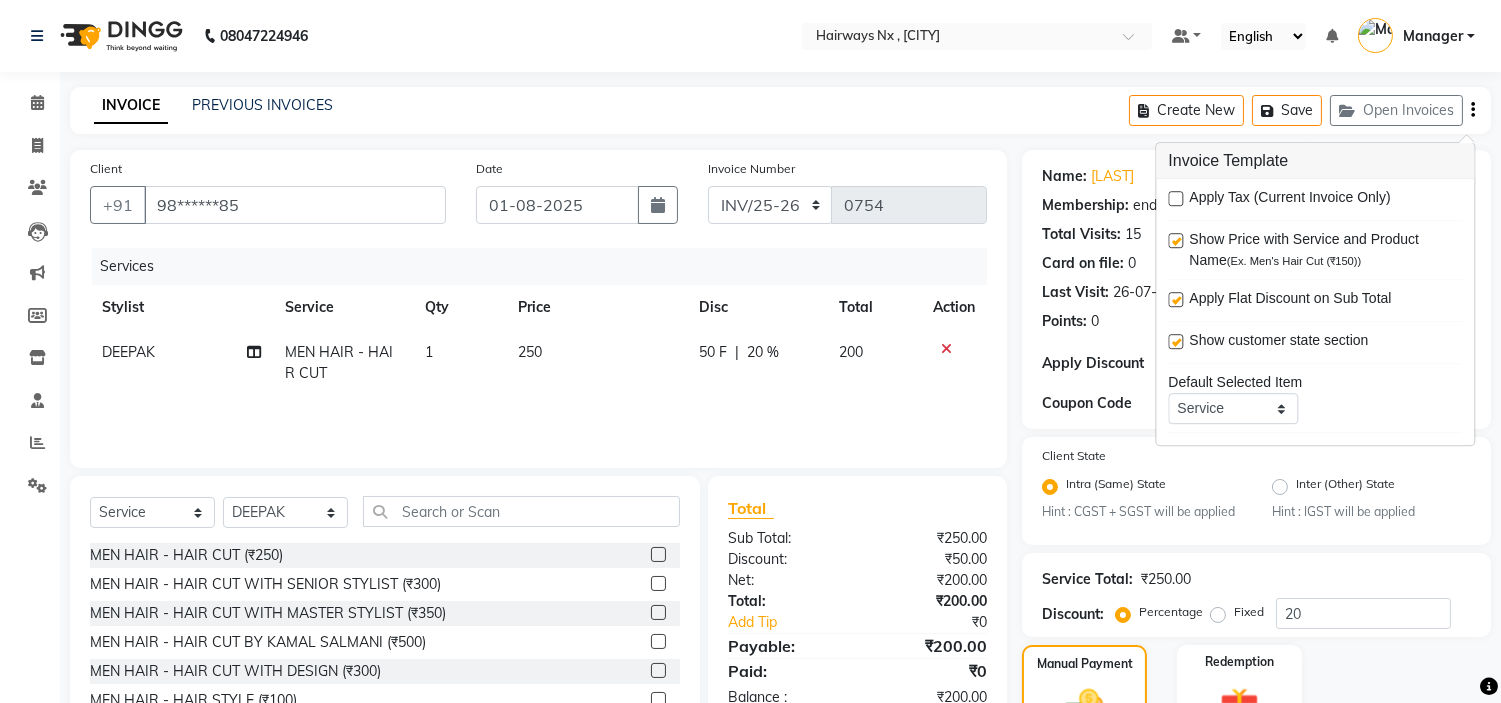 scroll, scrollTop: 296, scrollLeft: 0, axis: vertical 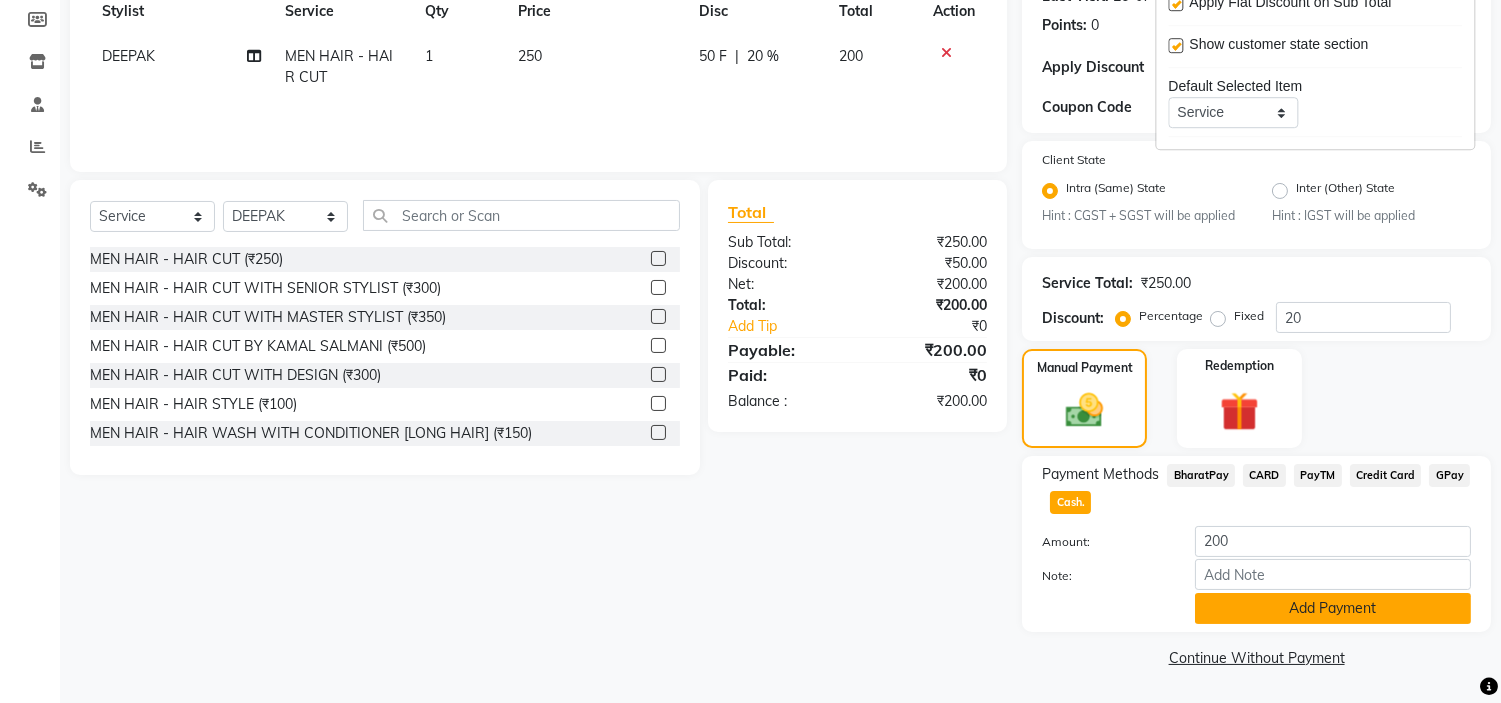 click on "Add Payment" 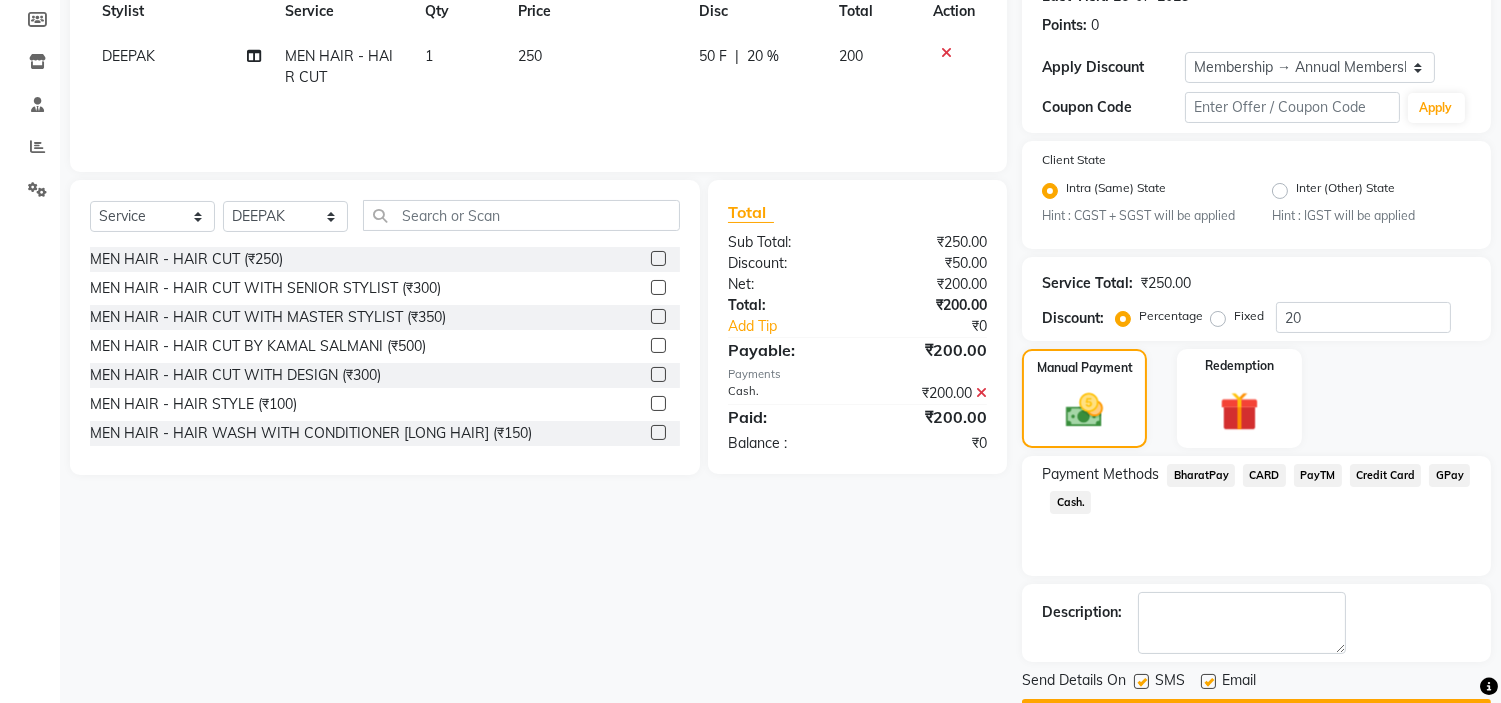 scroll, scrollTop: 353, scrollLeft: 0, axis: vertical 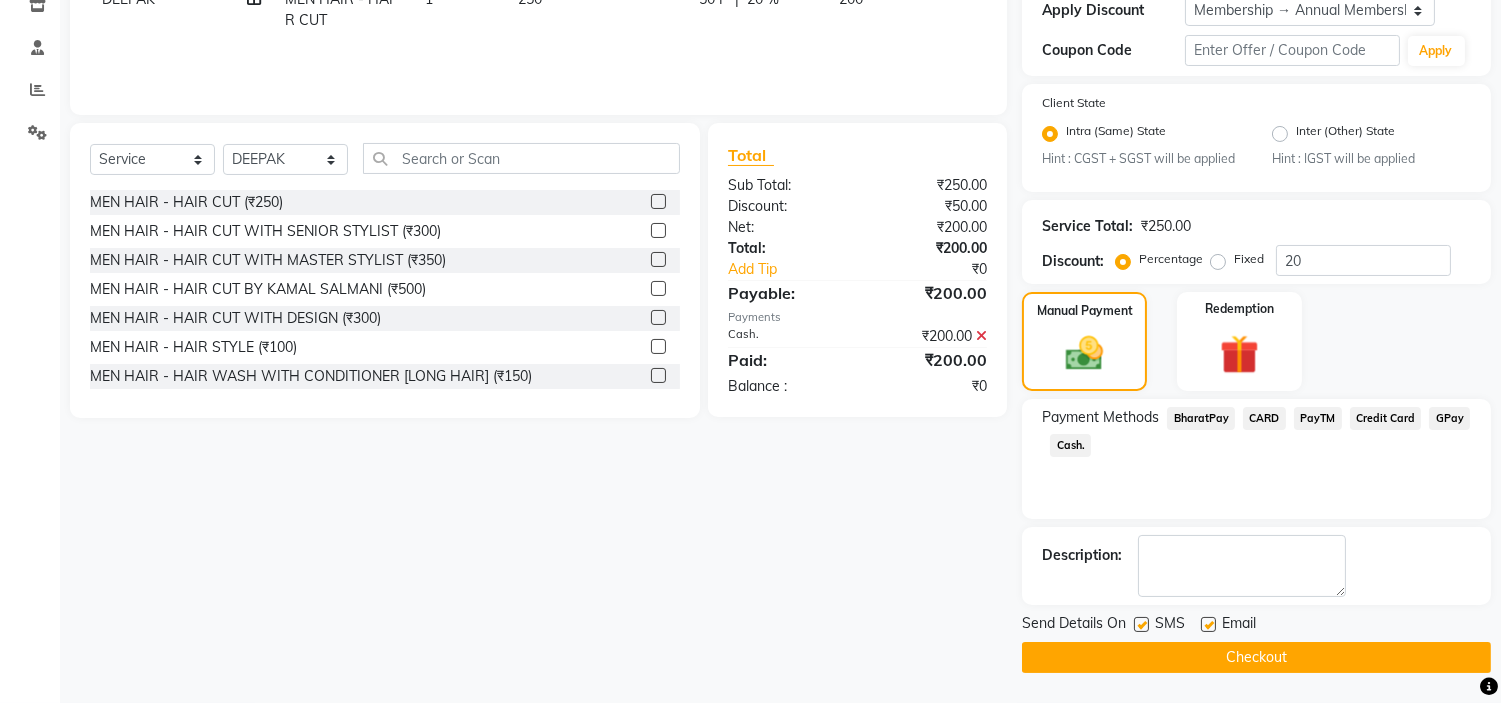 click 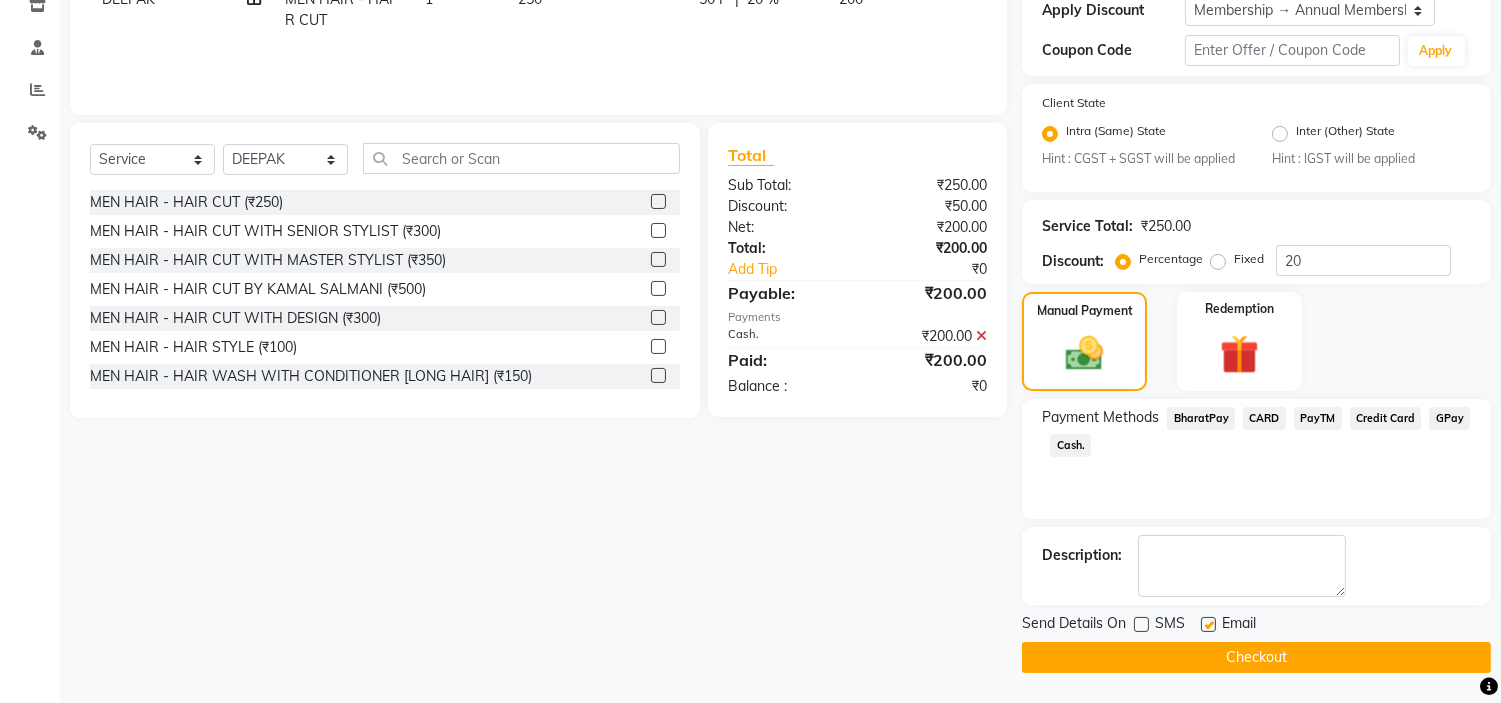 click 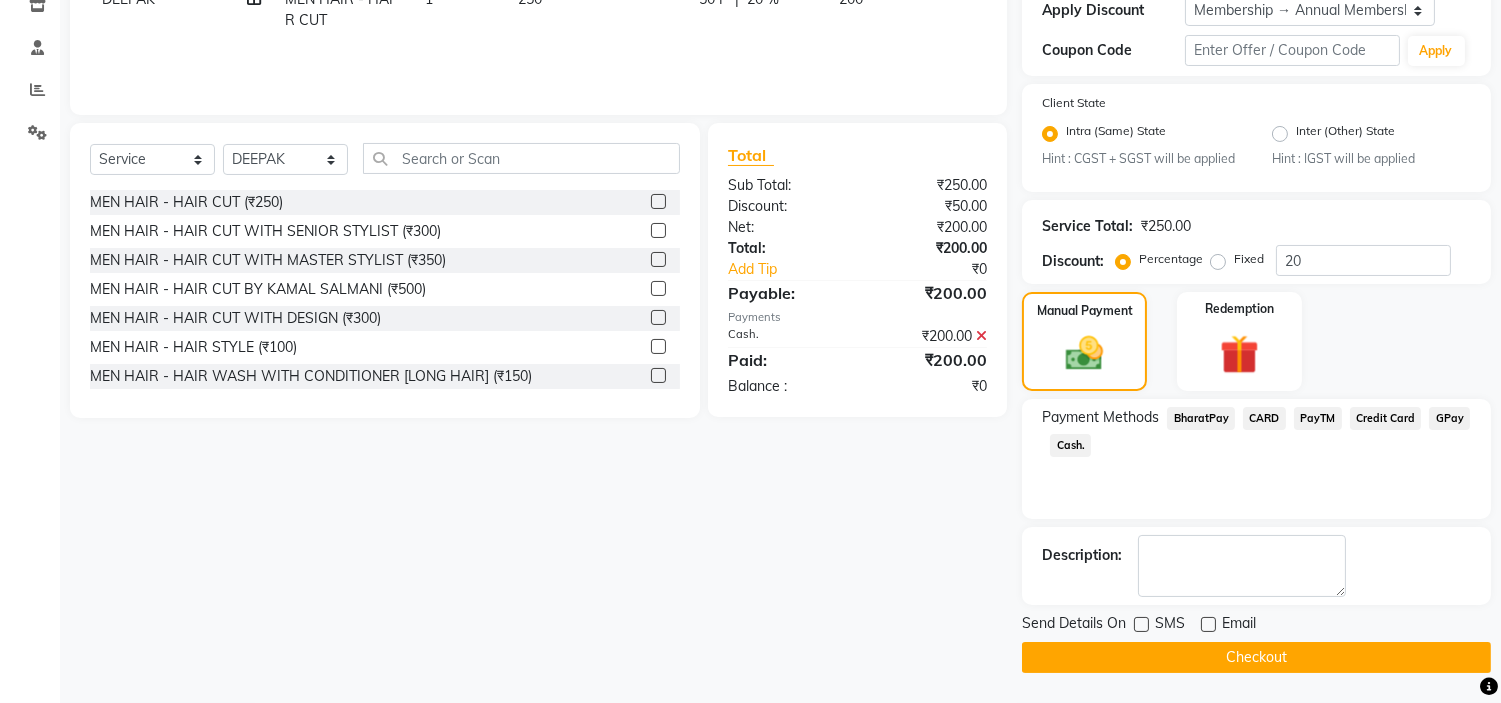 drag, startPoint x: 1203, startPoint y: 657, endPoint x: 1213, endPoint y: 668, distance: 14.866069 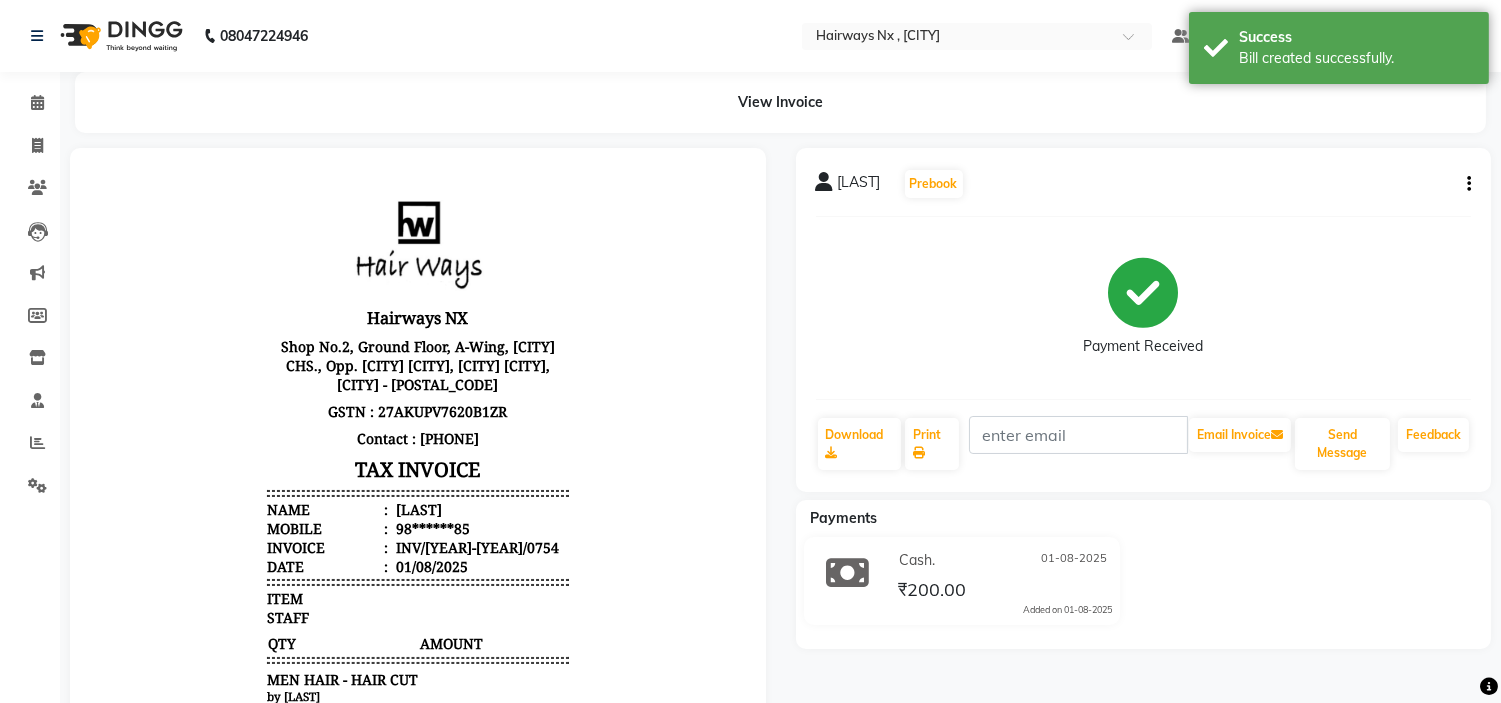 scroll, scrollTop: 0, scrollLeft: 0, axis: both 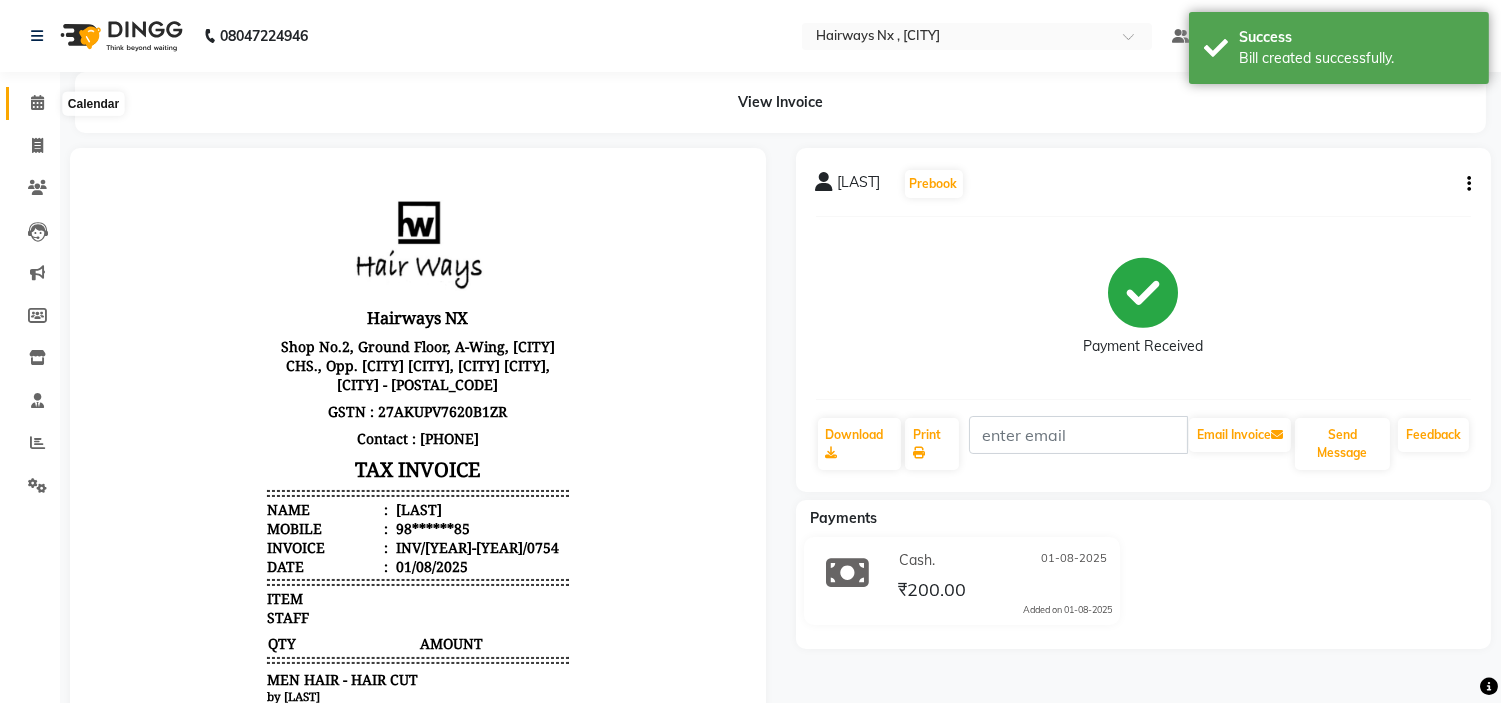 click 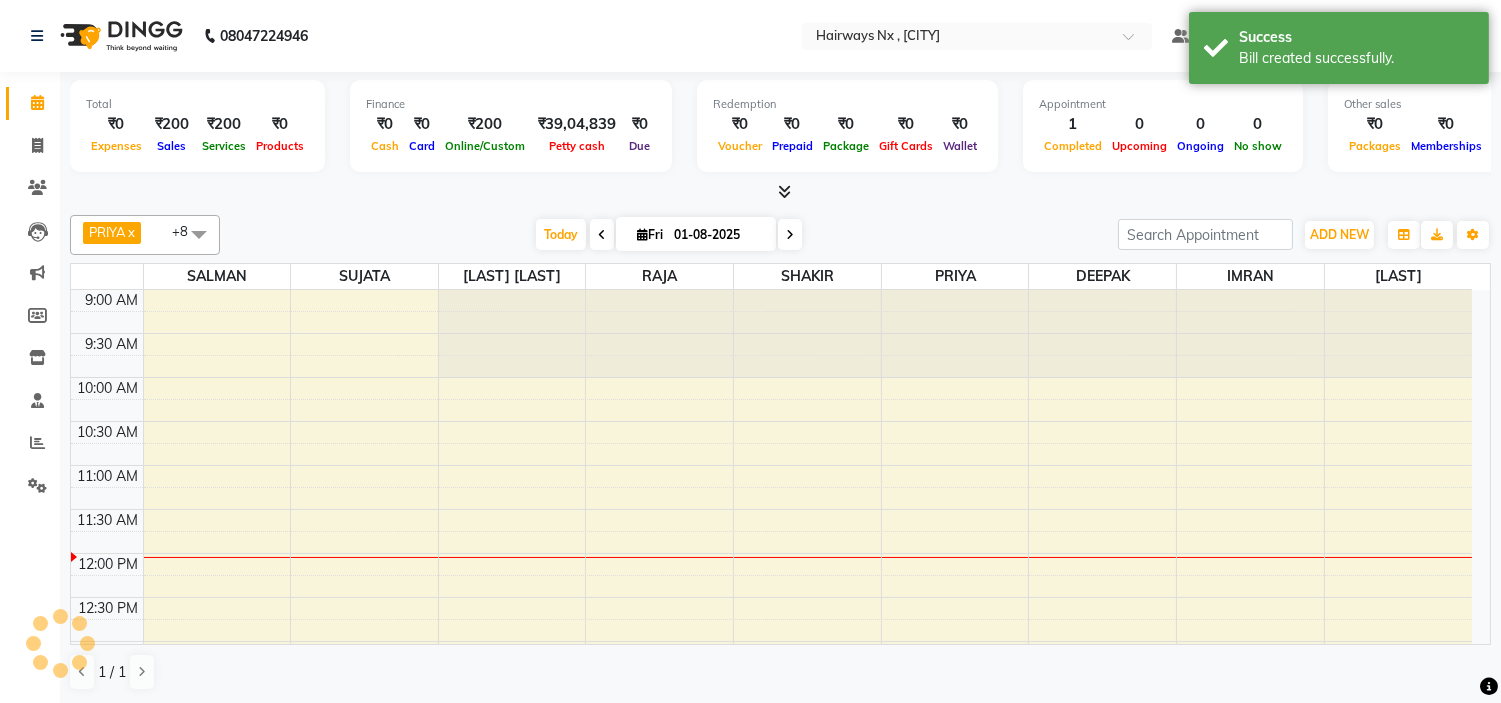 scroll, scrollTop: 0, scrollLeft: 0, axis: both 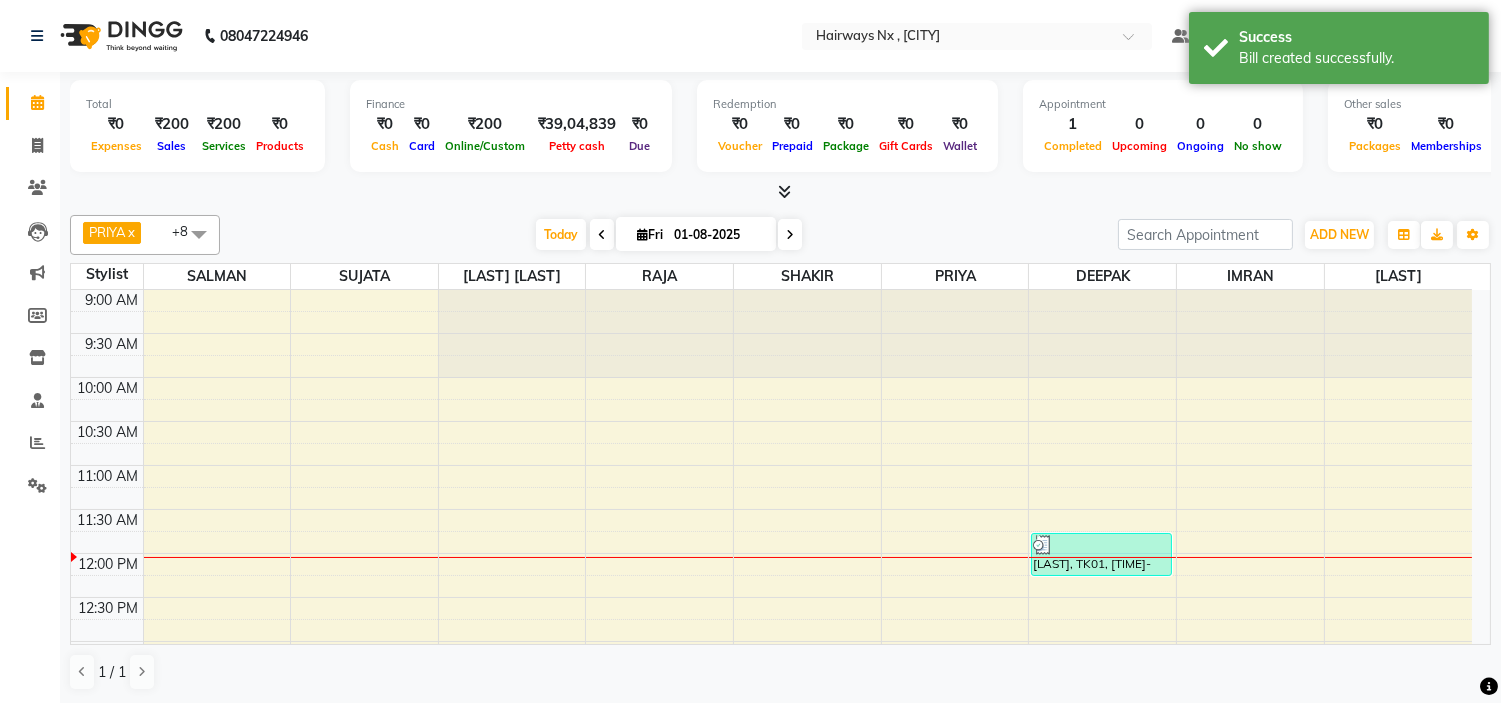 drag, startPoint x: 546, startPoint y: 237, endPoint x: 552, endPoint y: 251, distance: 15.231546 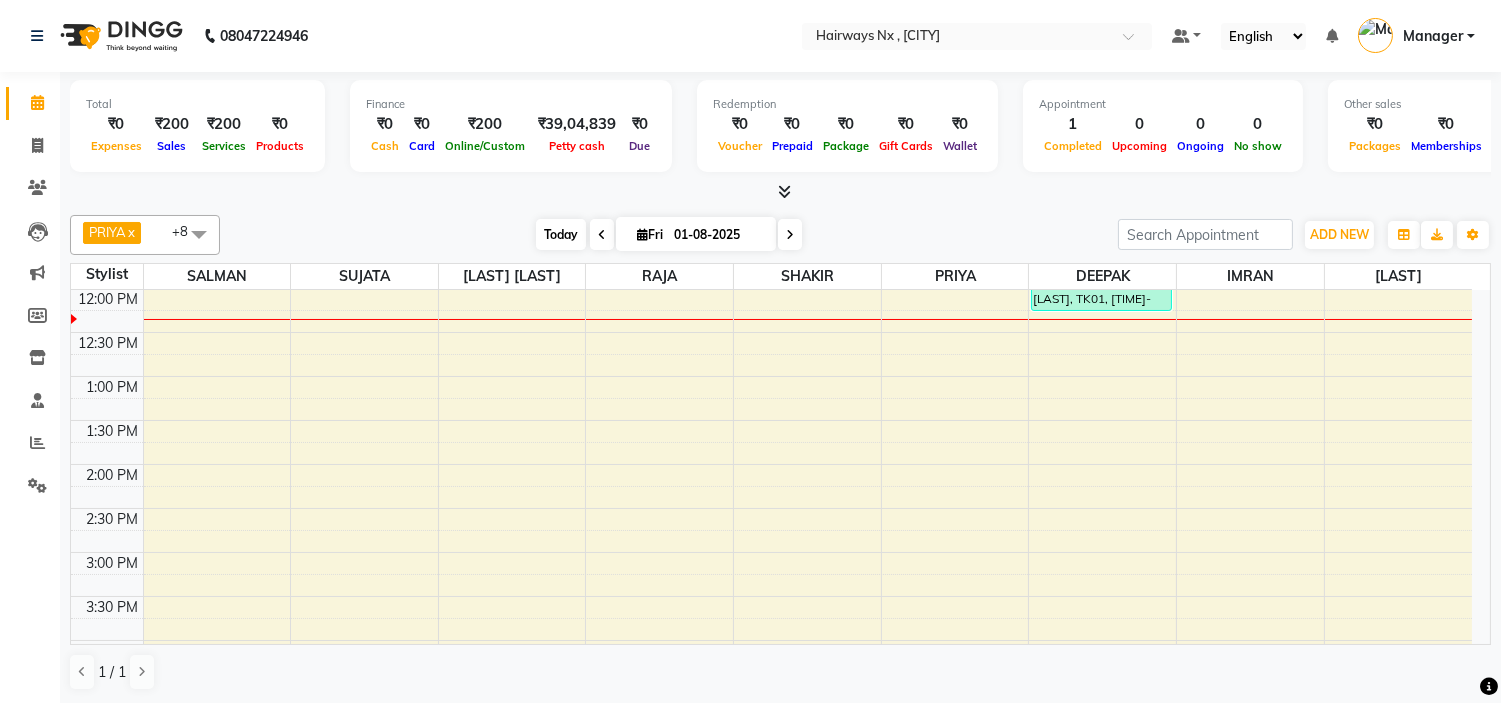 click on "Today" at bounding box center (561, 234) 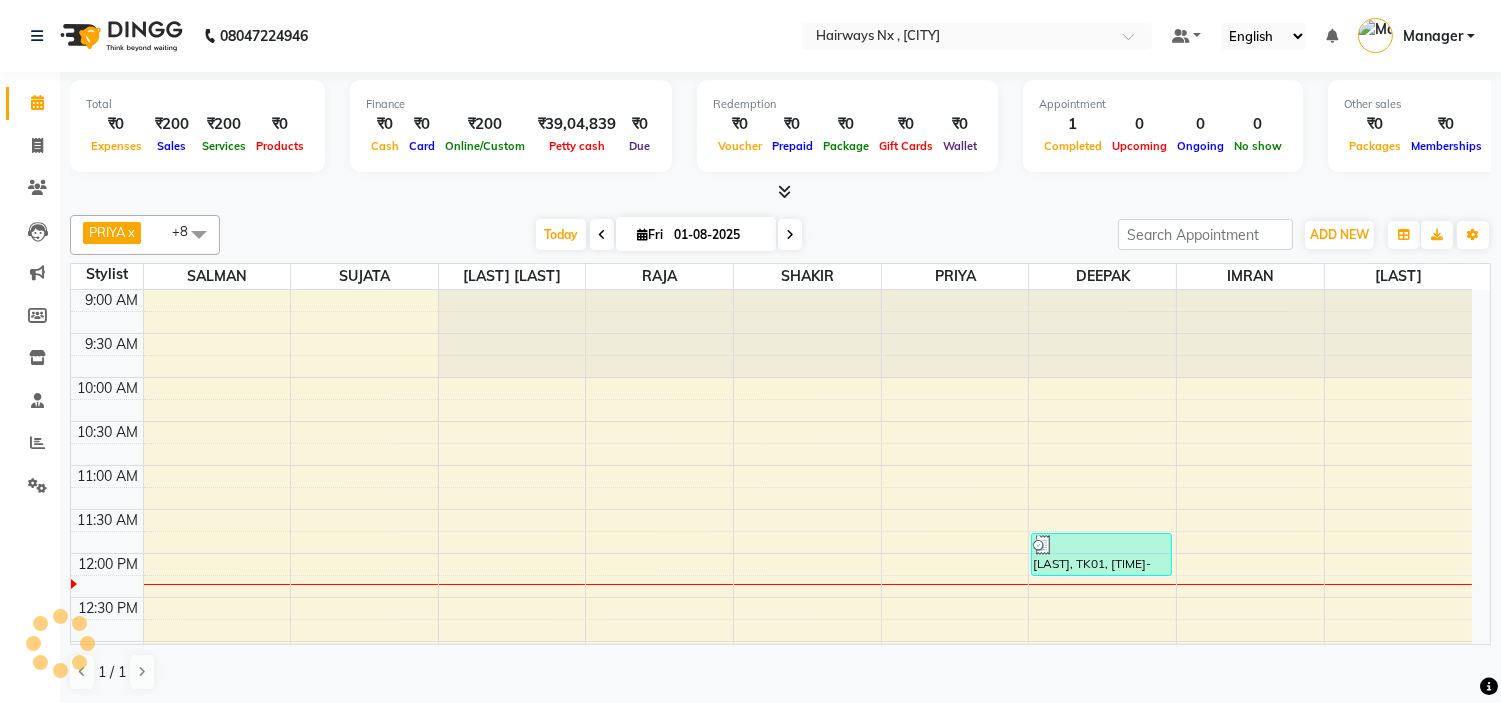 scroll, scrollTop: 265, scrollLeft: 0, axis: vertical 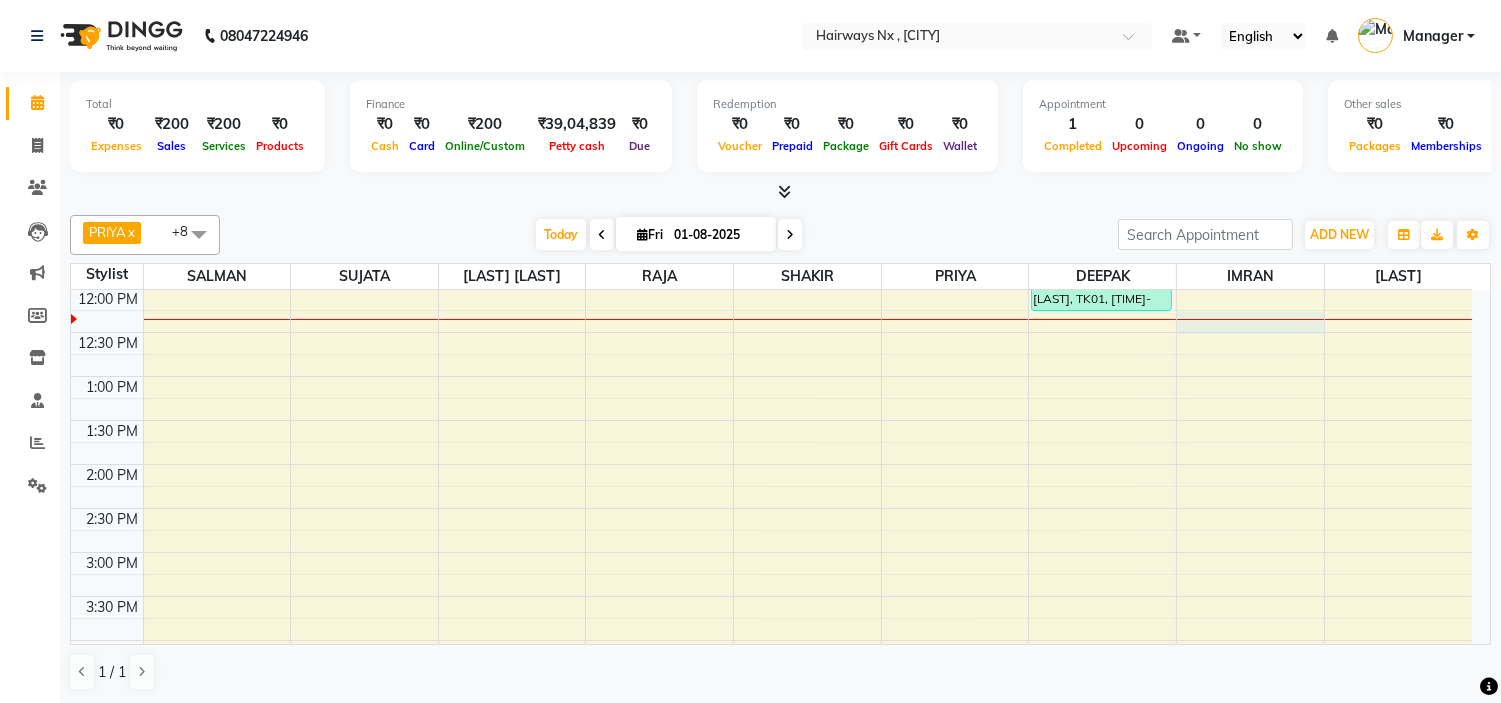 click on "[LAST], TK01, [TIME]-[TIME], MEN HAIR - HAIR CUT" at bounding box center [771, 640] 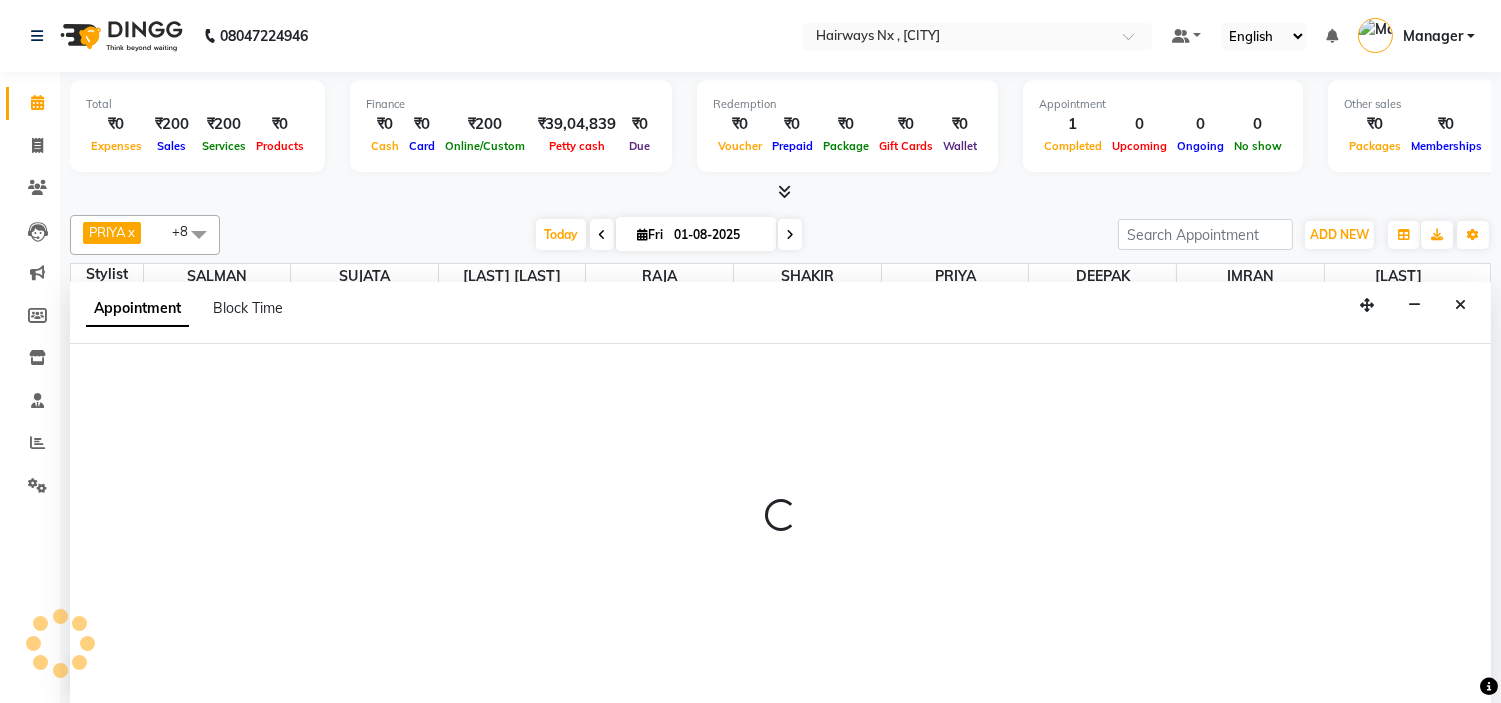 scroll, scrollTop: 1, scrollLeft: 0, axis: vertical 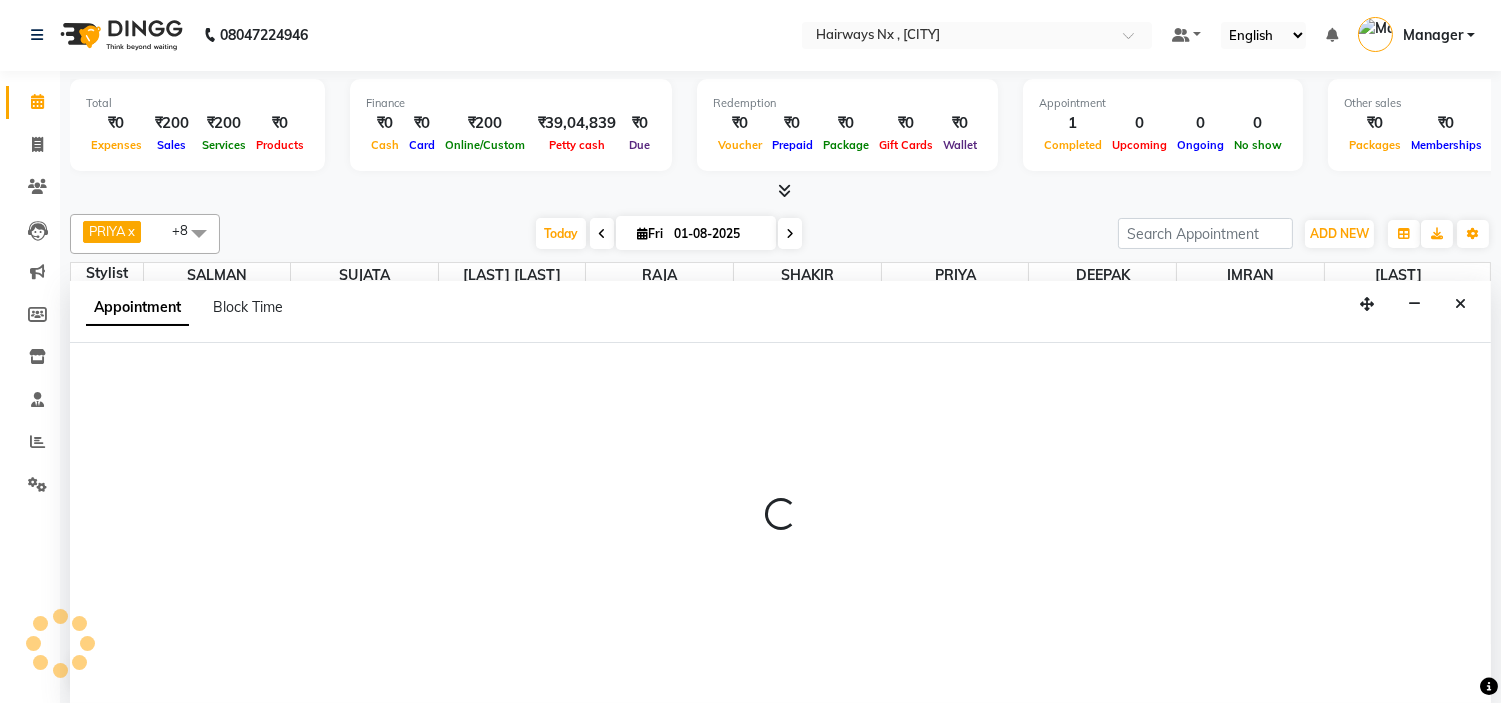 select on "86029" 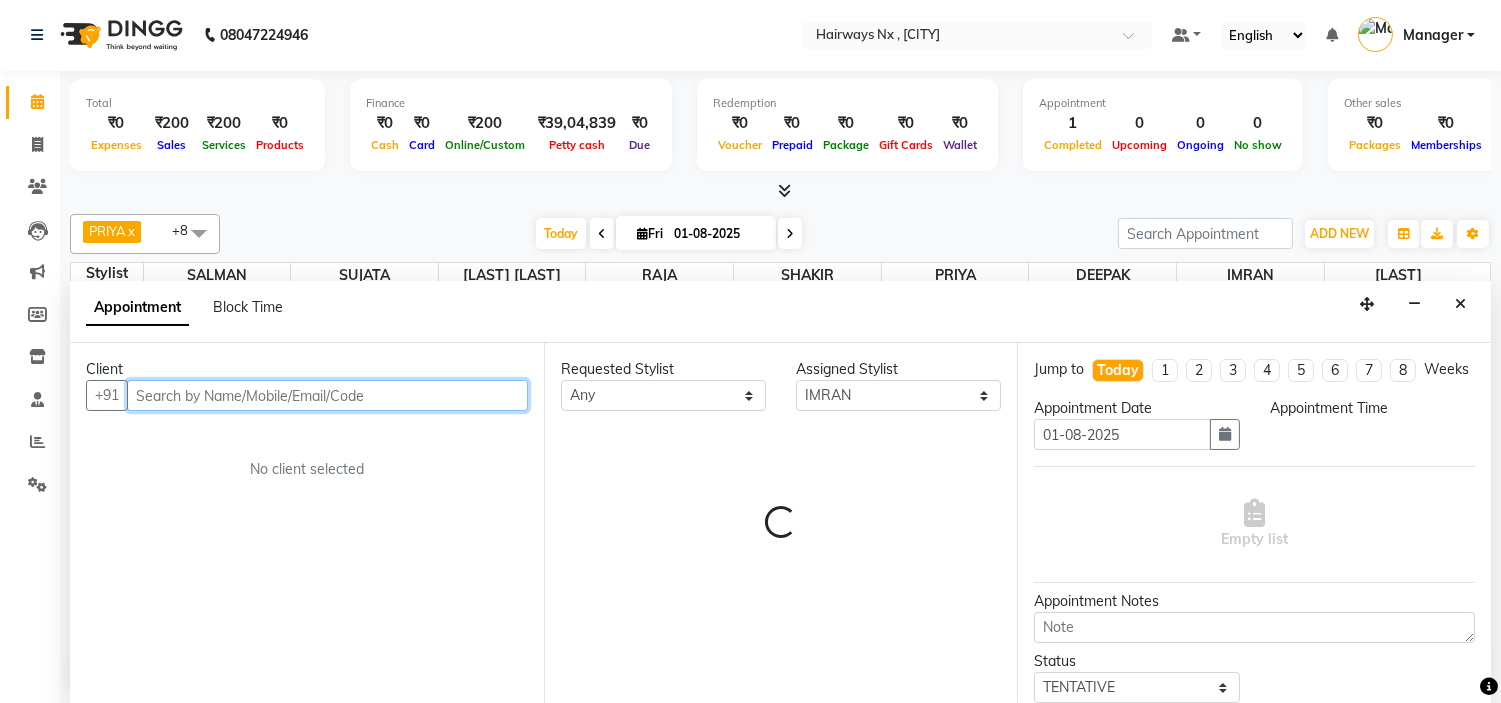 select on "735" 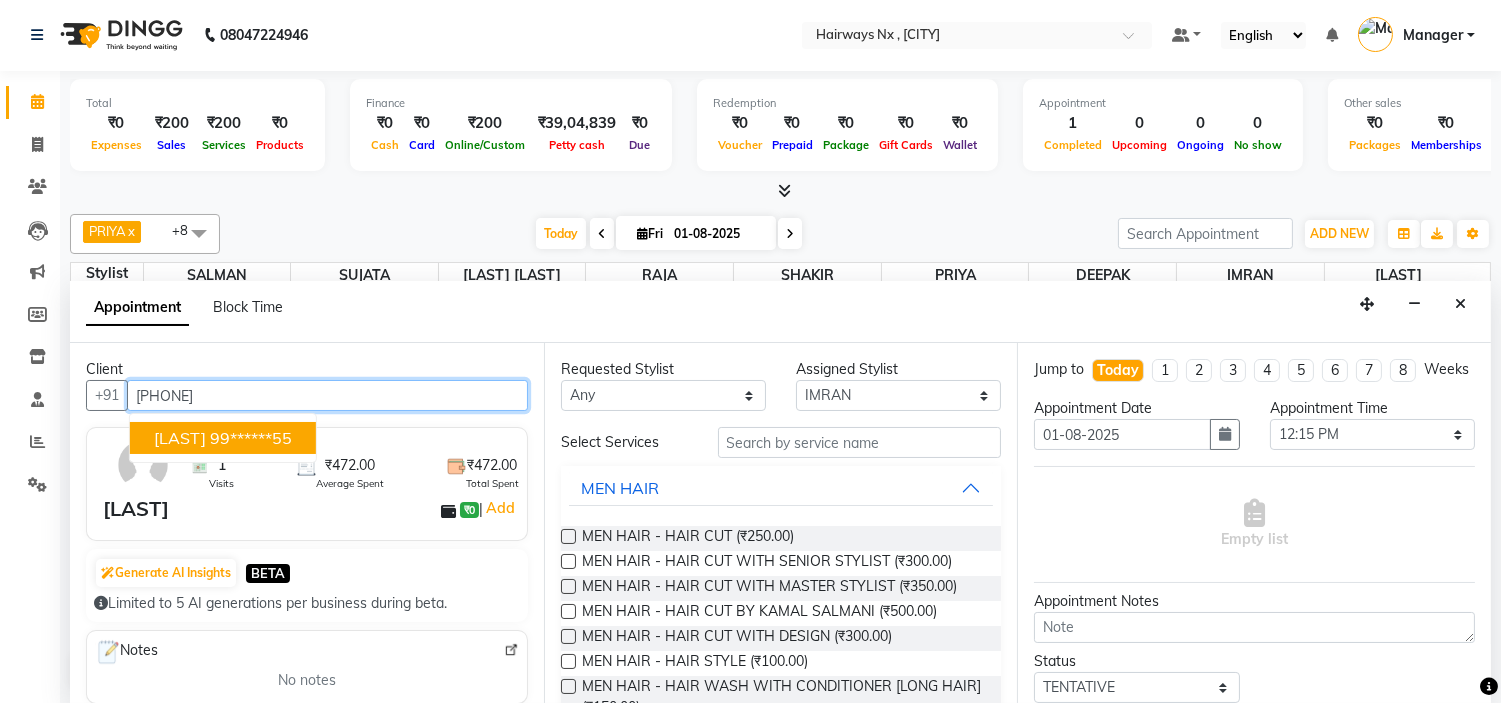 click on "99******55" at bounding box center (251, 438) 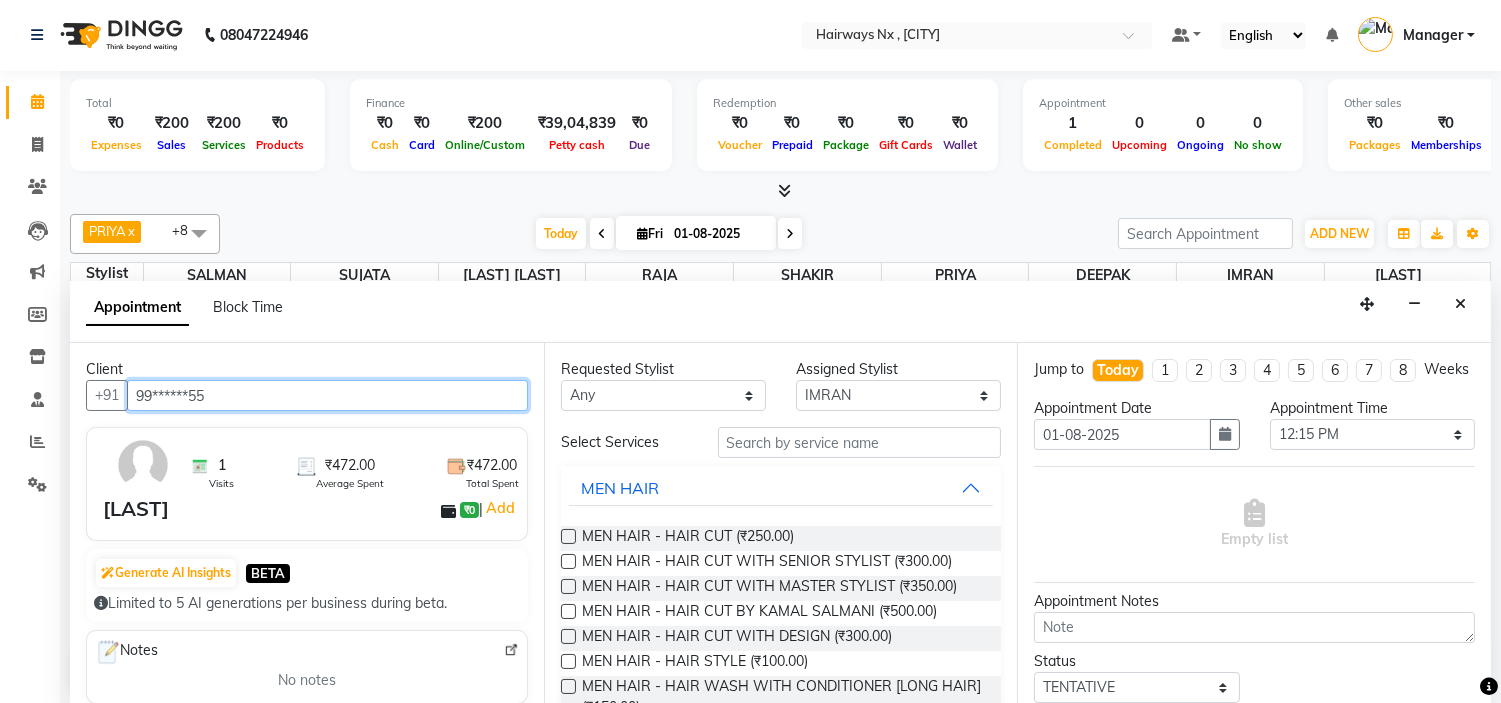 type on "99******55" 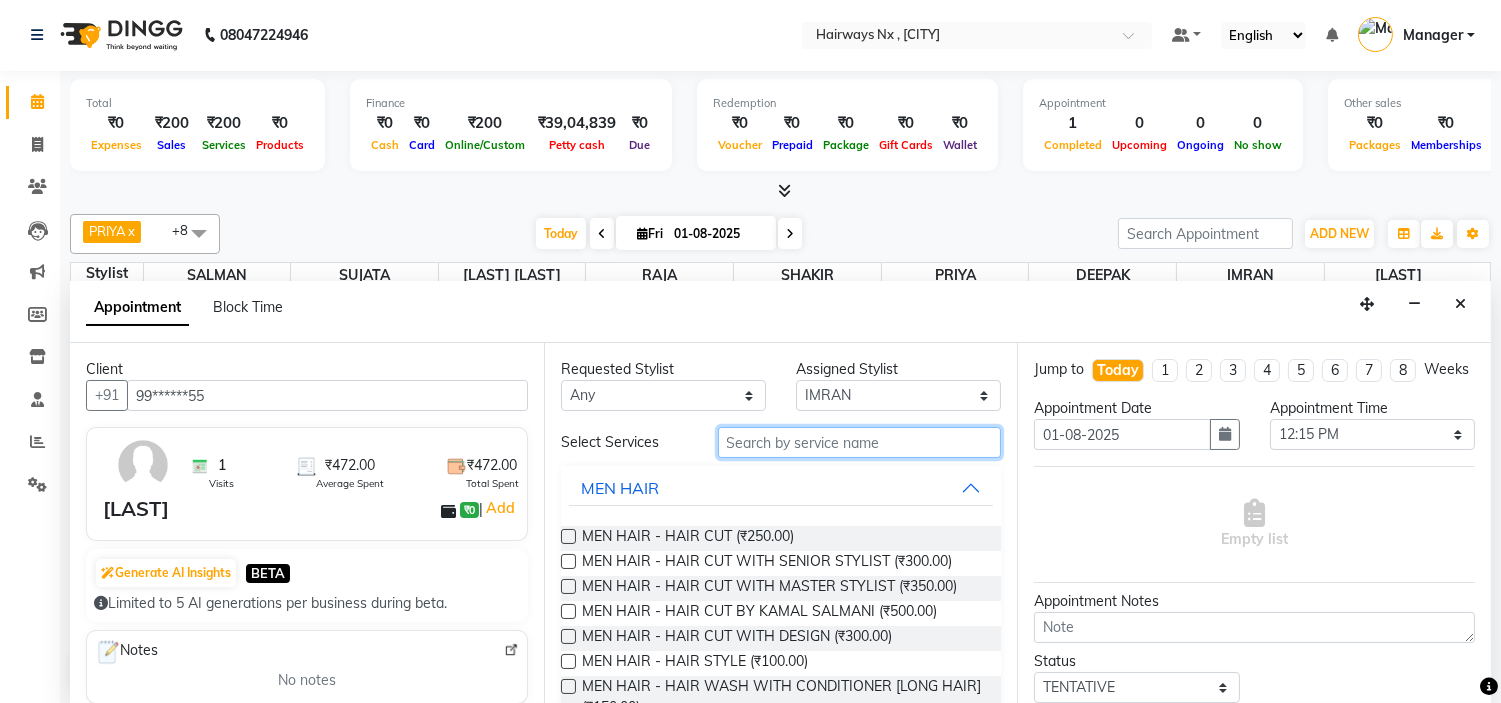 click at bounding box center [860, 442] 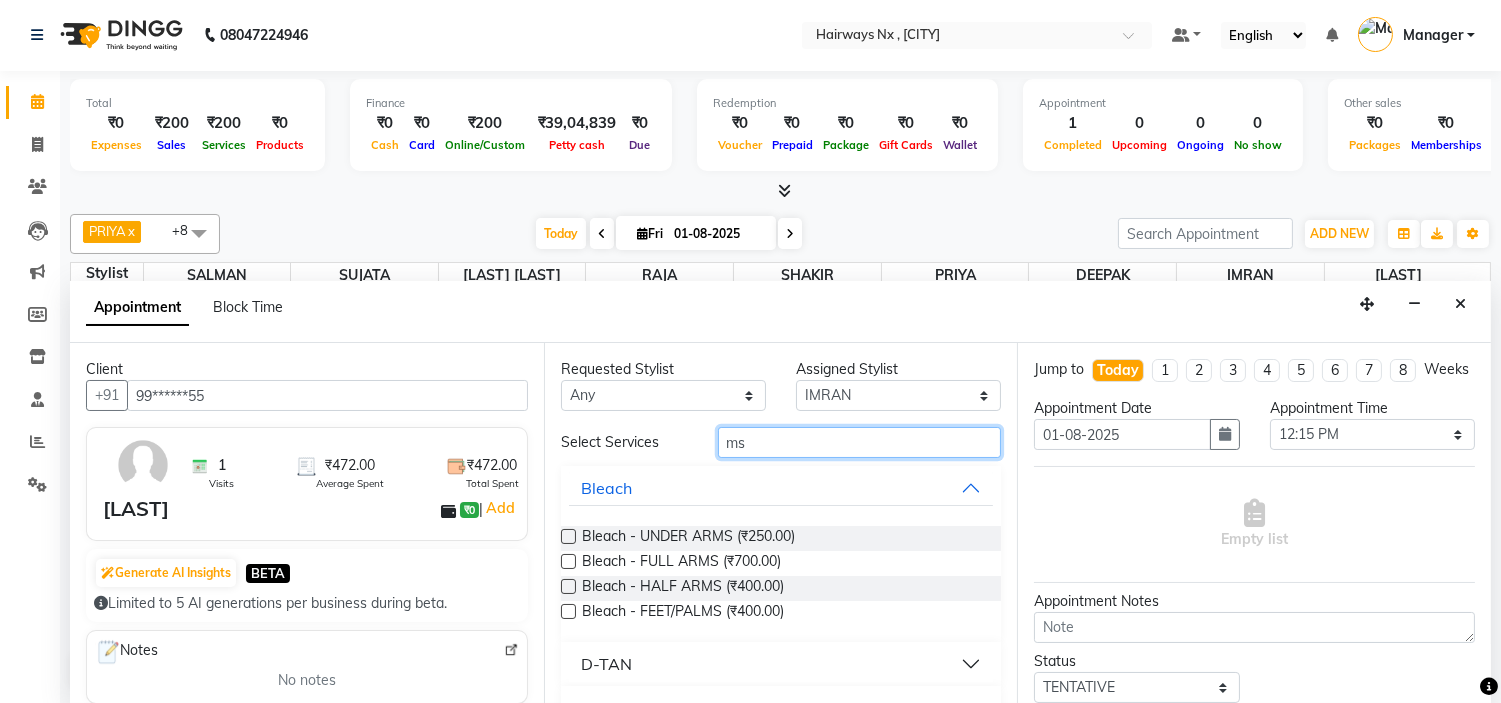 type on "m" 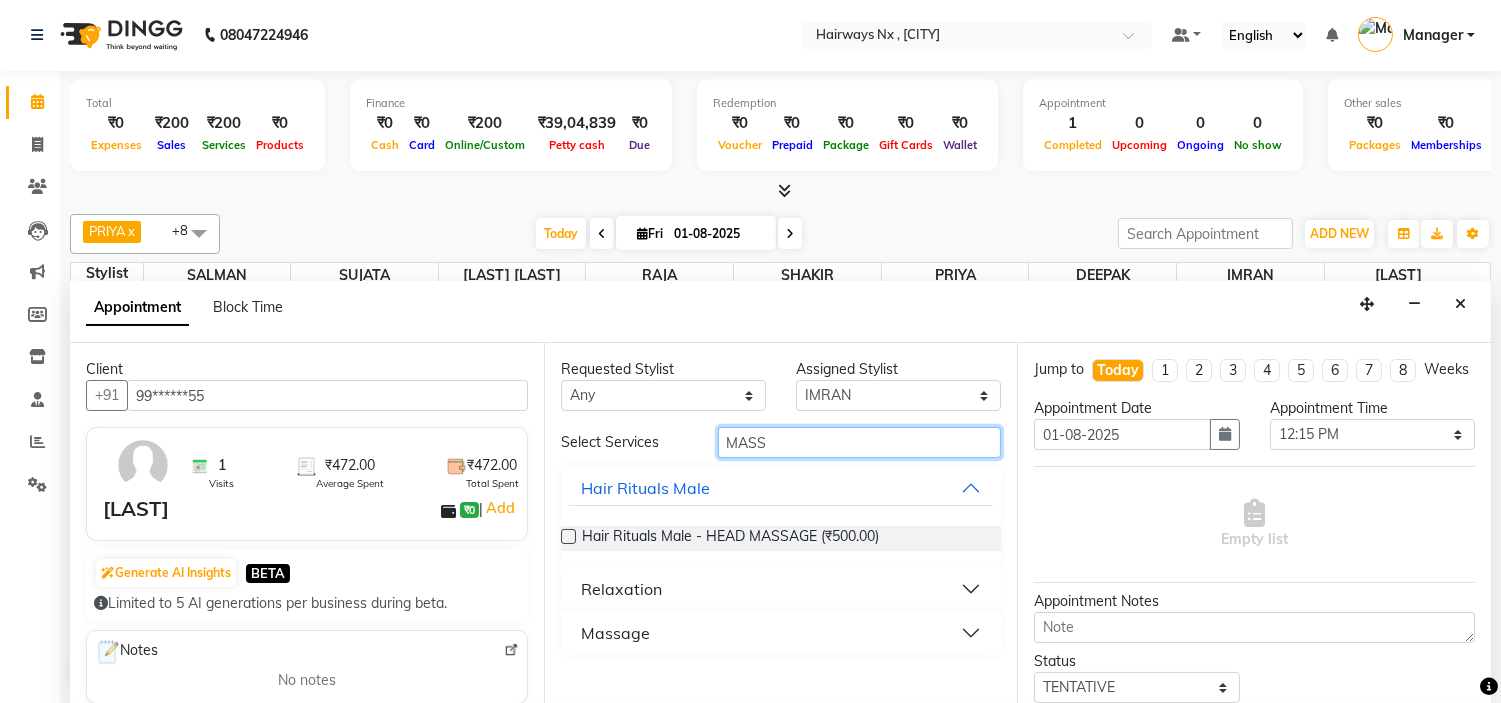 type on "MASS" 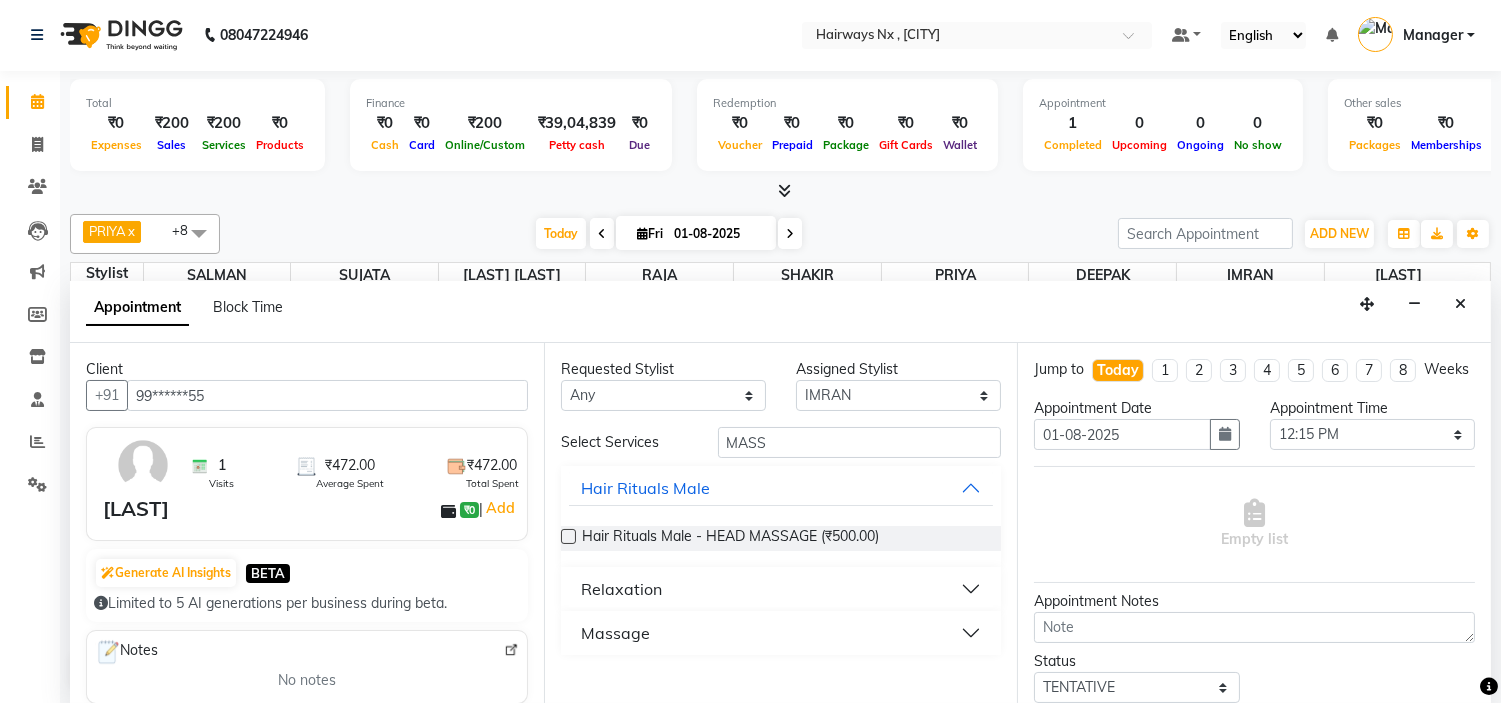 click at bounding box center (568, 536) 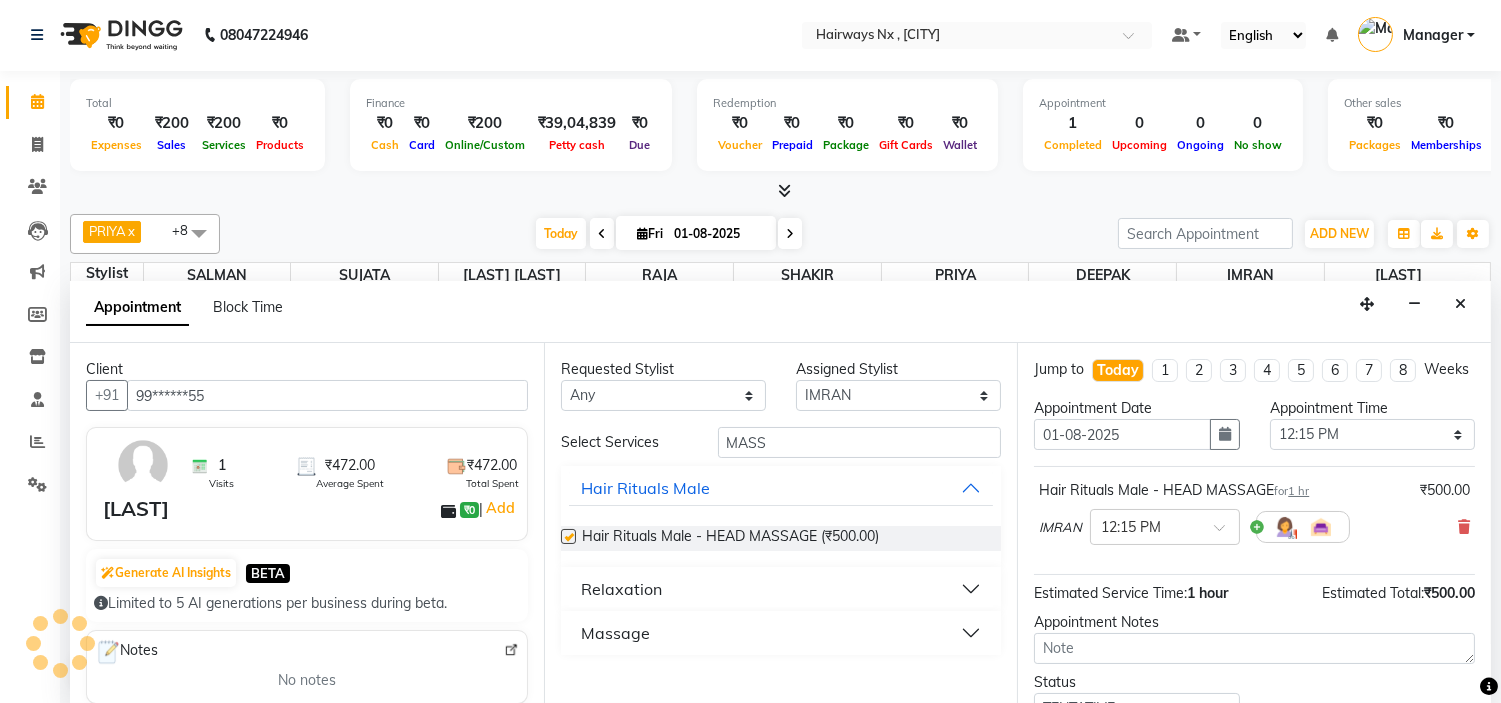 checkbox on "false" 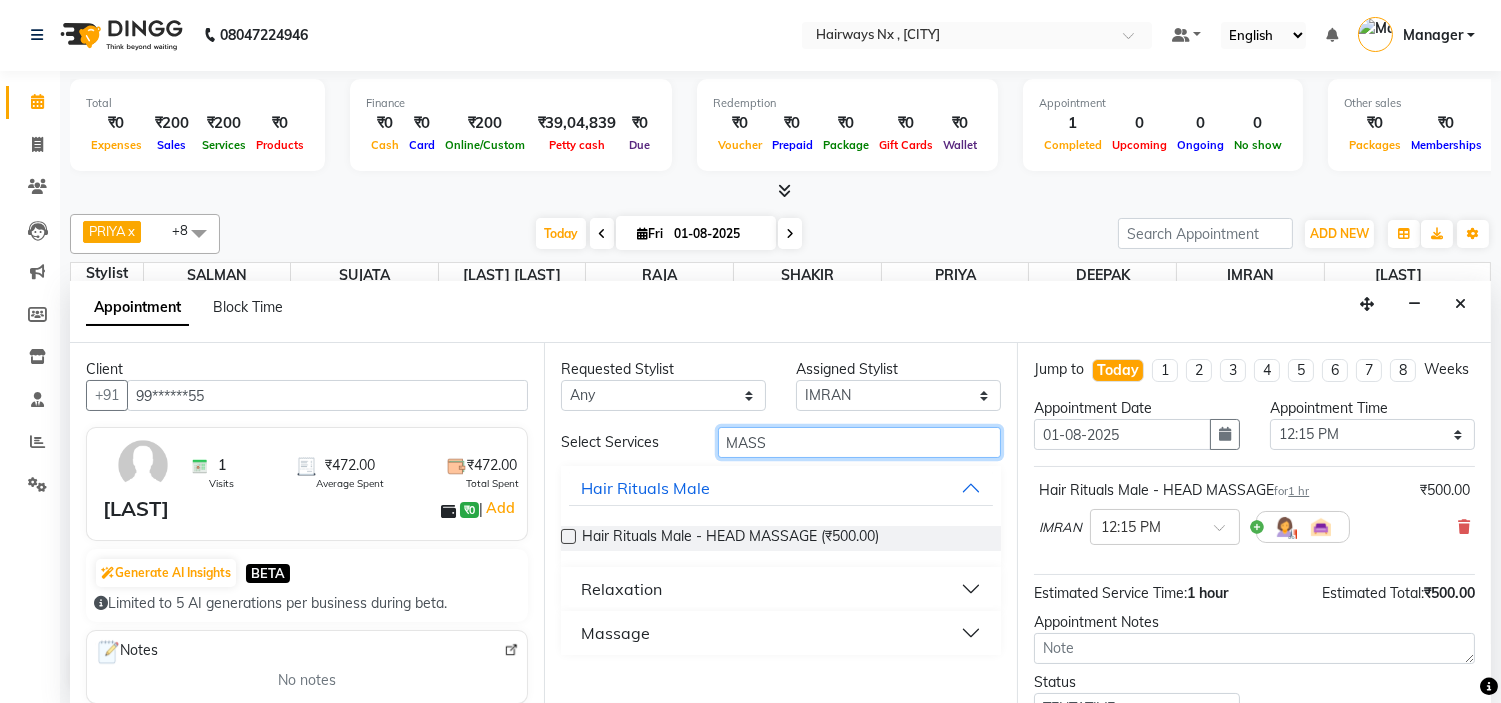 click on "MASS" at bounding box center [860, 442] 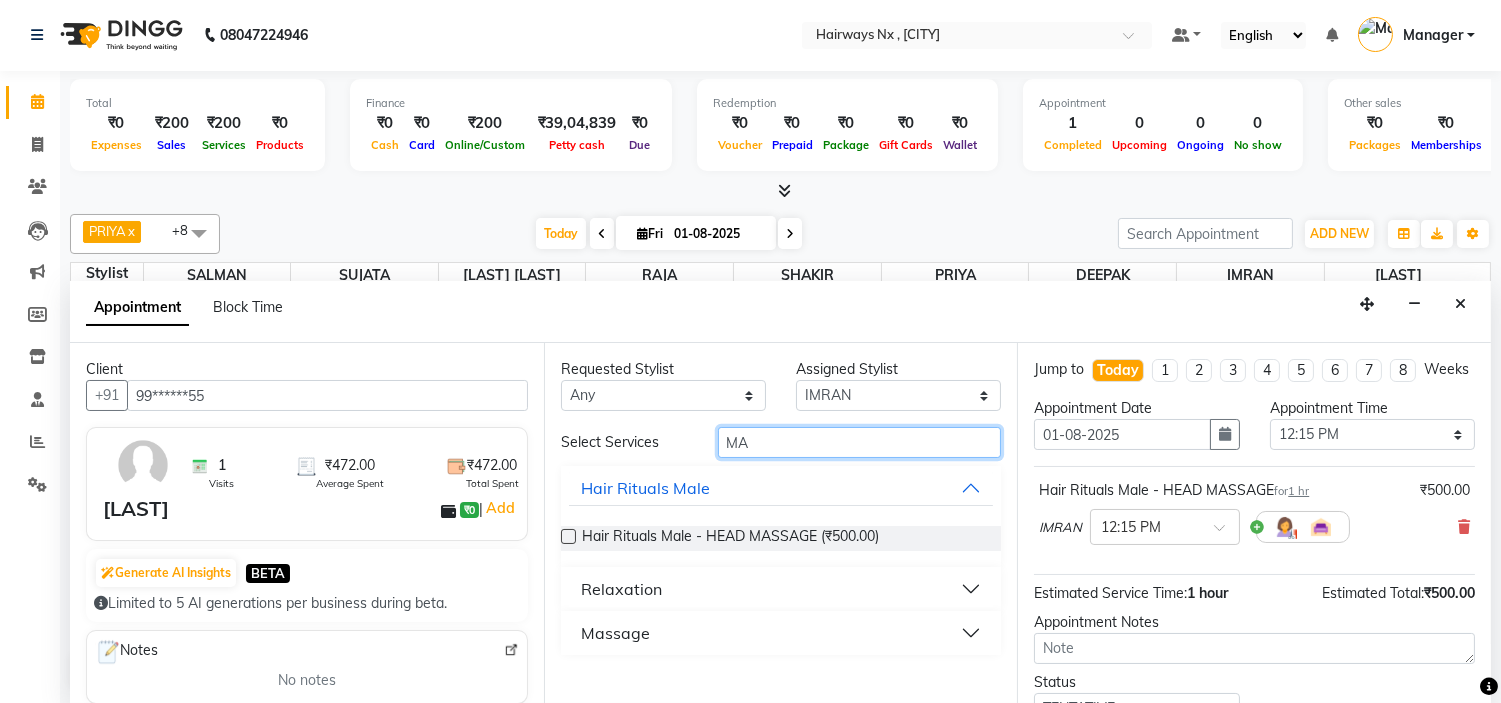 type on "M" 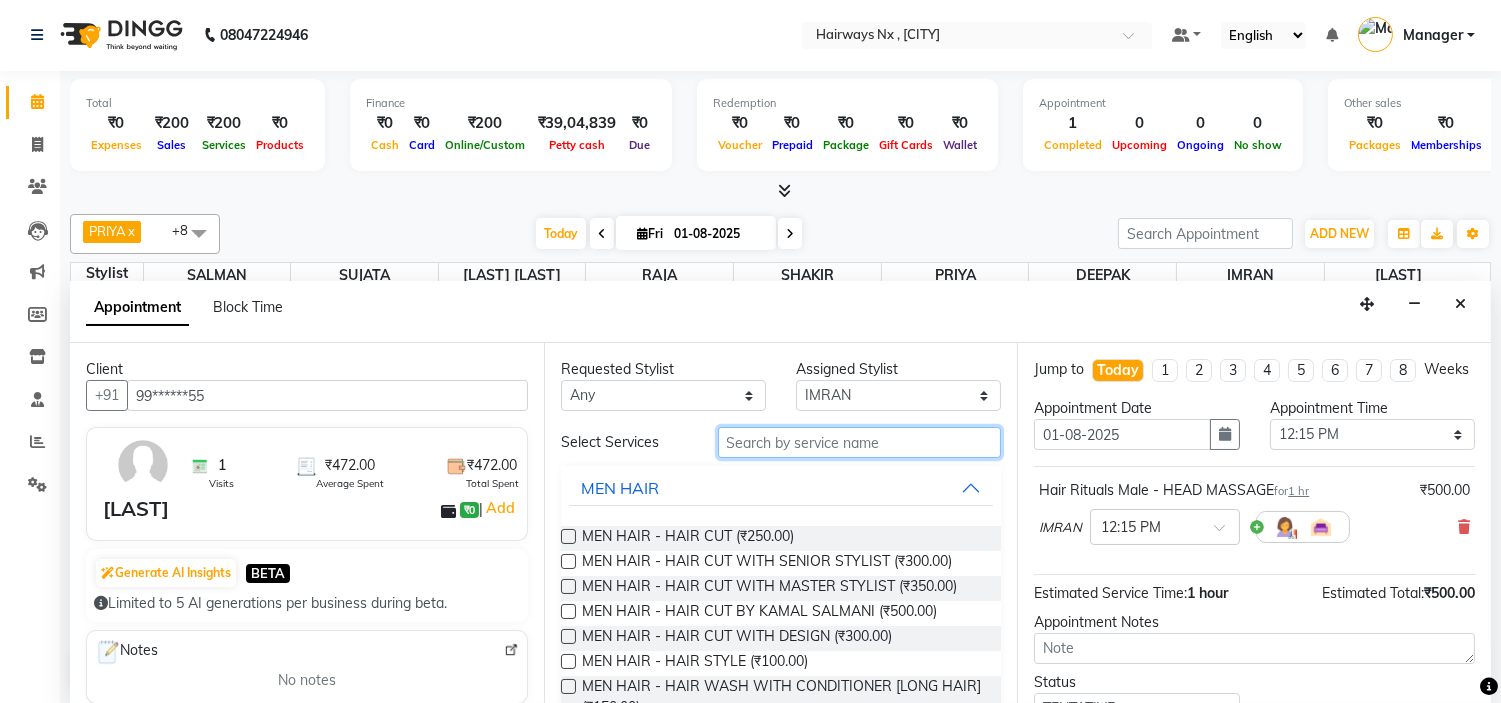 type 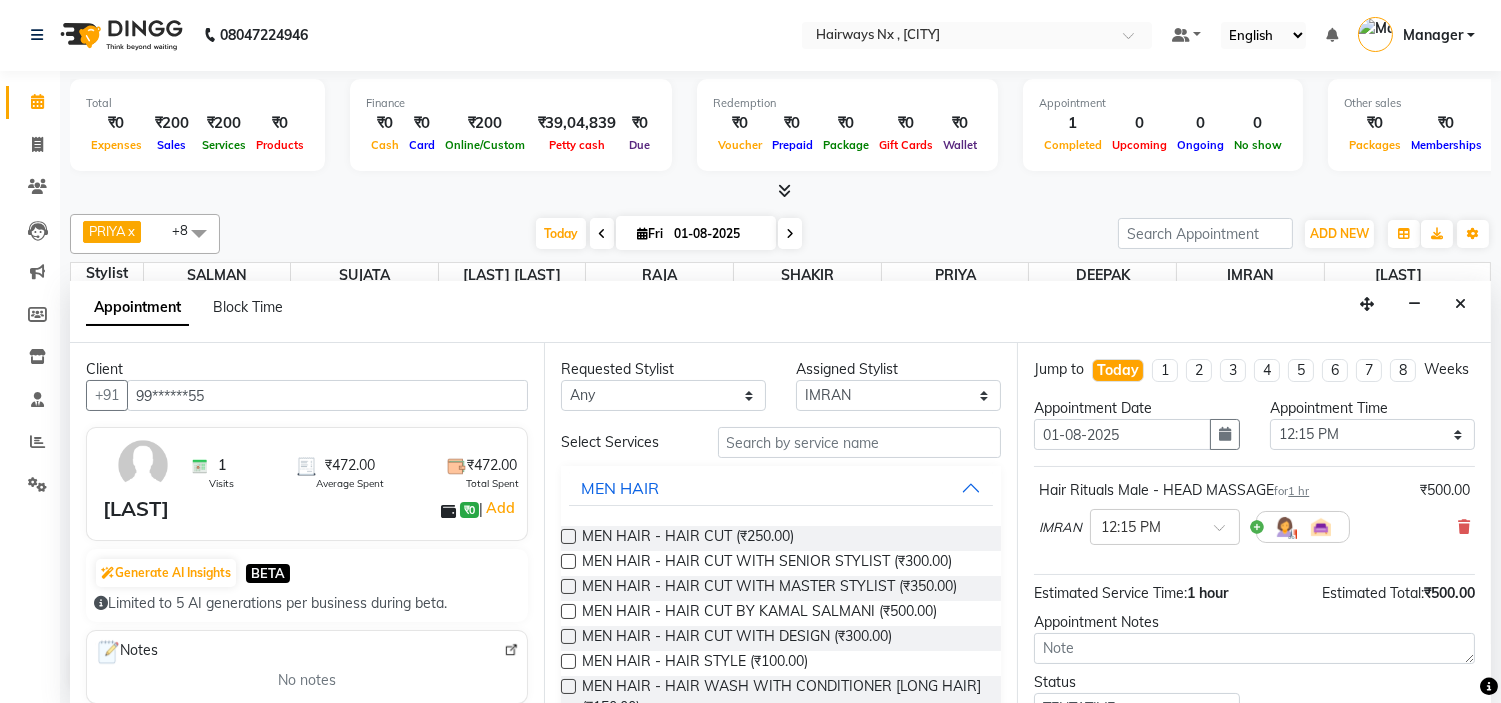 click at bounding box center [568, 536] 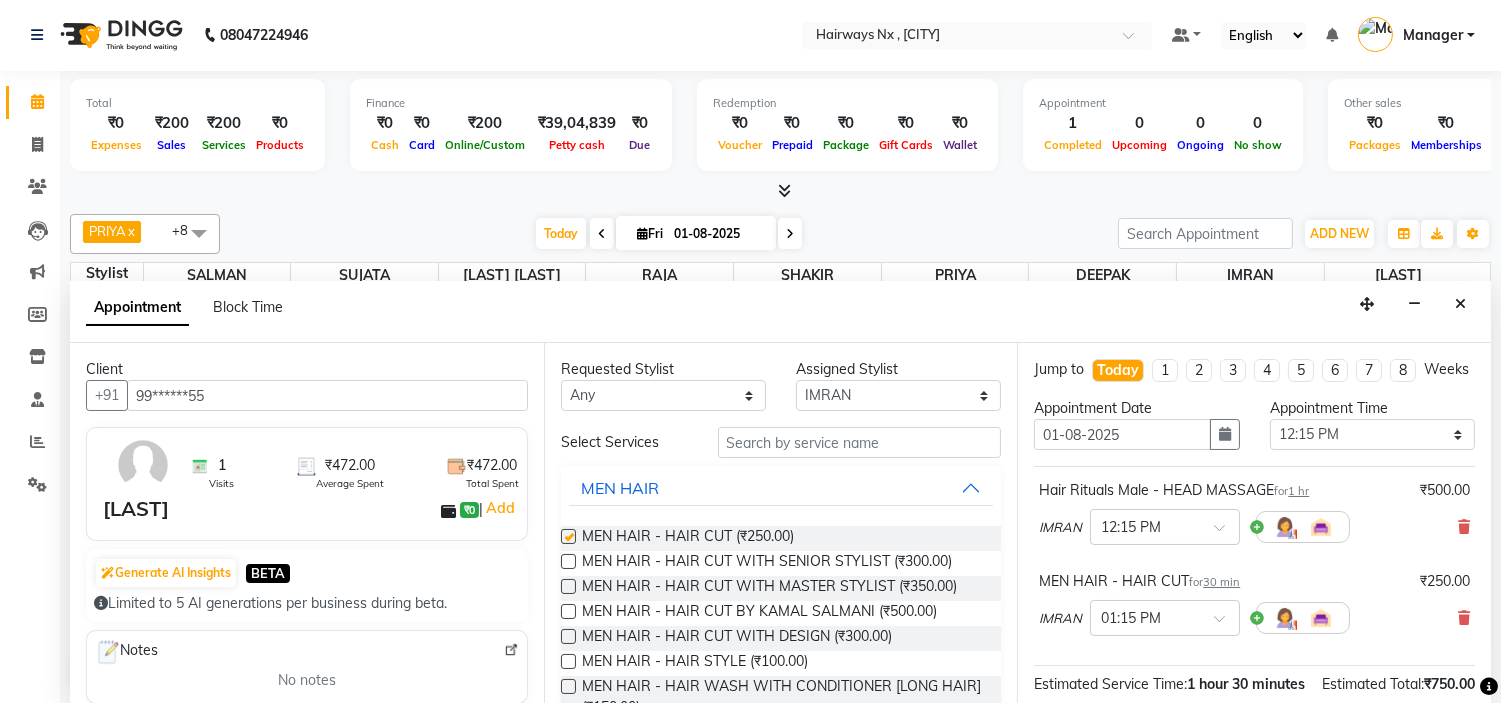 checkbox on "false" 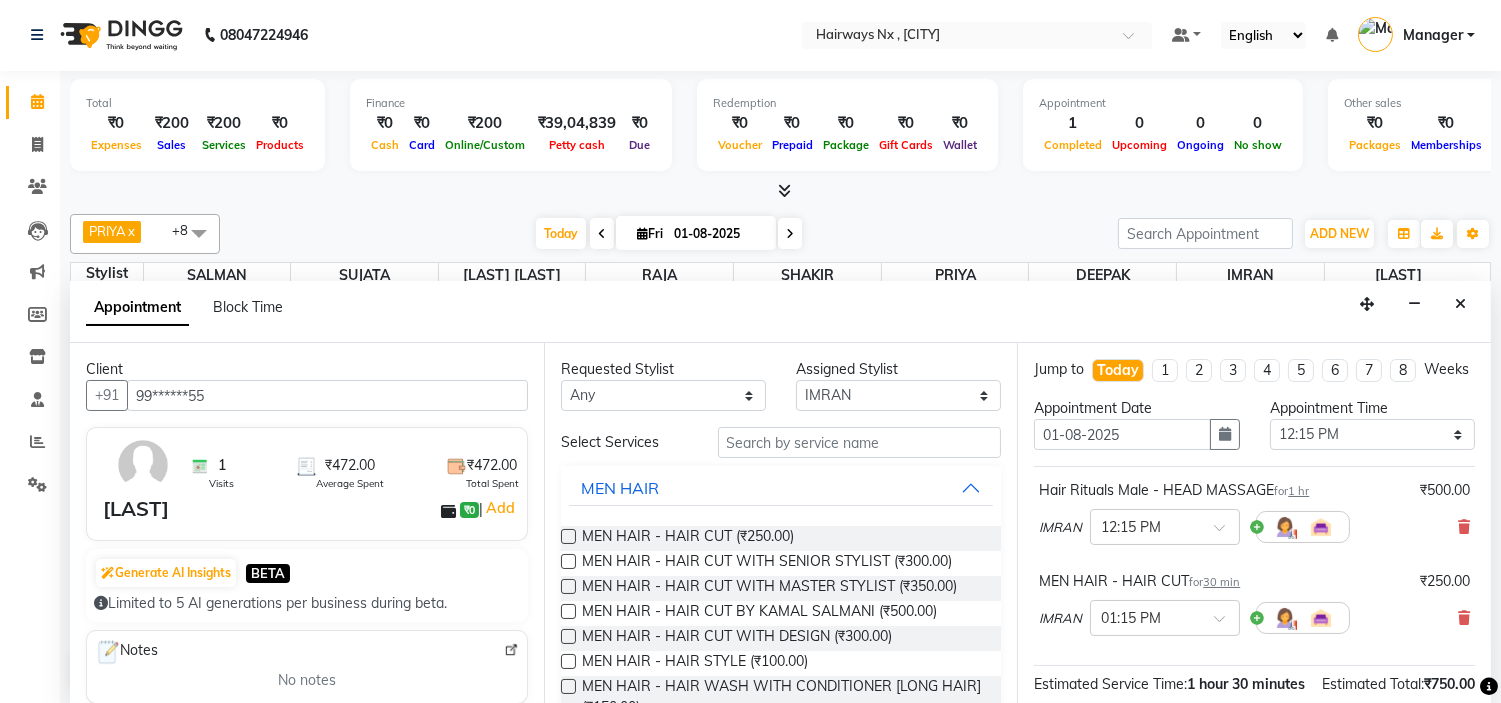 scroll, scrollTop: 277, scrollLeft: 0, axis: vertical 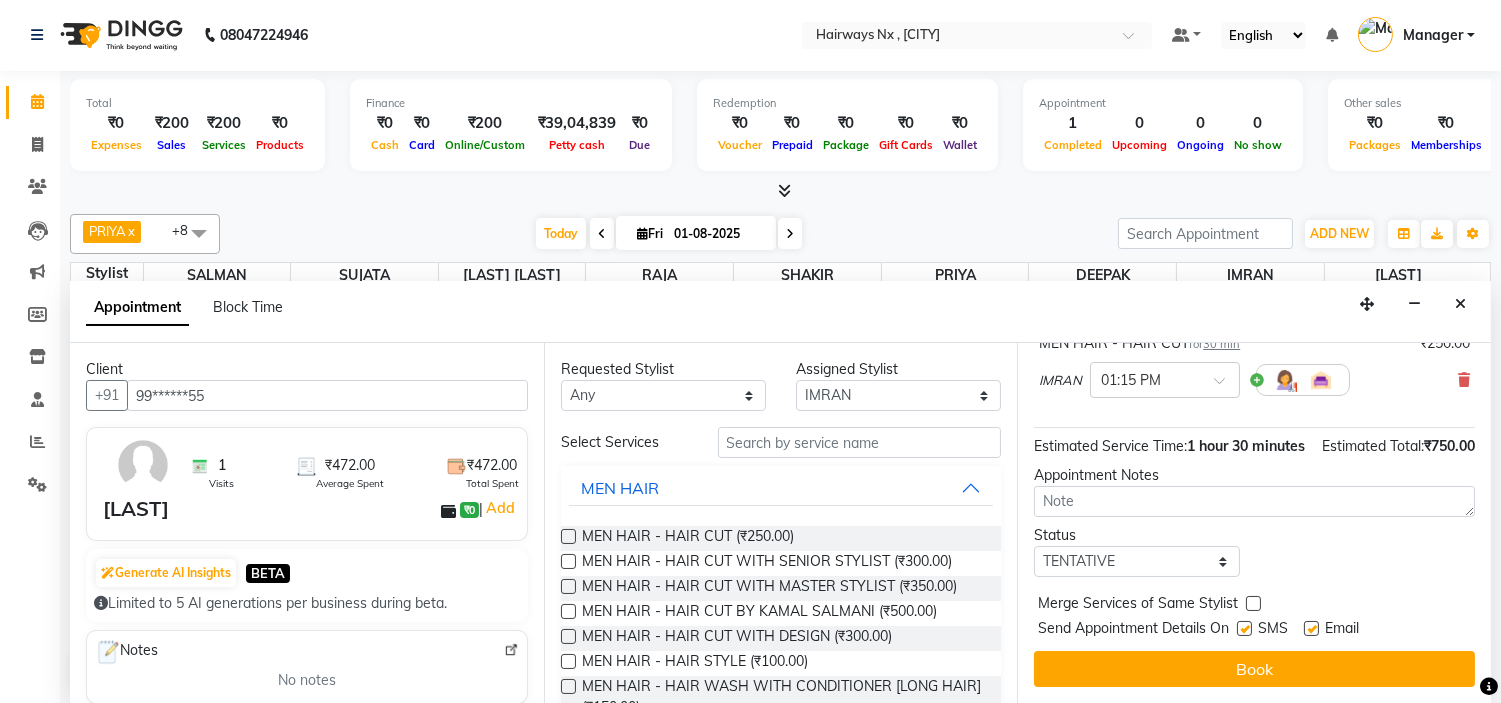 click at bounding box center [1244, 628] 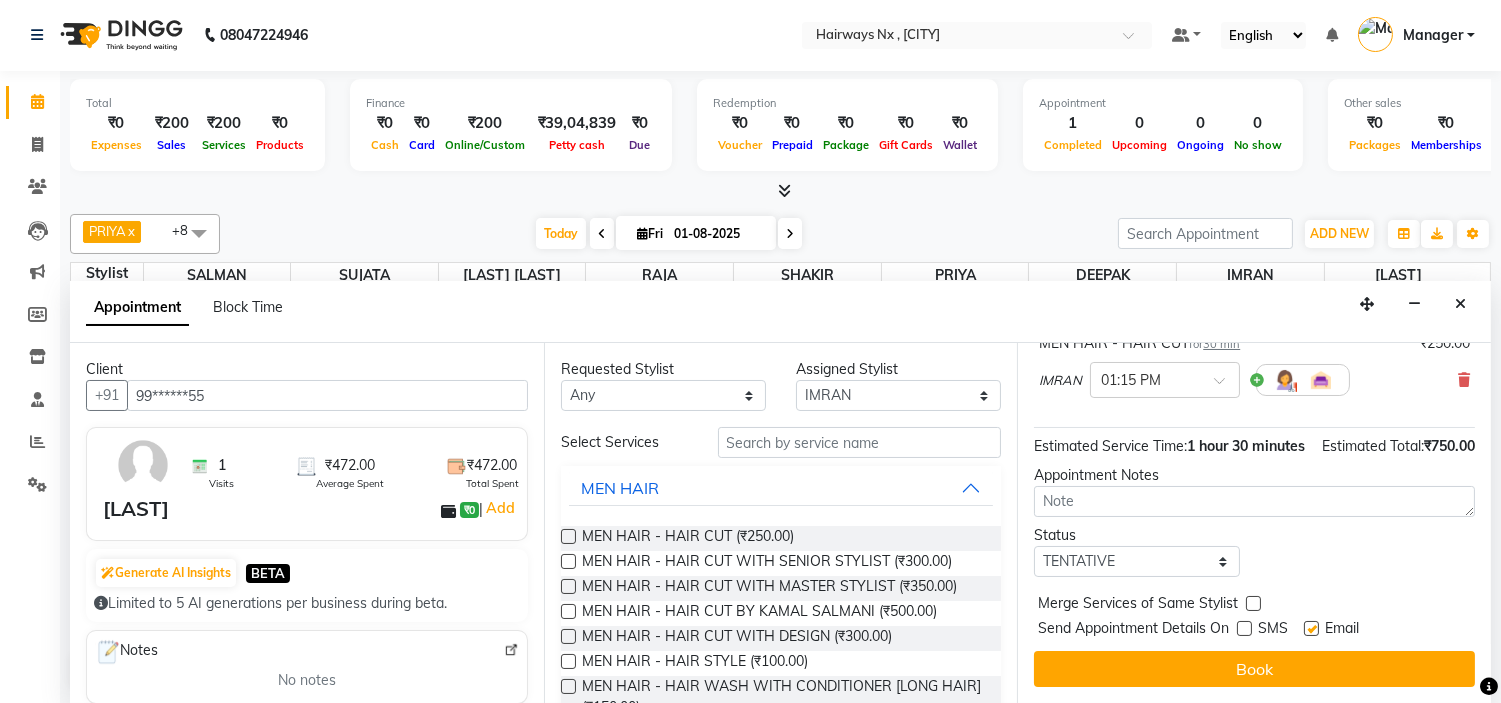 click at bounding box center [1311, 628] 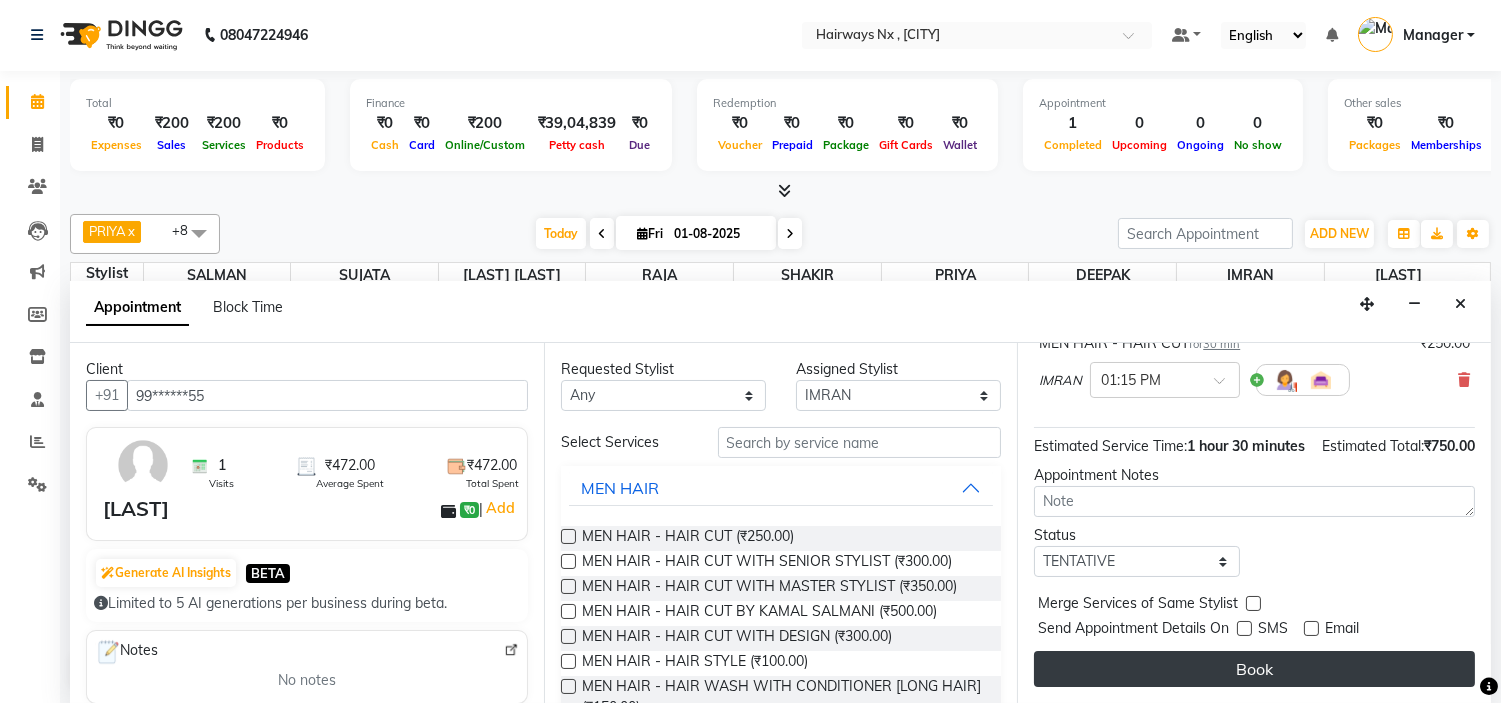 click on "Book" at bounding box center (1254, 669) 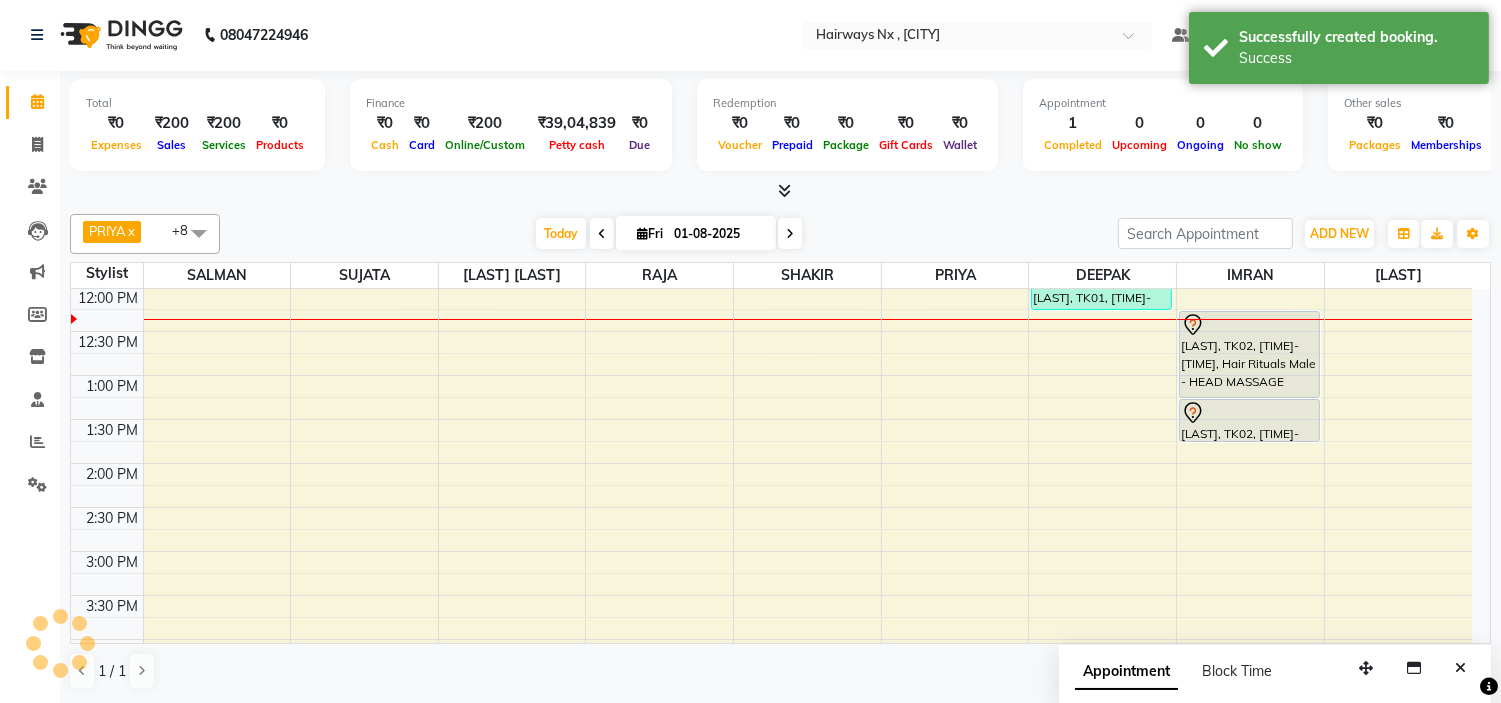 scroll, scrollTop: 0, scrollLeft: 0, axis: both 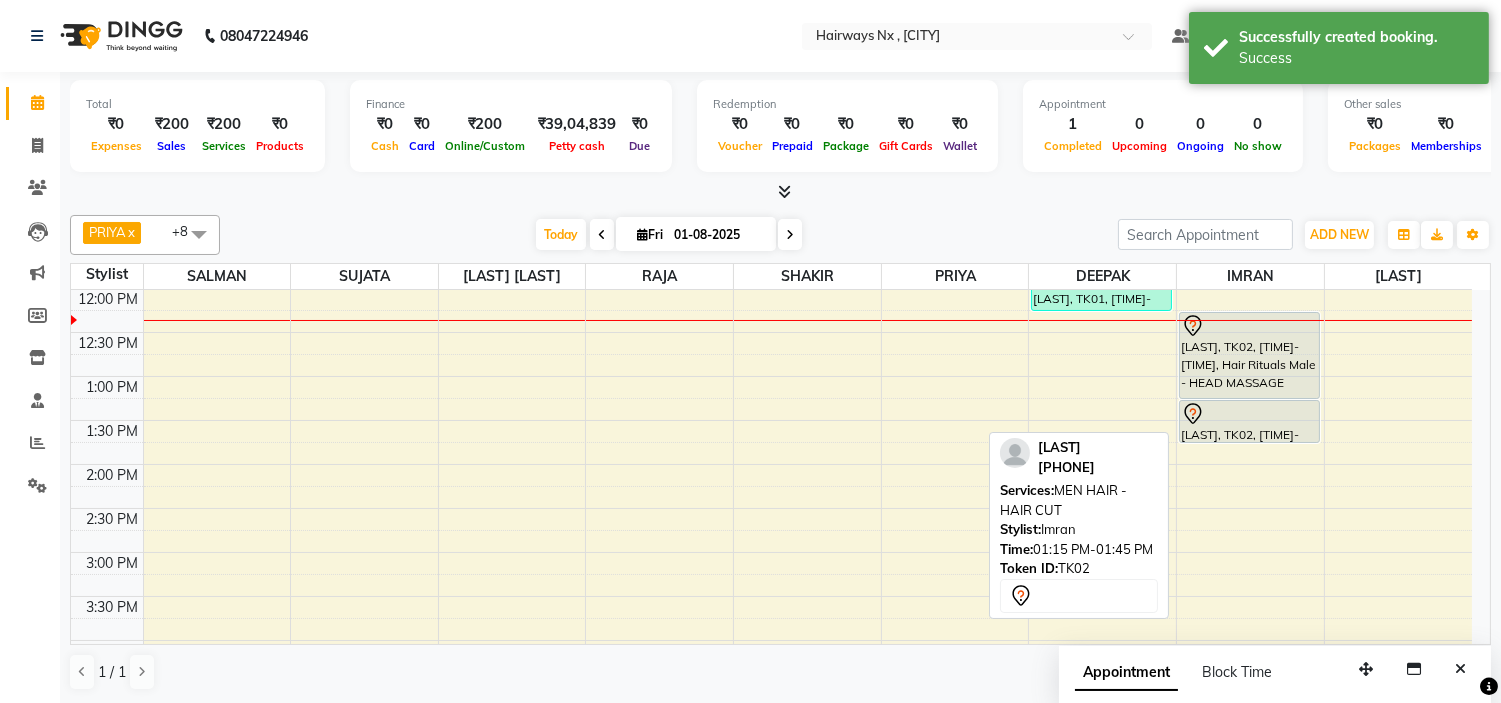 click on "[LAST], TK02, [TIME]-[TIME], MEN HAIR - HAIR CUT" at bounding box center [1249, 421] 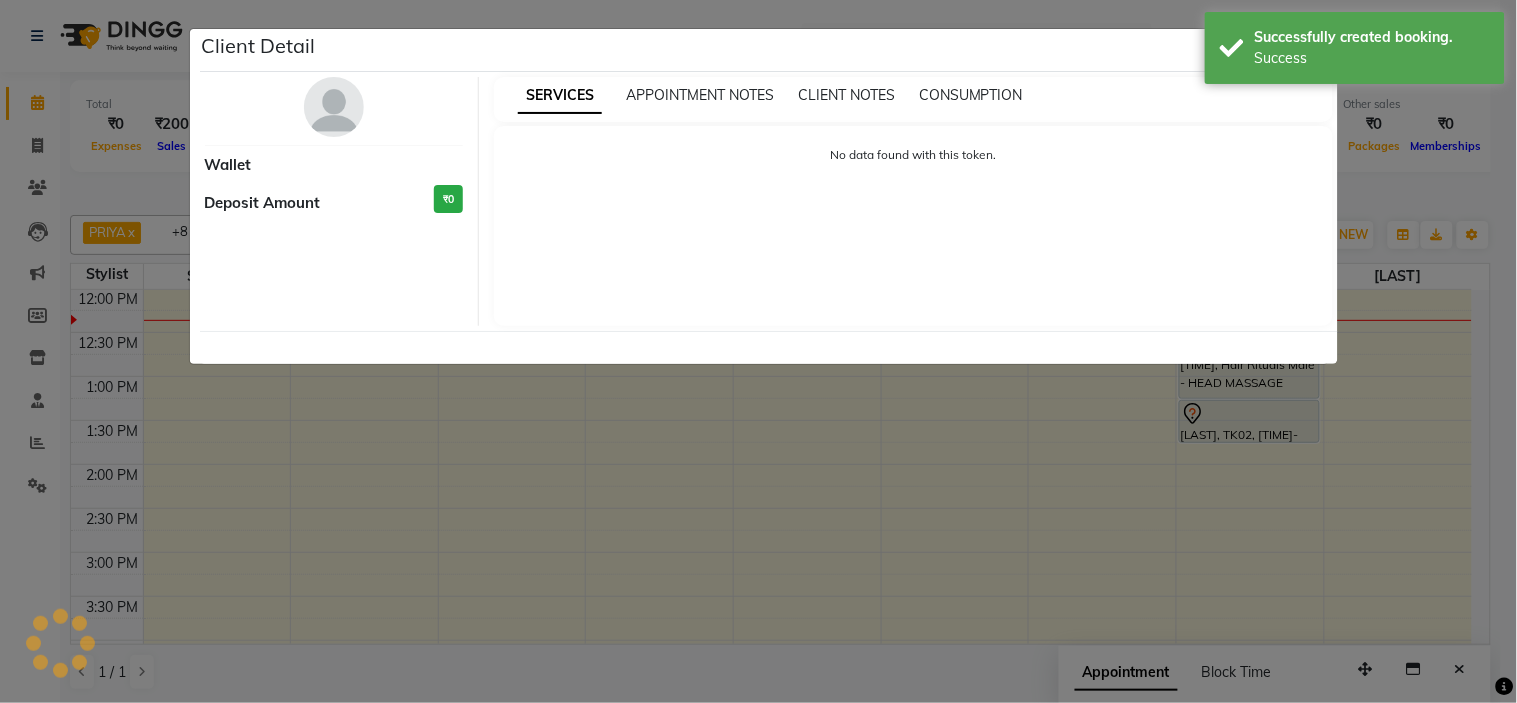 select on "7" 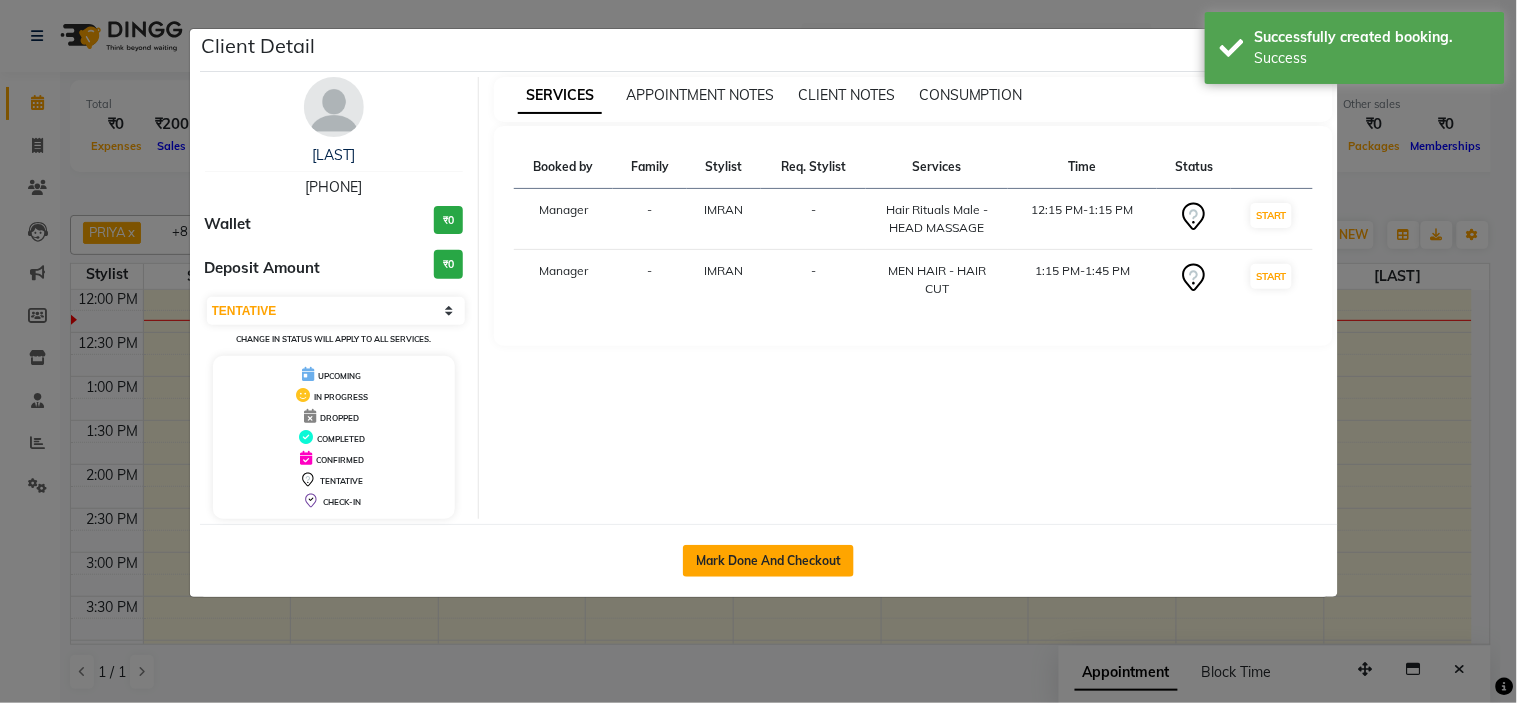 click on "Mark Done And Checkout" 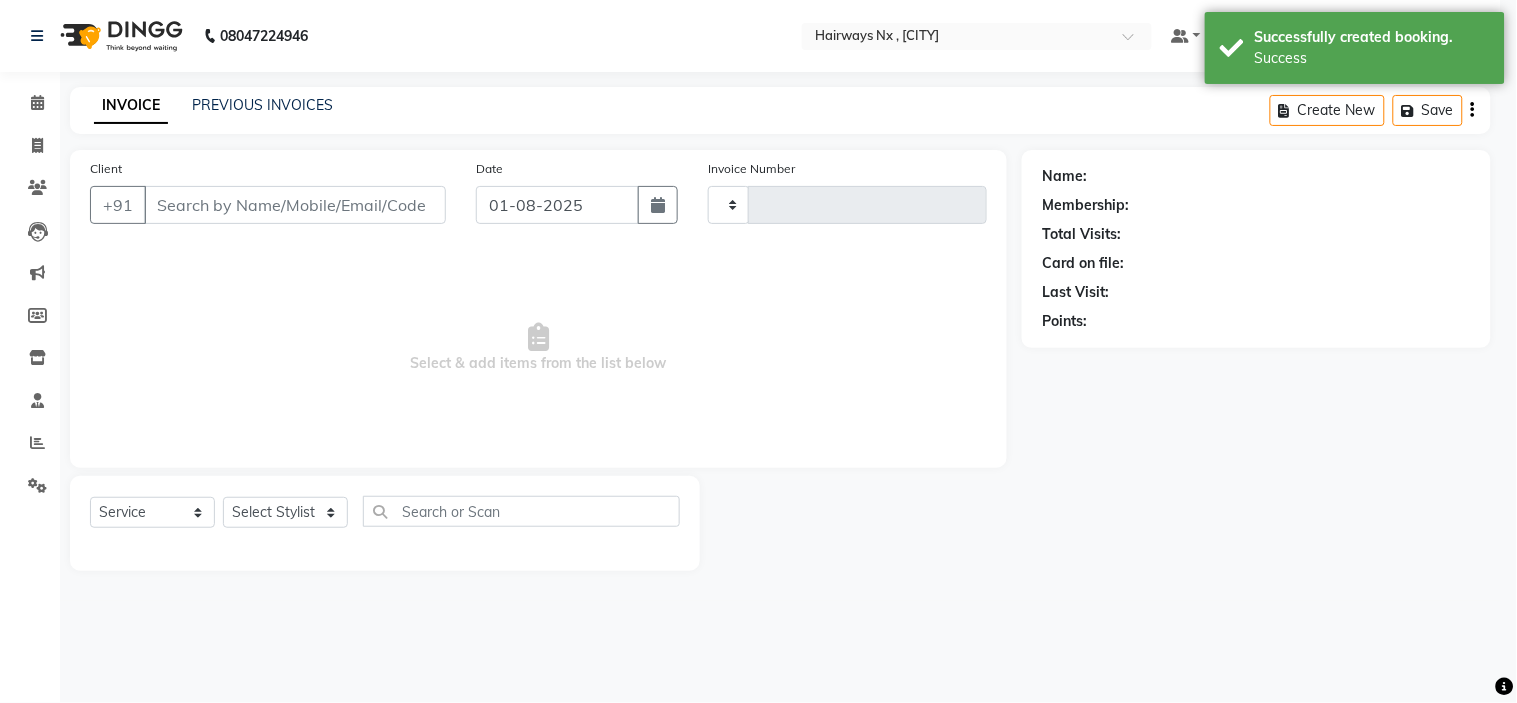 type on "0873" 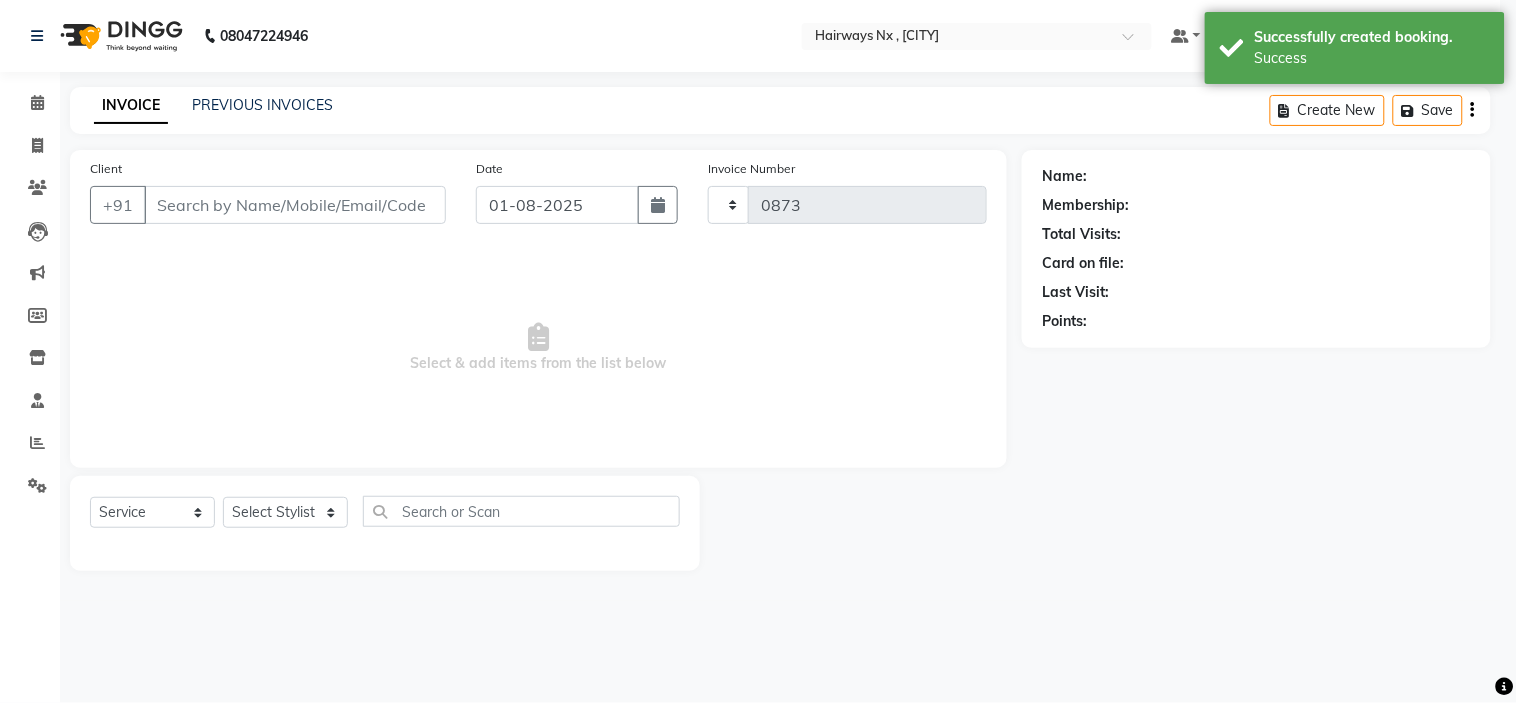 select on "778" 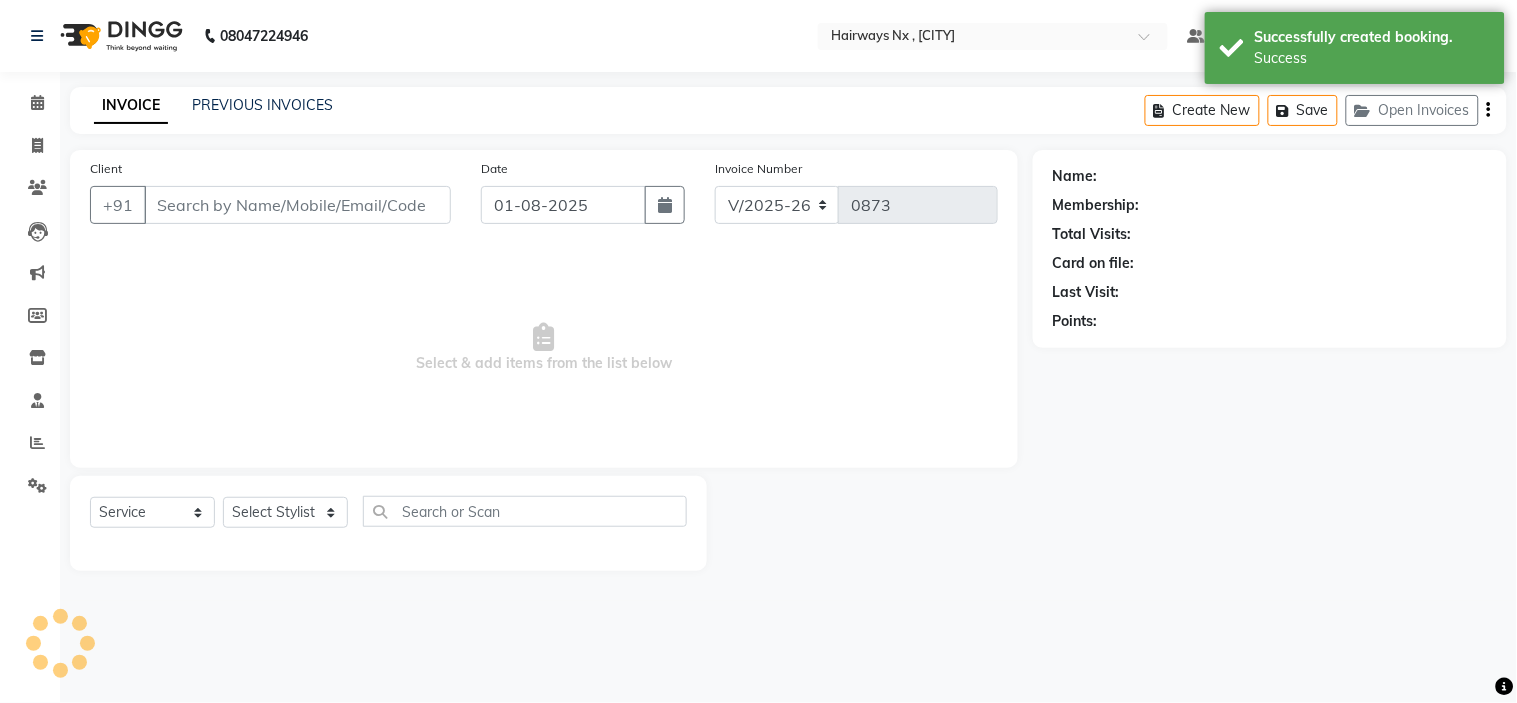 type on "99******55" 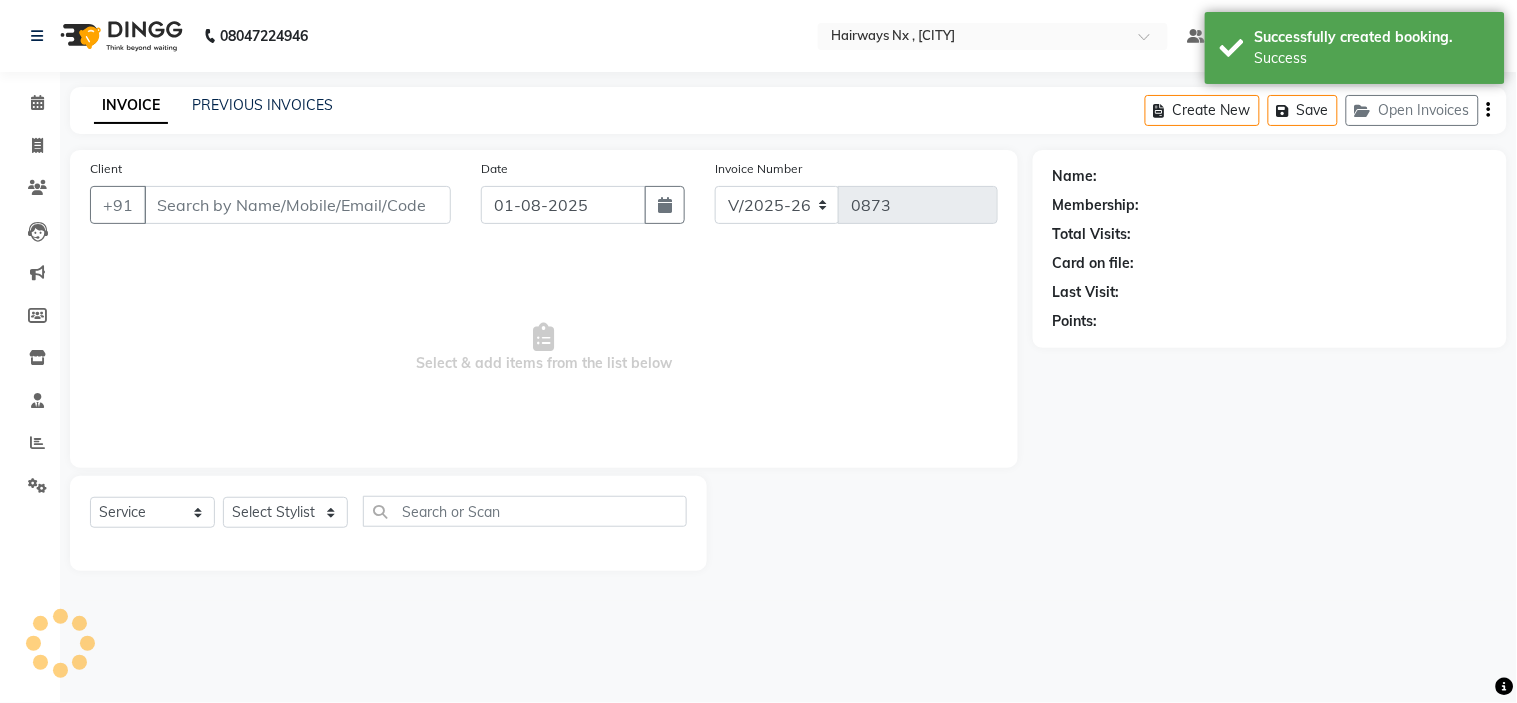 select on "86029" 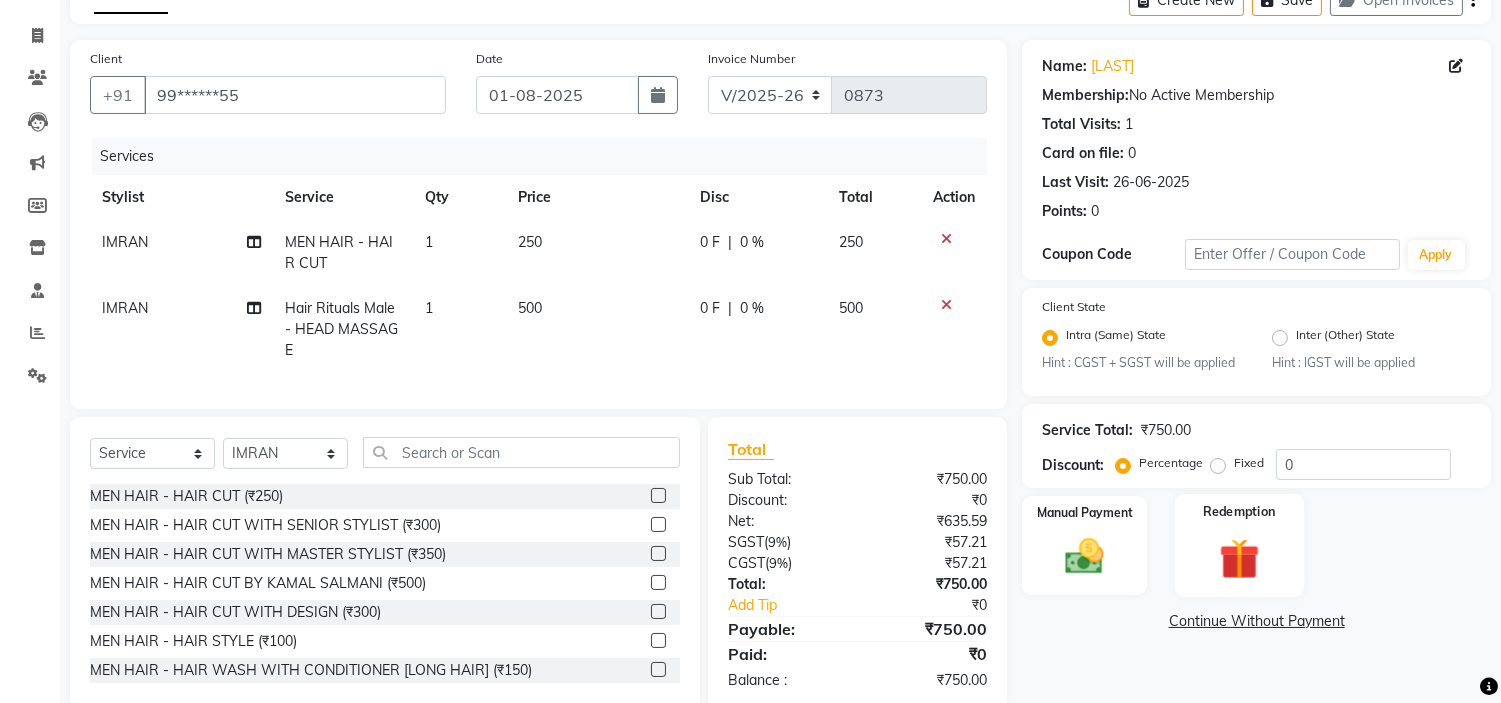 scroll, scrollTop: 165, scrollLeft: 0, axis: vertical 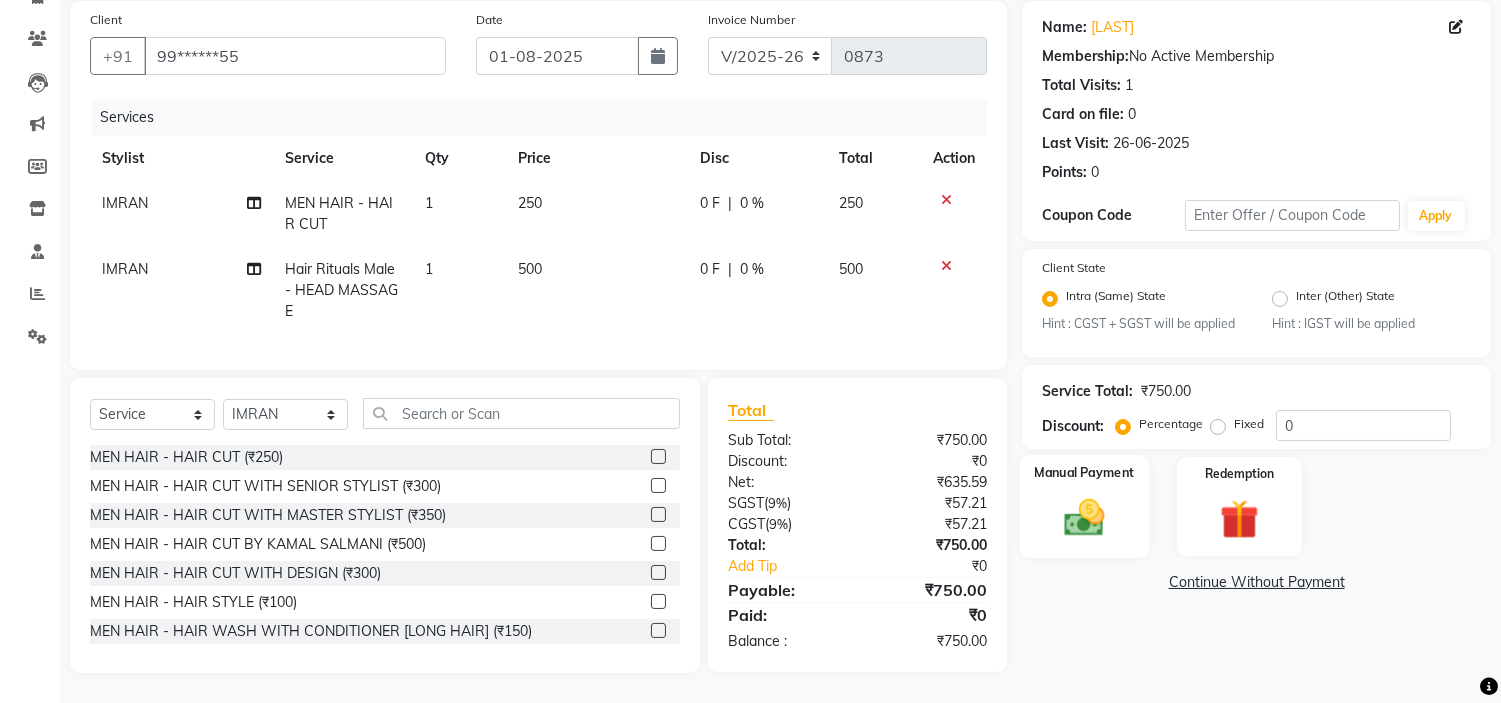 click 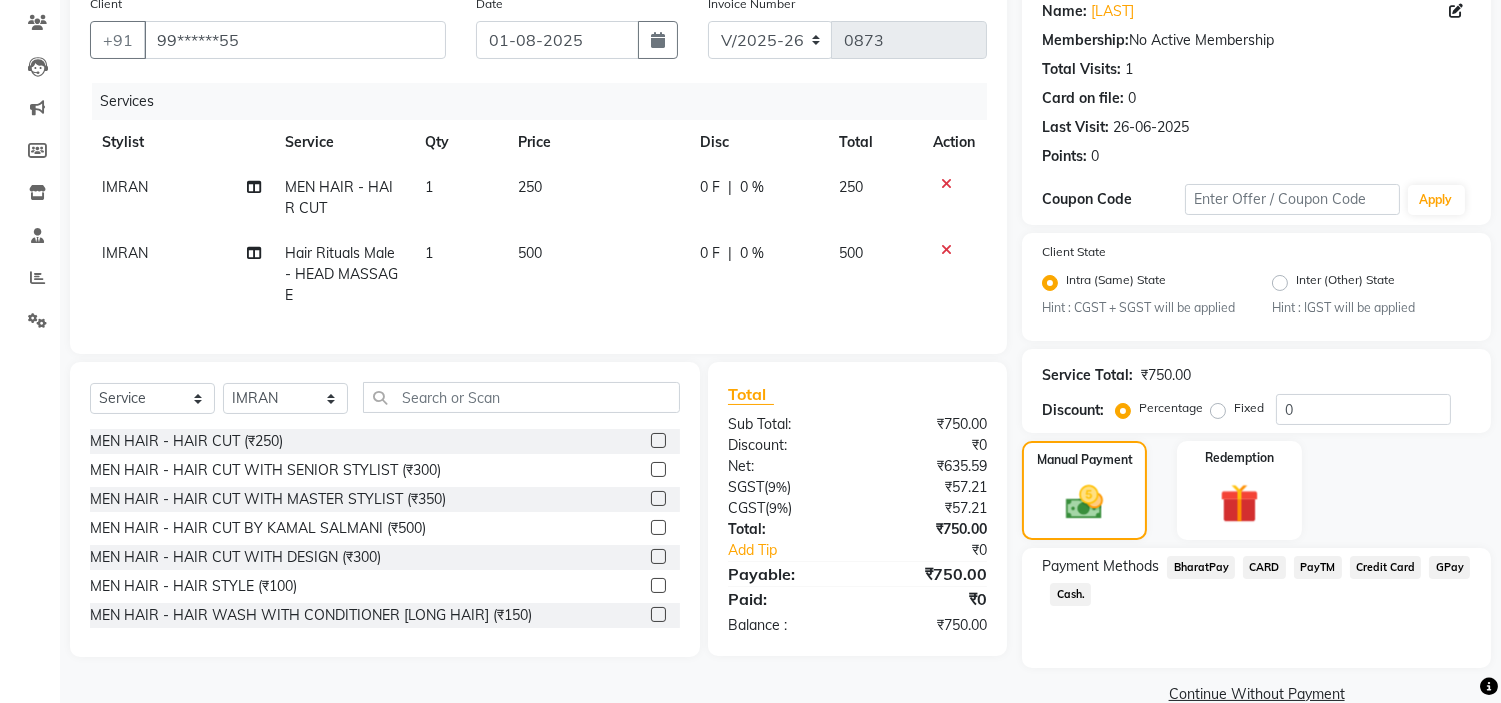 scroll, scrollTop: 201, scrollLeft: 0, axis: vertical 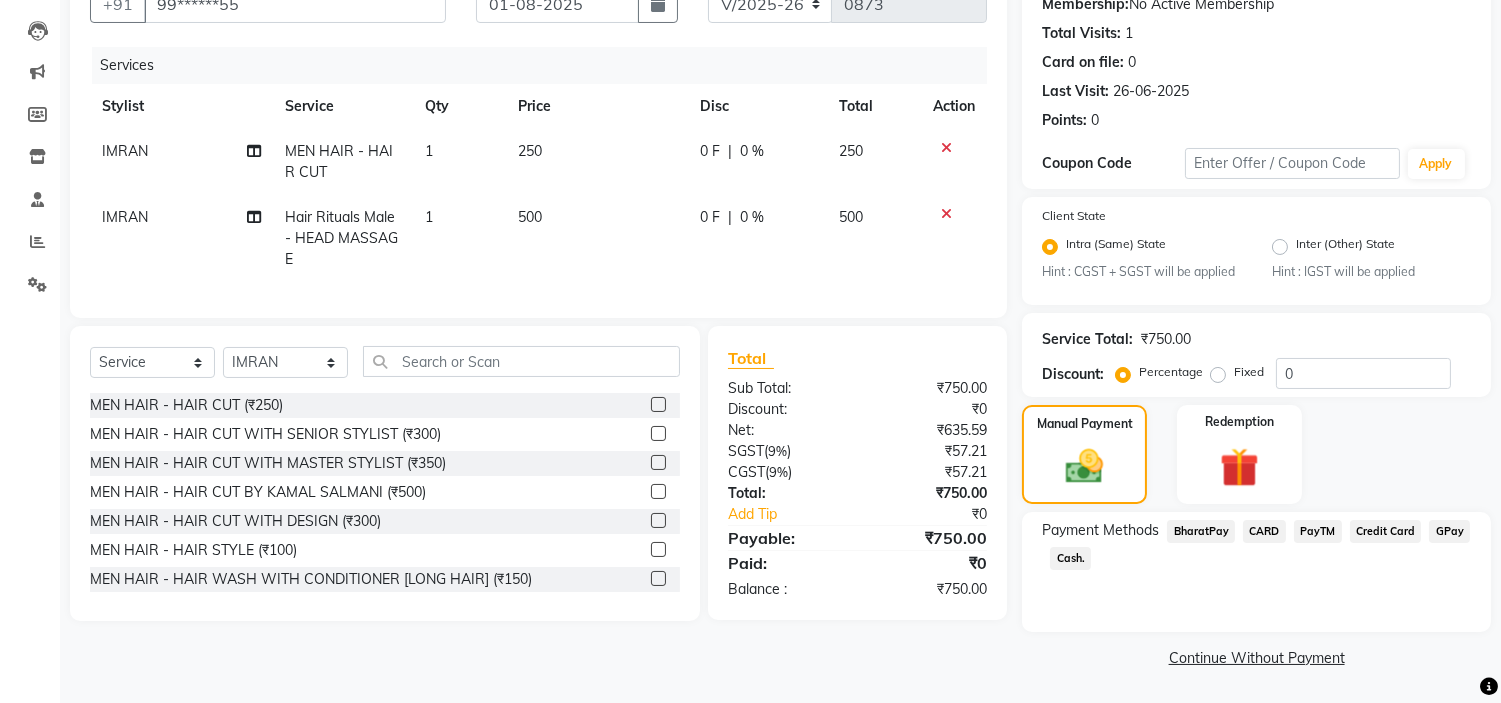 click on "GPay" 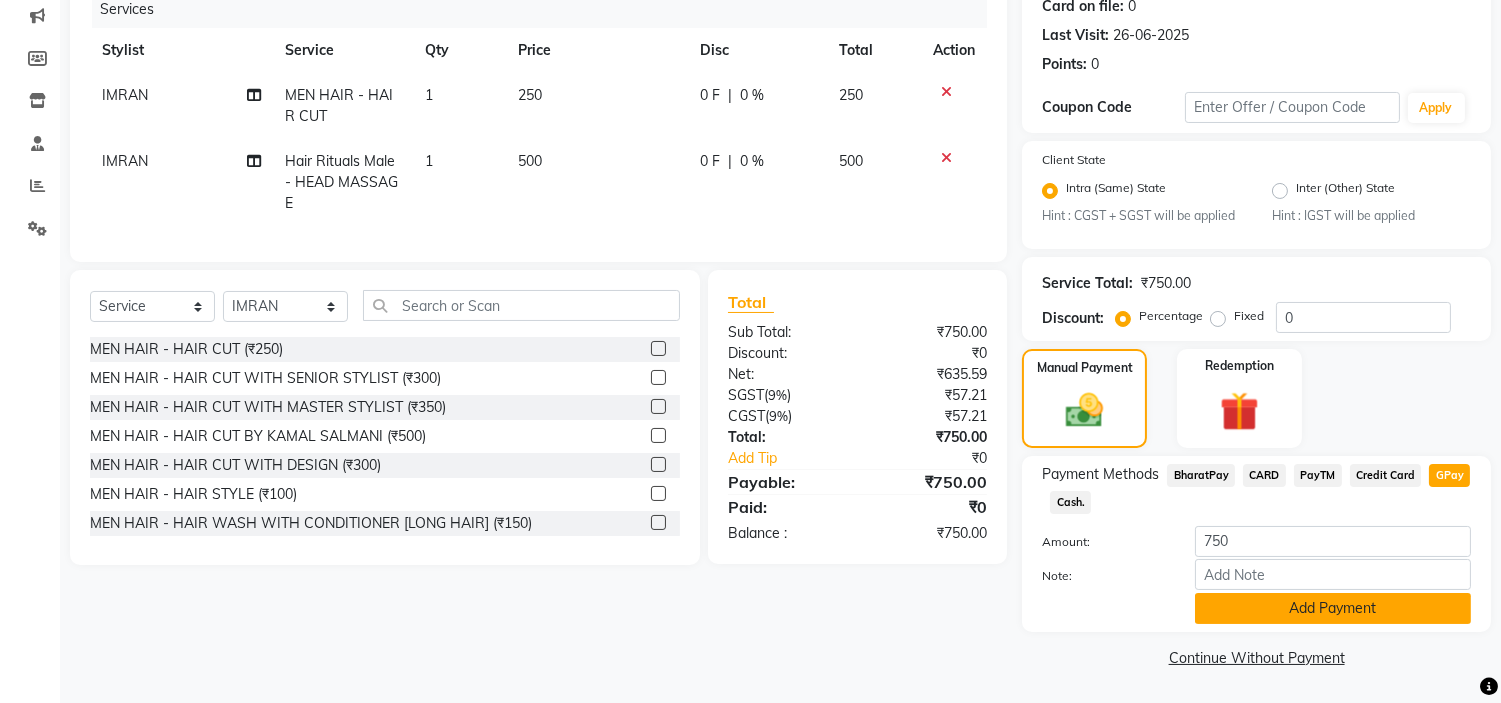click on "Add Payment" 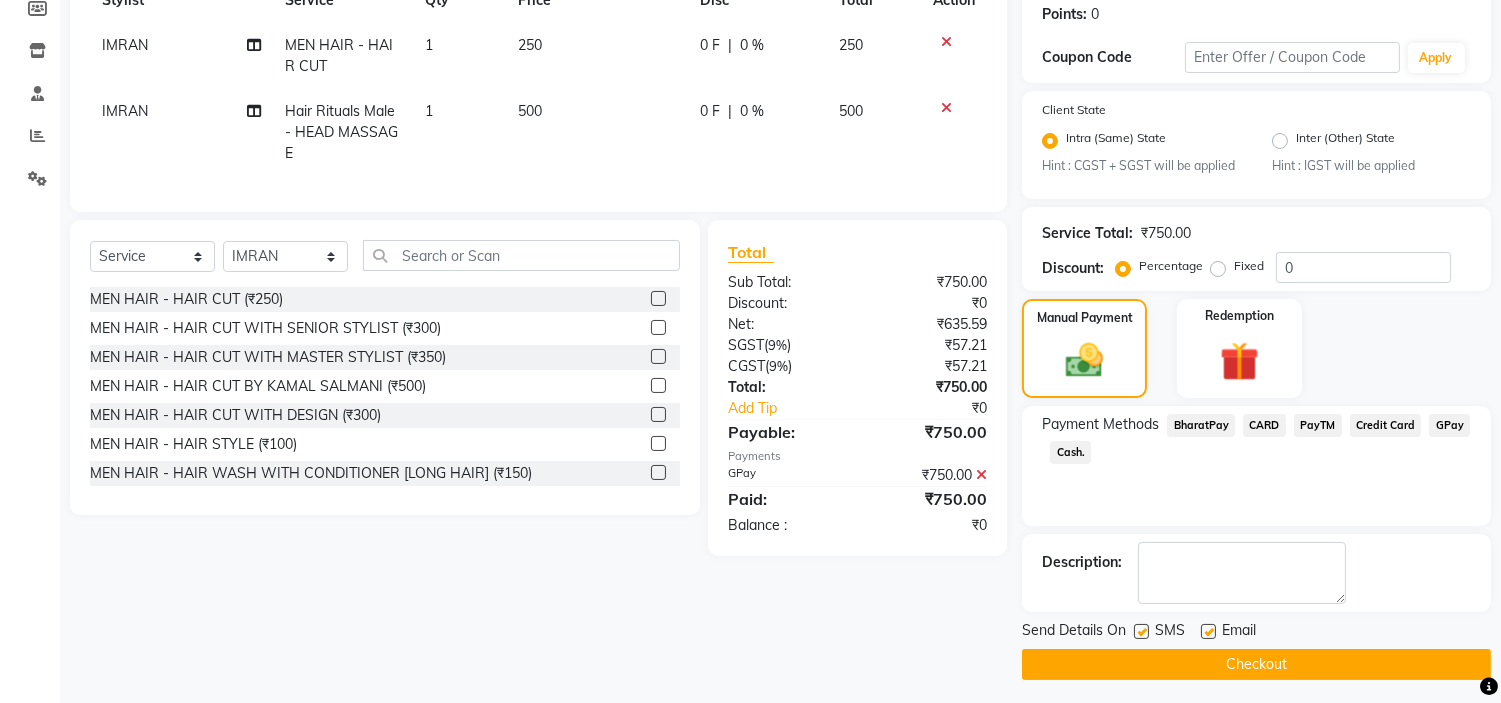 scroll, scrollTop: 314, scrollLeft: 0, axis: vertical 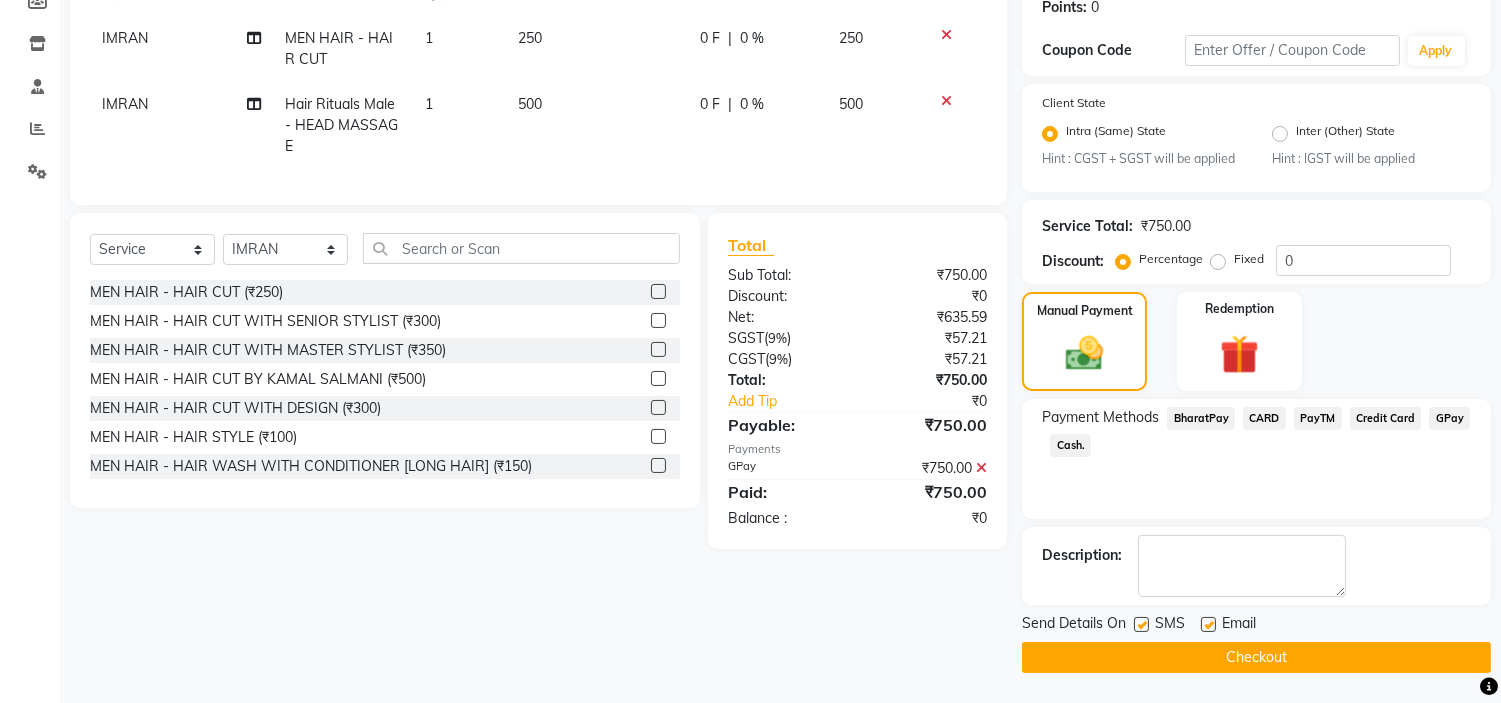 click on "Checkout" 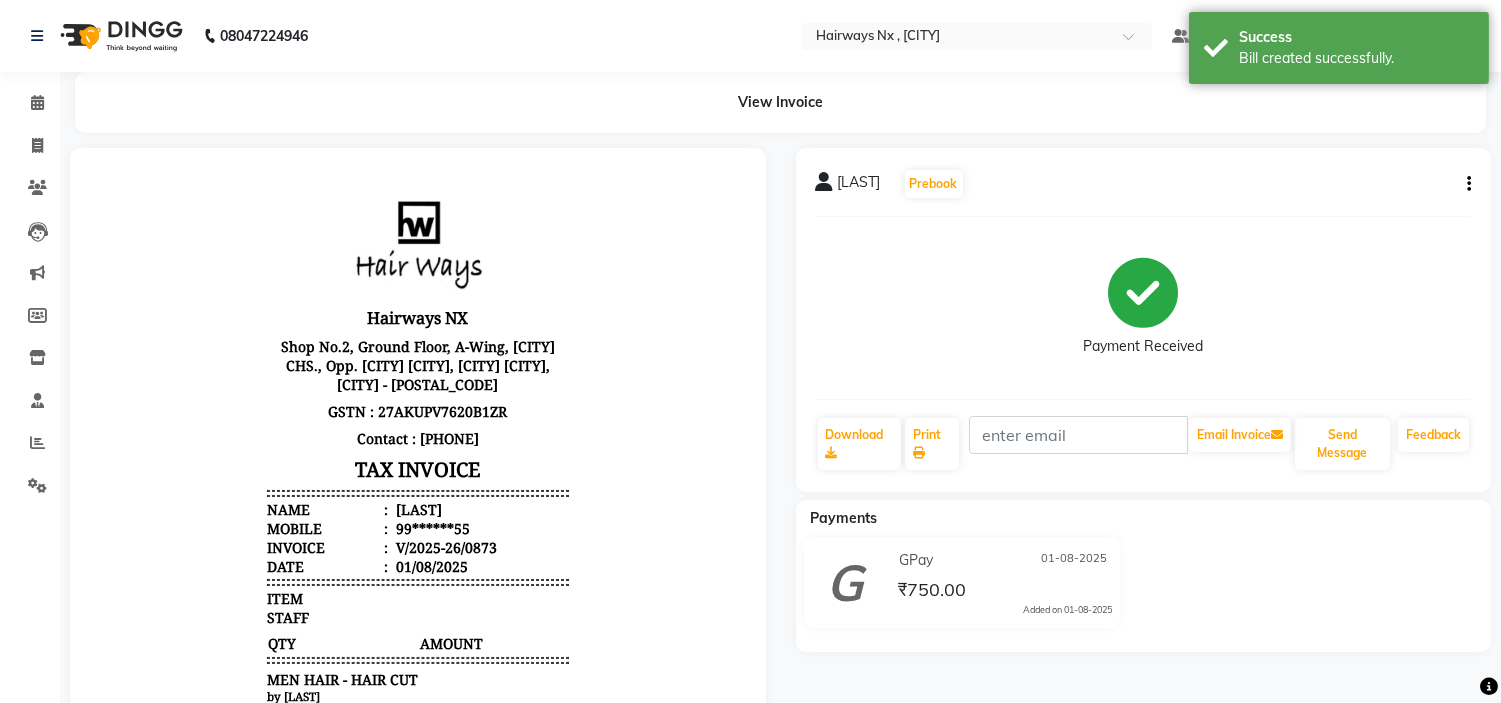 scroll, scrollTop: 0, scrollLeft: 0, axis: both 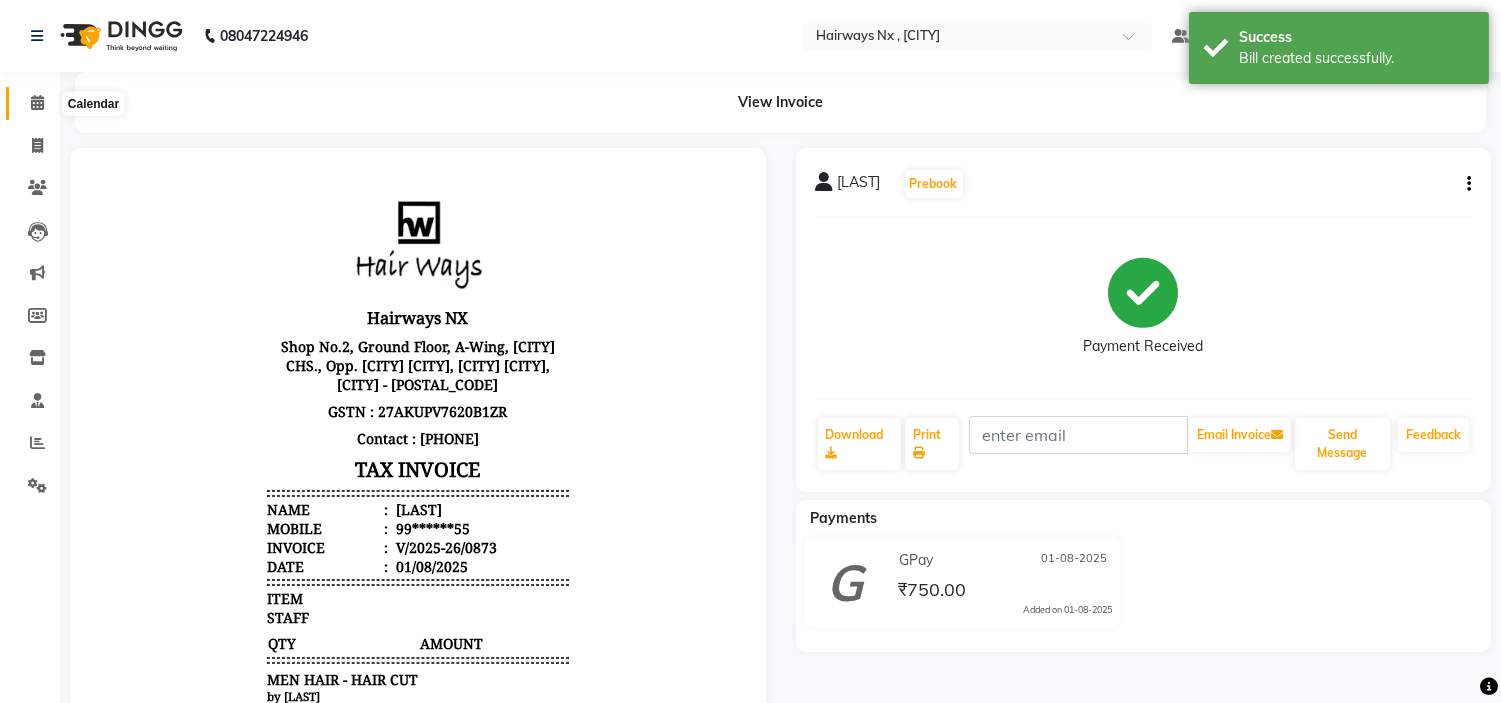 click 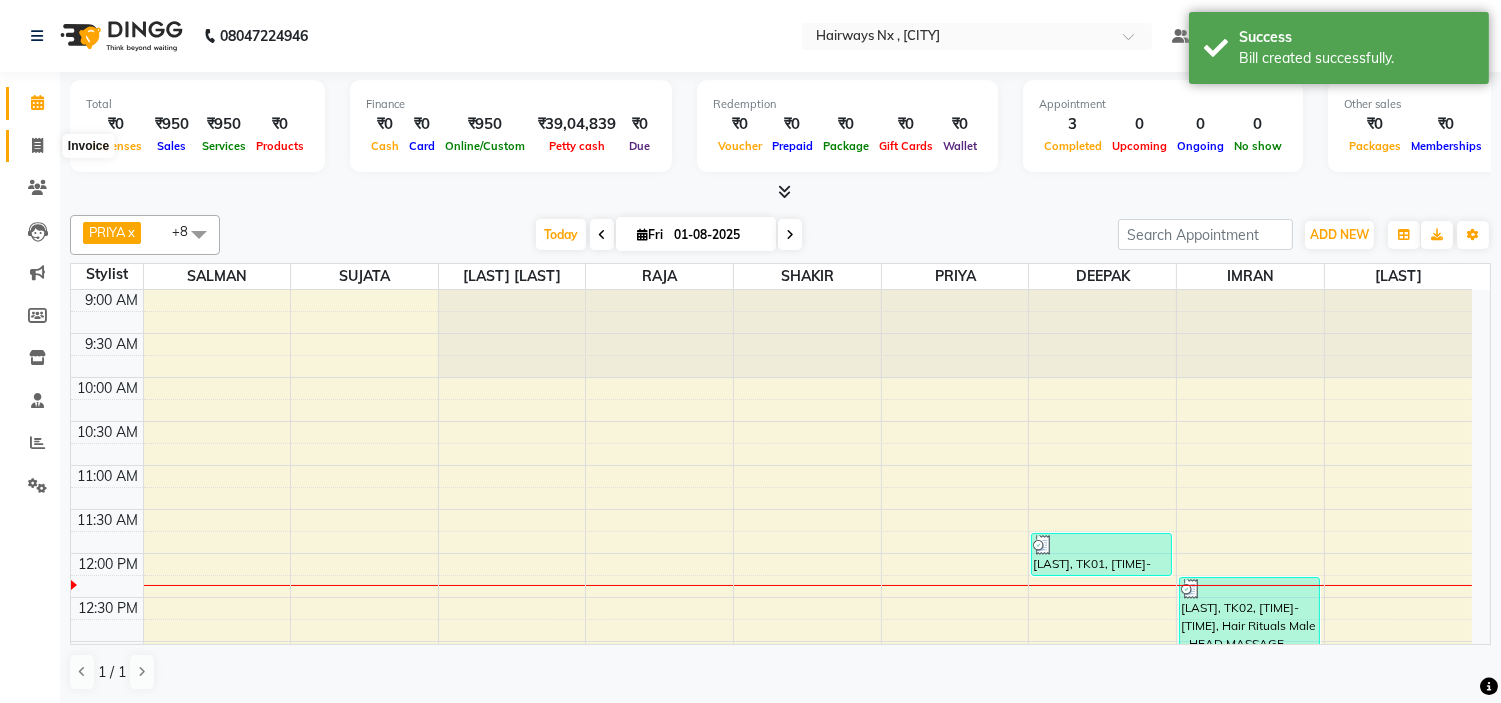 click 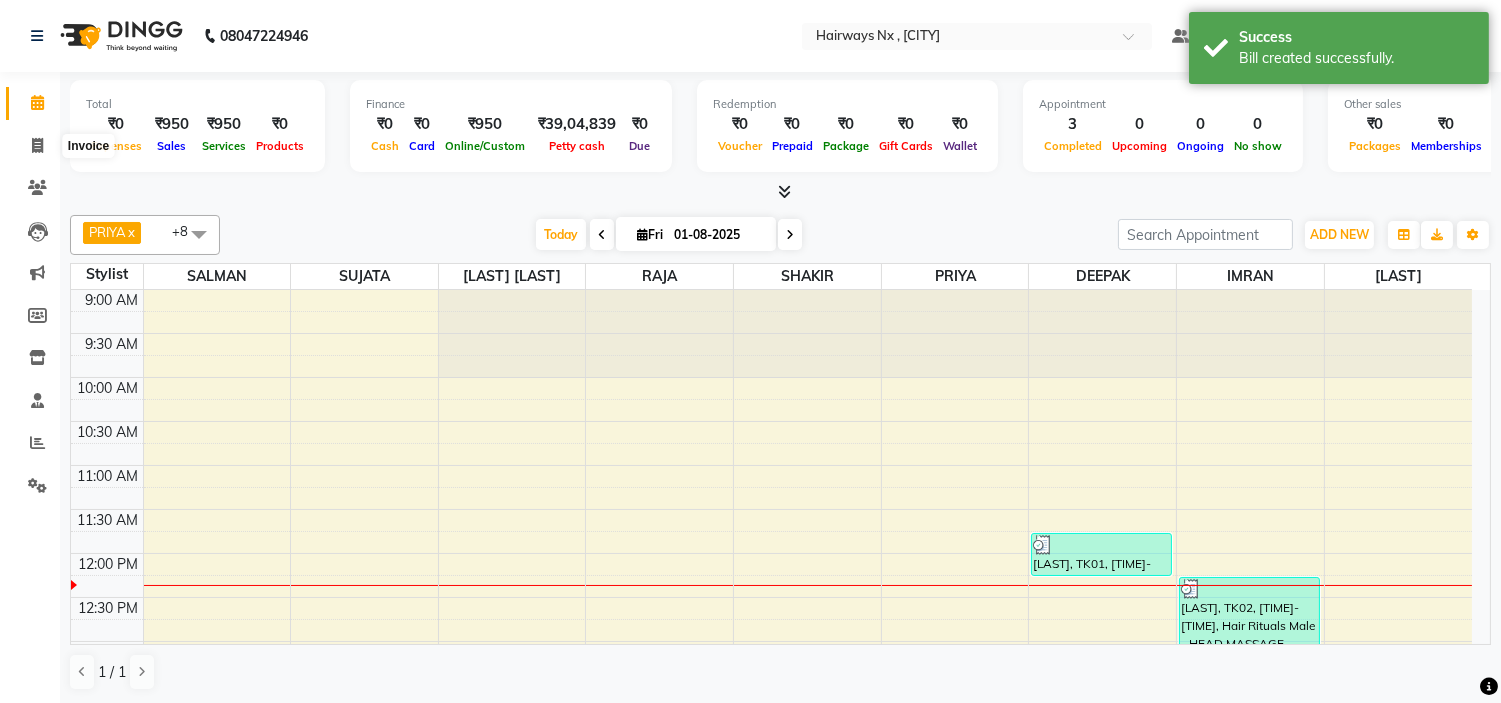 select on "778" 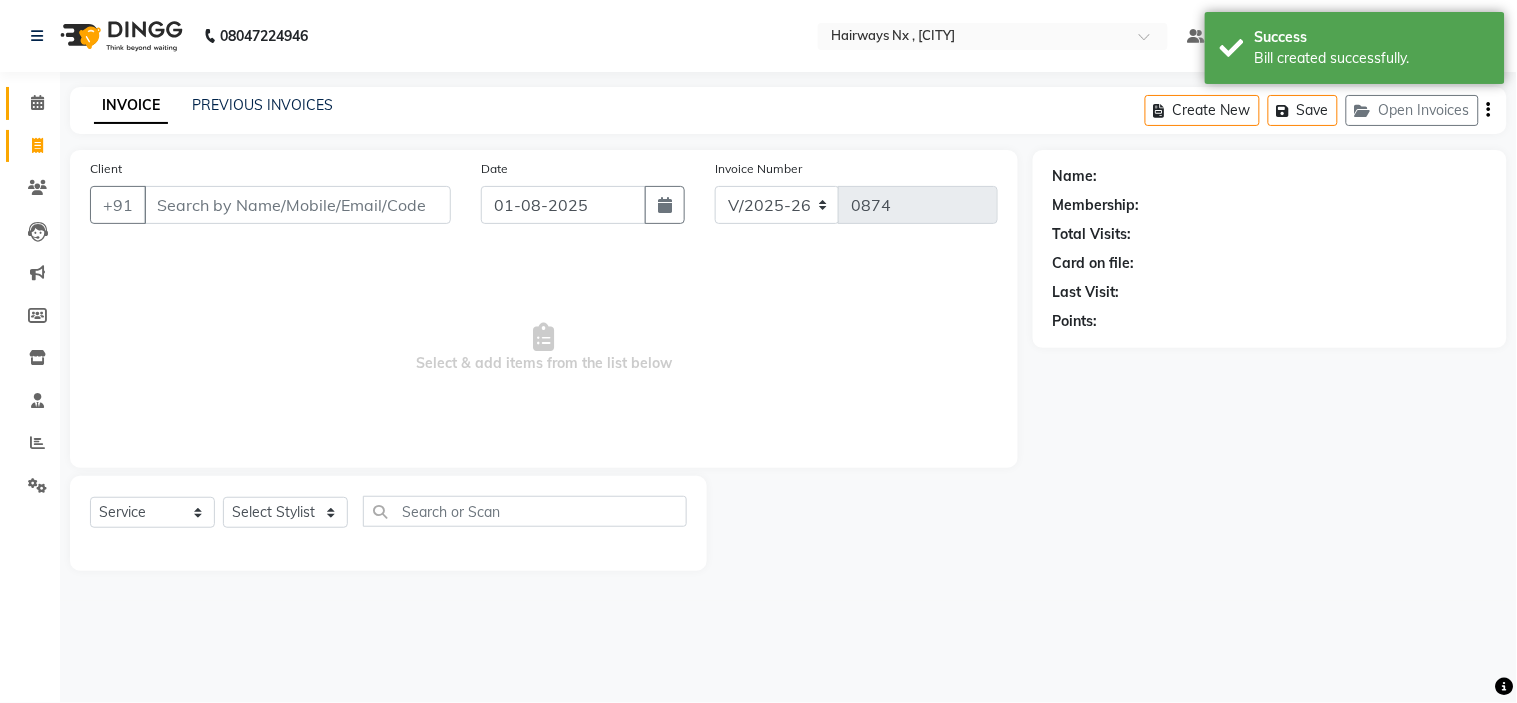 click on "Calendar" 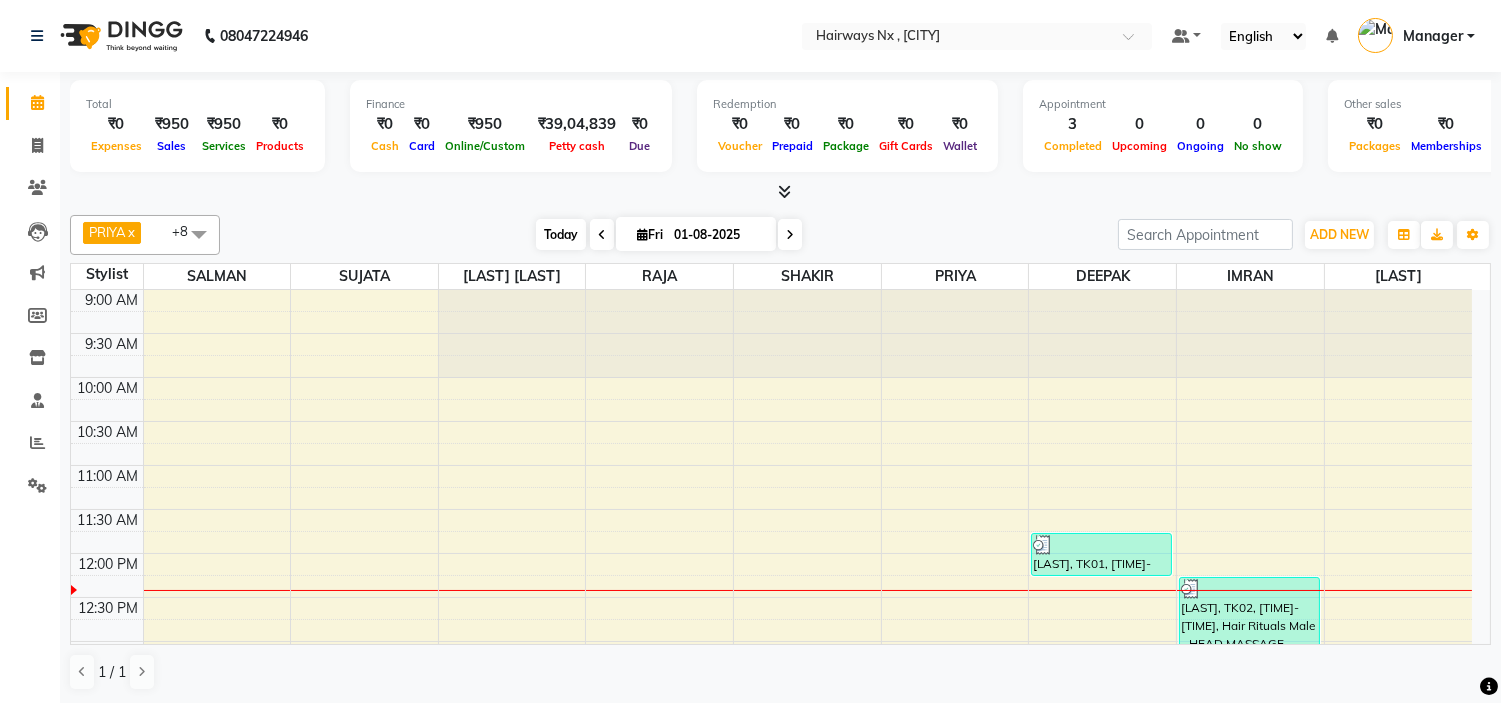 click on "Today" at bounding box center [561, 234] 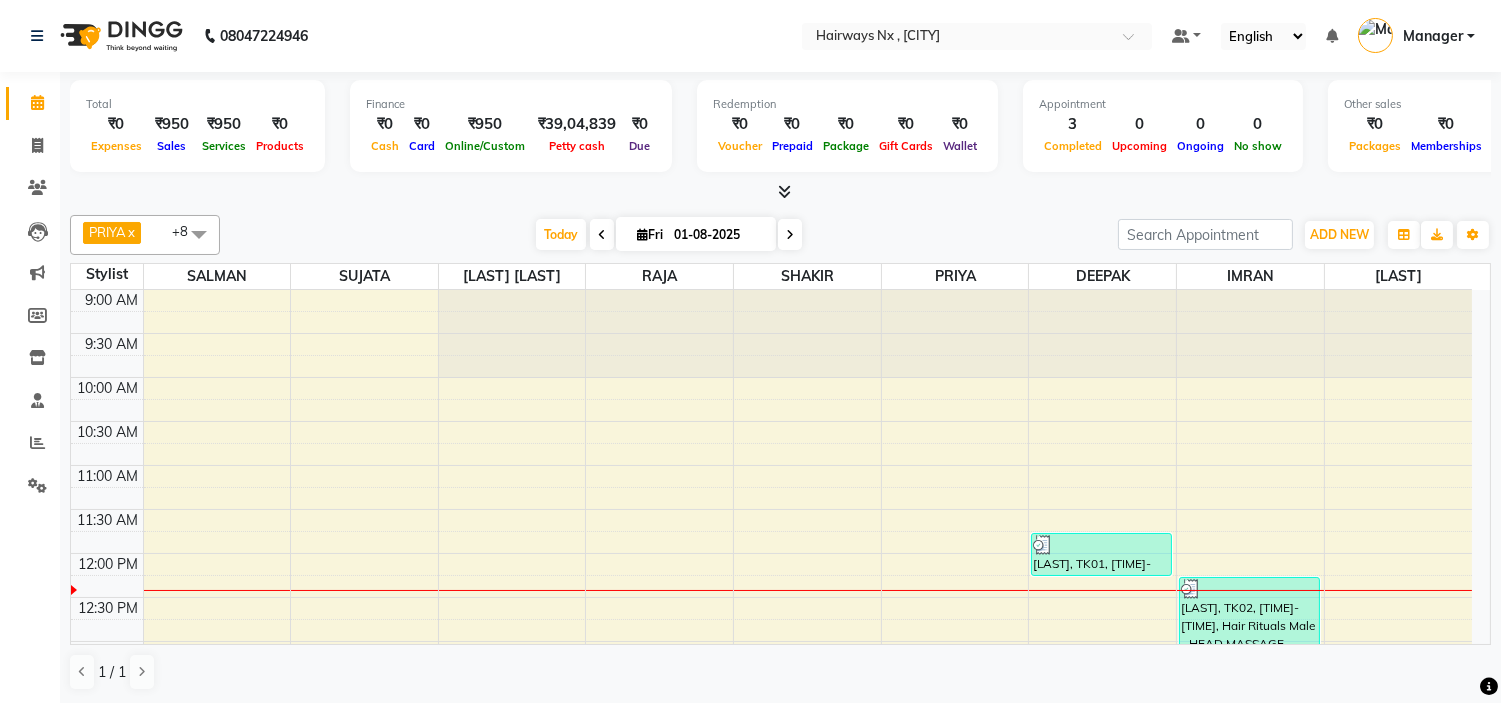 scroll, scrollTop: 265, scrollLeft: 0, axis: vertical 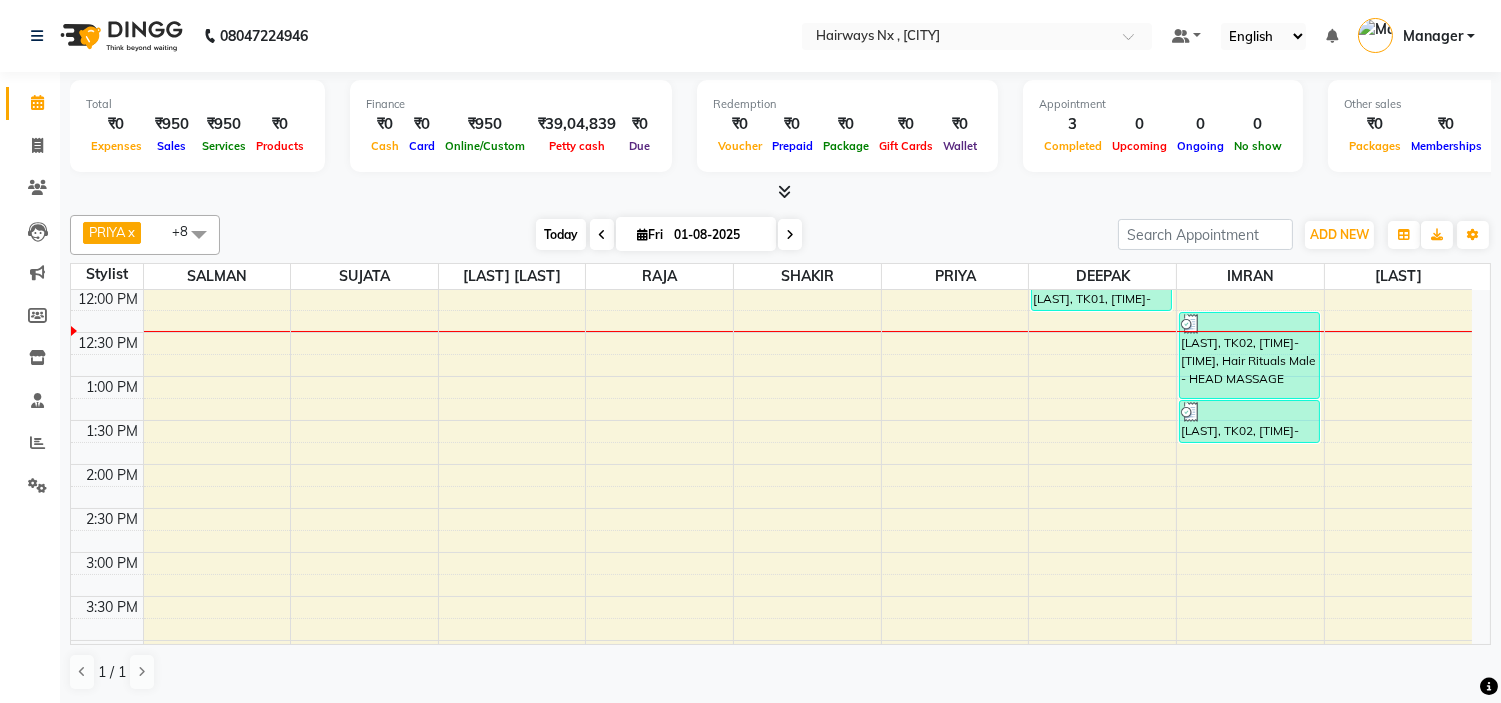 click on "Today" at bounding box center [561, 234] 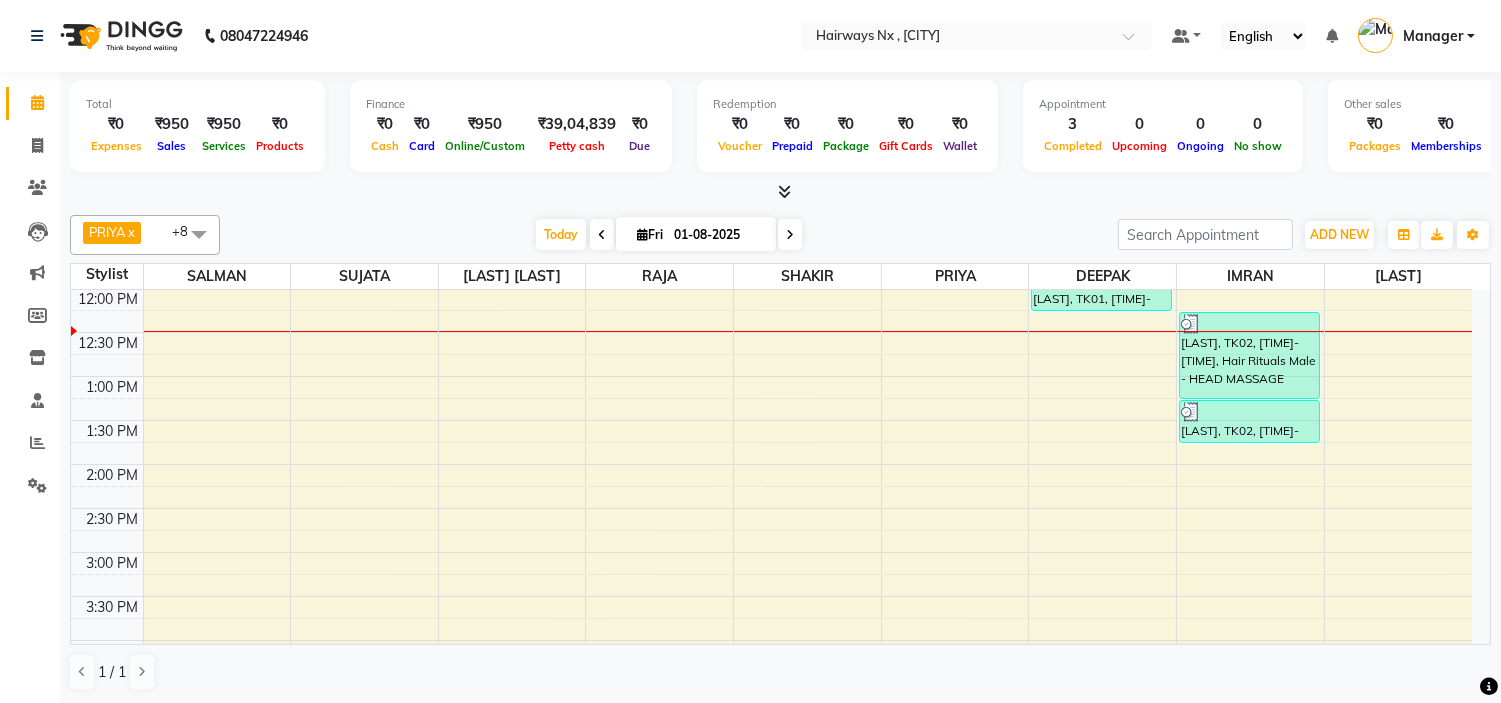 scroll, scrollTop: 265, scrollLeft: 0, axis: vertical 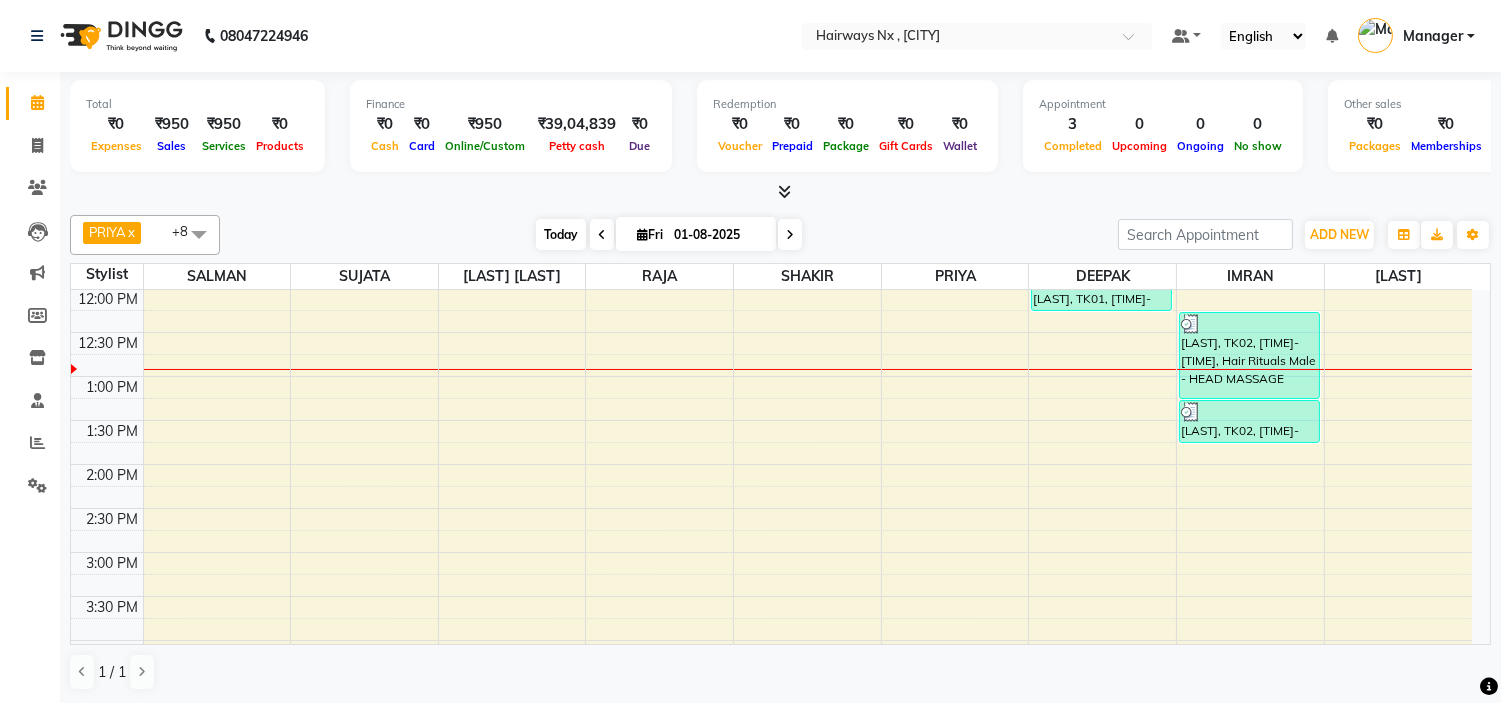 click on "Today" at bounding box center [561, 234] 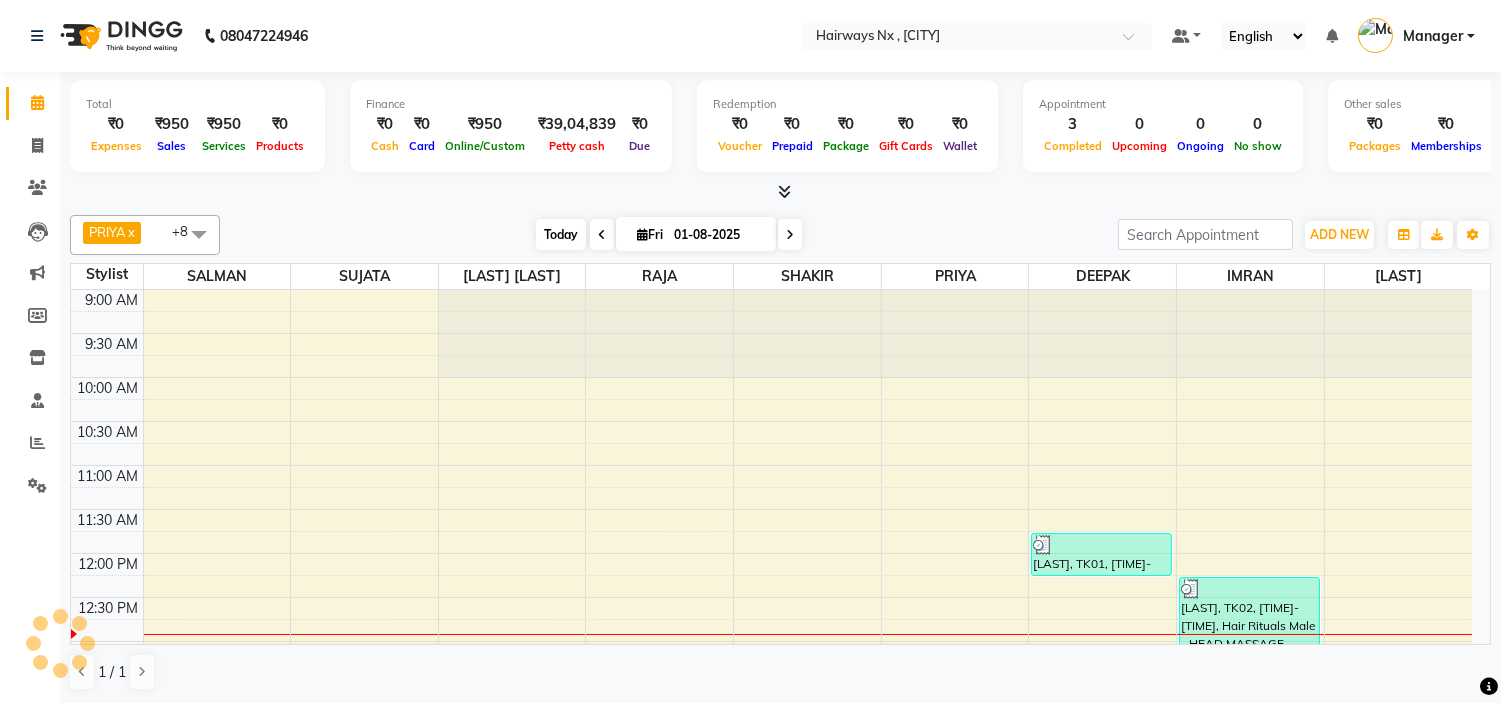 scroll, scrollTop: 265, scrollLeft: 0, axis: vertical 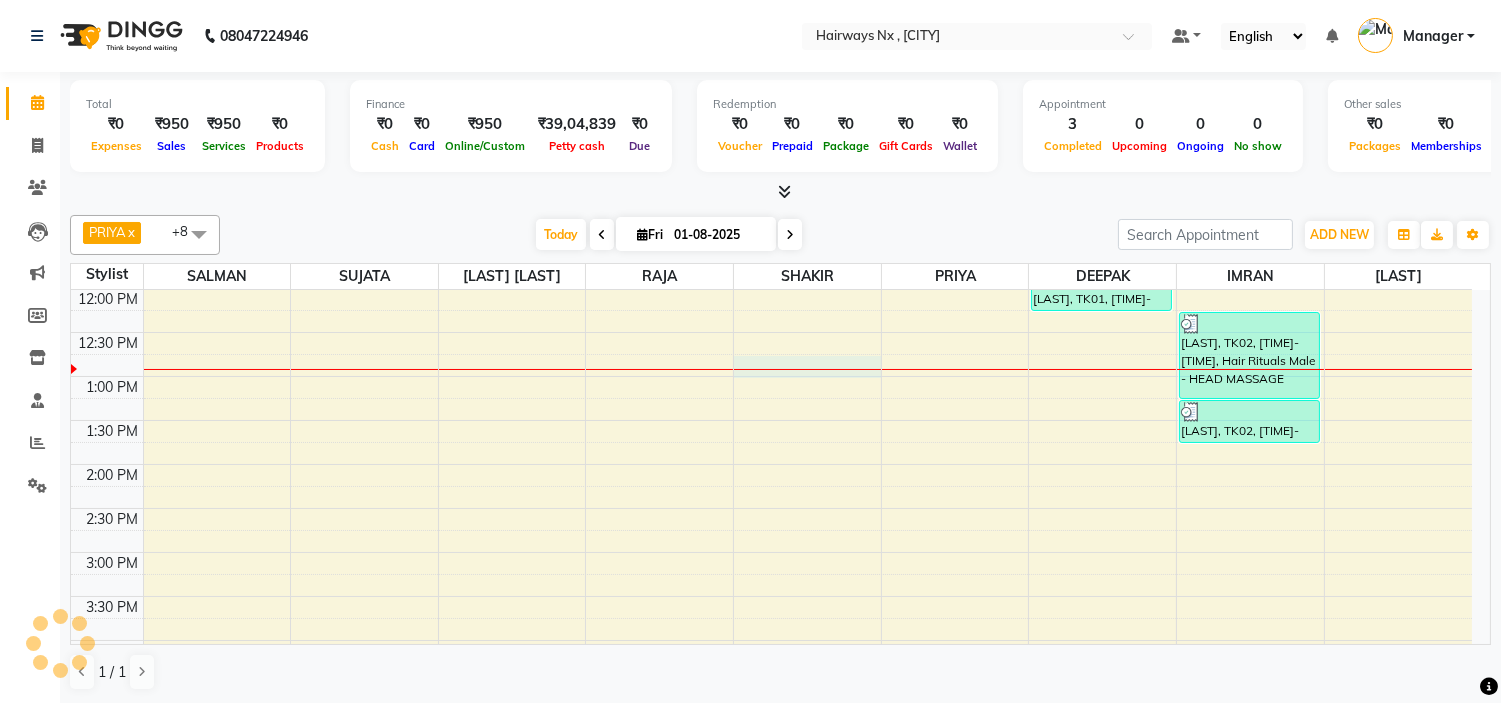 click at bounding box center [807, 369] 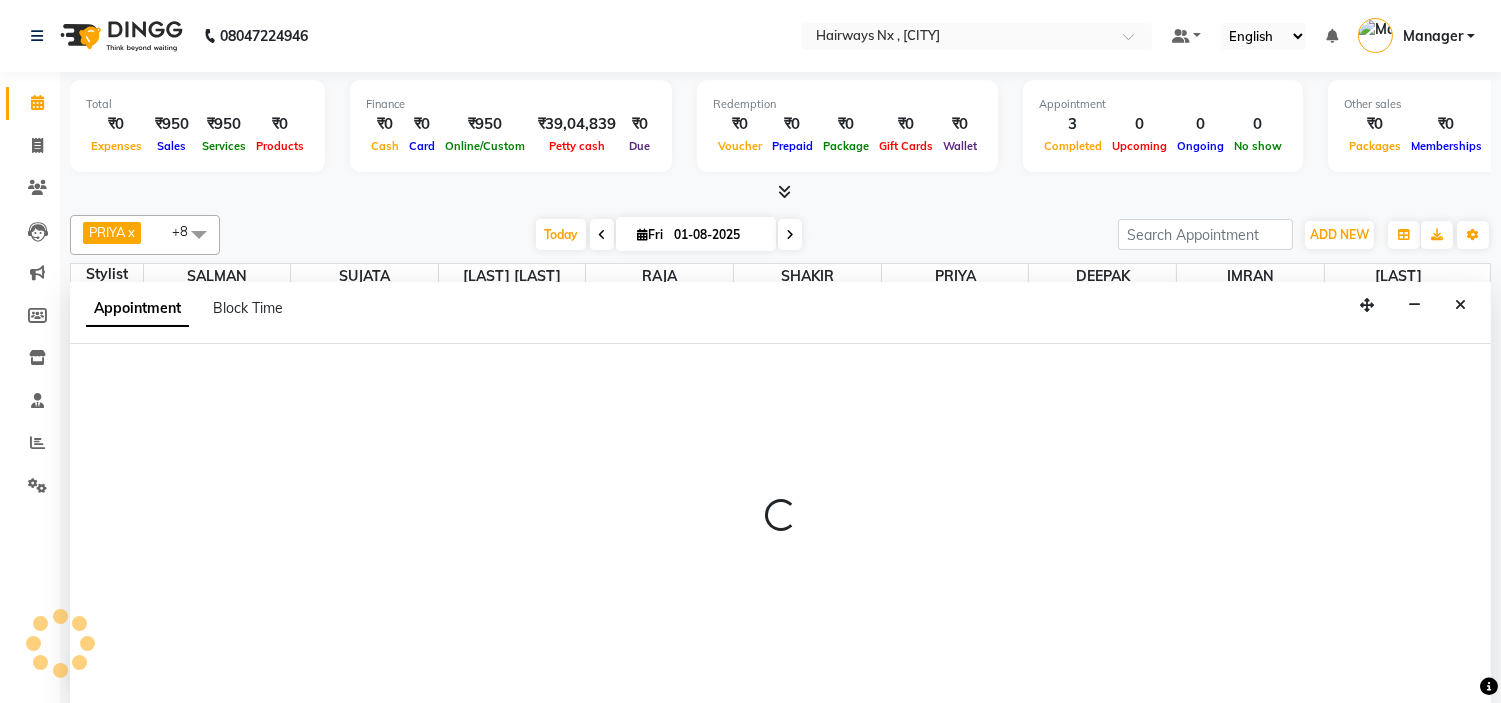 scroll, scrollTop: 1, scrollLeft: 0, axis: vertical 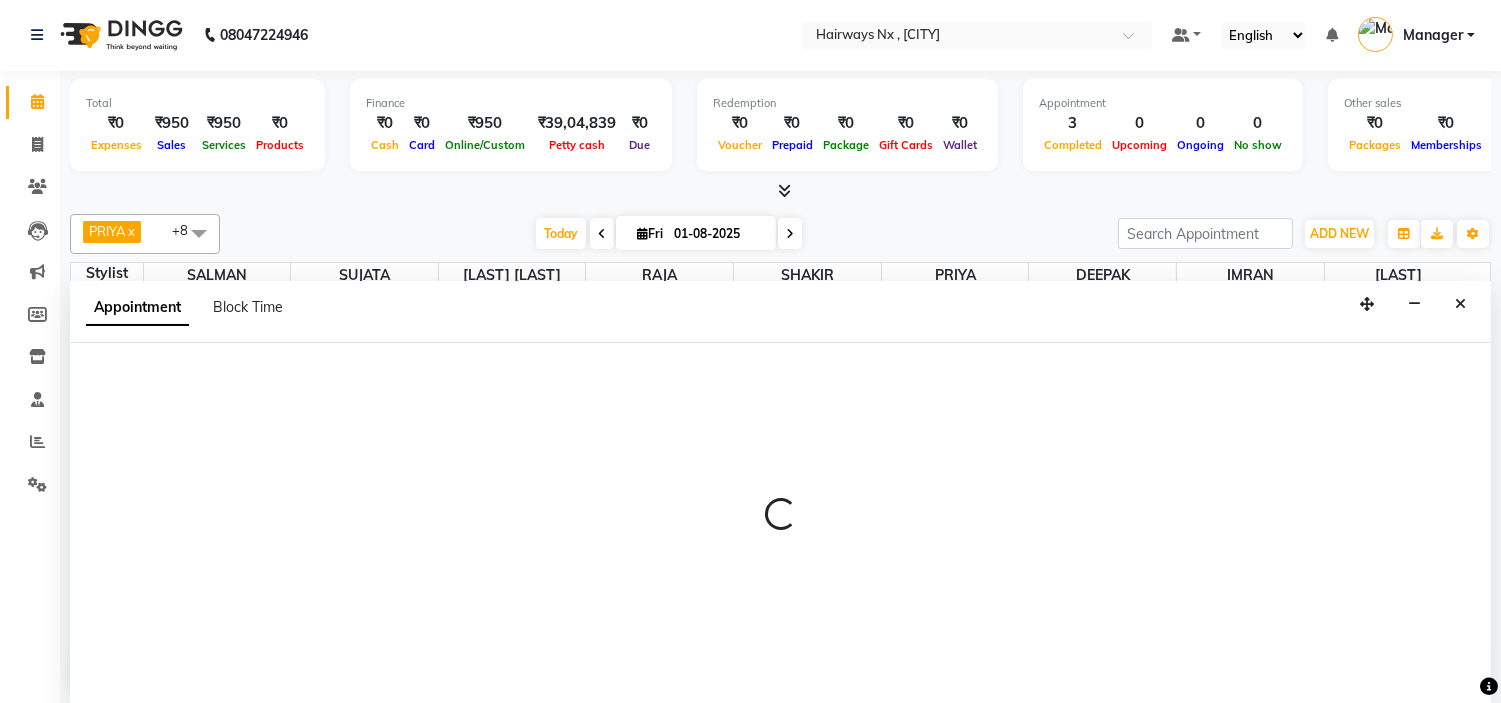 select on "[NUMBER]" 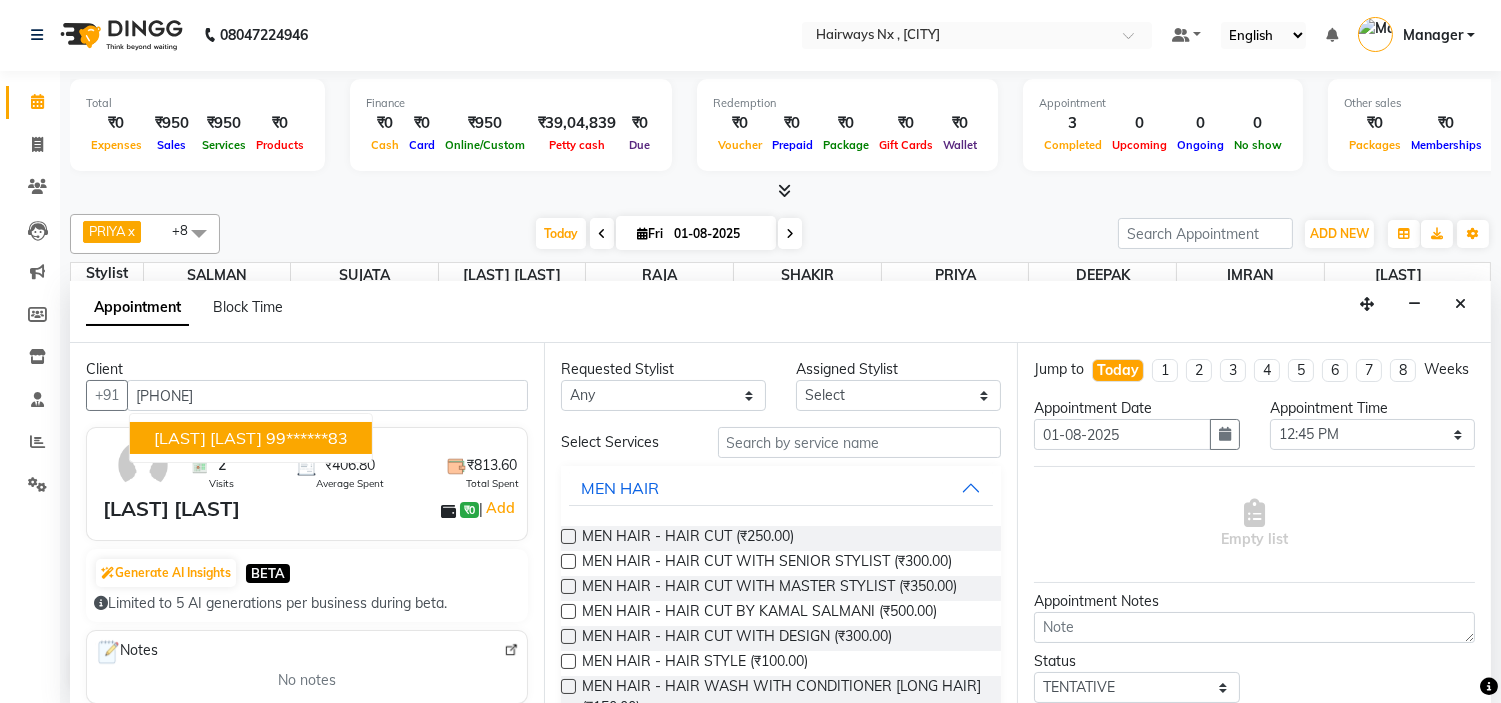 click on "99******83" at bounding box center [307, 438] 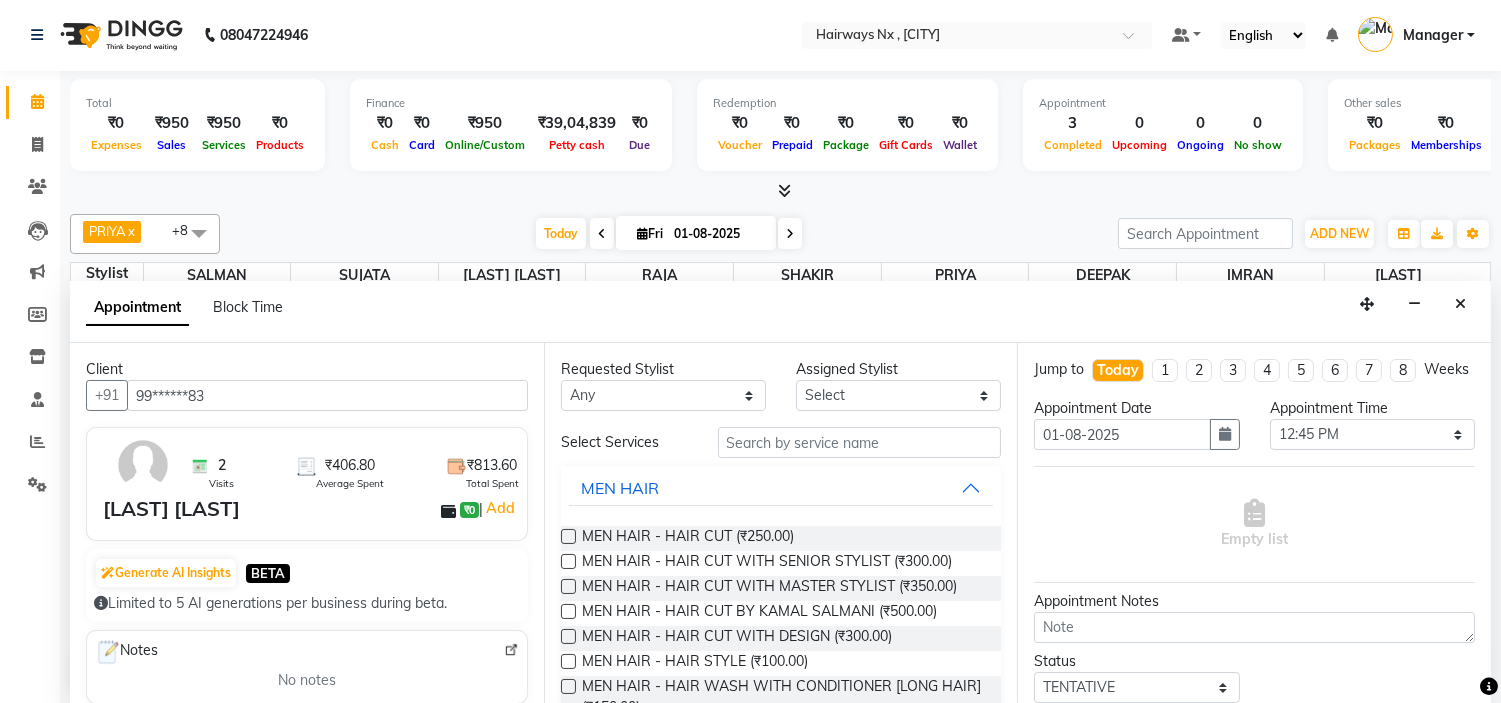 type on "99******83" 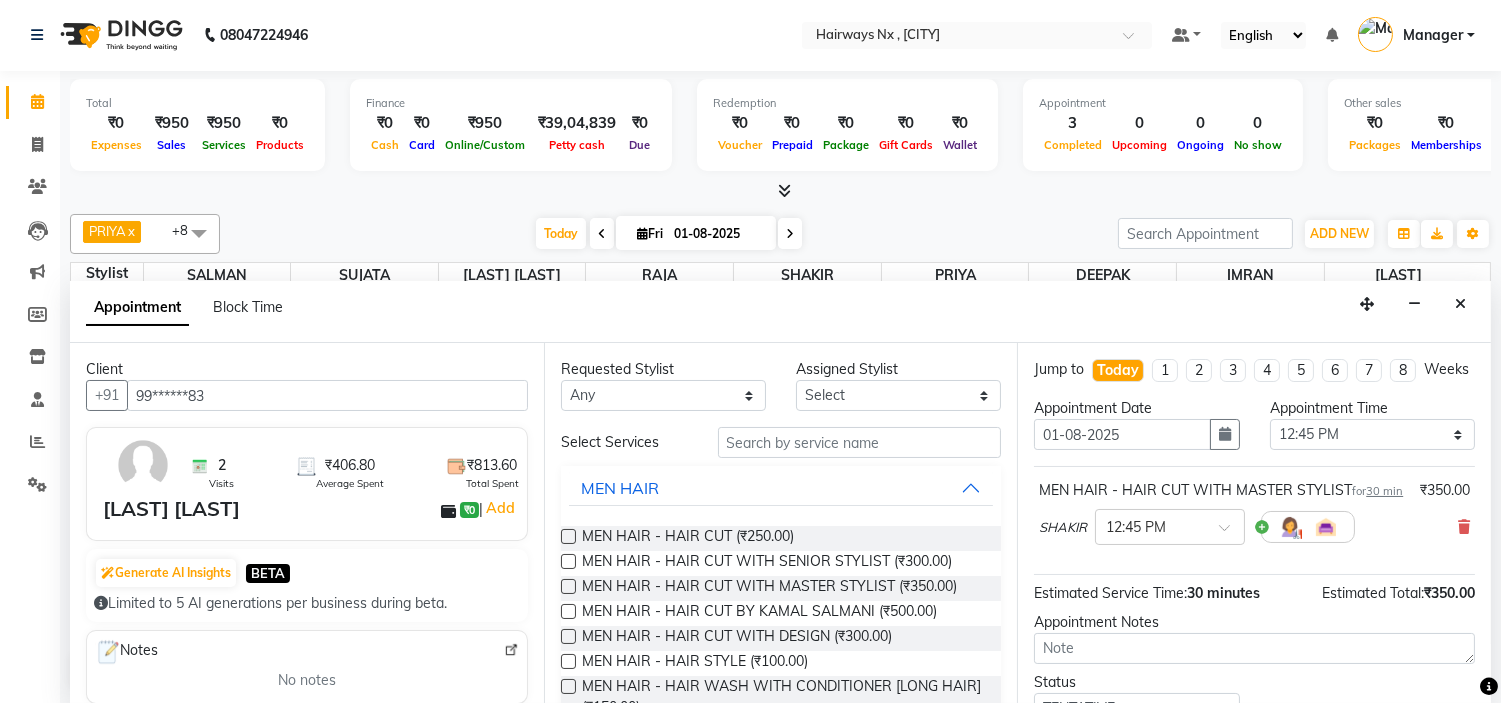 click at bounding box center [568, 586] 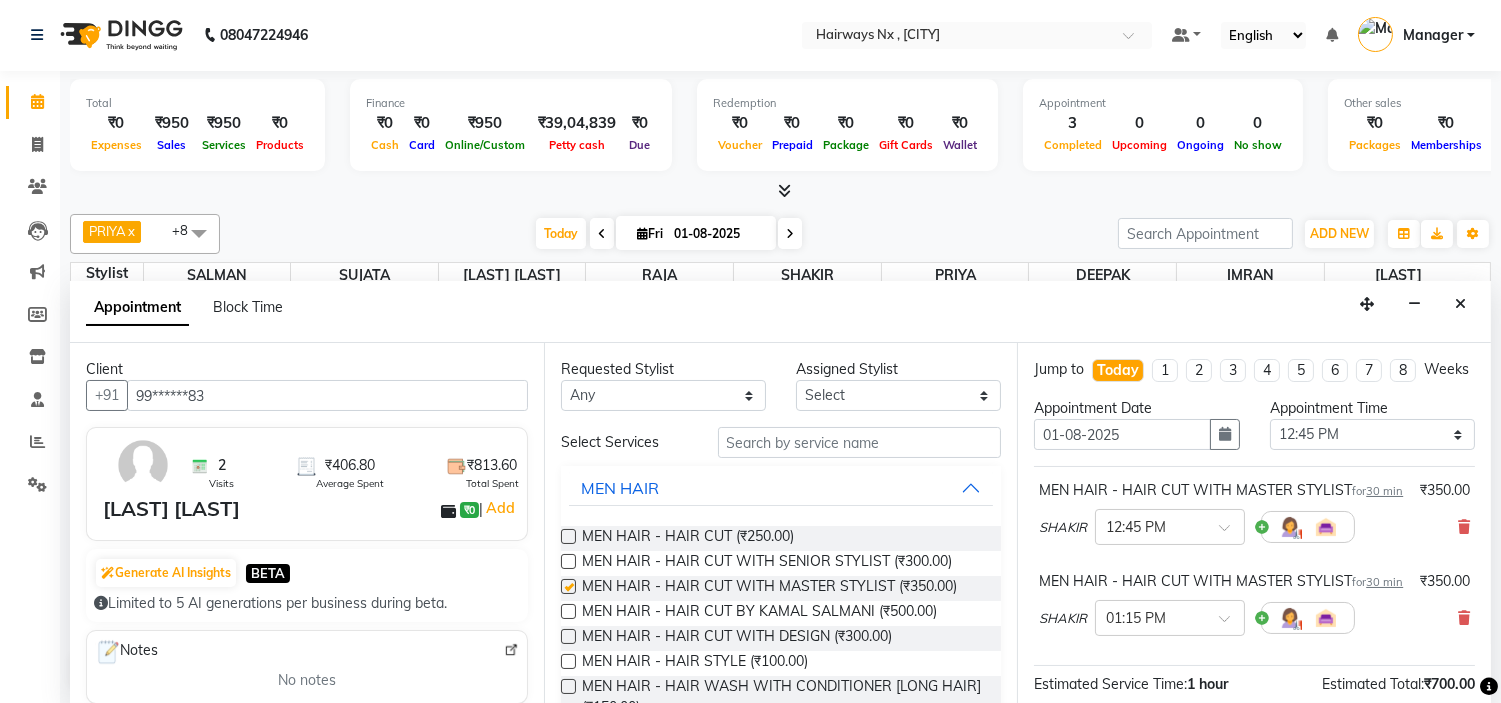 checkbox on "false" 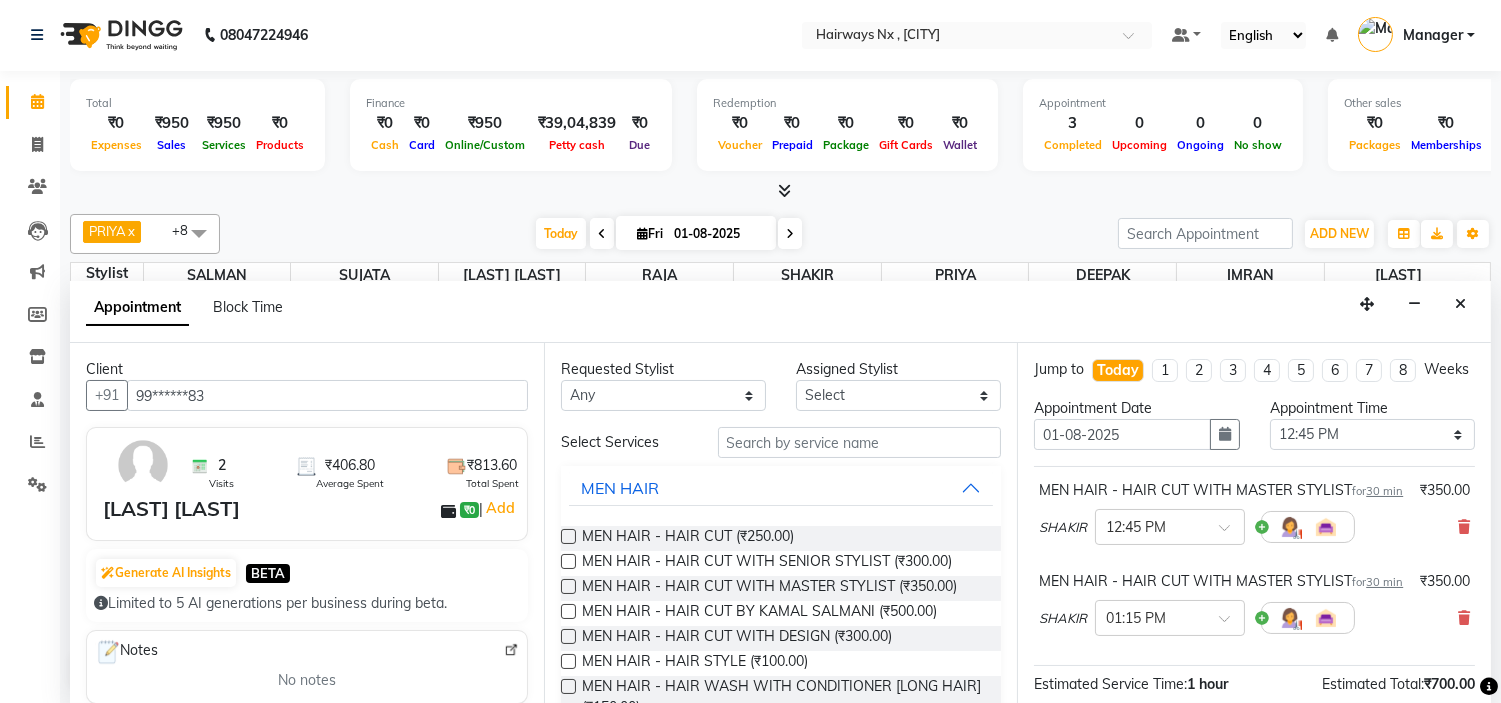 scroll, scrollTop: 298, scrollLeft: 0, axis: vertical 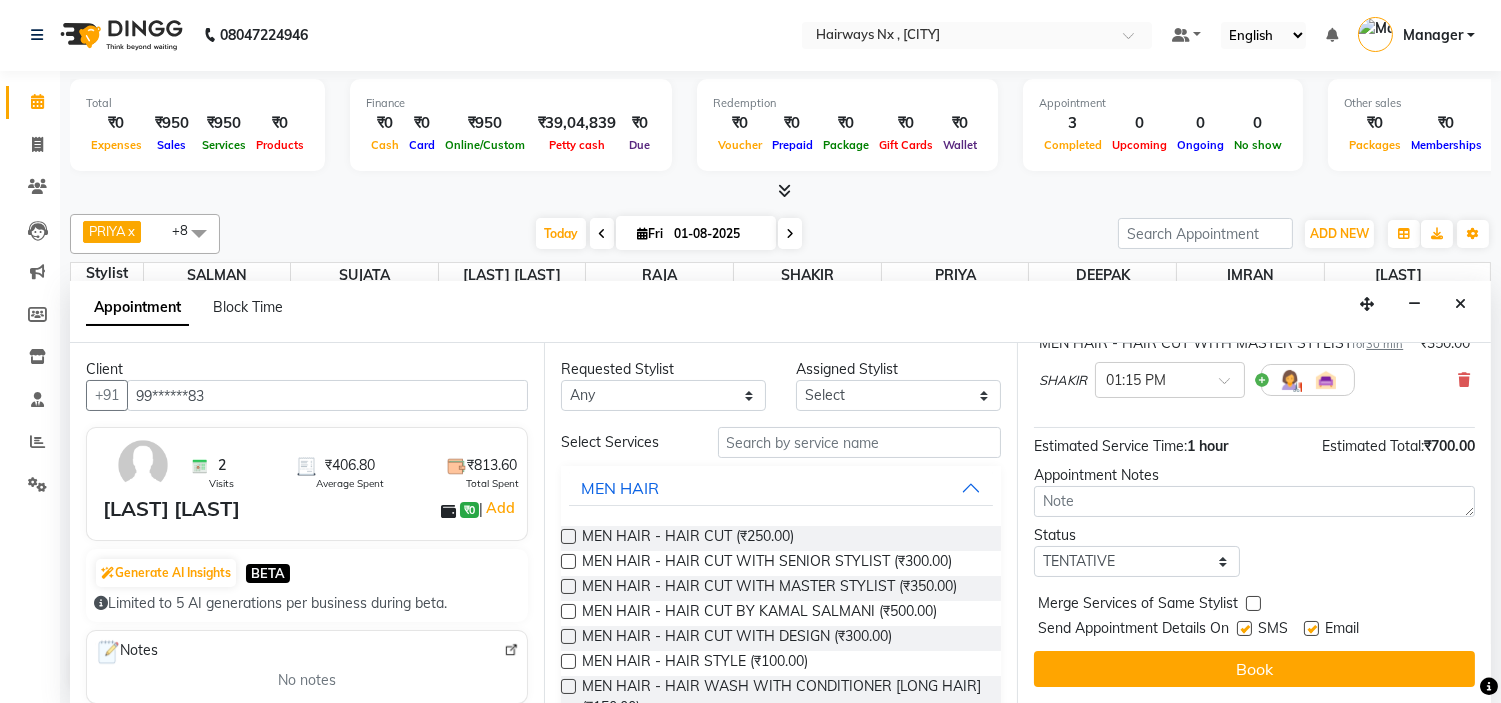 click at bounding box center (1244, 628) 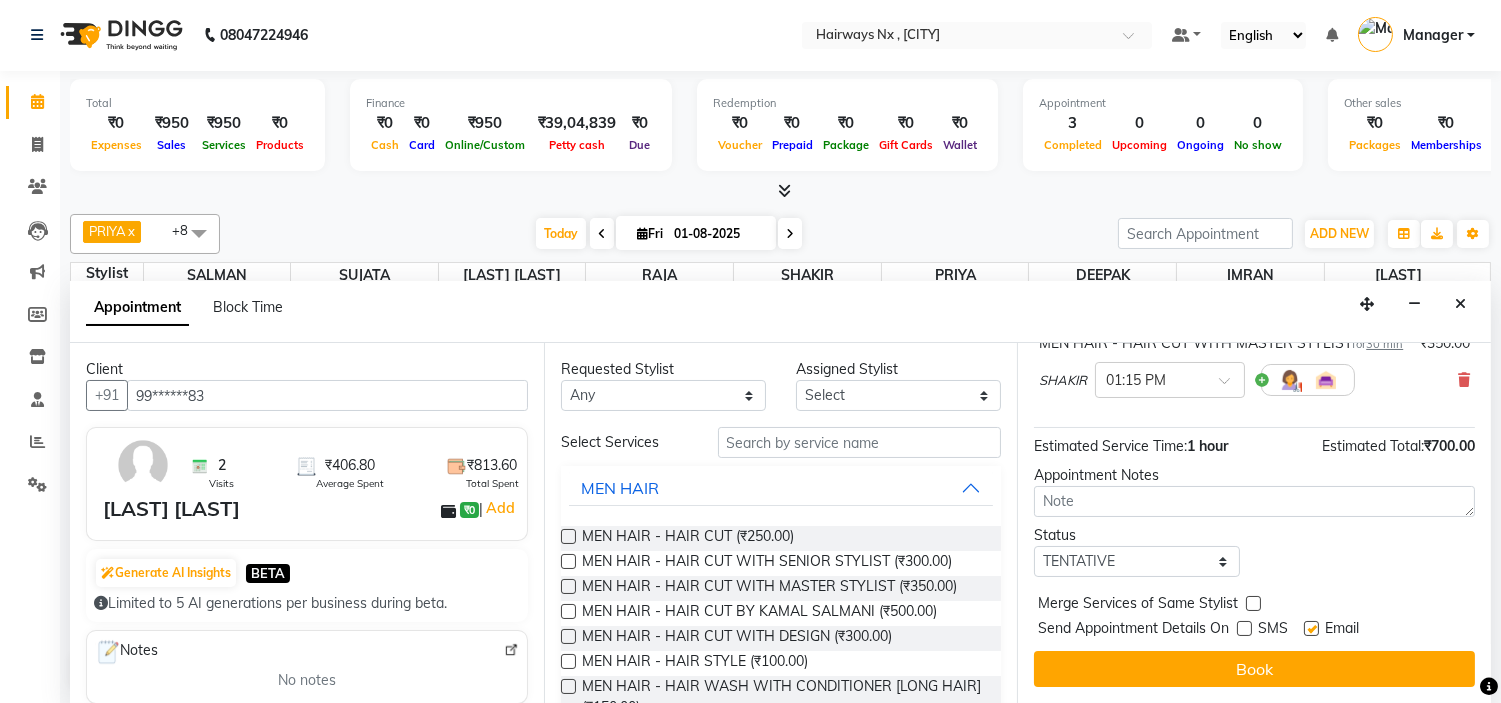 drag, startPoint x: 1311, startPoint y: 624, endPoint x: 1282, endPoint y: 698, distance: 79.47956 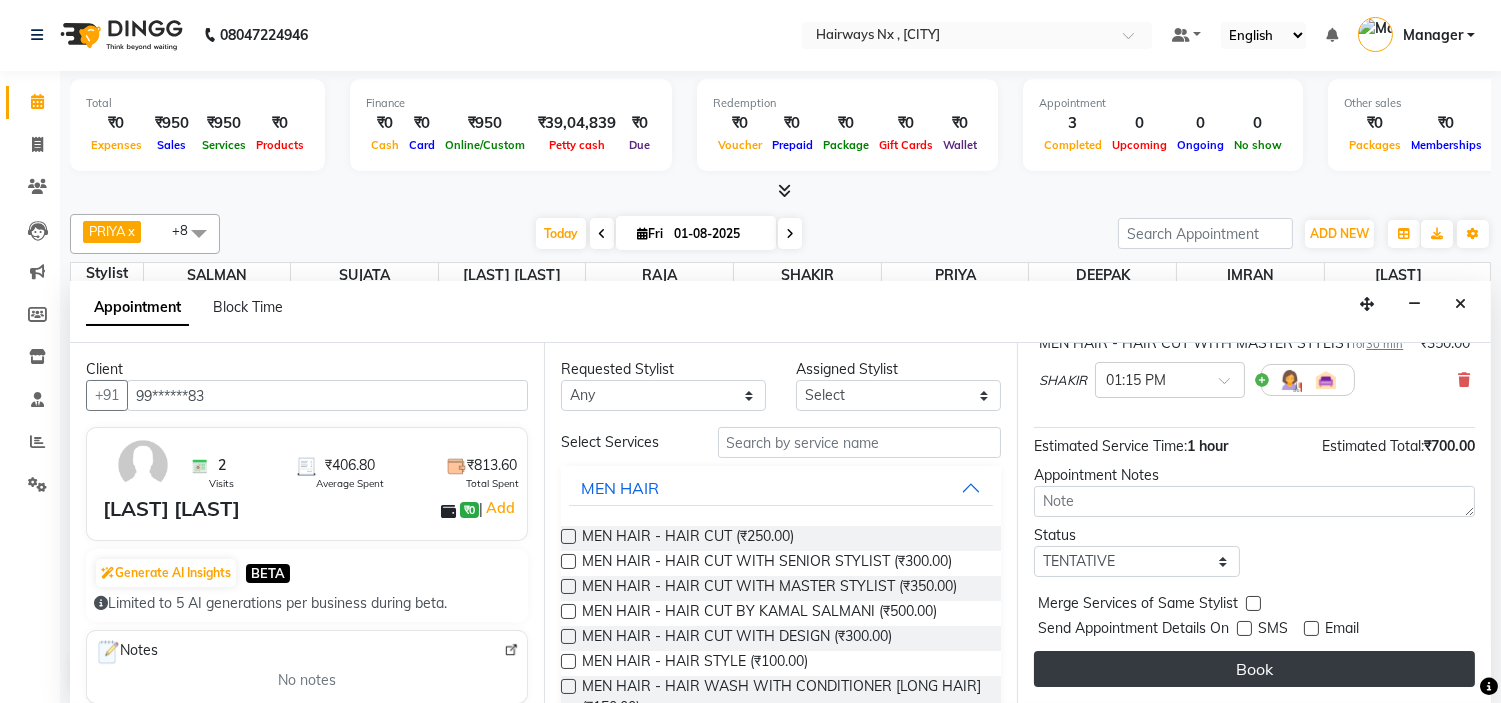 click on "Book" at bounding box center (1254, 669) 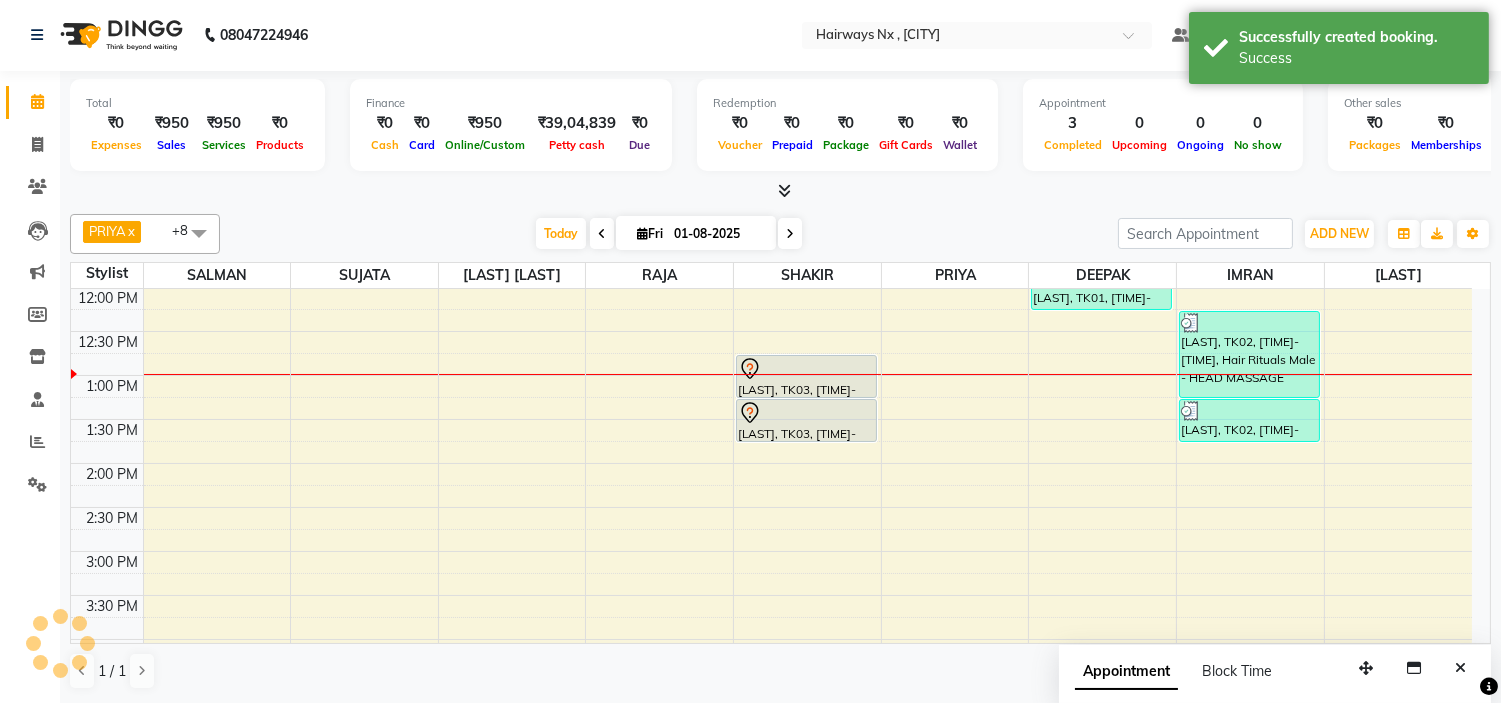 scroll, scrollTop: 0, scrollLeft: 0, axis: both 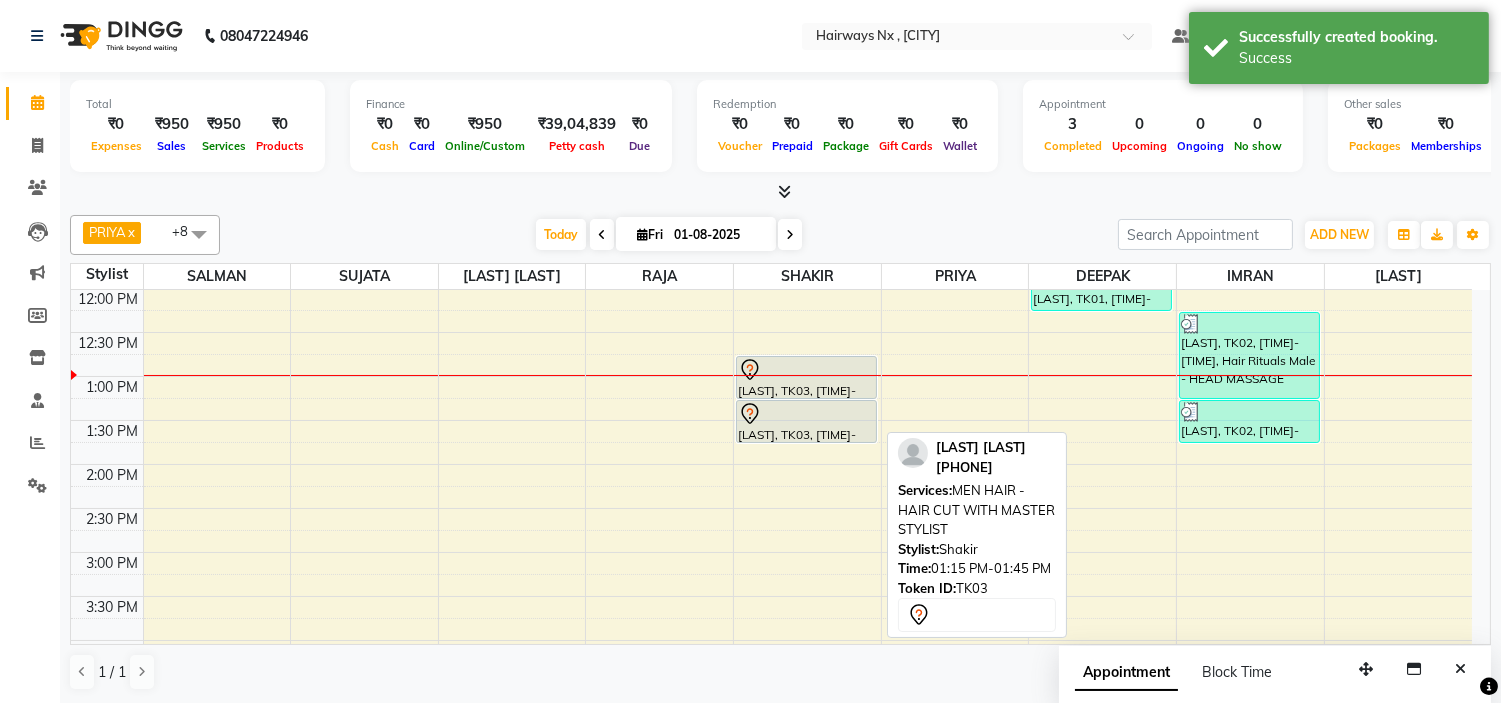 click on "[LAST], TK03, [TIME]-[TIME], MEN HAIR - HAIR CUT WITH MASTER STYLIST" at bounding box center [806, 421] 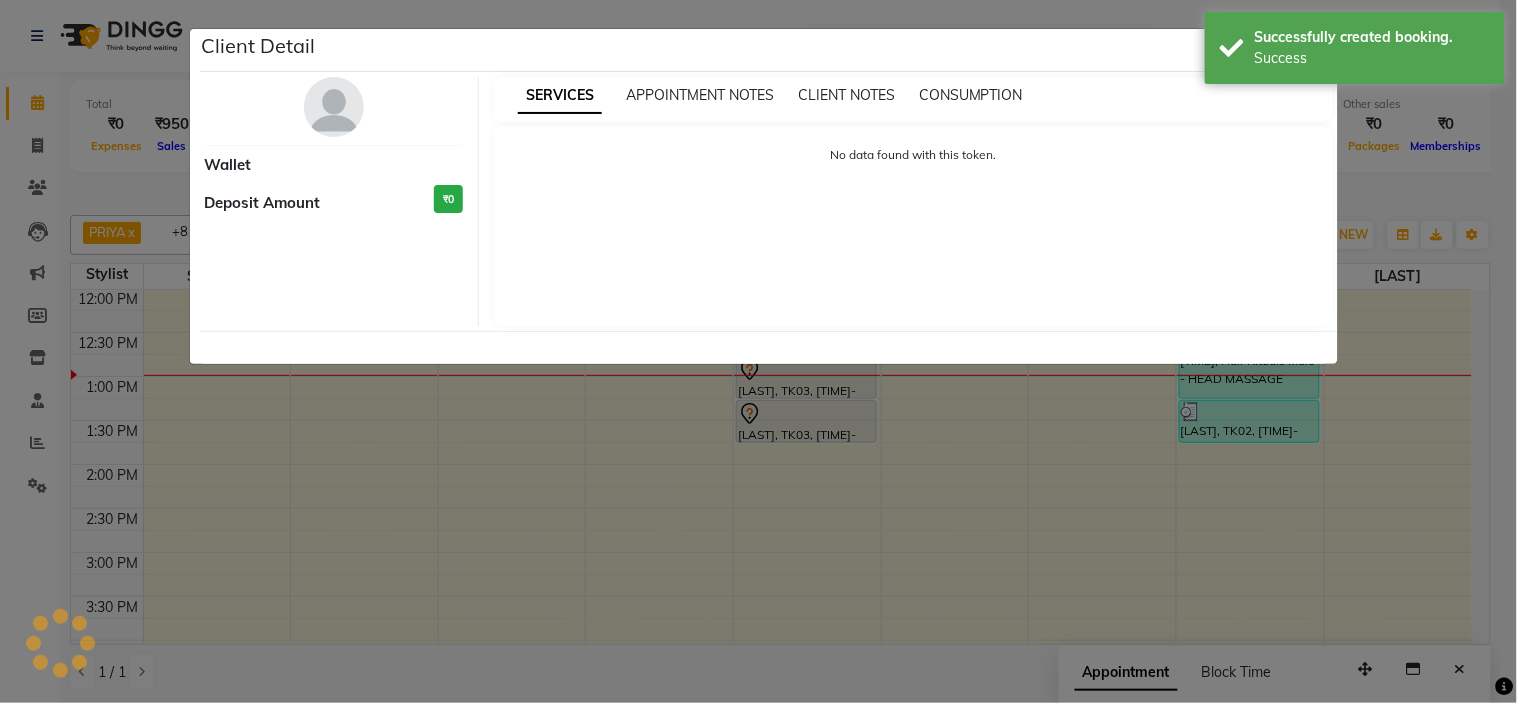 select on "7" 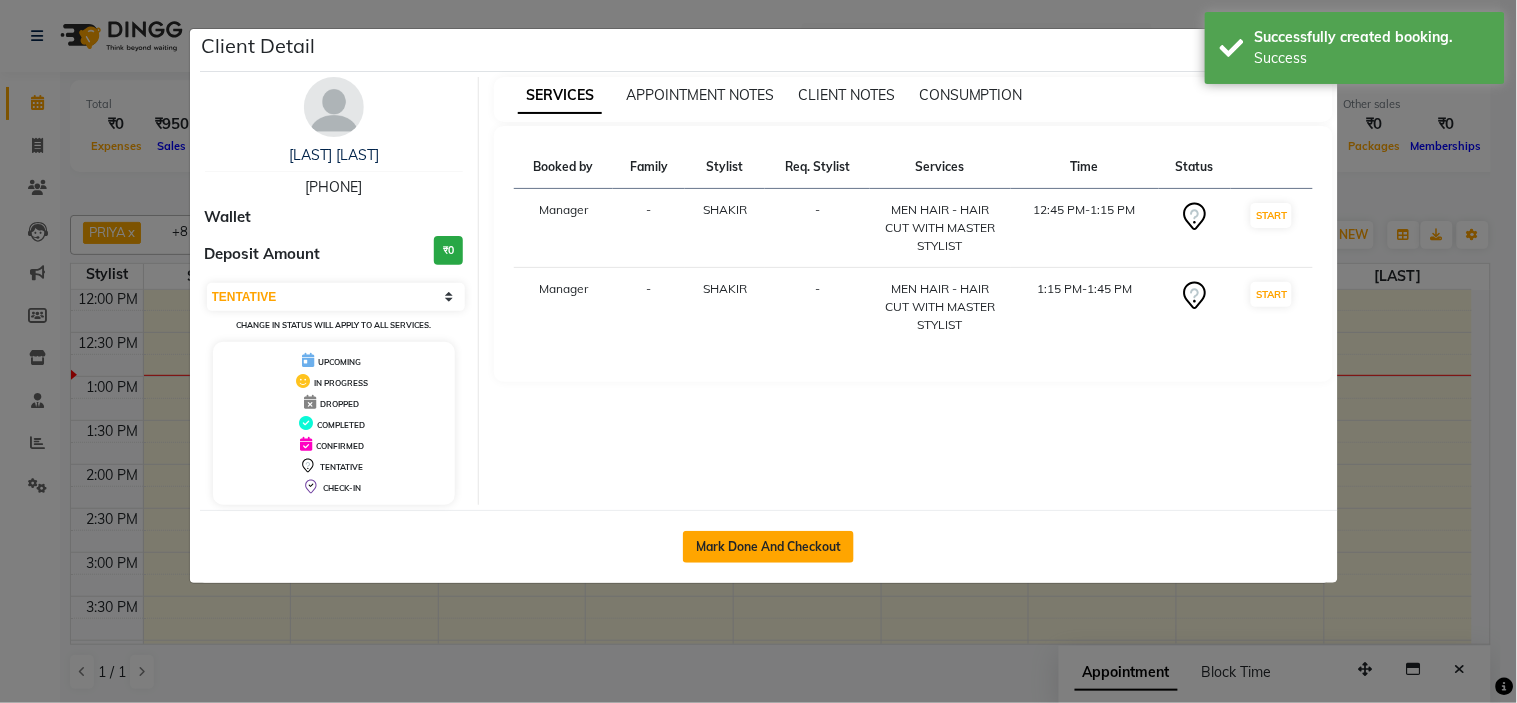click on "Mark Done And Checkout" 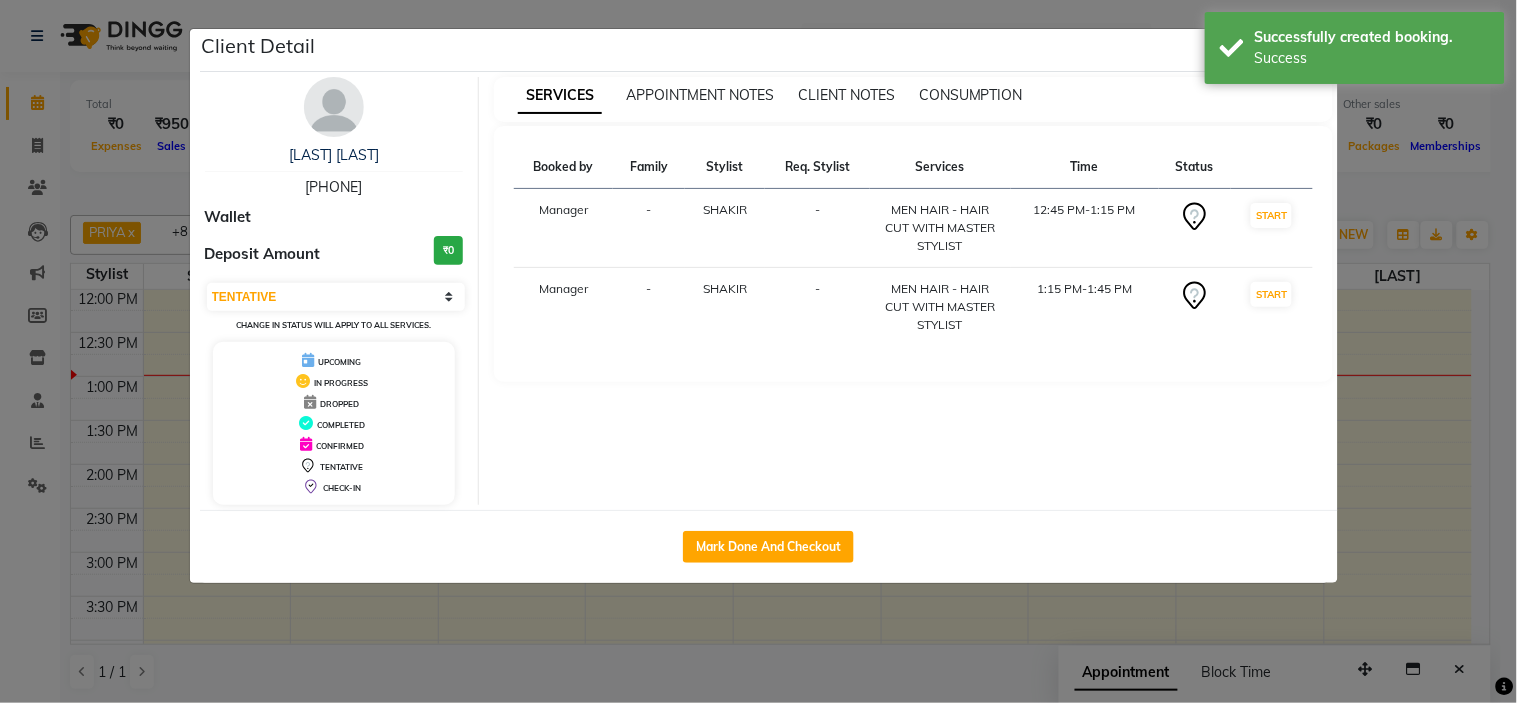 select on "service" 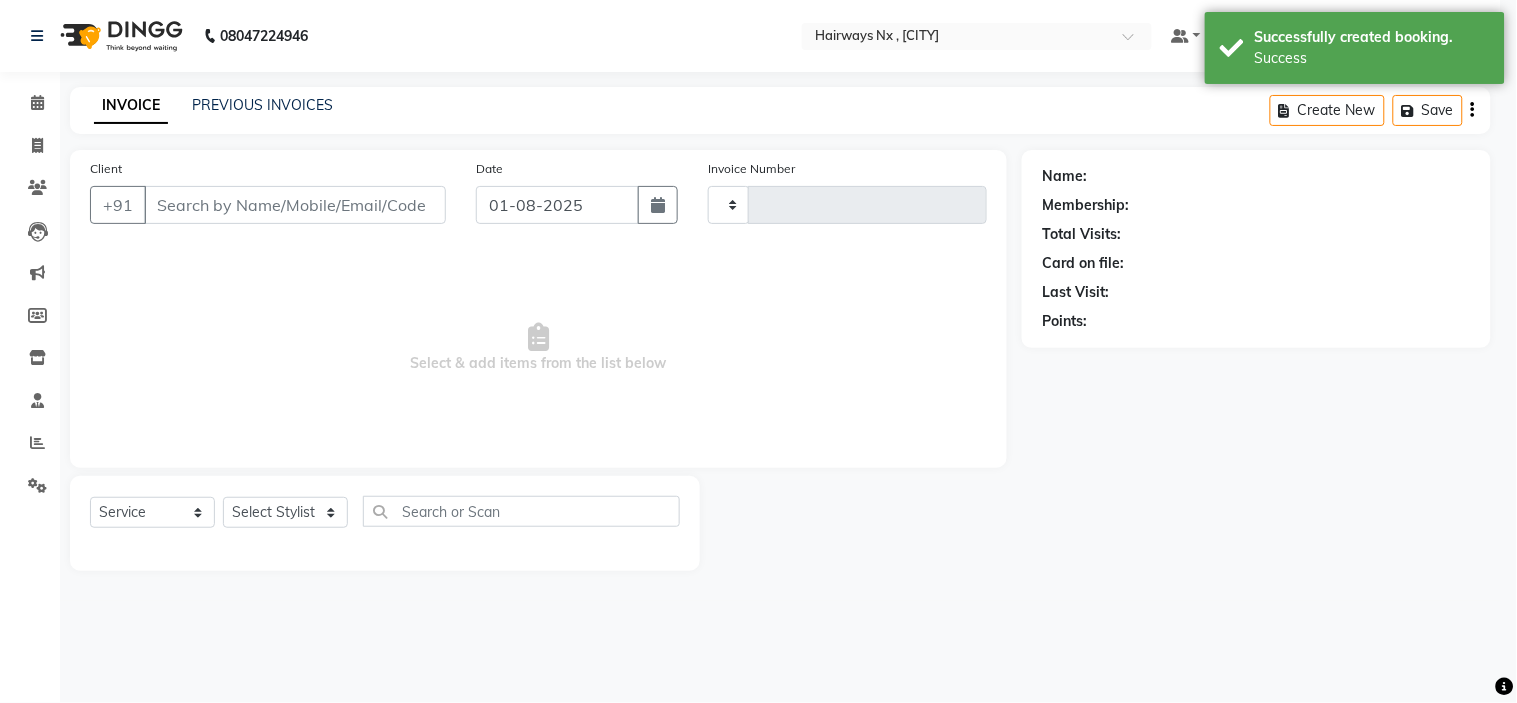 type on "0874" 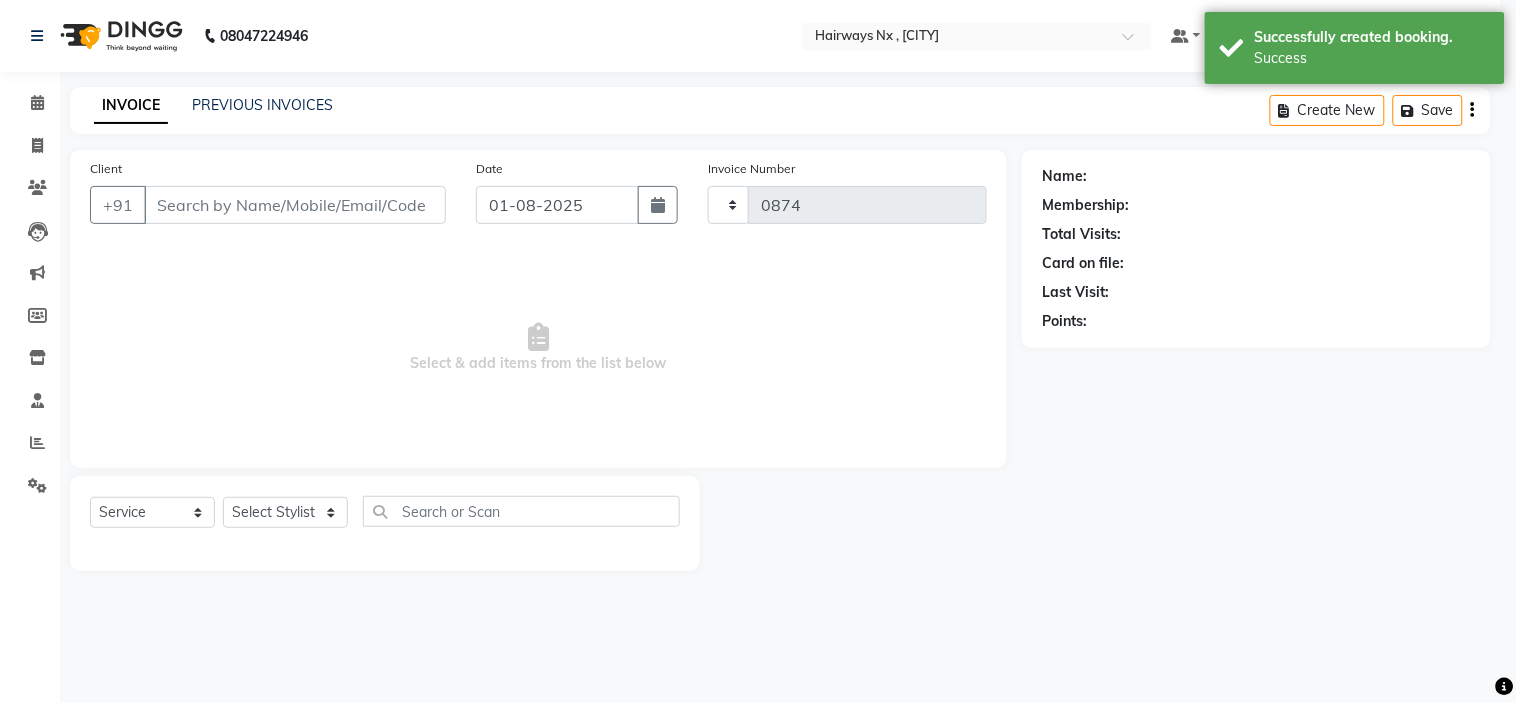 select on "778" 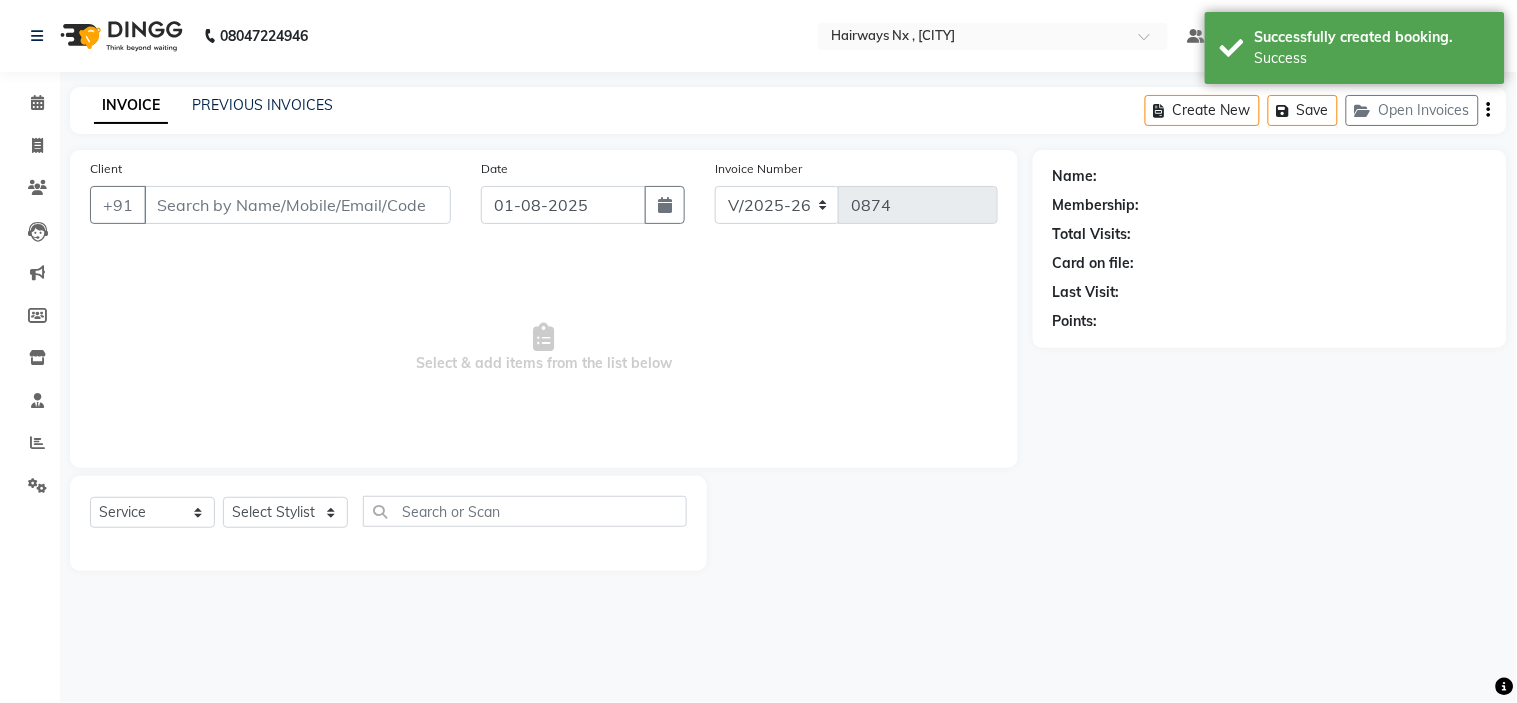type on "99******83" 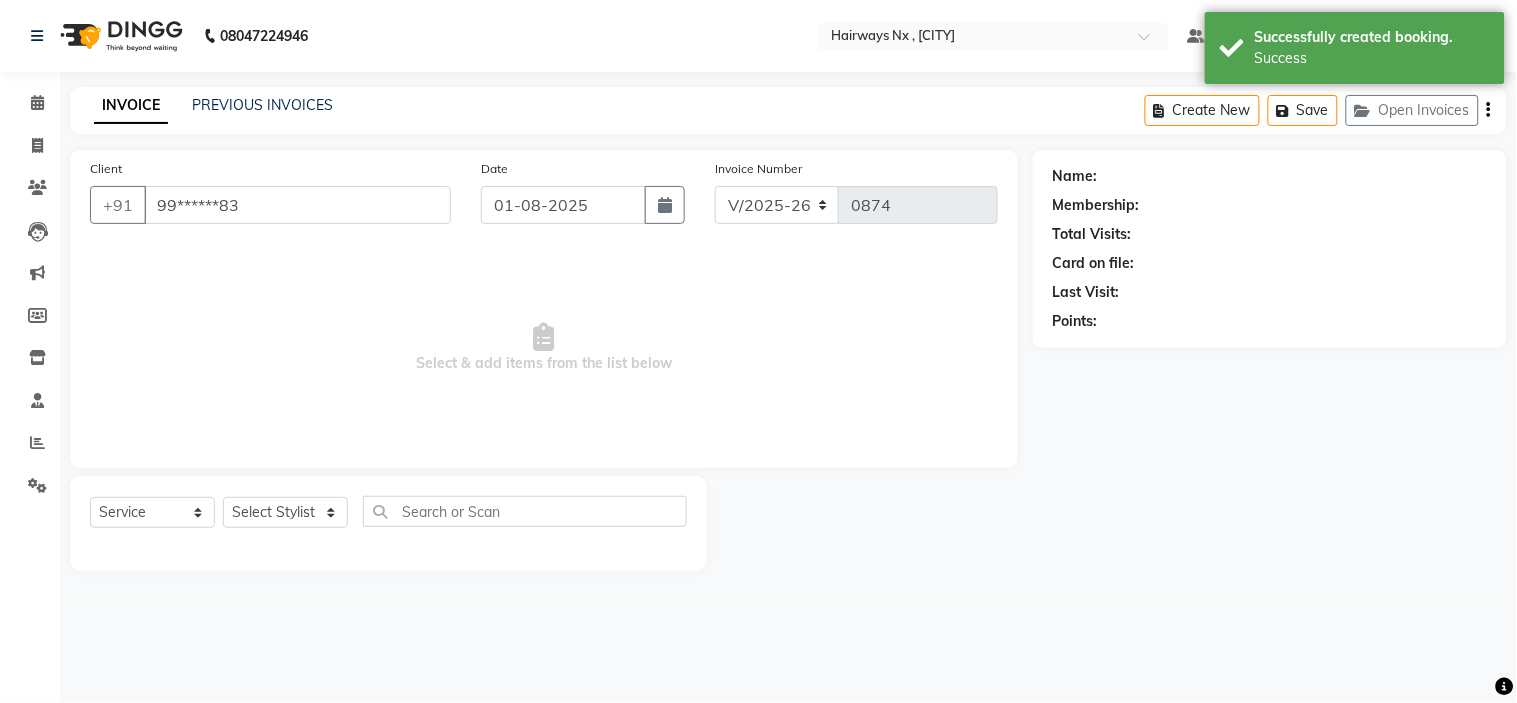 select on "[NUMBER]" 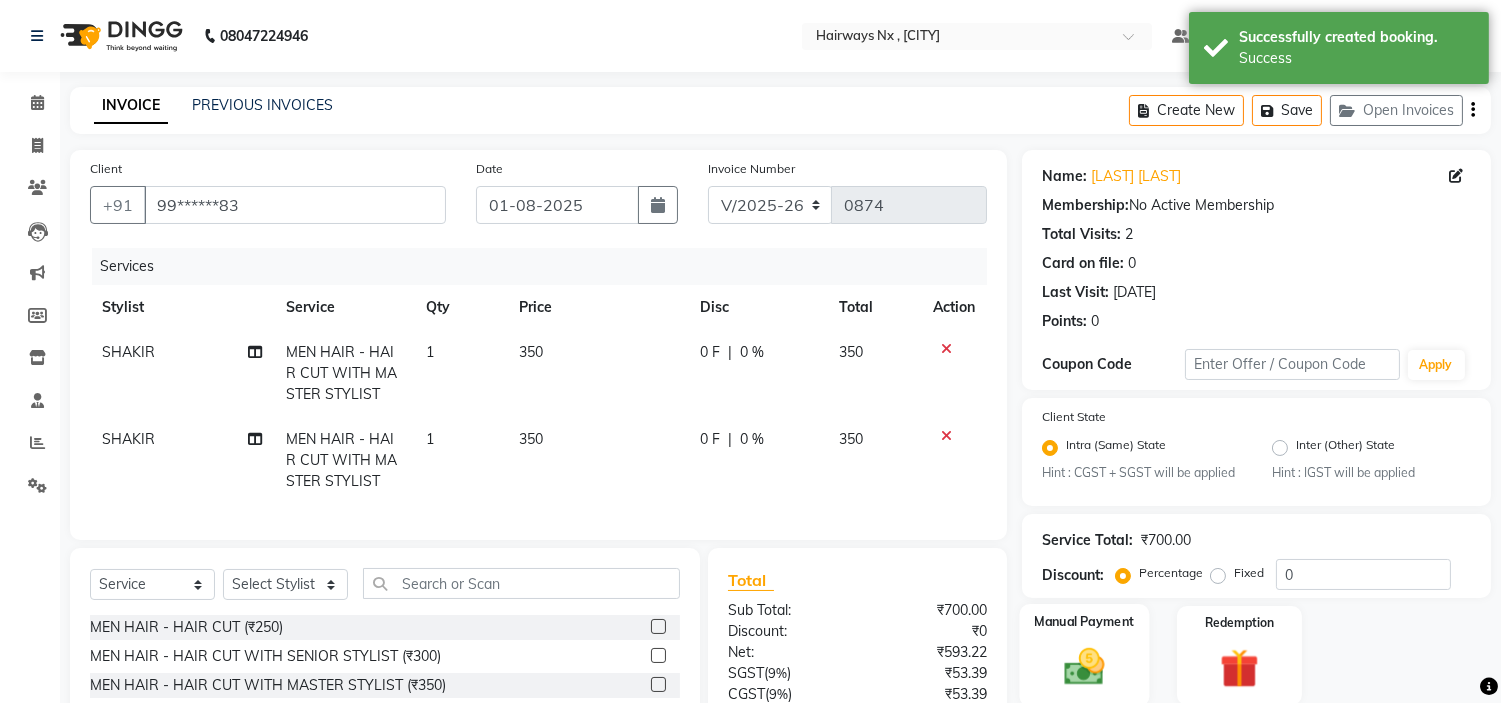 scroll, scrollTop: 186, scrollLeft: 0, axis: vertical 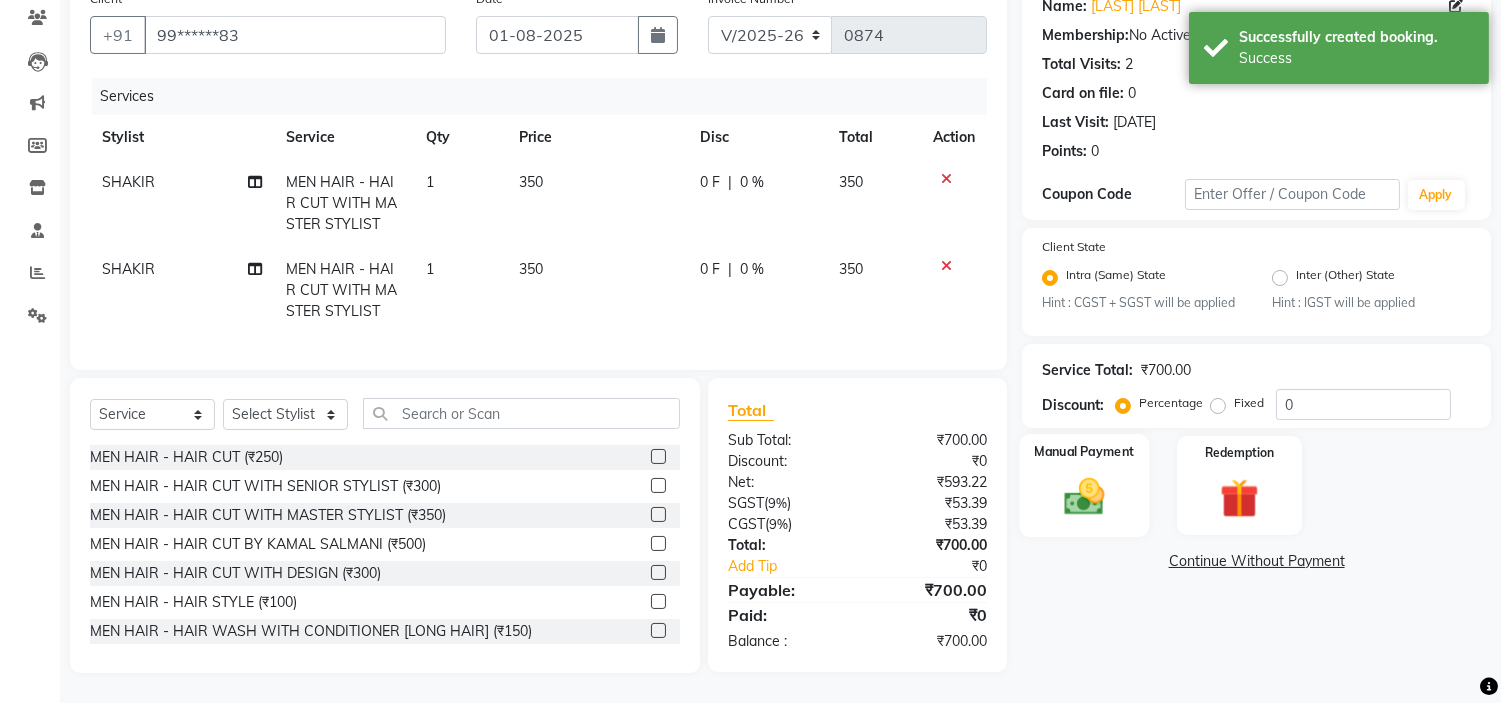 click 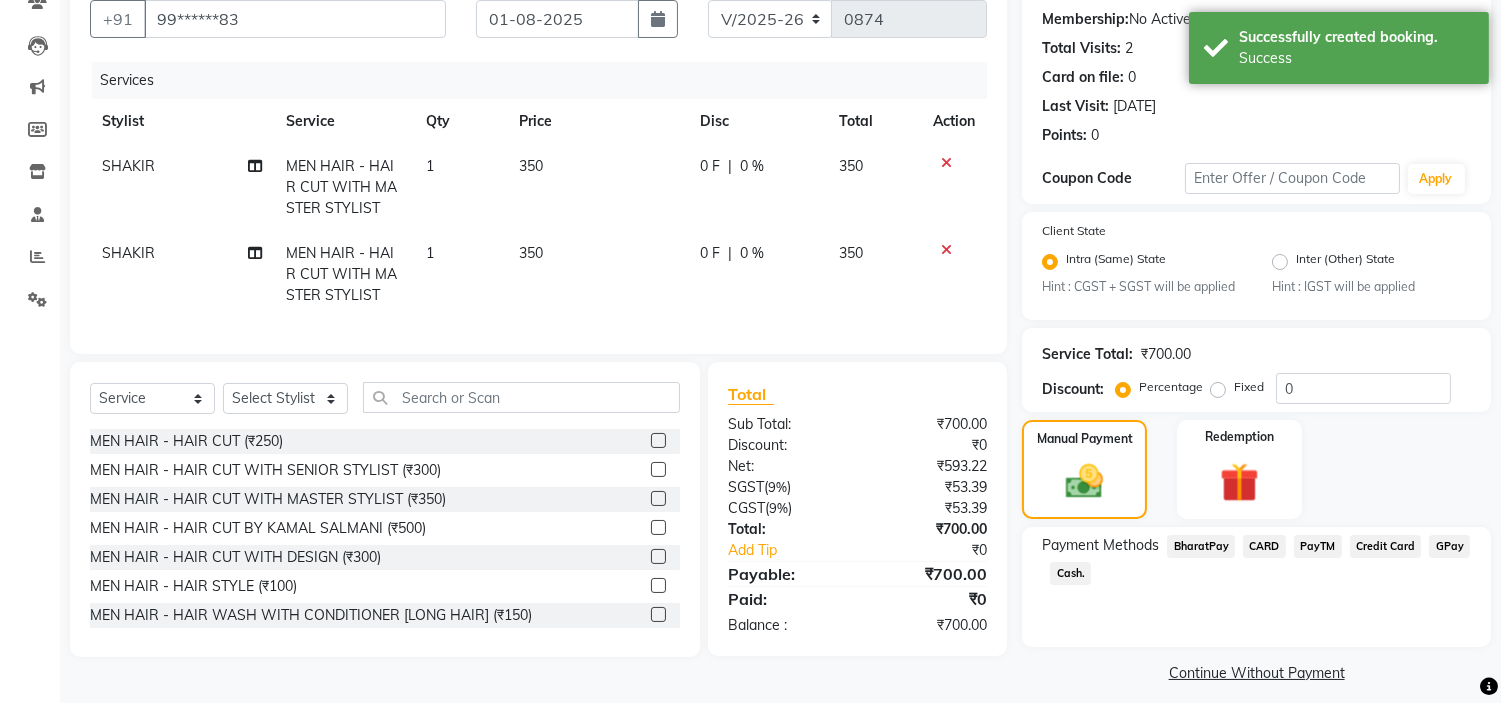 scroll, scrollTop: 201, scrollLeft: 0, axis: vertical 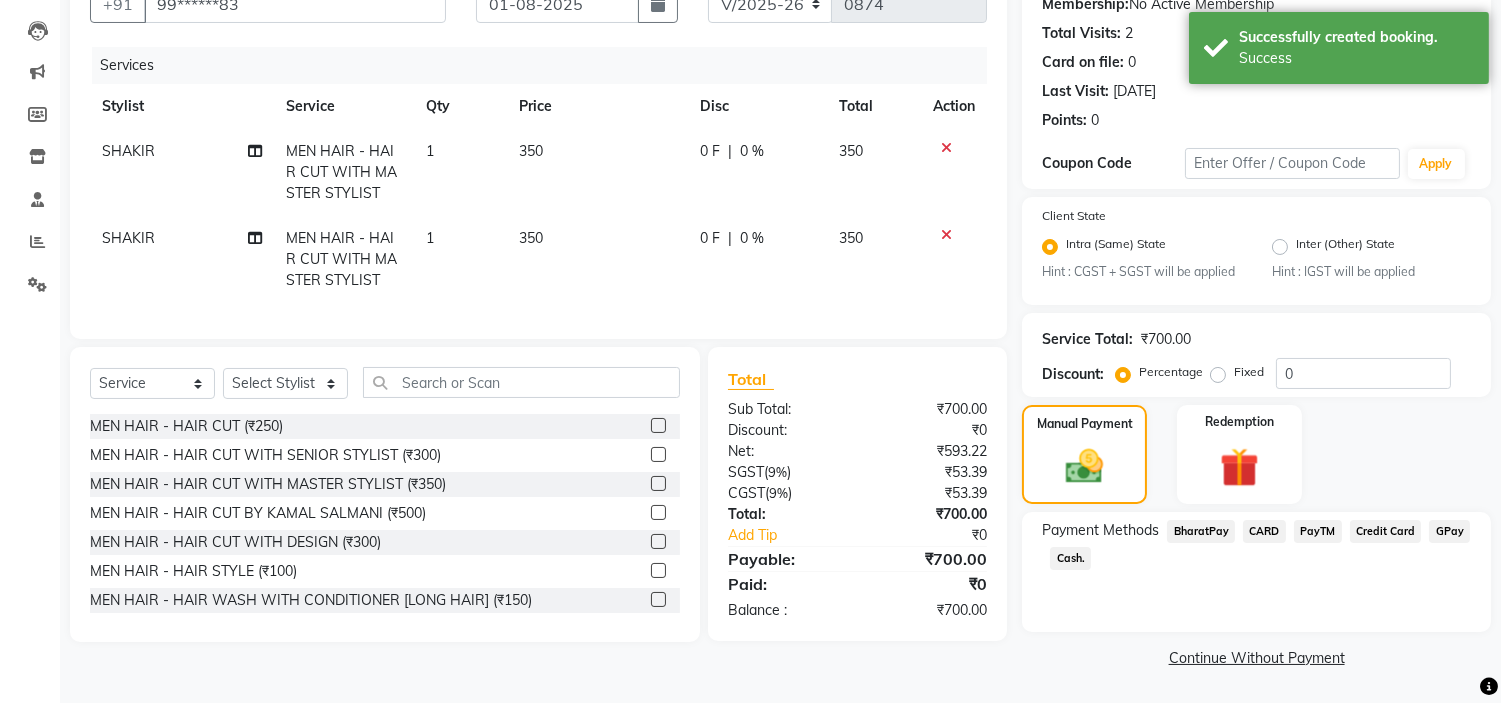 click on "GPay" 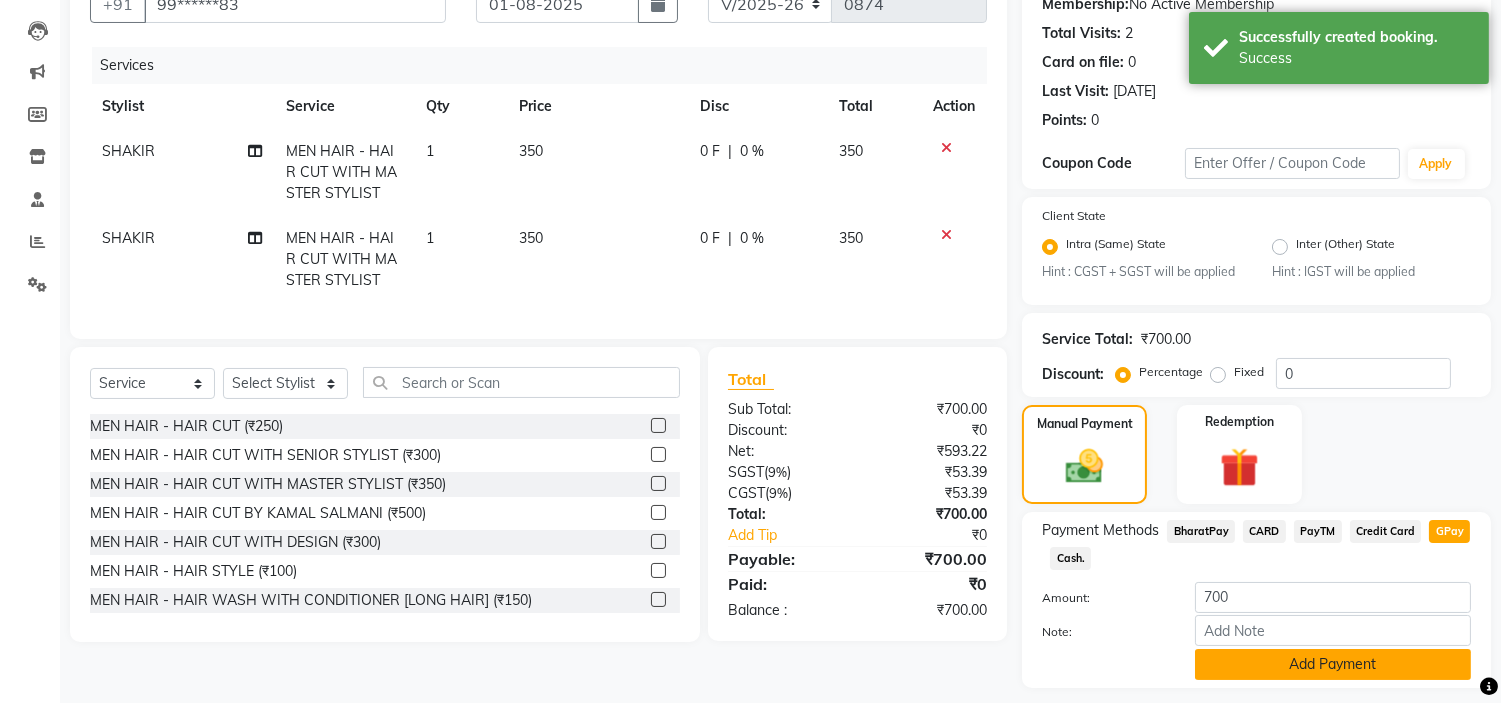 scroll, scrollTop: 257, scrollLeft: 0, axis: vertical 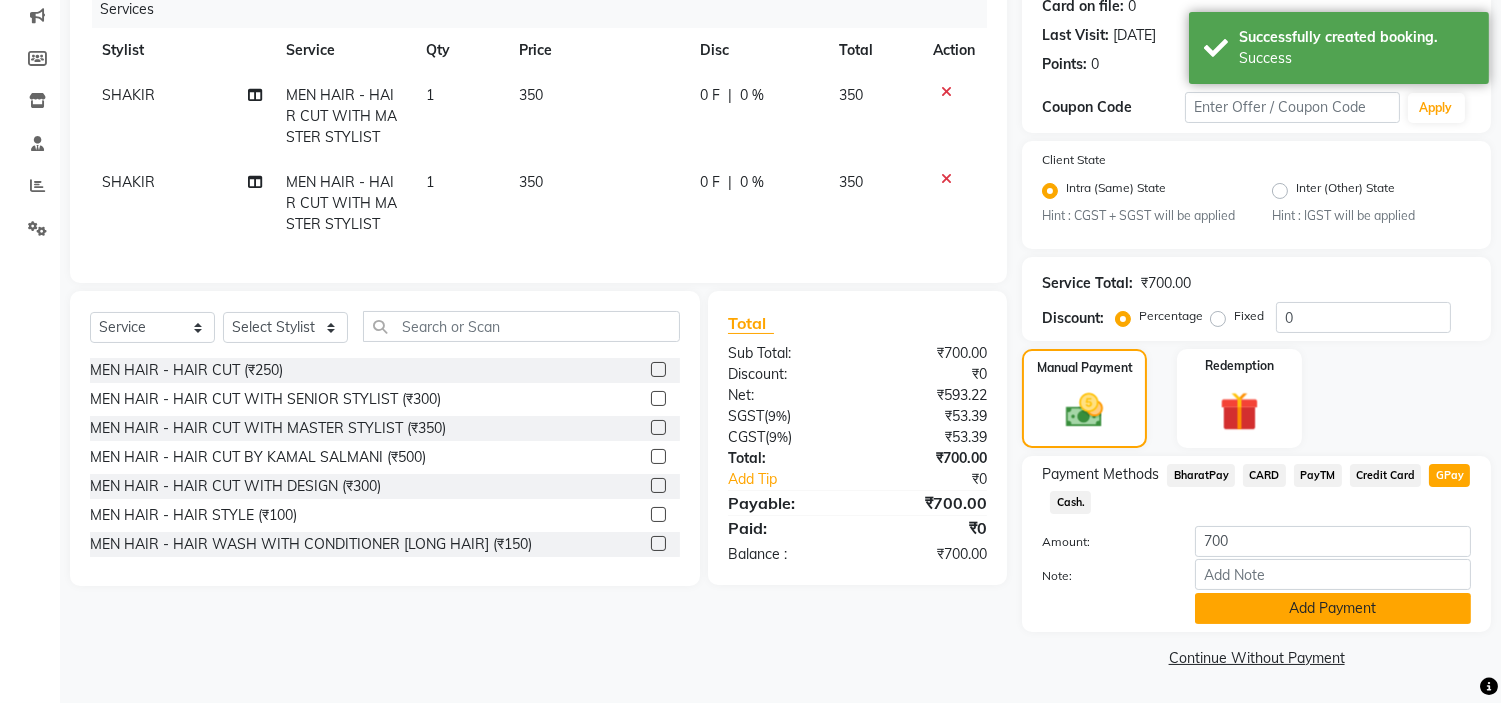 click on "Add Payment" 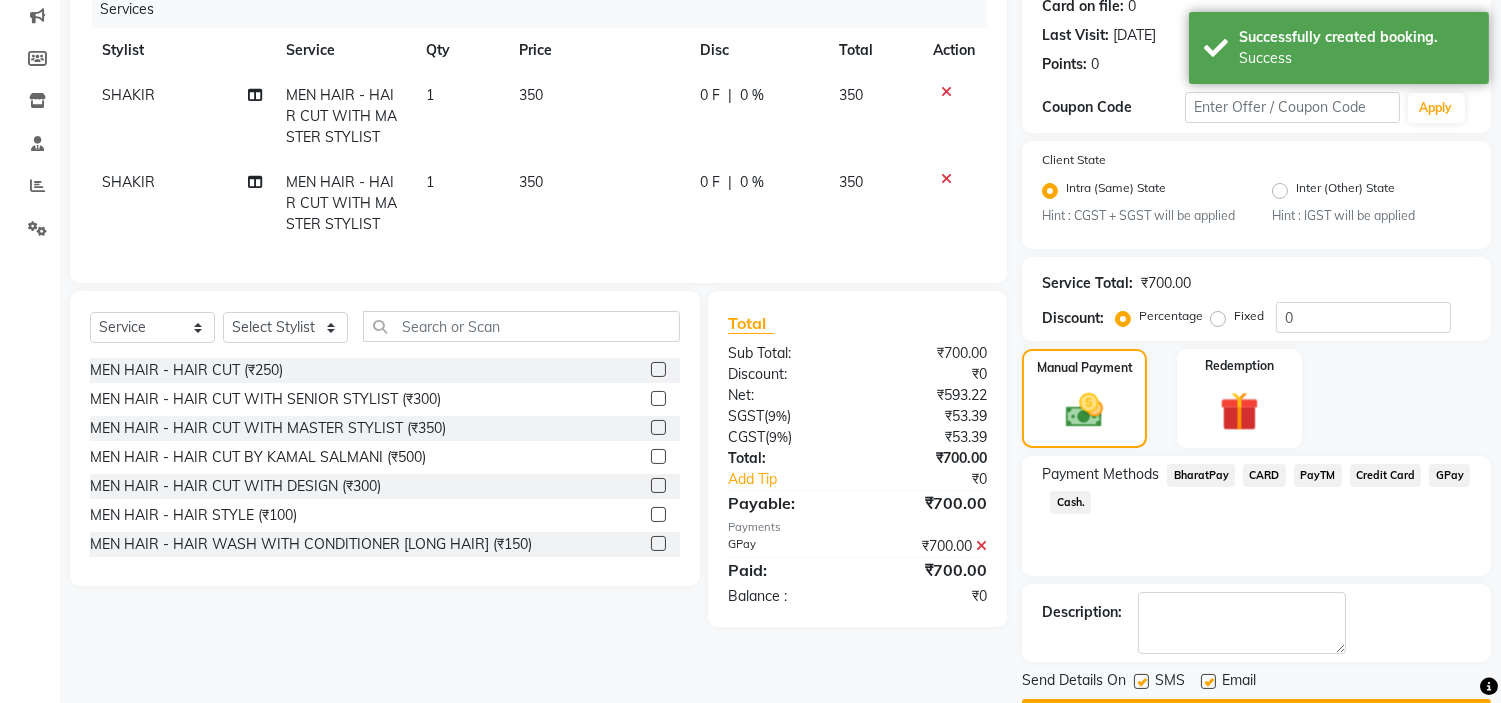 scroll, scrollTop: 314, scrollLeft: 0, axis: vertical 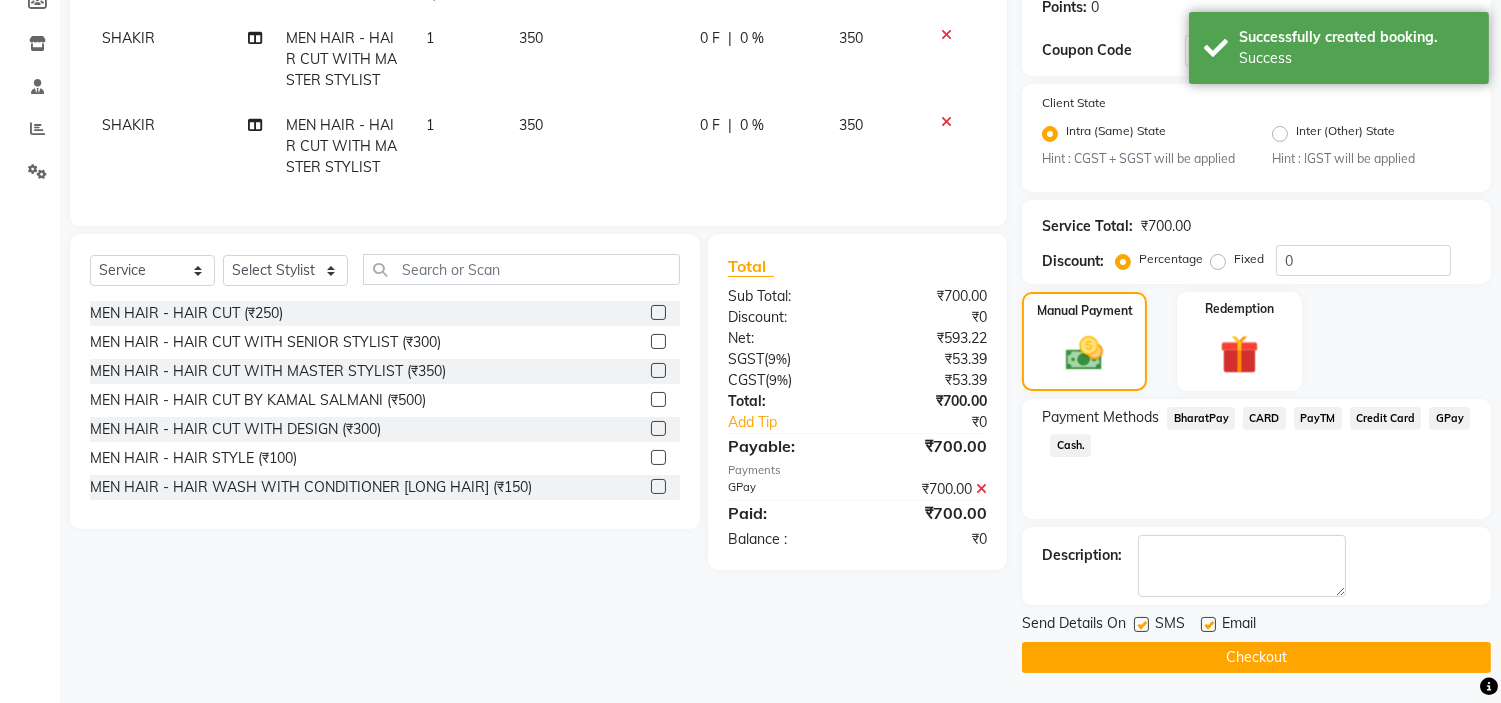 click on "Checkout" 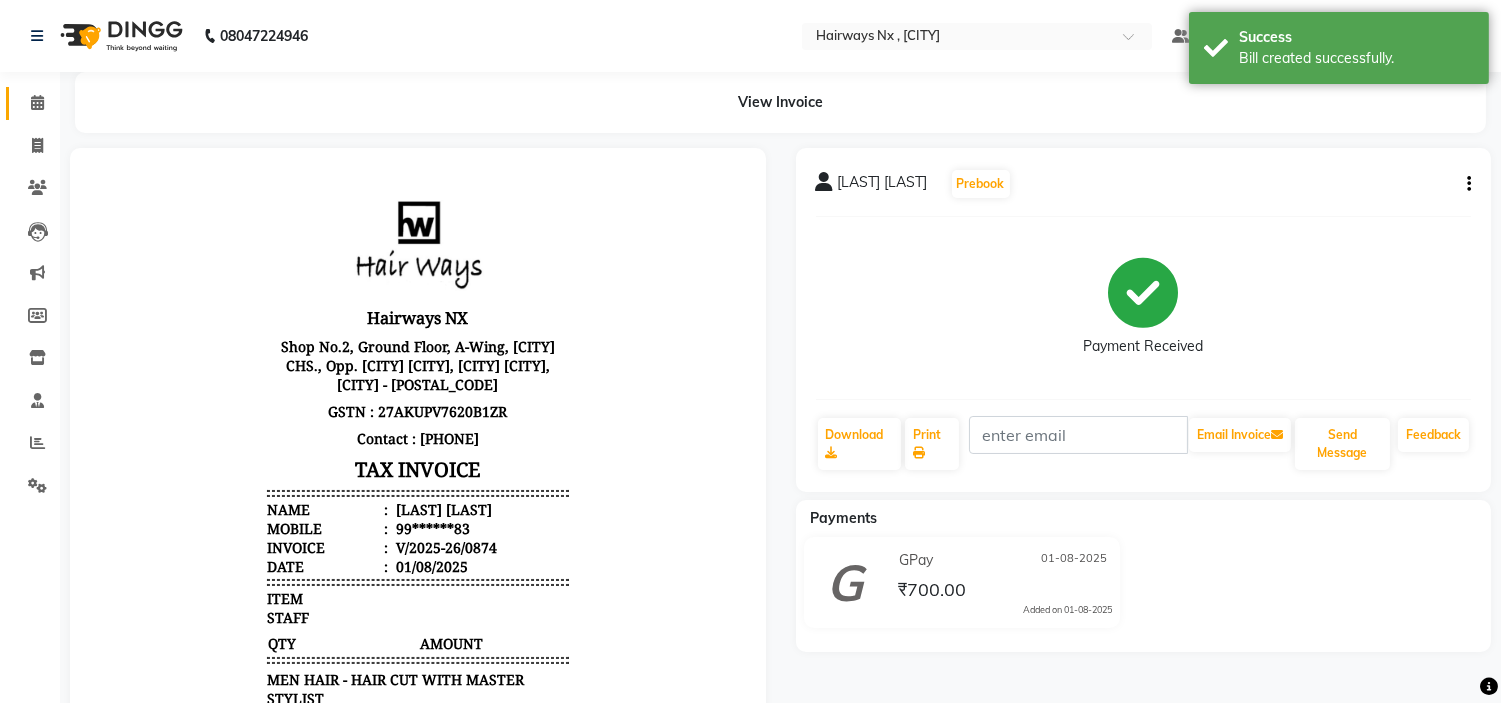 scroll, scrollTop: 0, scrollLeft: 0, axis: both 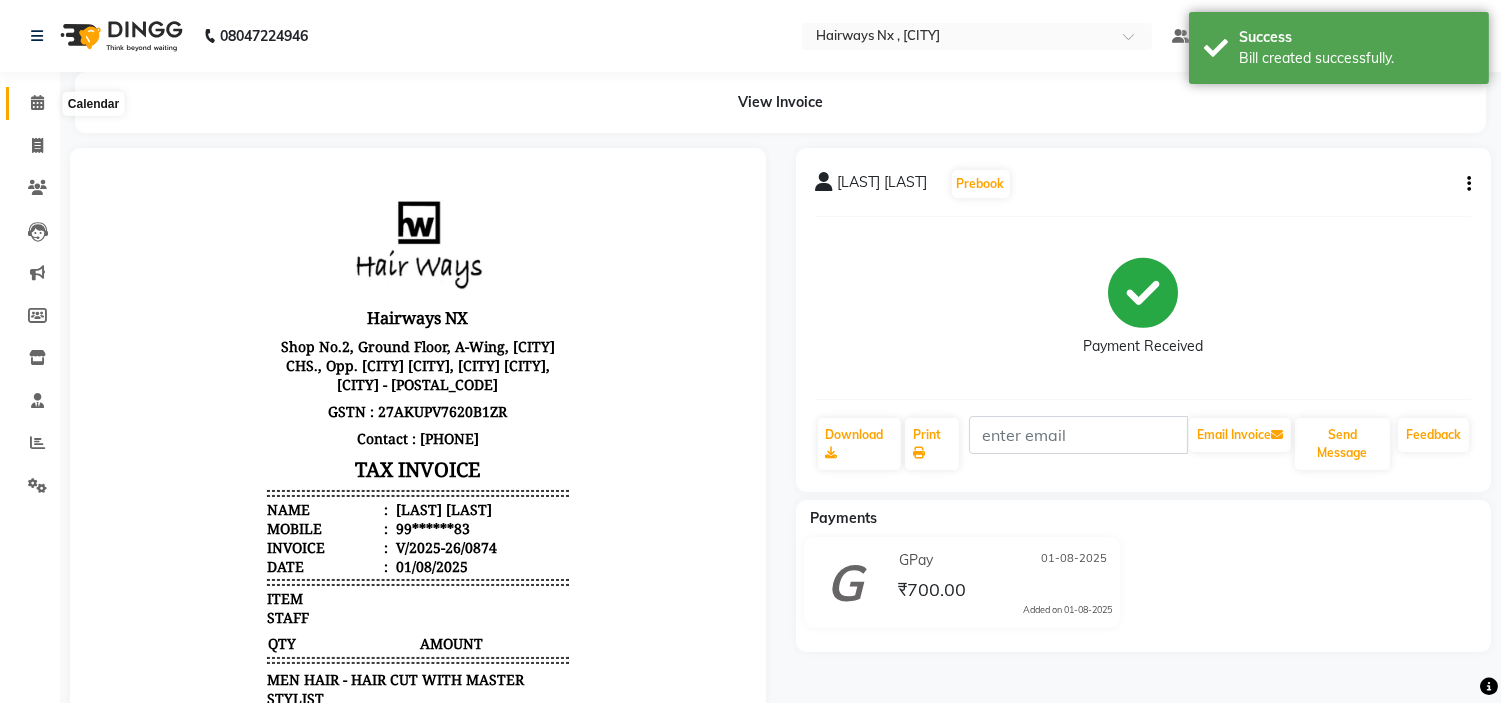 click 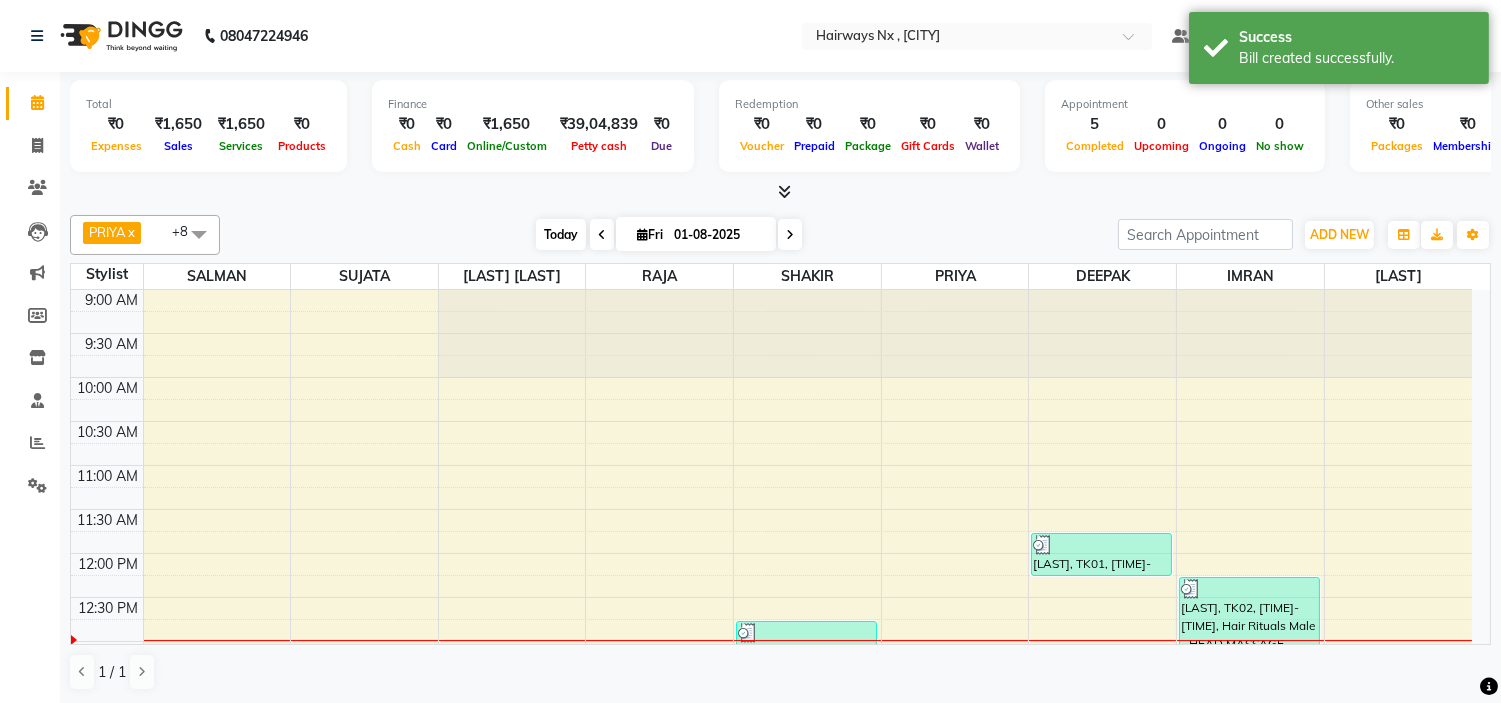 click on "Today" at bounding box center [561, 234] 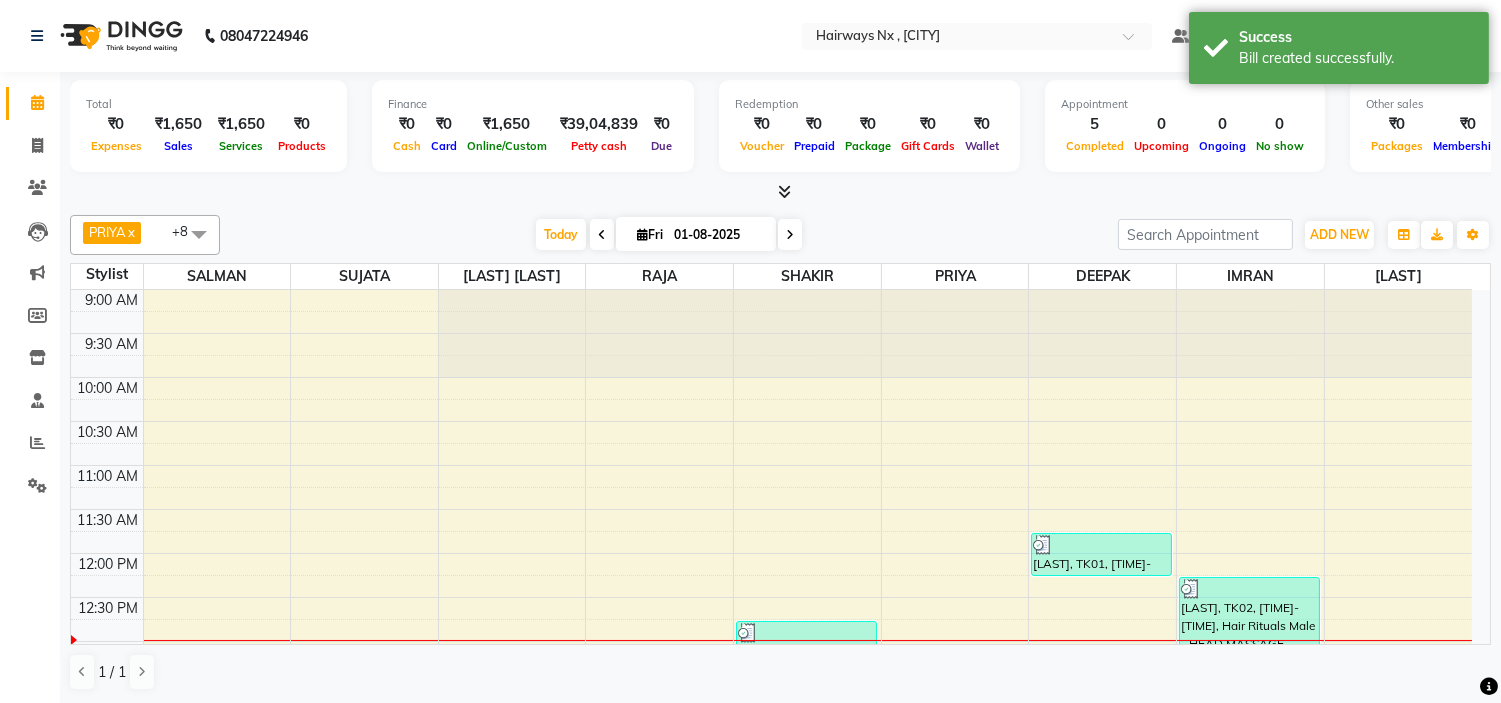 scroll, scrollTop: 265, scrollLeft: 0, axis: vertical 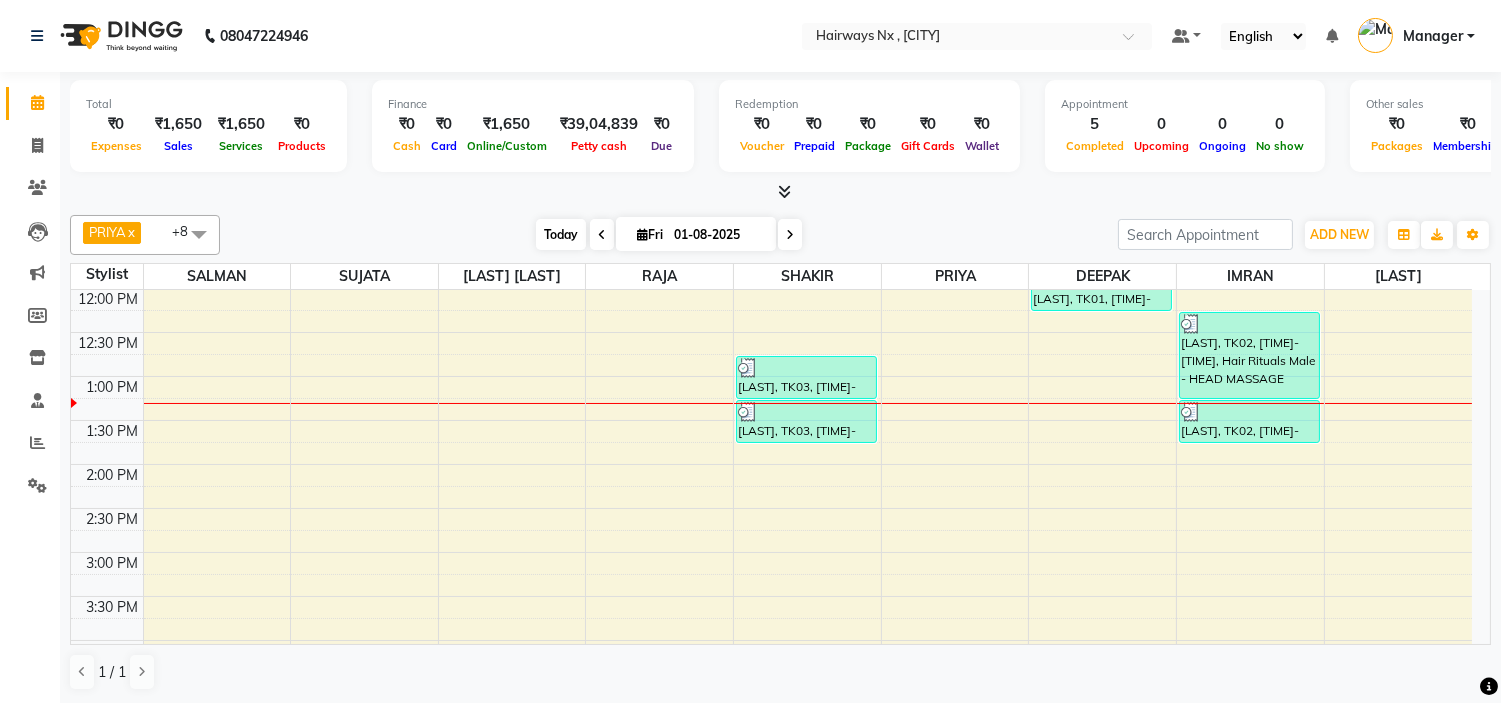 click on "Today" at bounding box center [561, 234] 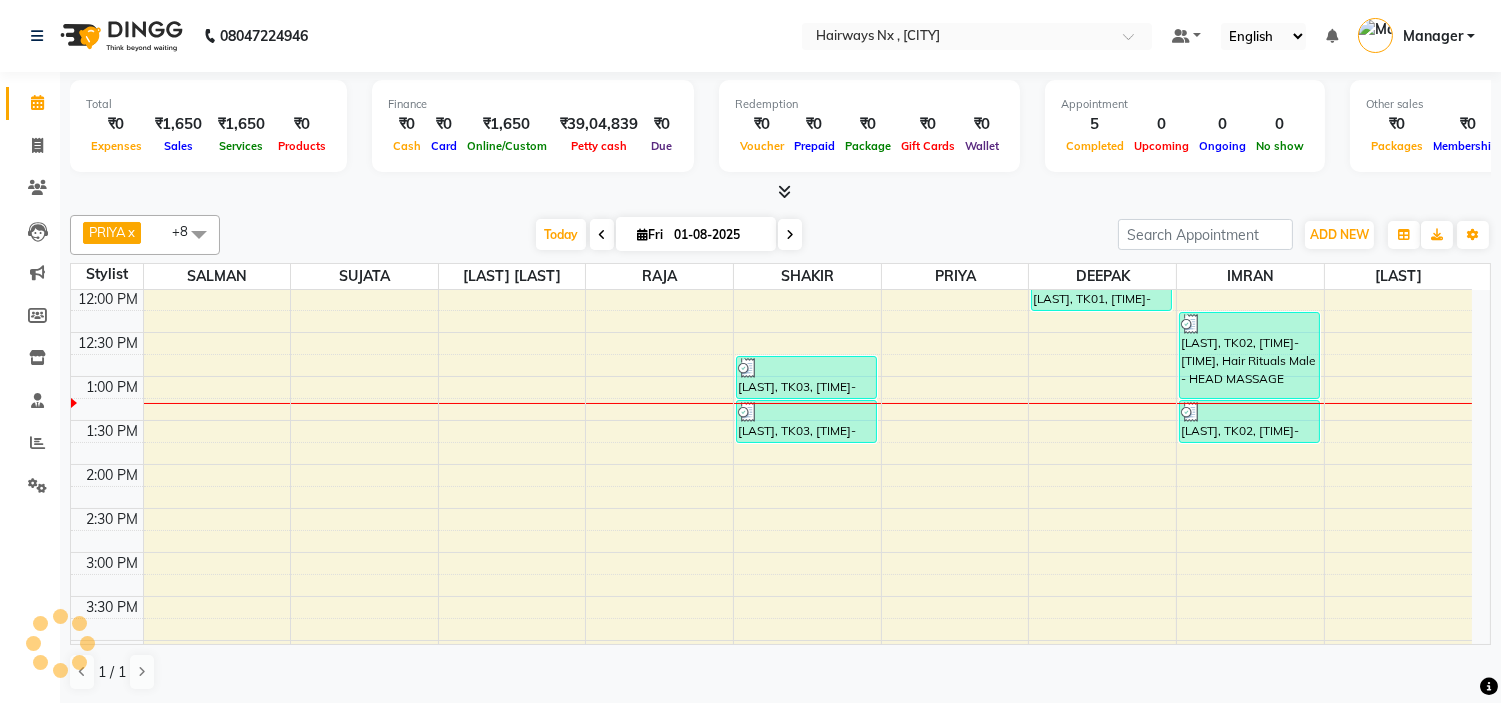 scroll, scrollTop: 355, scrollLeft: 0, axis: vertical 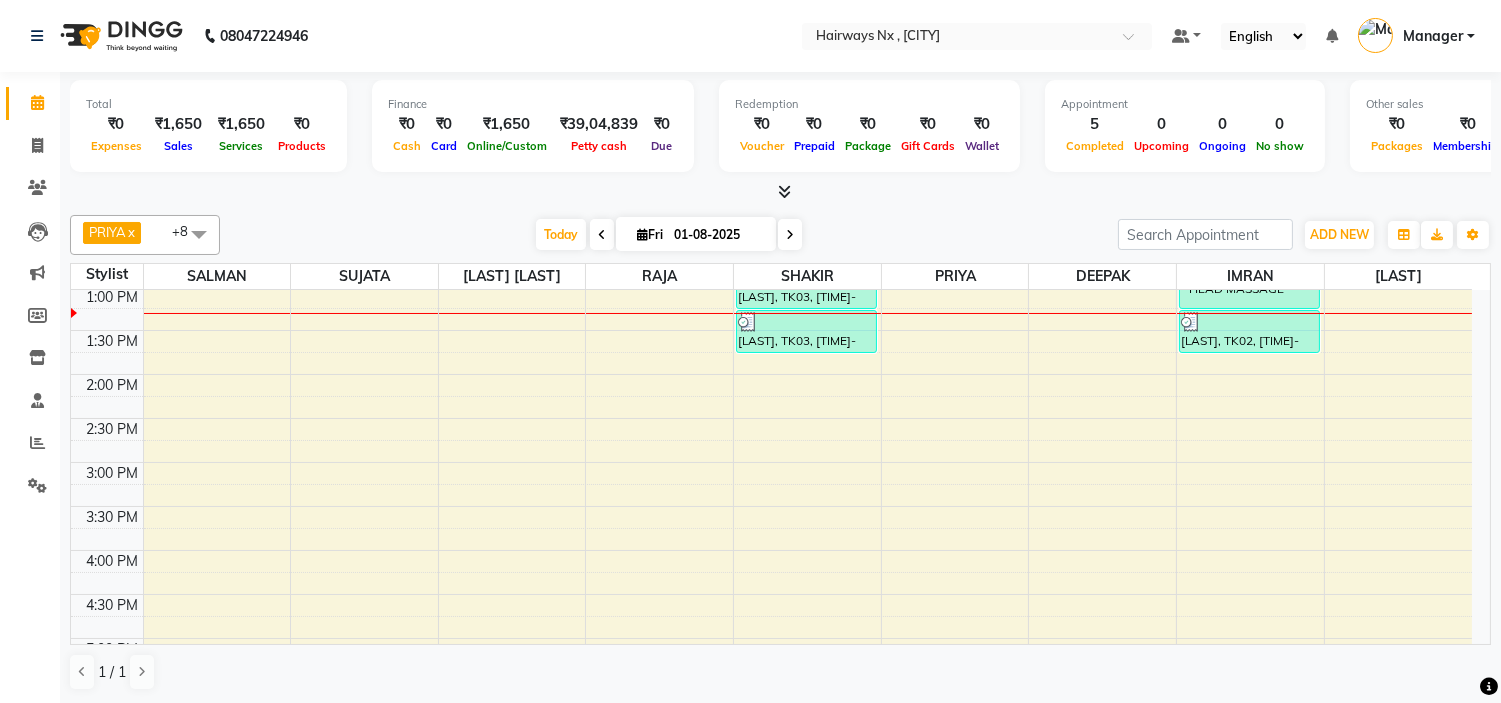 click on "[LAST], TK03, [TIME]-[TIME], MEN HAIR - HAIR CUT WITH MASTER STYLIST     [LAST], TK03, [TIME]-[TIME], MEN HAIR - HAIR CUT WITH MASTER STYLIST     [LAST], TK01, [TIME]-[TIME], MEN HAIR - HAIR CUT     [LAST], TK02, [TIME]-[TIME], Hair Rituals Male - HEAD MASSAGE     [LAST], TK02, [TIME]-[TIME], MEN HAIR - HAIR CUT" at bounding box center (771, 550) 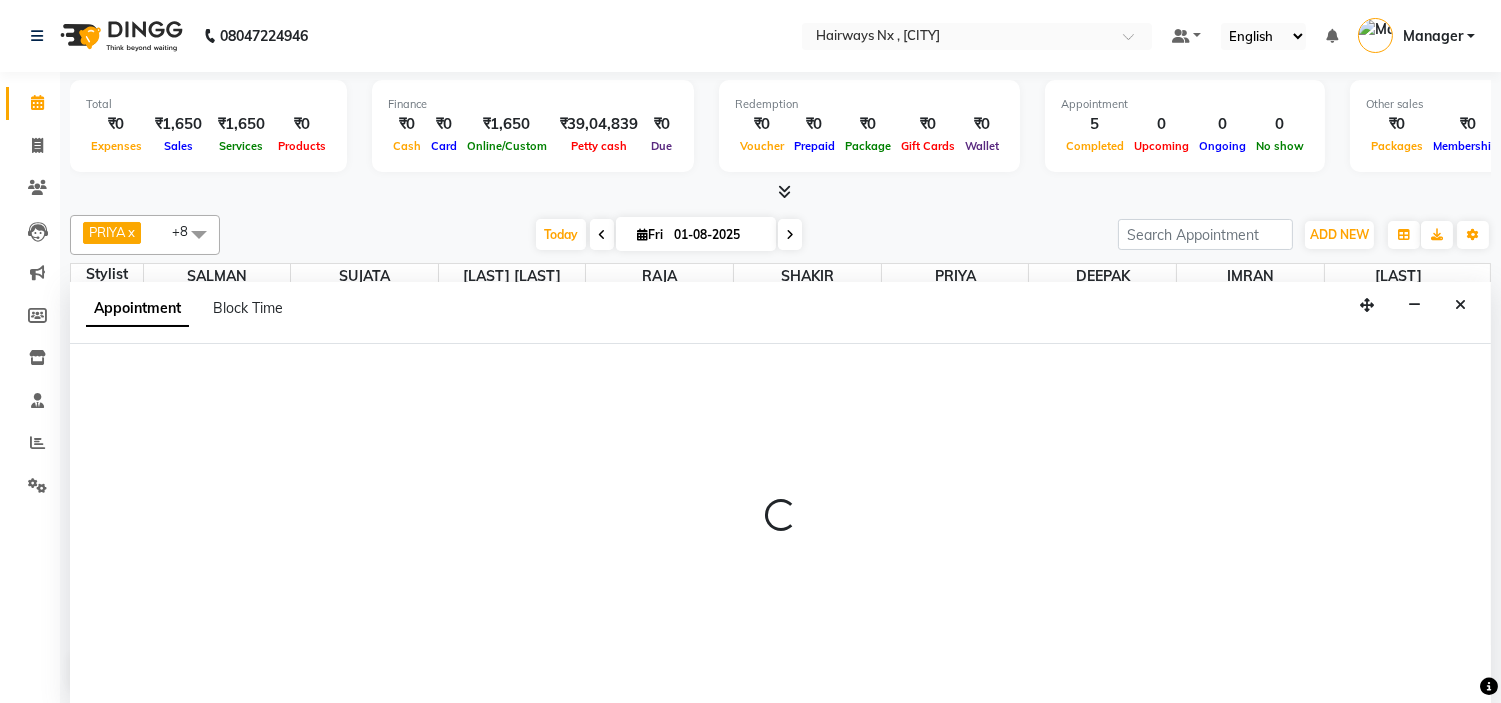 scroll, scrollTop: 1, scrollLeft: 0, axis: vertical 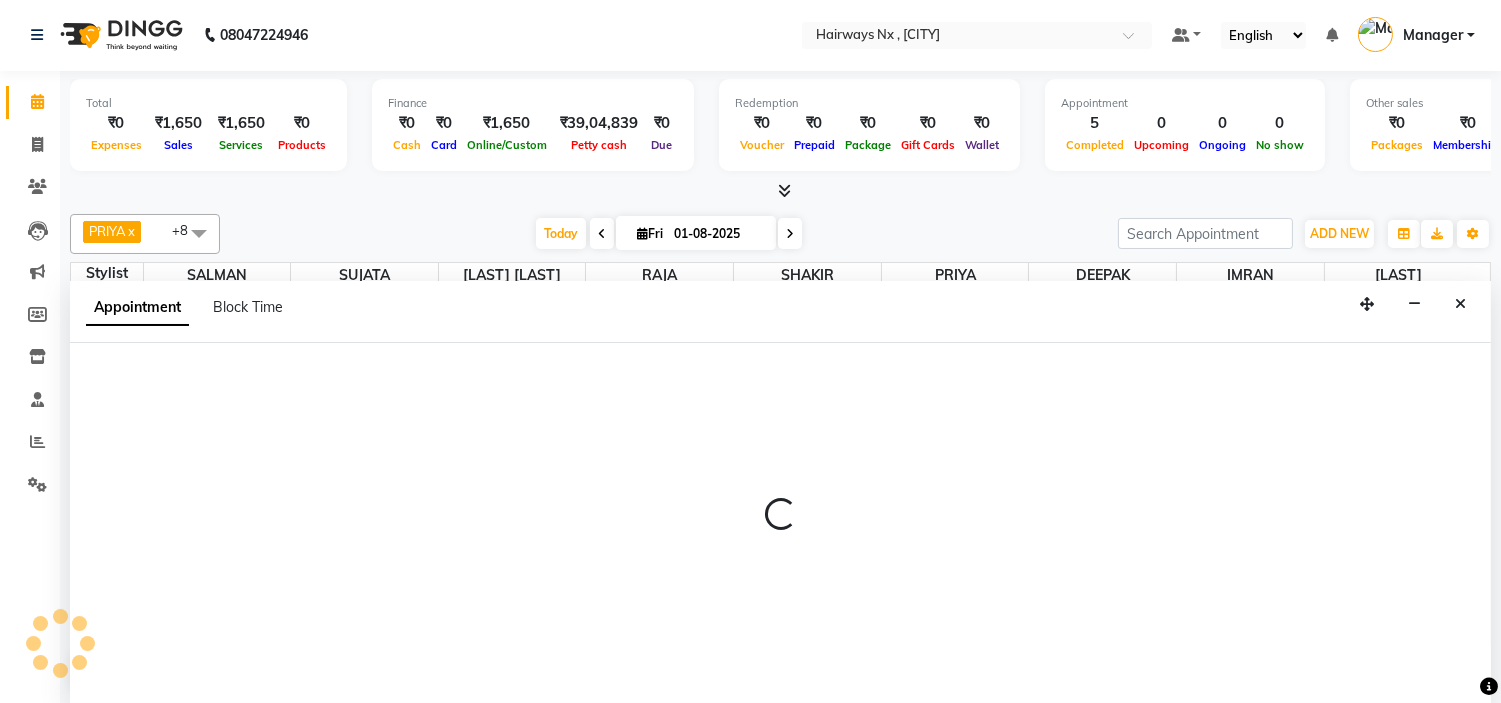 select on "13247" 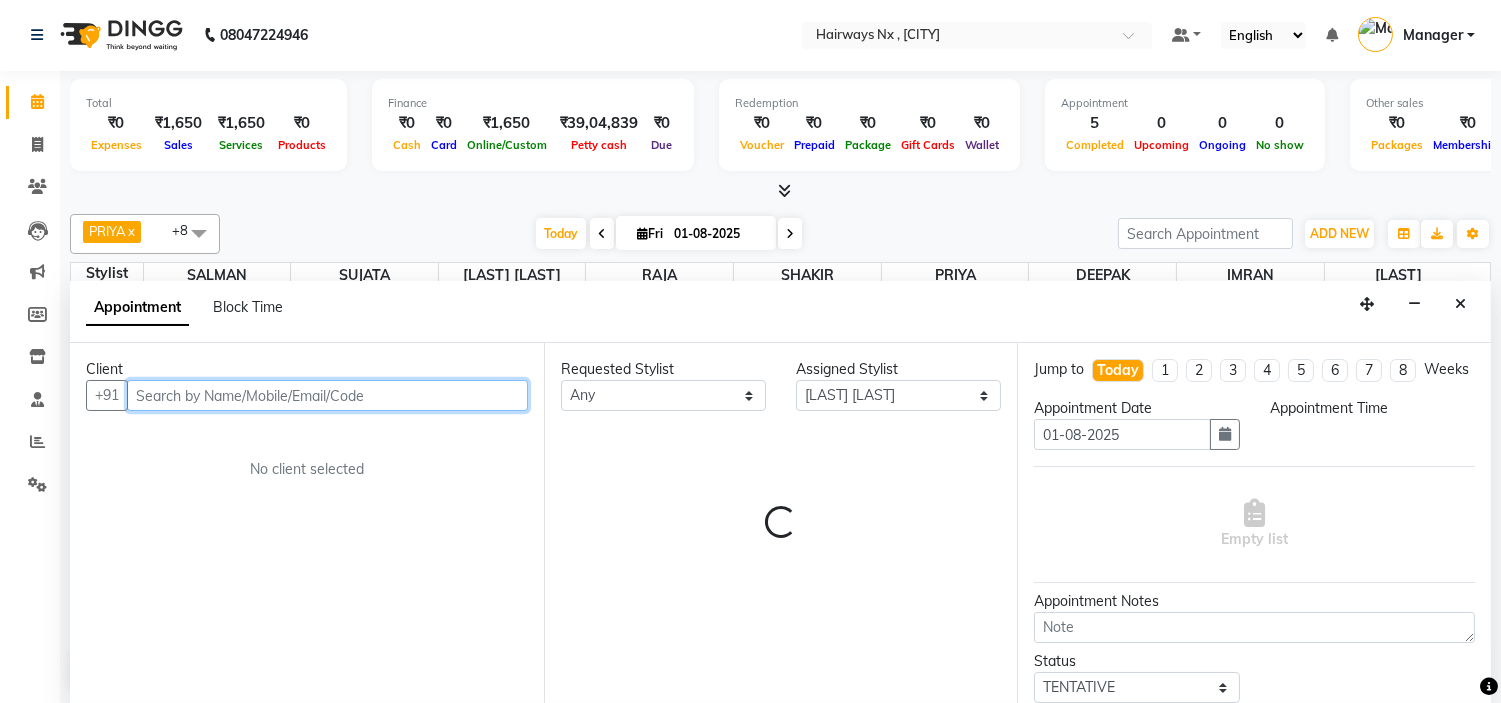 select on "795" 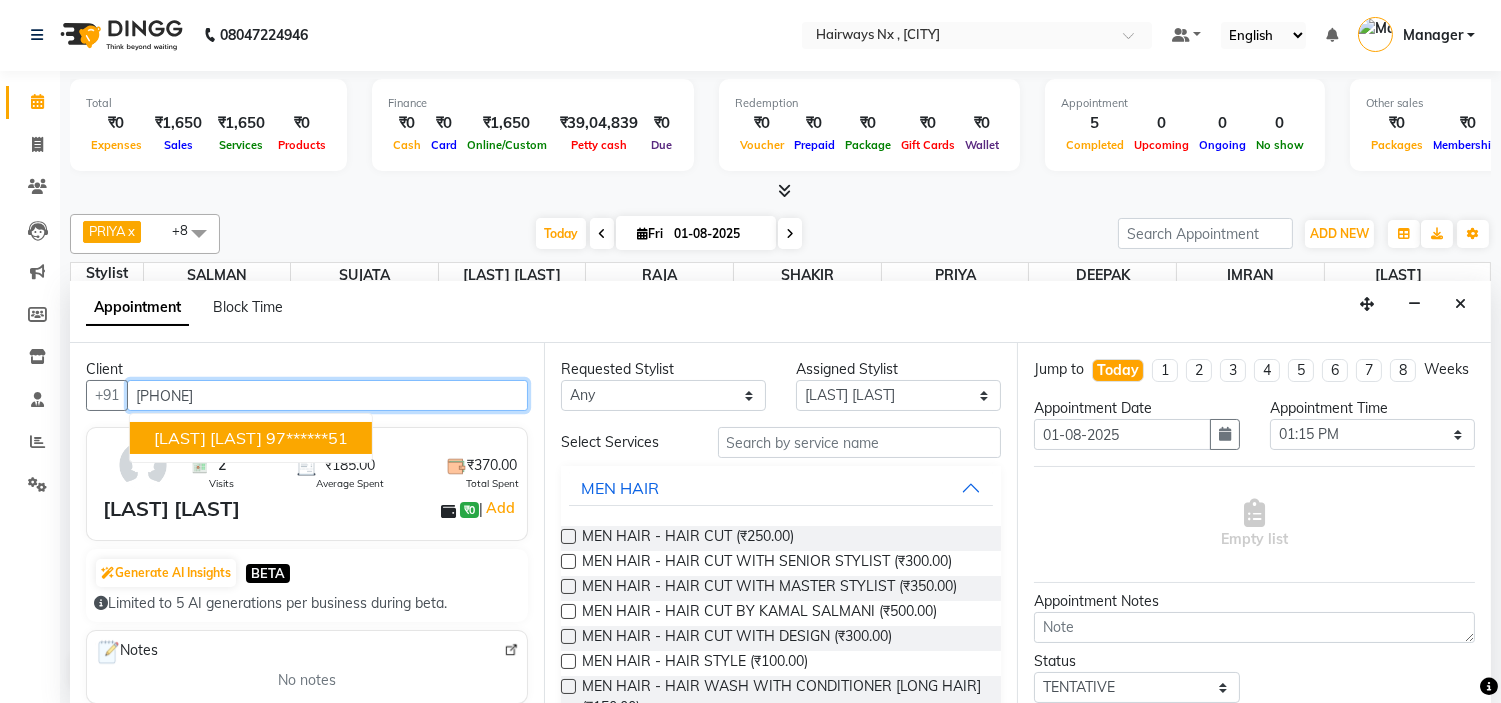 click on "97******51" at bounding box center (307, 438) 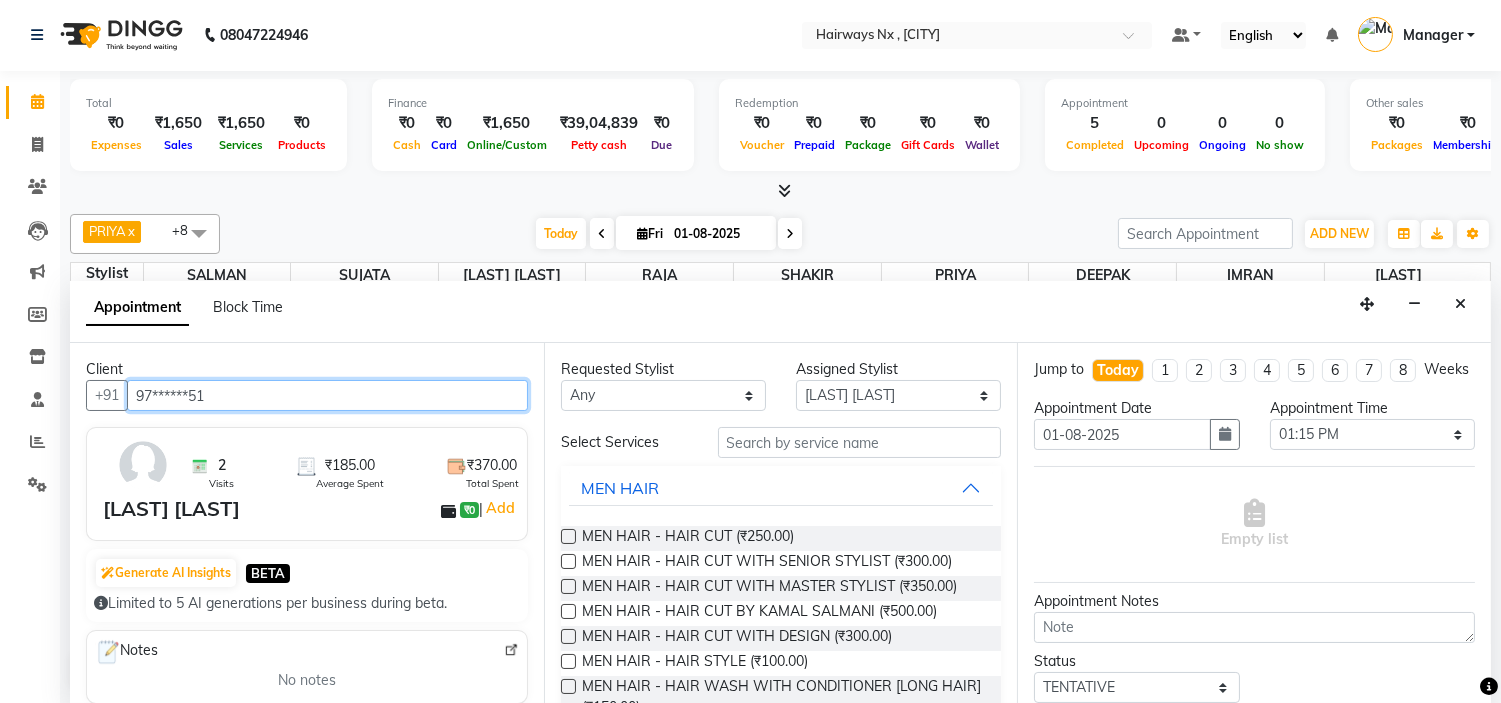type on "97******51" 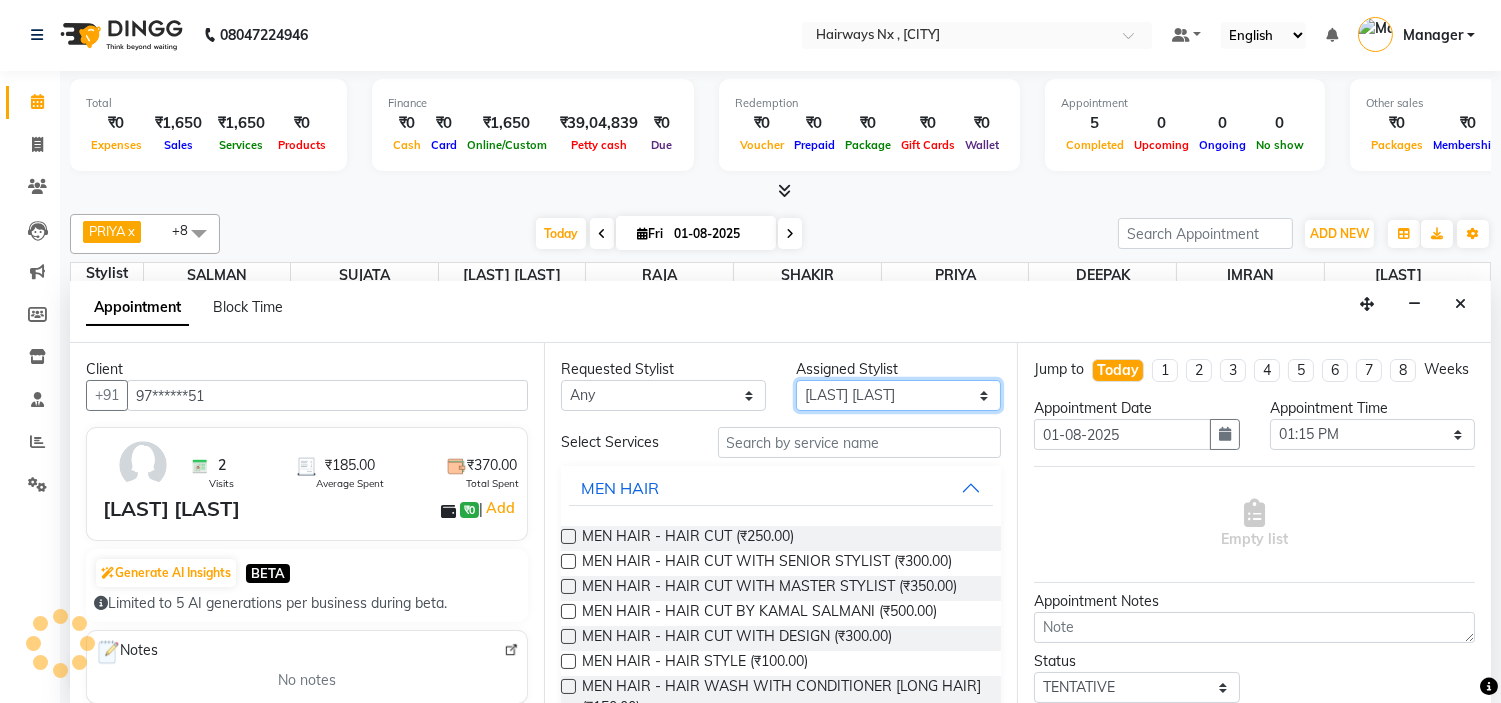 click on "Select [LAST] [LAST] [LAST] [LAST] [LAST] [LAST] [LAST] [LAST] [LAST] [LAST] [LAST] [LAST] [LAST] [LAST] [LAST] [LAST] [LAST] [LAST] [LAST] [LAST] [LAST] [LAST] [LAST]" at bounding box center (898, 395) 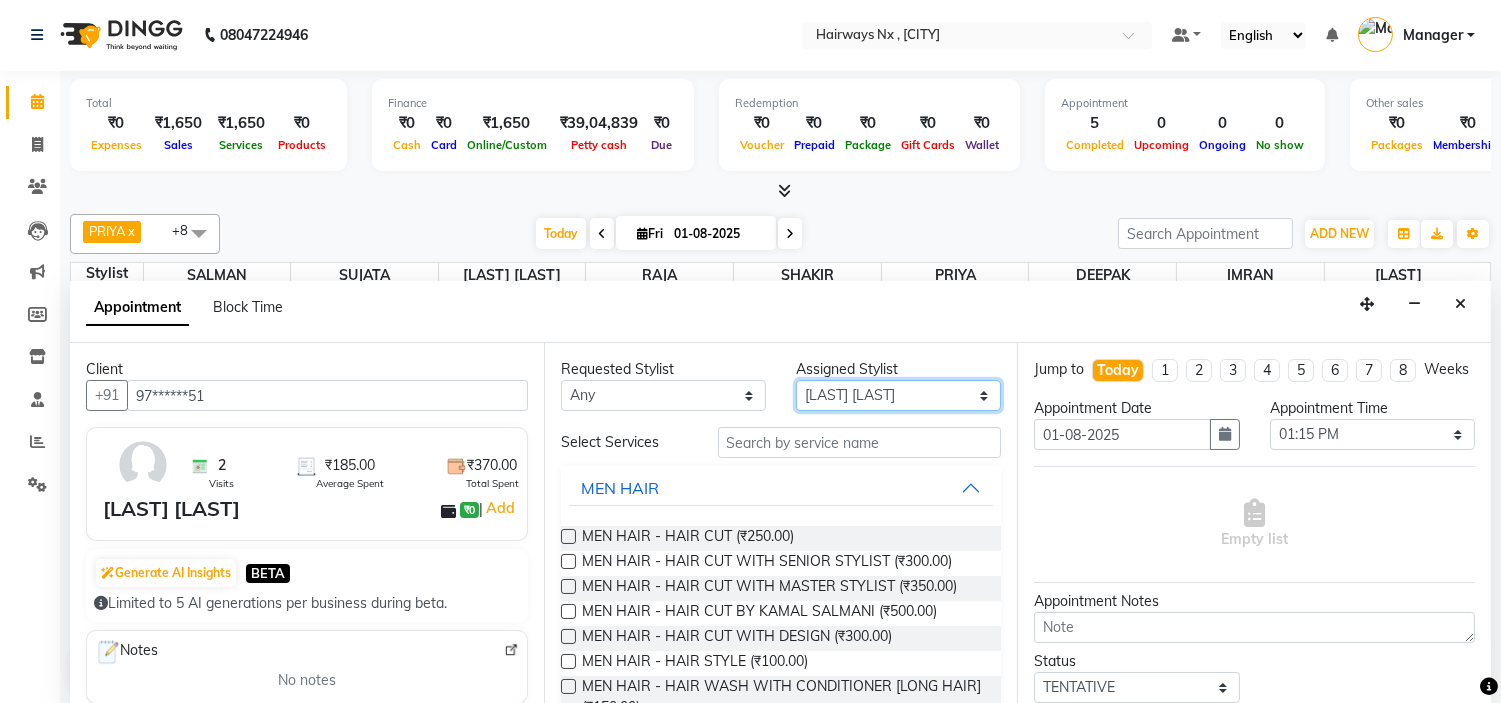 select on "12972" 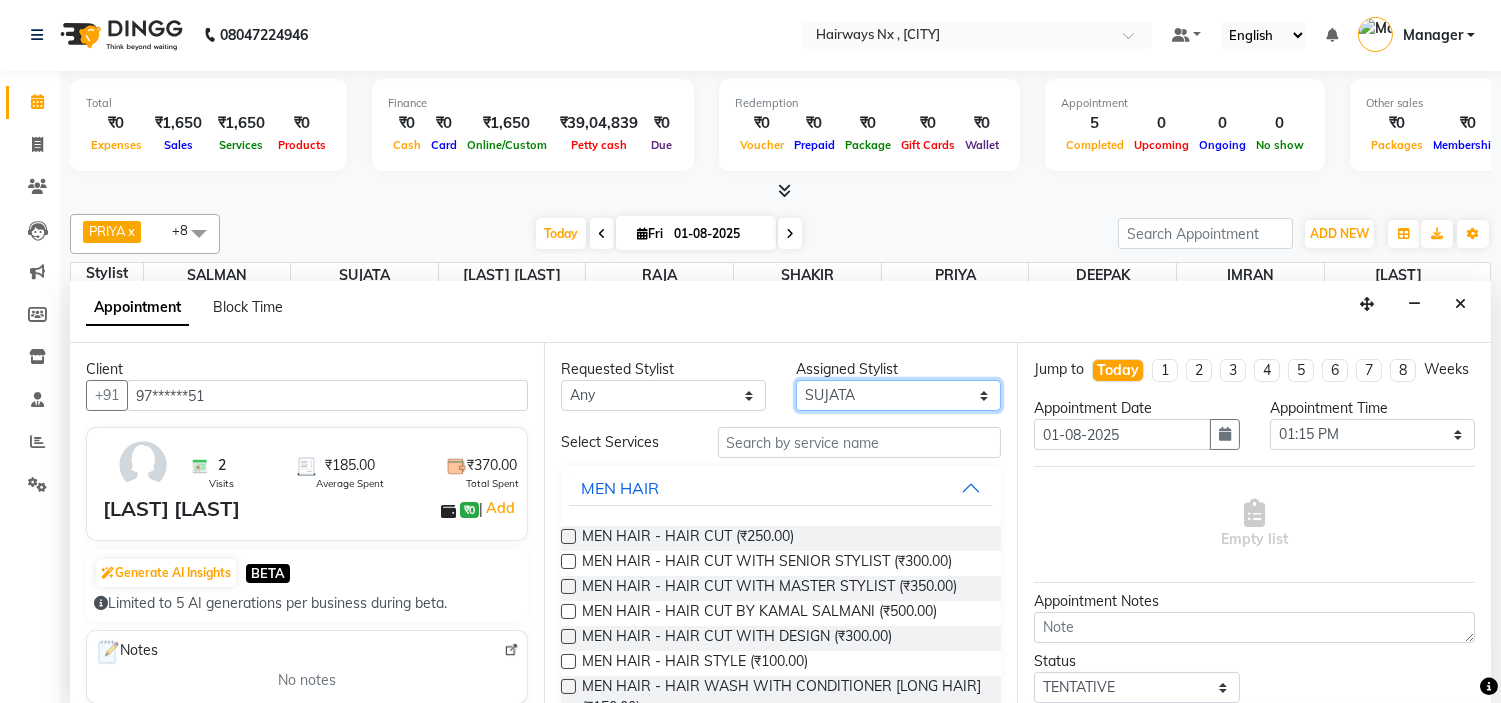 click on "Select [LAST] [LAST] [LAST] [LAST] [LAST] [LAST] [LAST] [LAST] [LAST] [LAST] [LAST] [LAST] [LAST] [LAST] [LAST] [LAST] [LAST] [LAST] [LAST] [LAST] [LAST] [LAST] [LAST]" at bounding box center (898, 395) 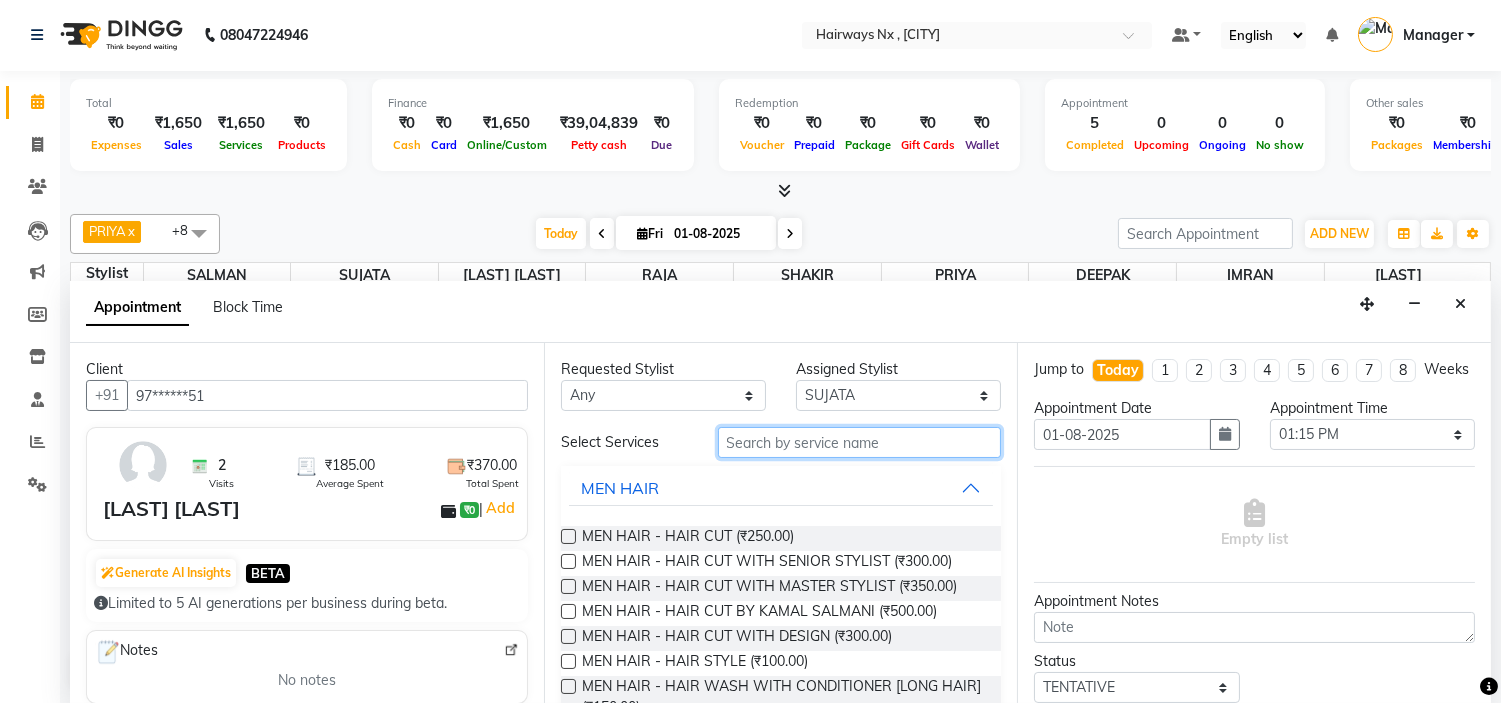 click at bounding box center [860, 442] 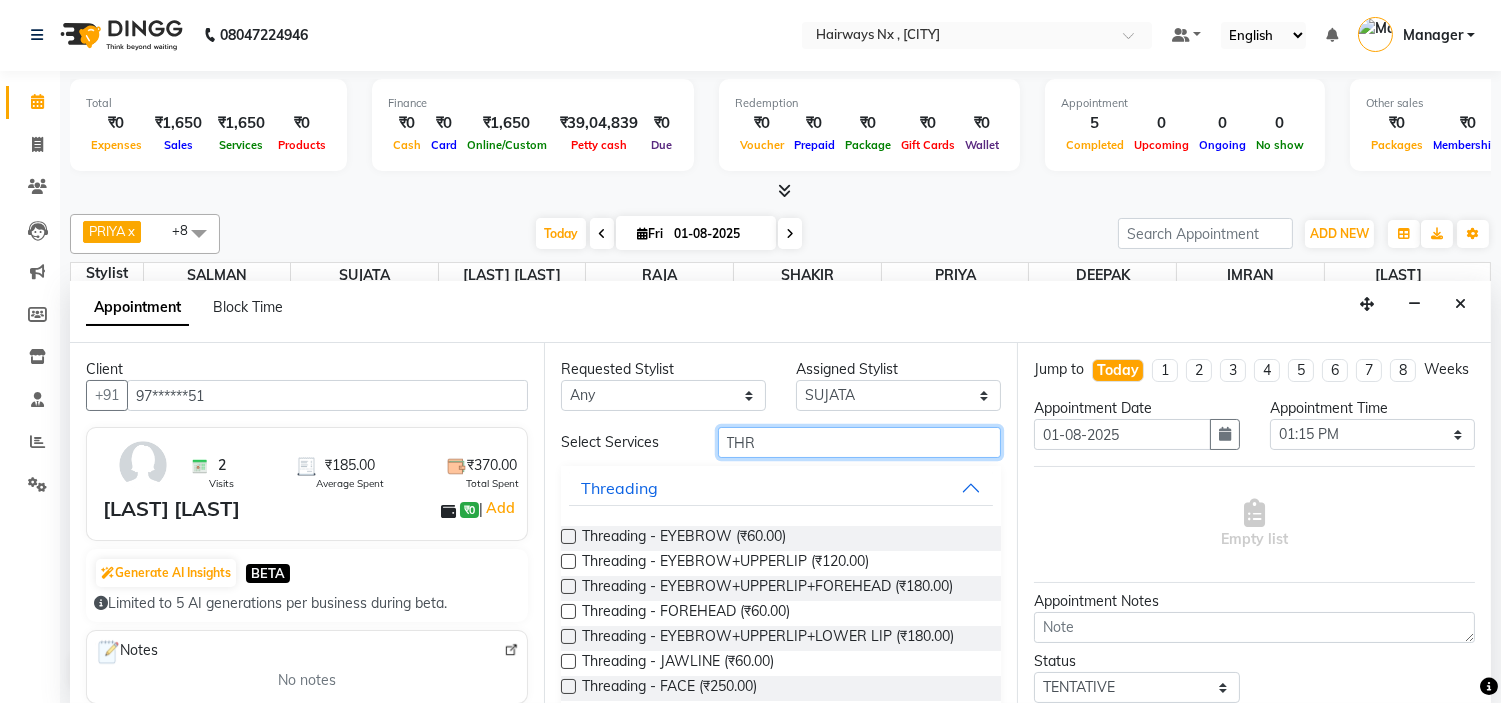 type on "THR" 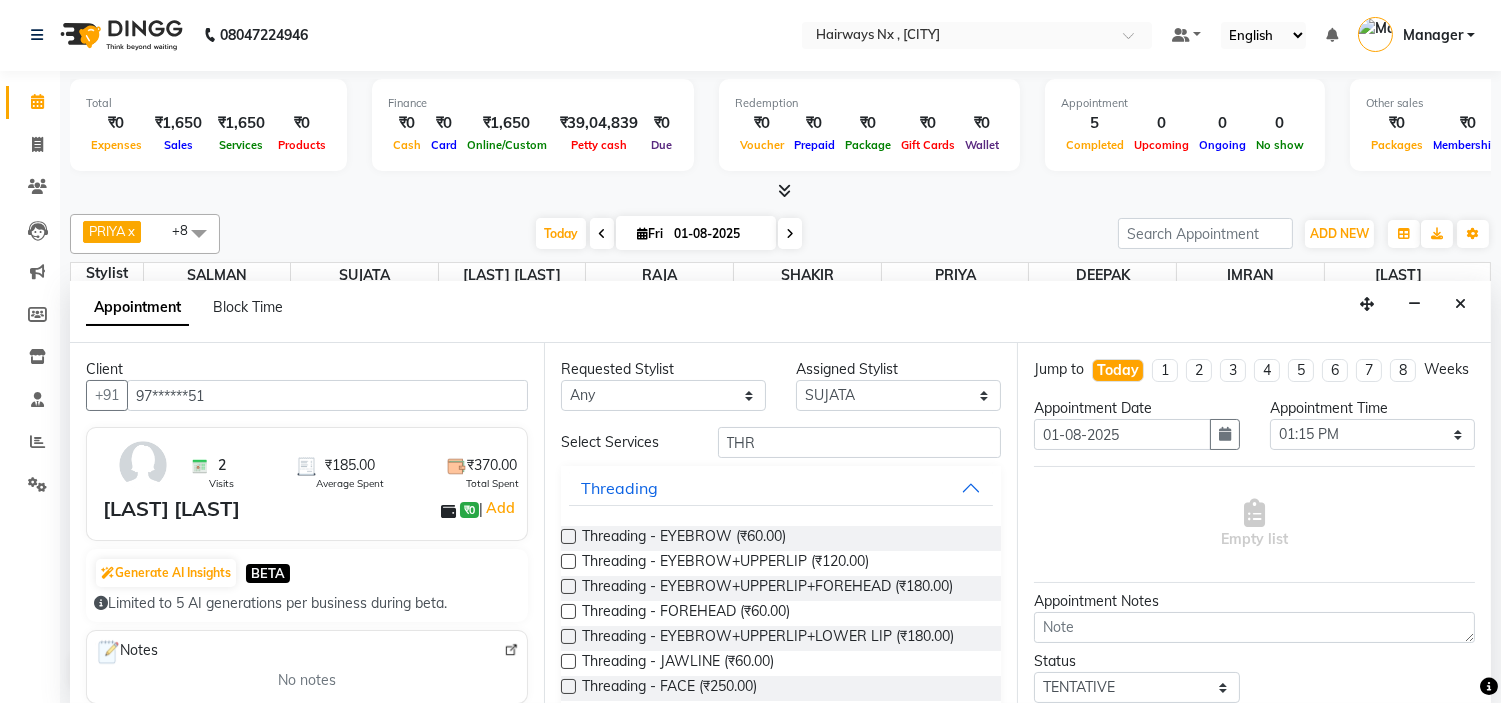 click at bounding box center (568, 561) 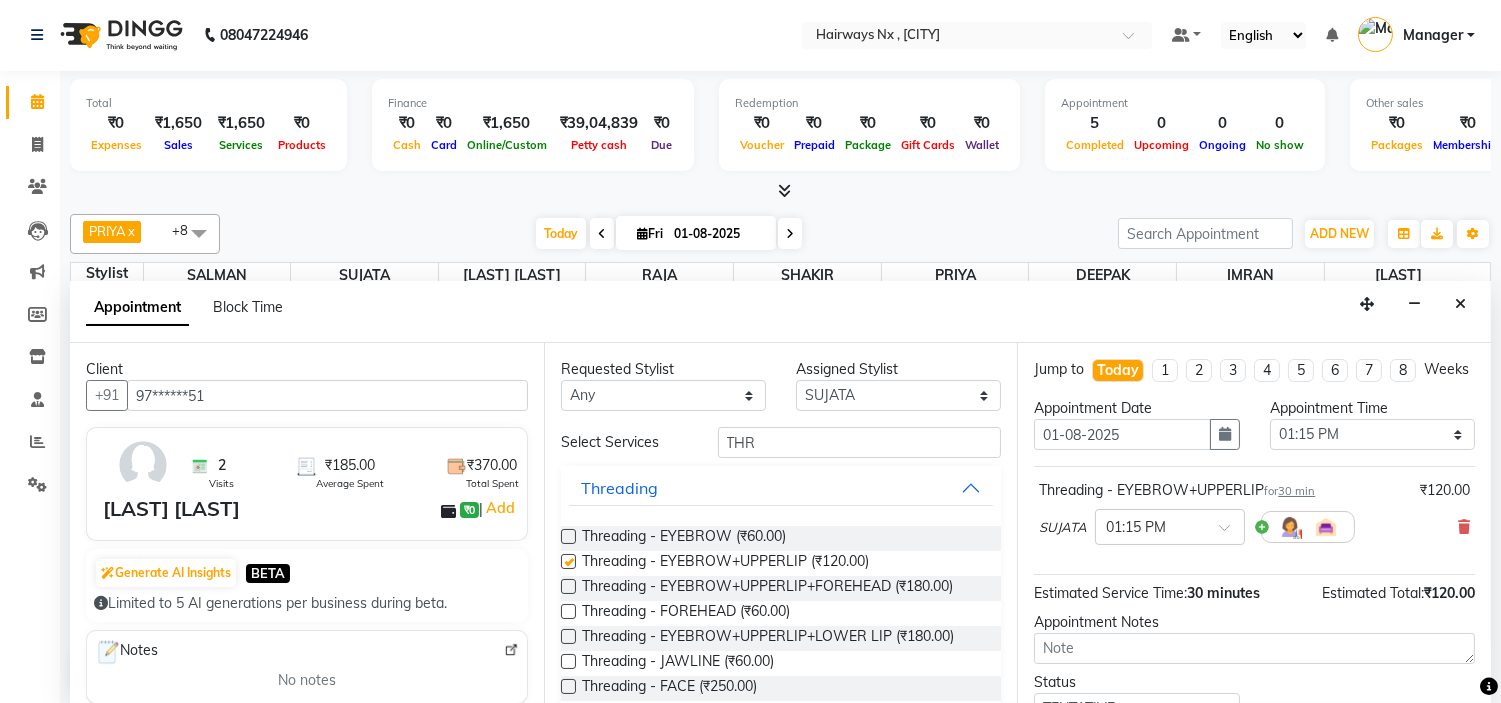 checkbox on "false" 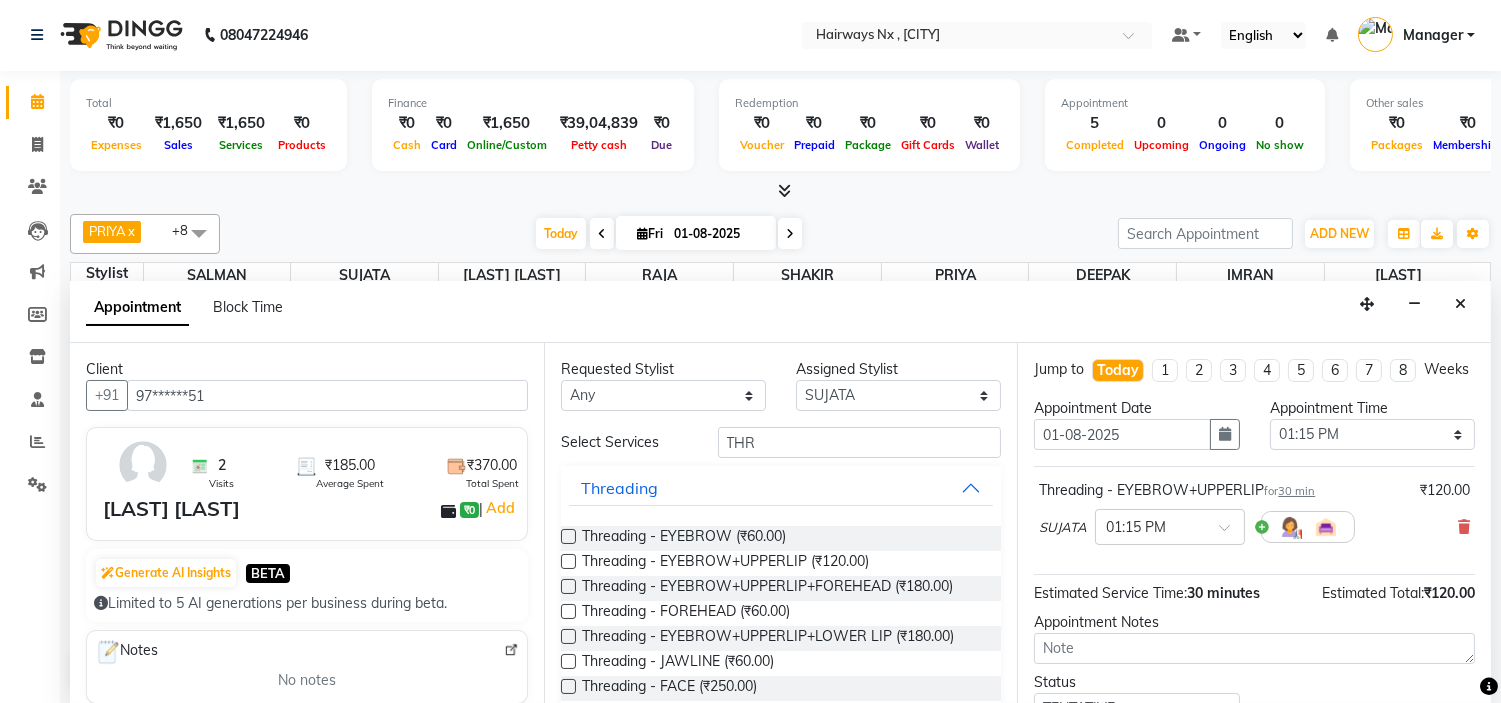 scroll, scrollTop: 165, scrollLeft: 0, axis: vertical 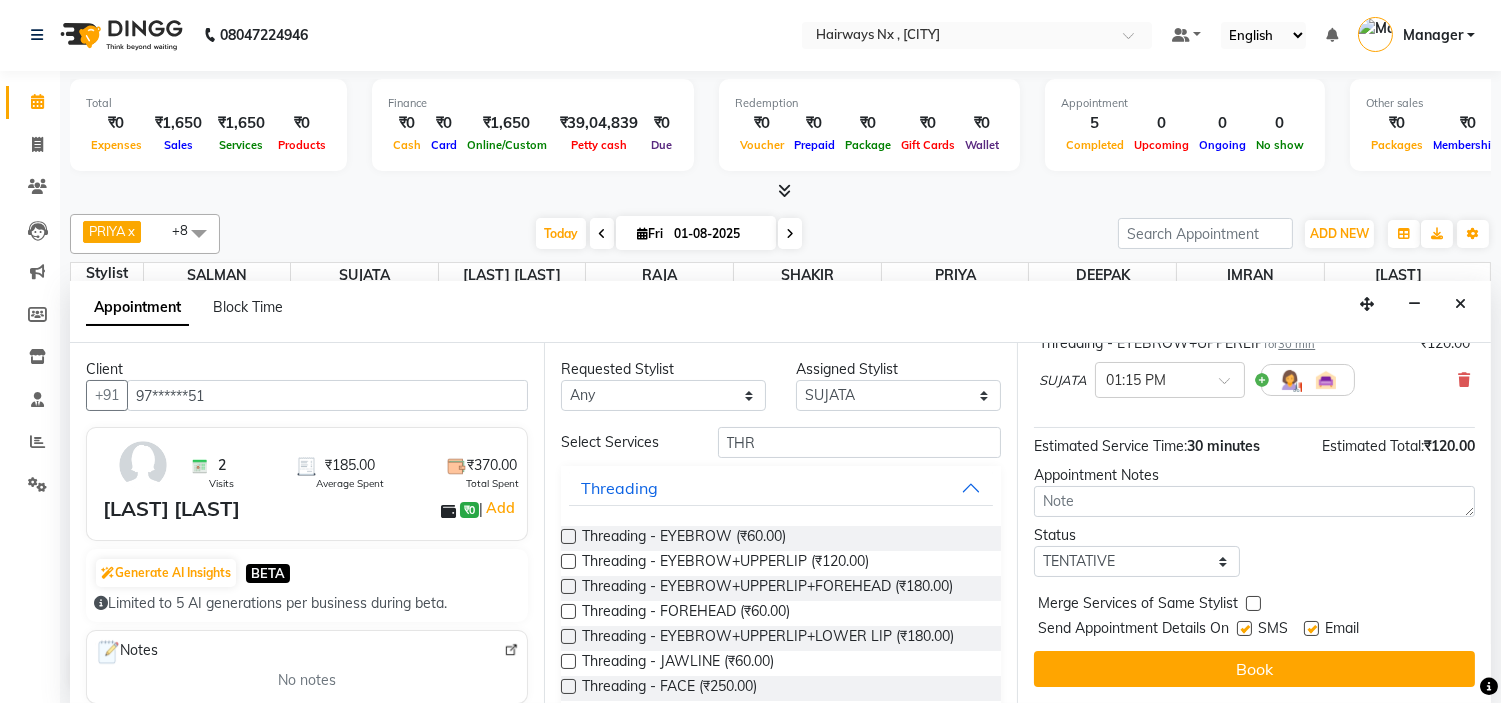 click at bounding box center (1244, 628) 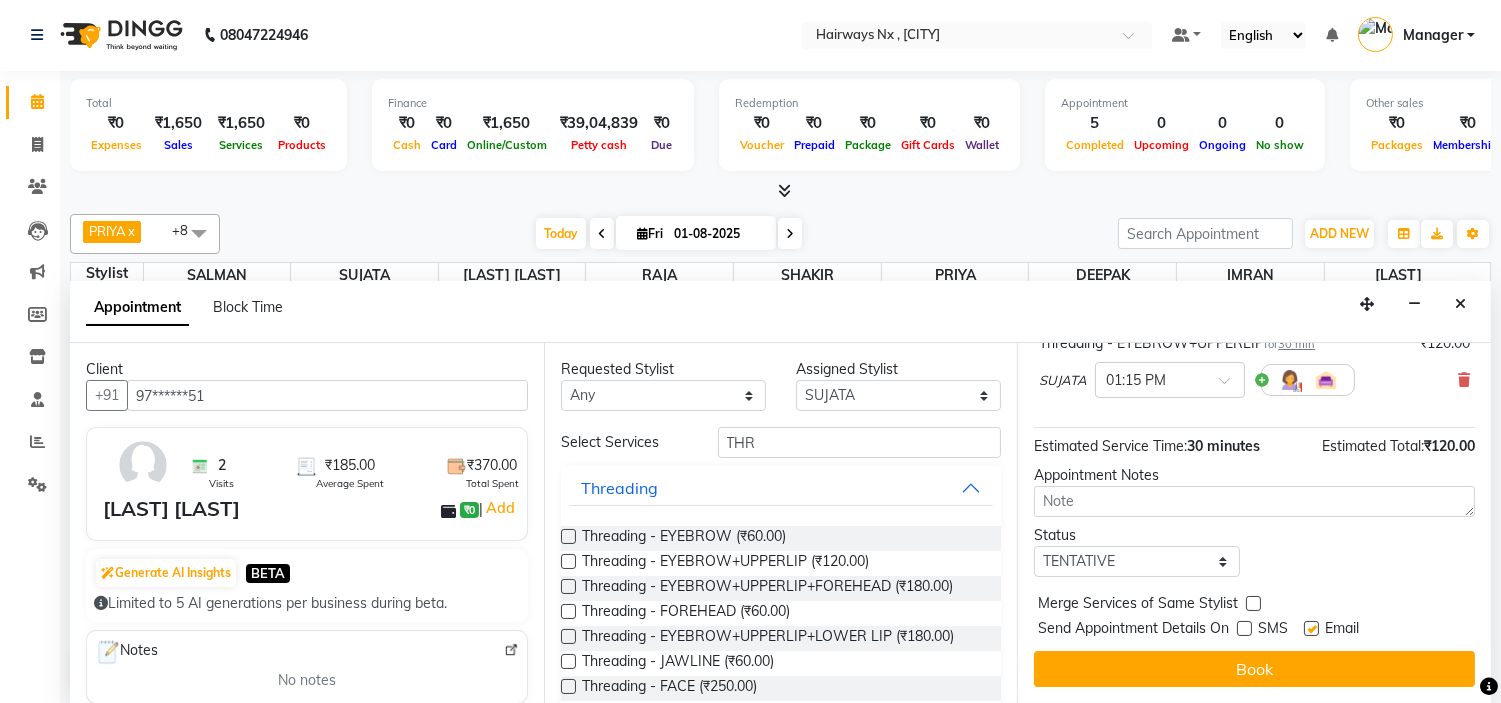 click at bounding box center (1311, 628) 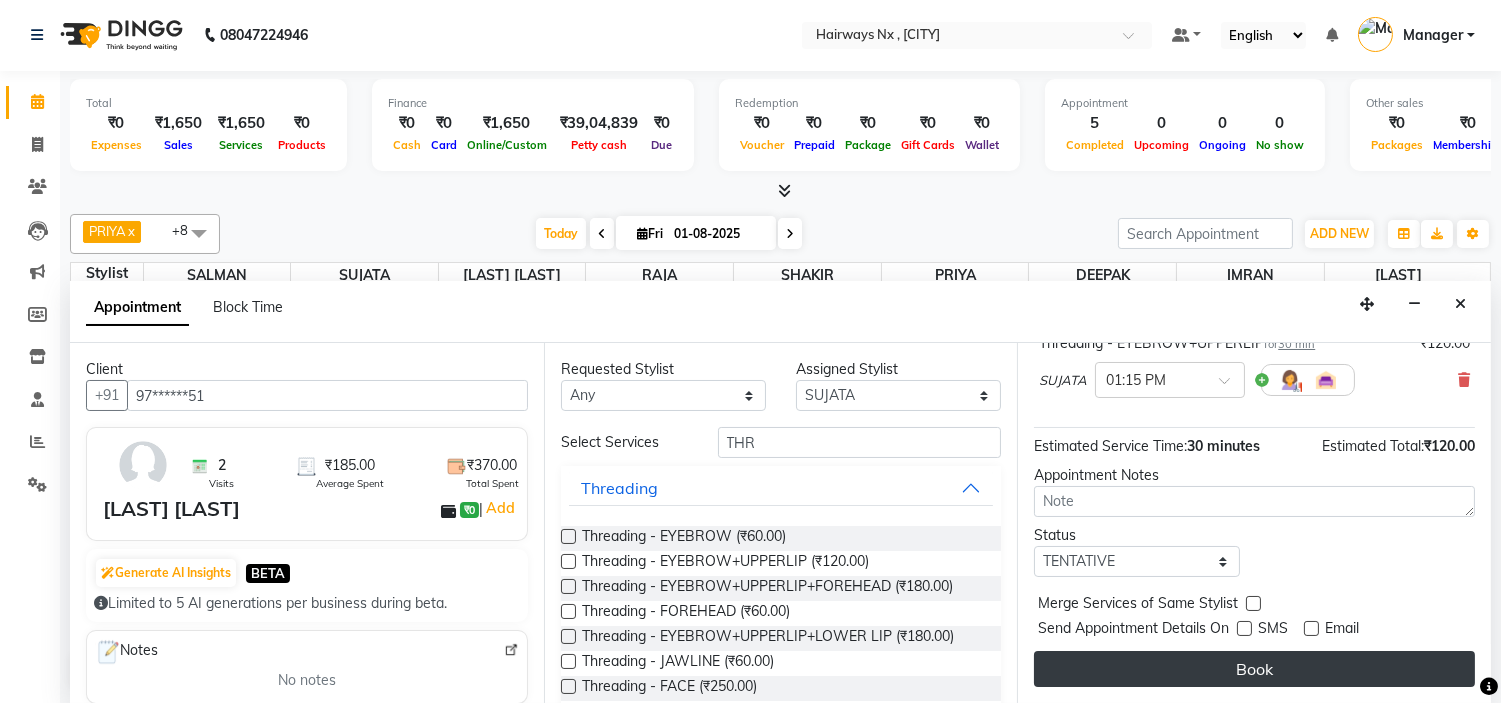click on "Book" at bounding box center (1254, 669) 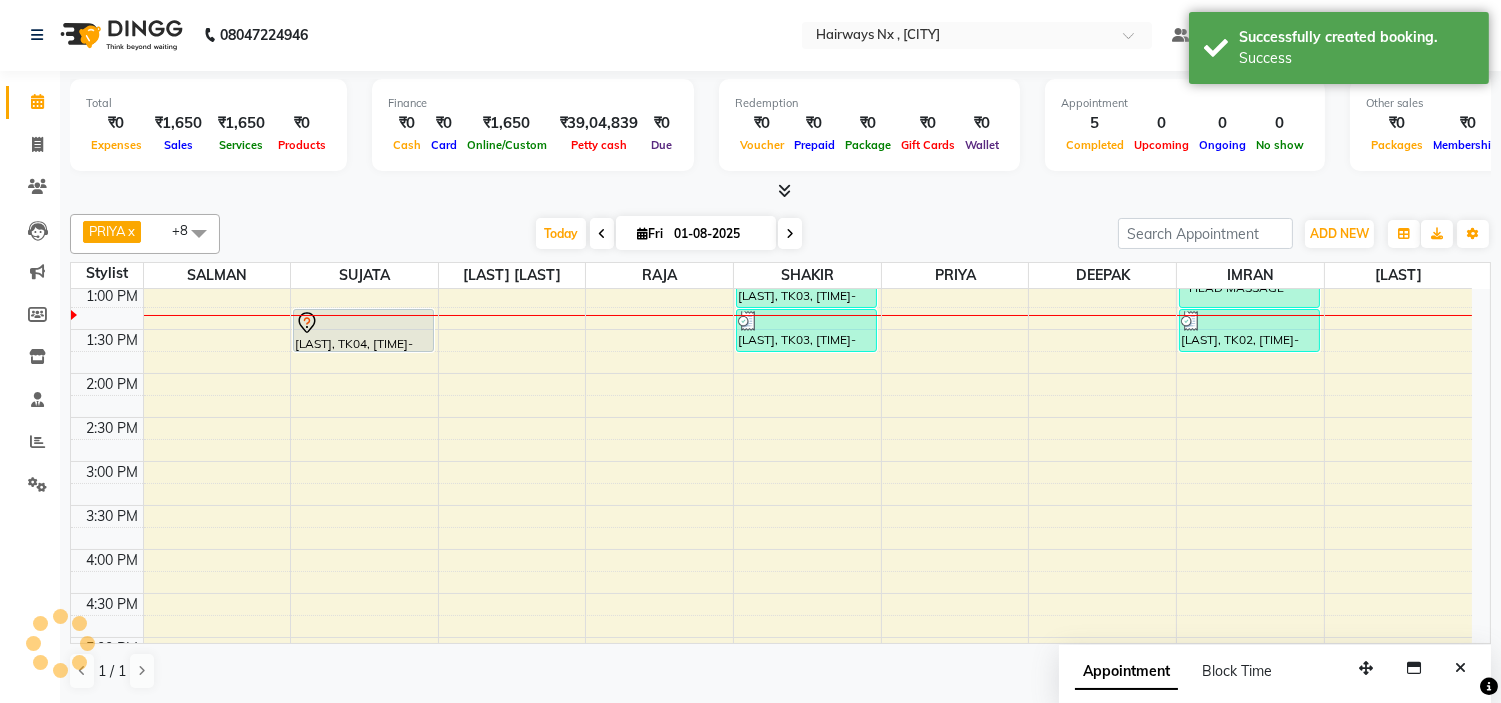 scroll, scrollTop: 0, scrollLeft: 0, axis: both 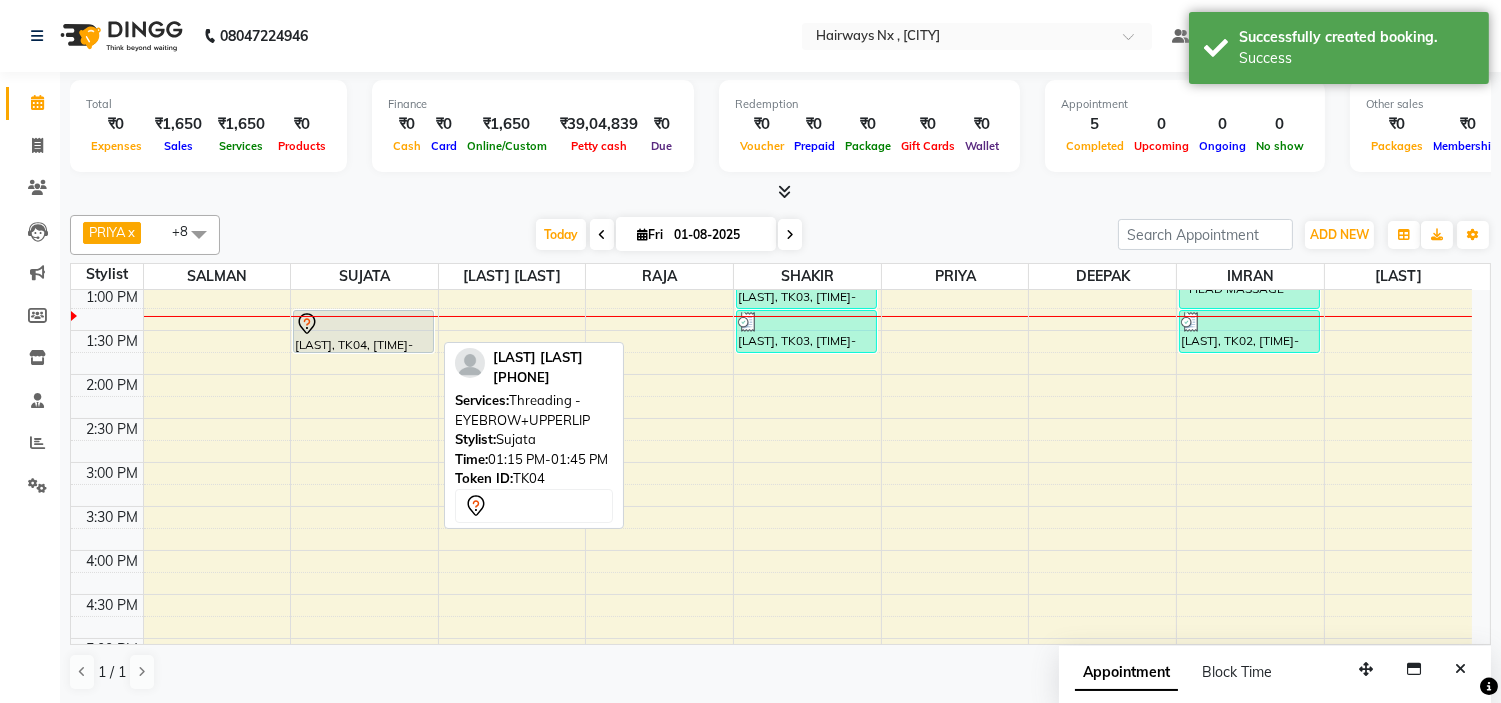 click at bounding box center (363, 324) 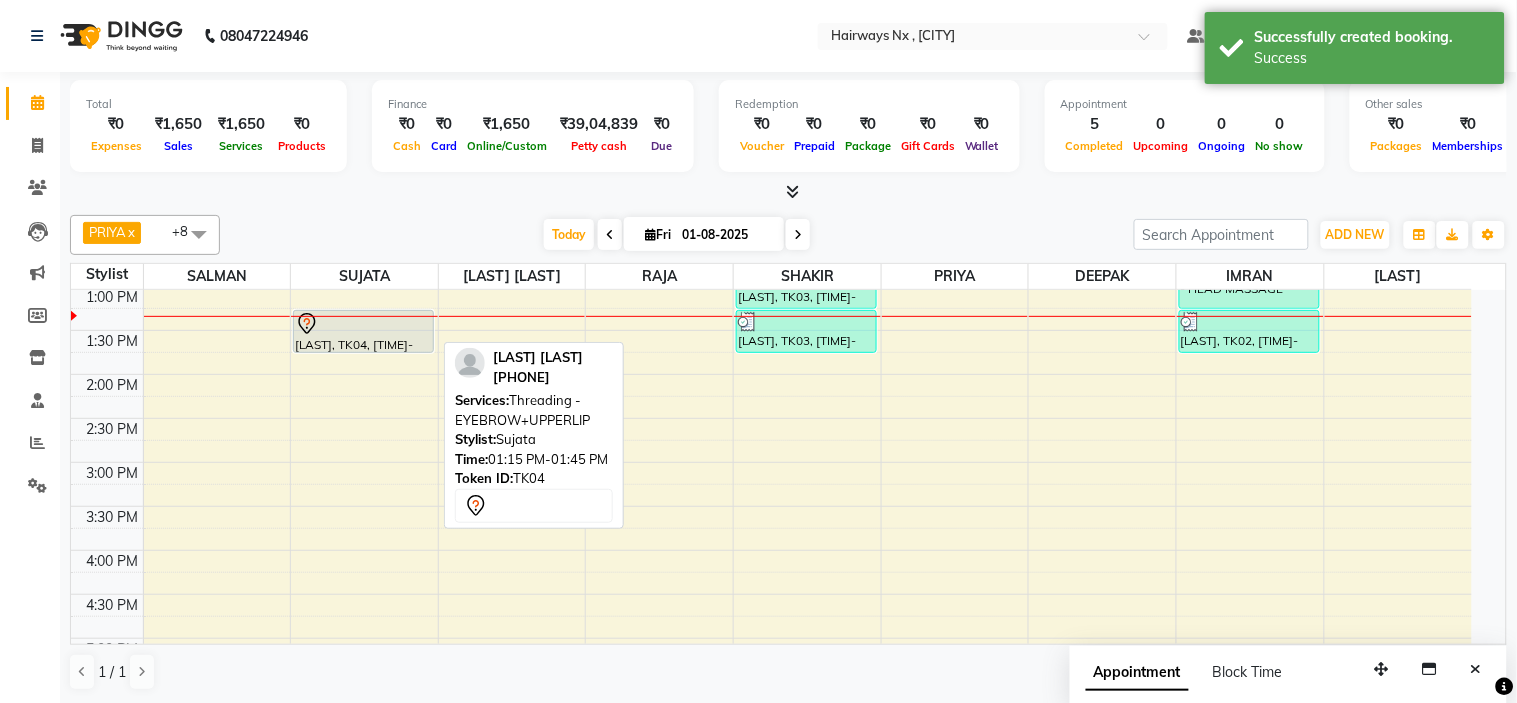 select on "7" 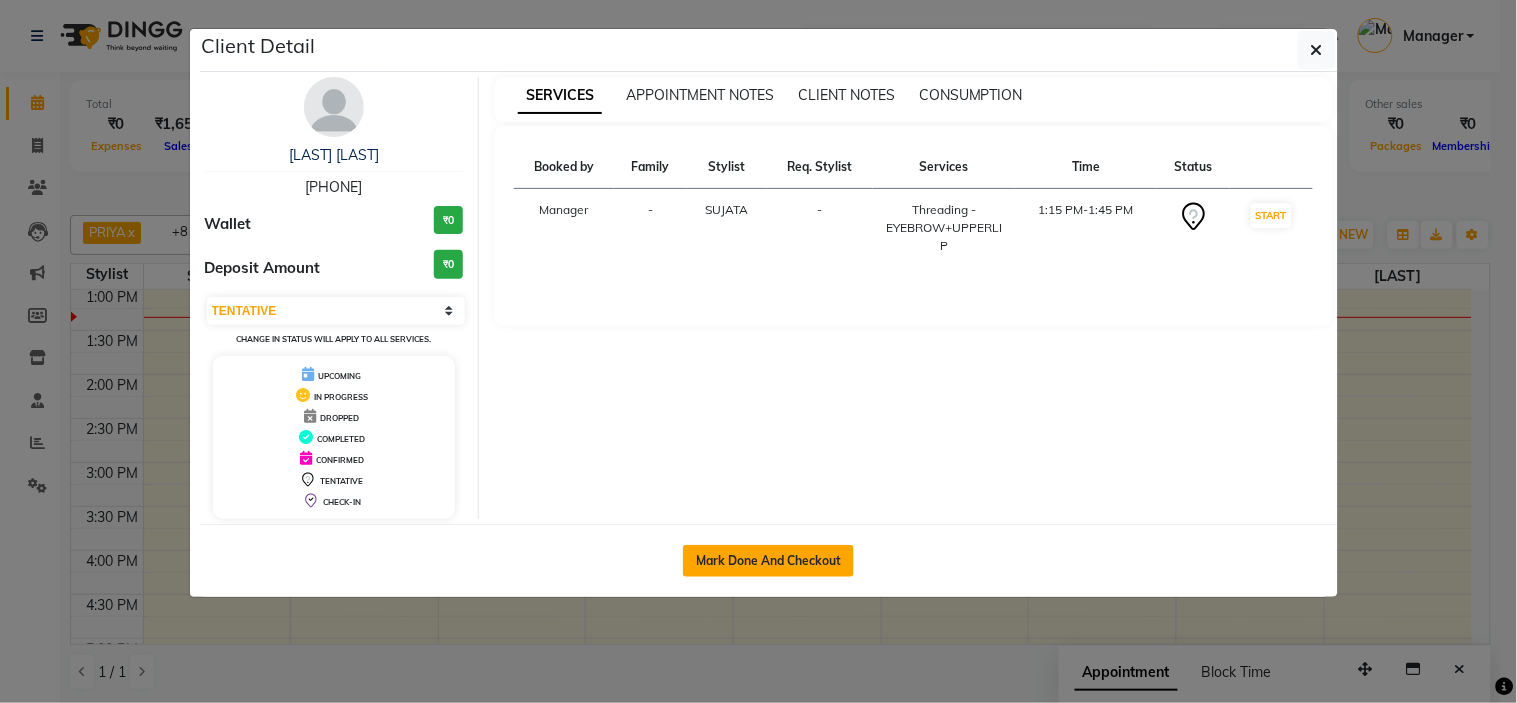 click on "Mark Done And Checkout" 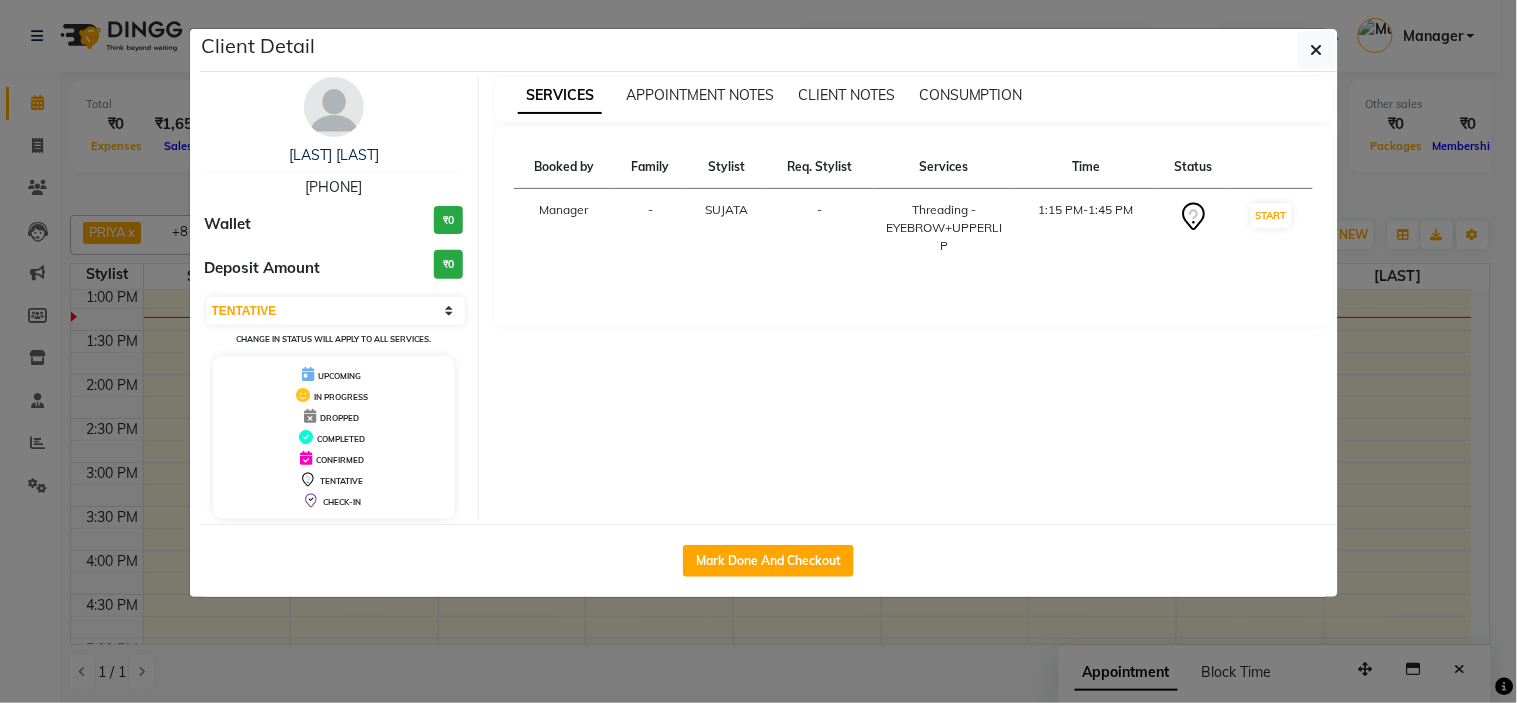 select on "service" 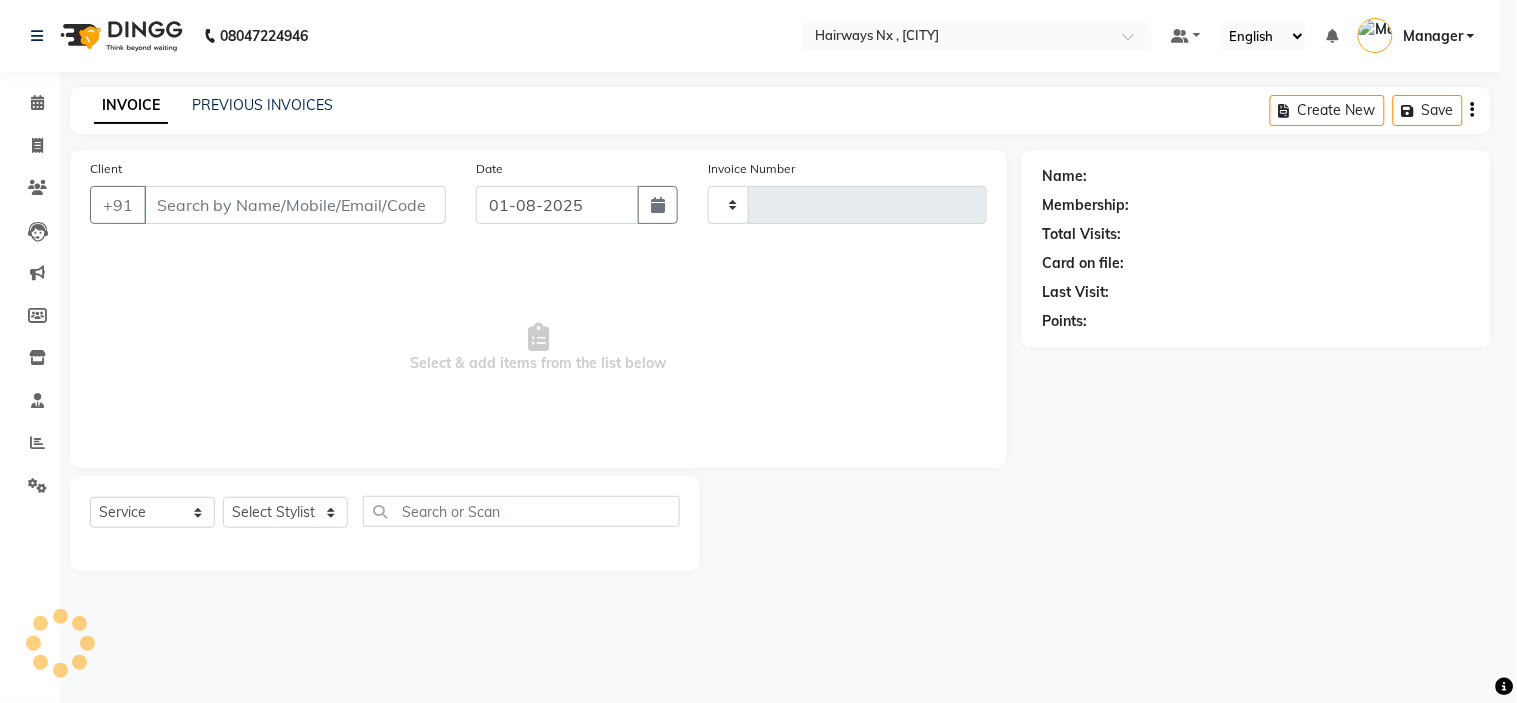 type on "0875" 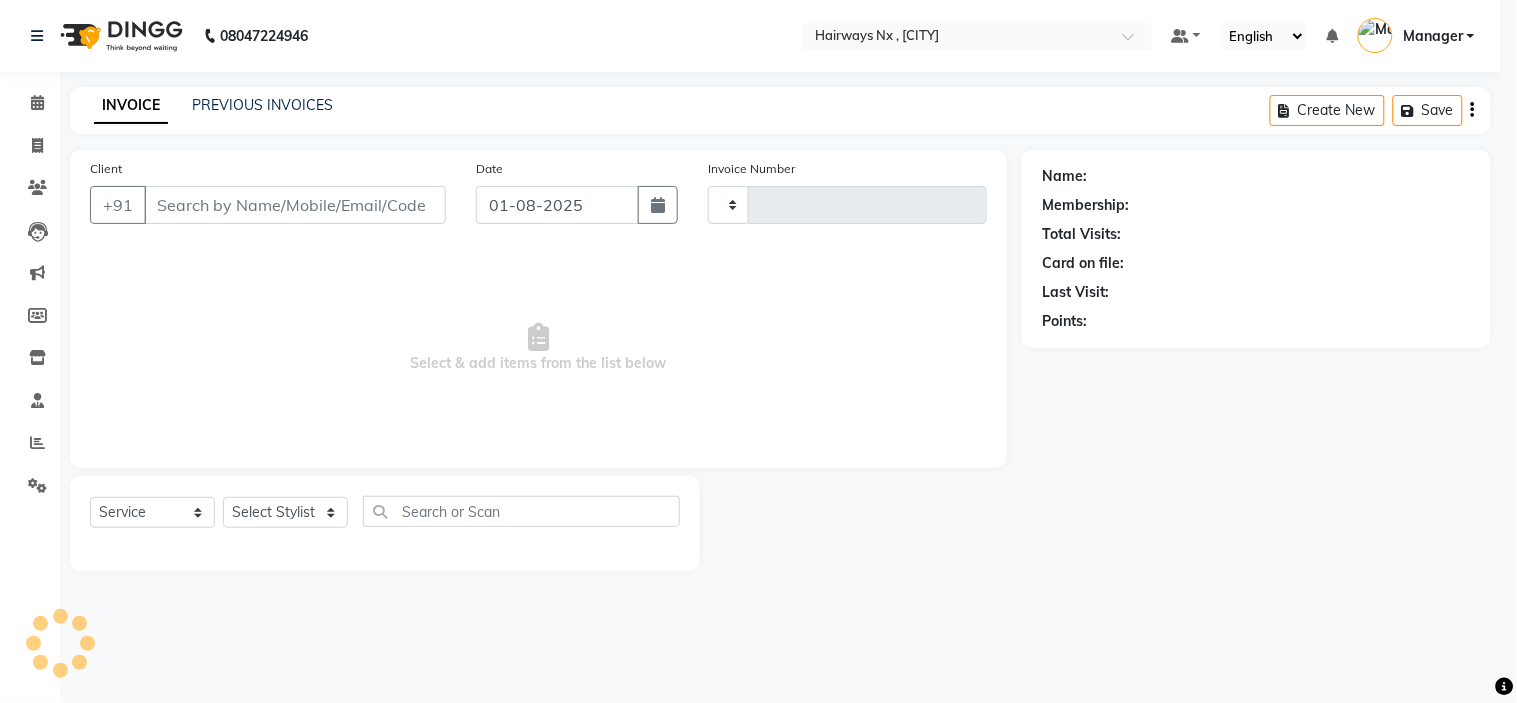 select on "778" 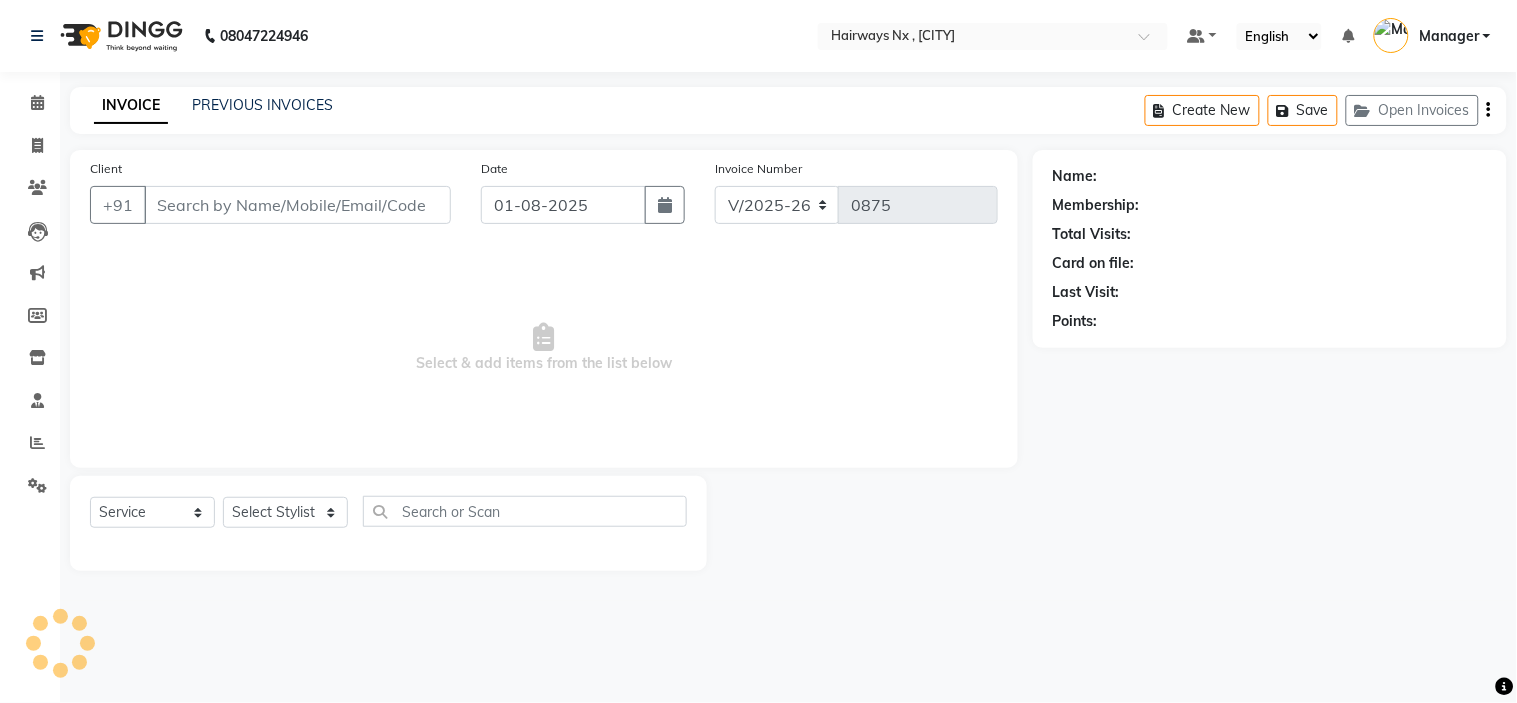type on "97******51" 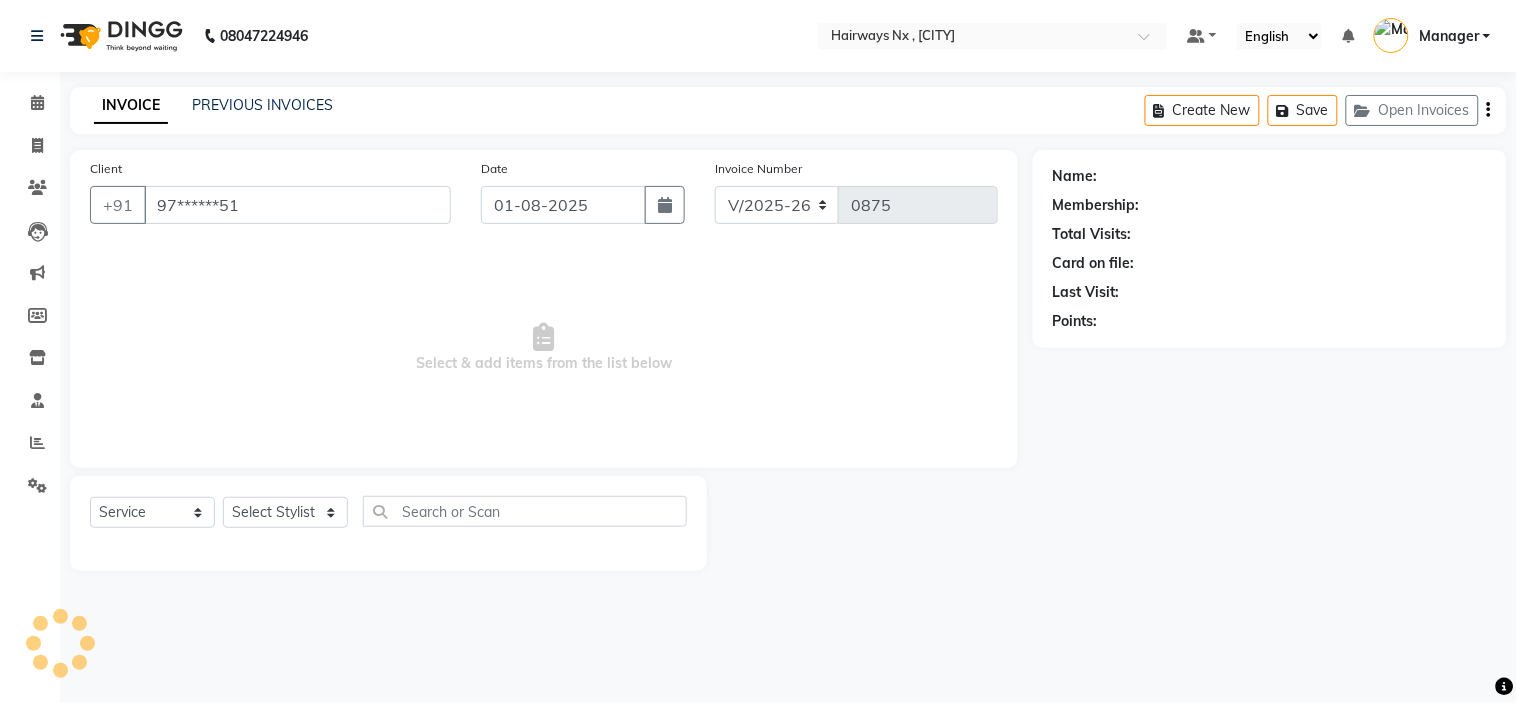 select on "12972" 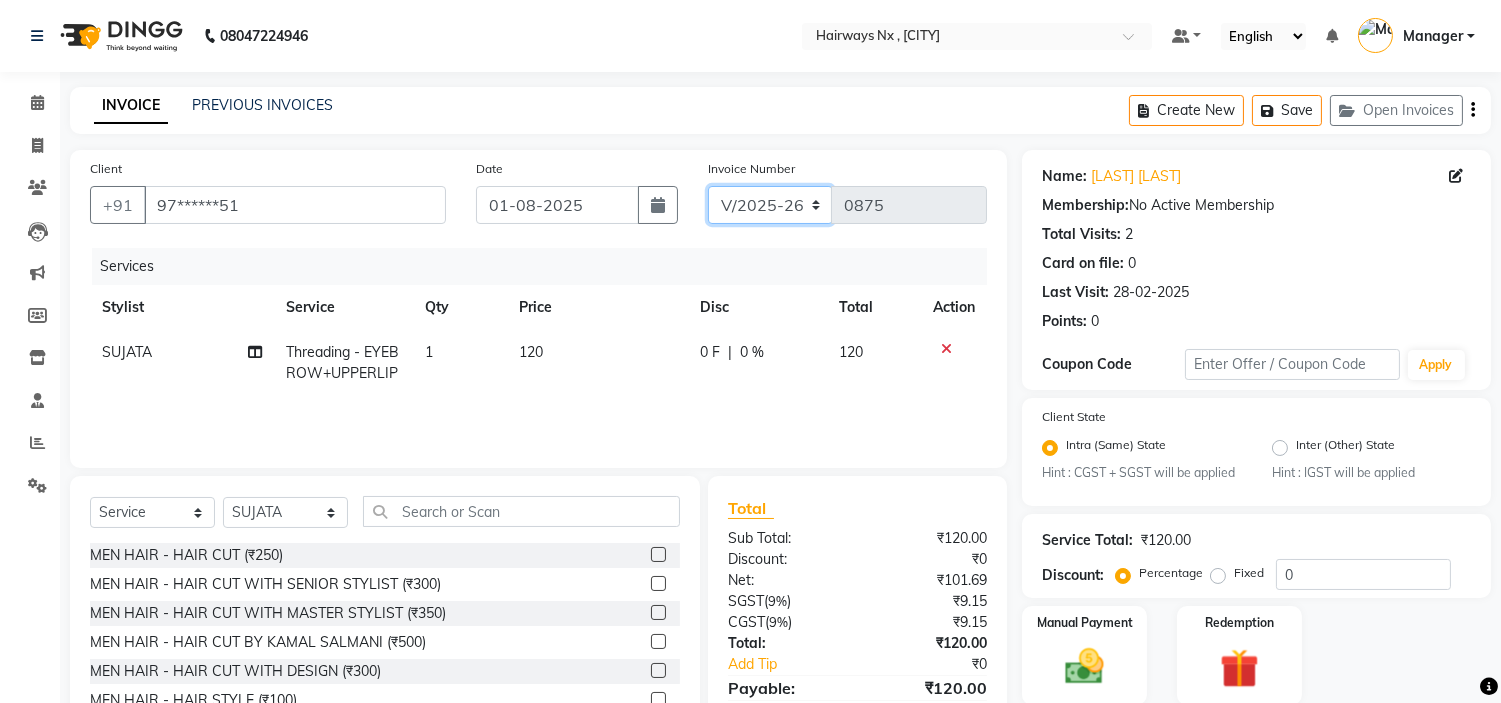 drag, startPoint x: 754, startPoint y: 200, endPoint x: 751, endPoint y: 222, distance: 22.203604 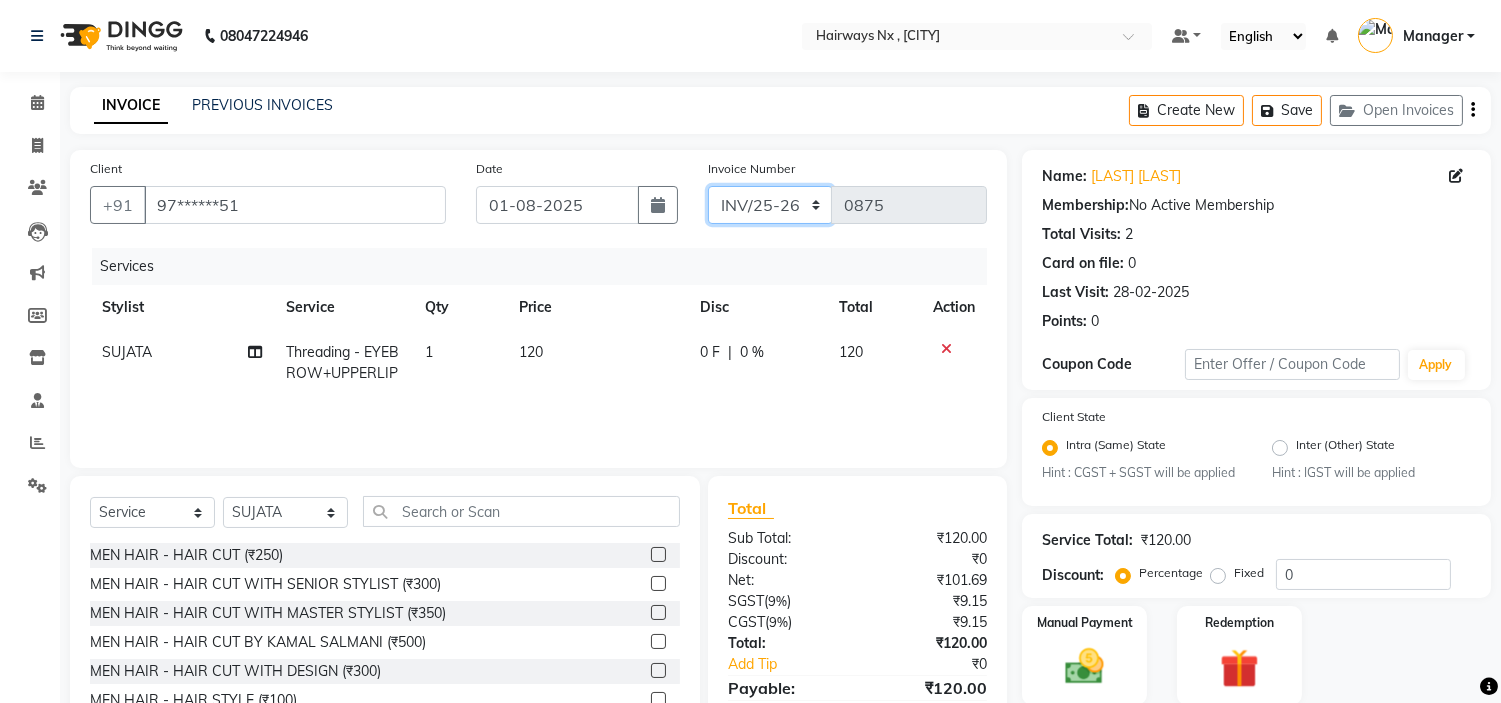 click on "INV/25-26 V/2025-26" 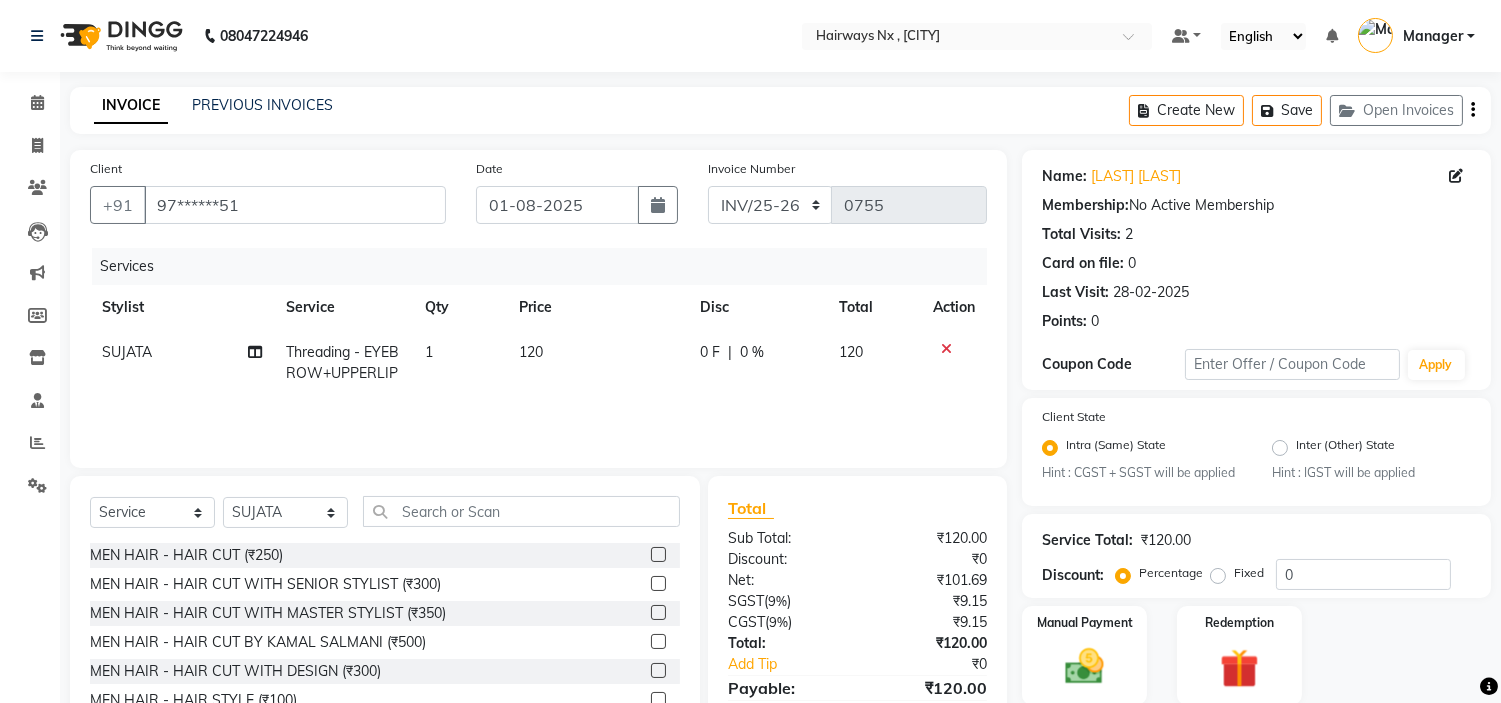click 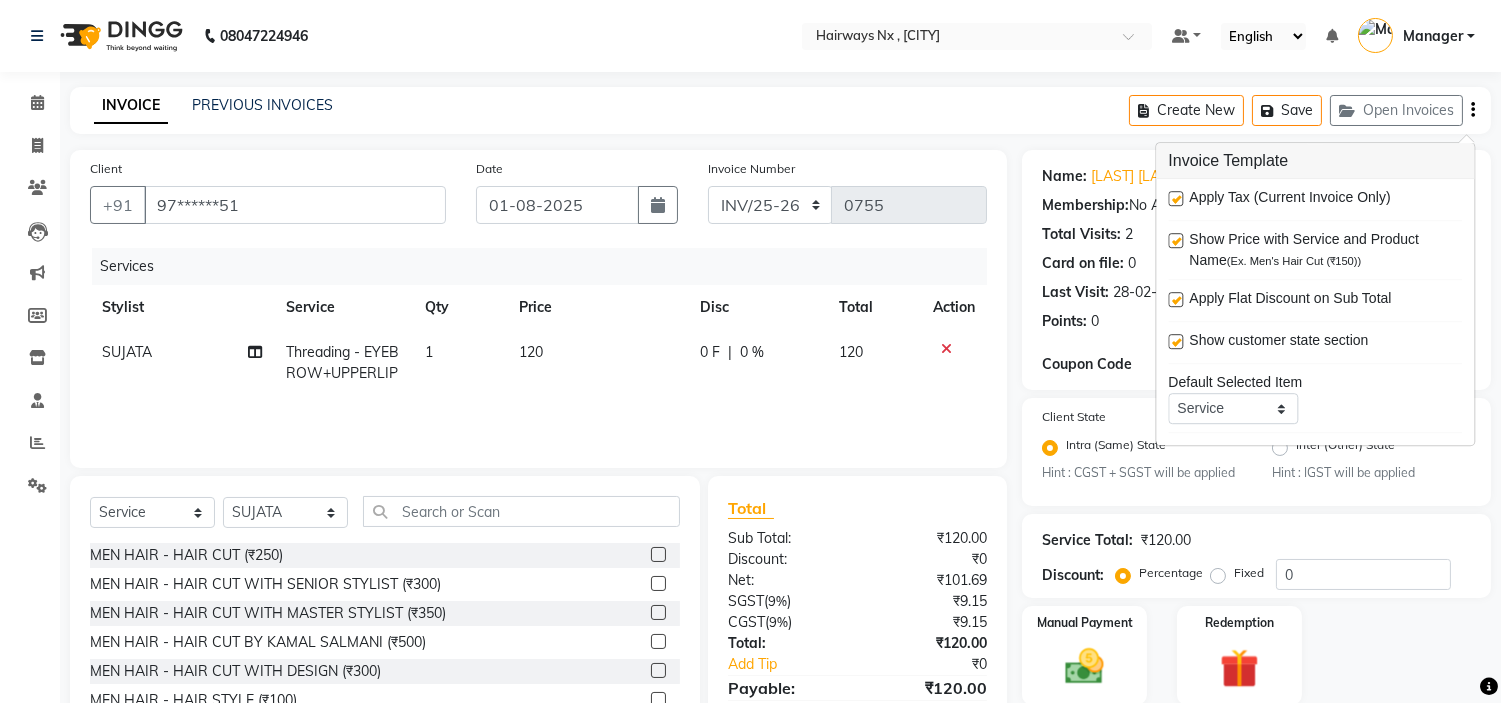 click at bounding box center [1175, 198] 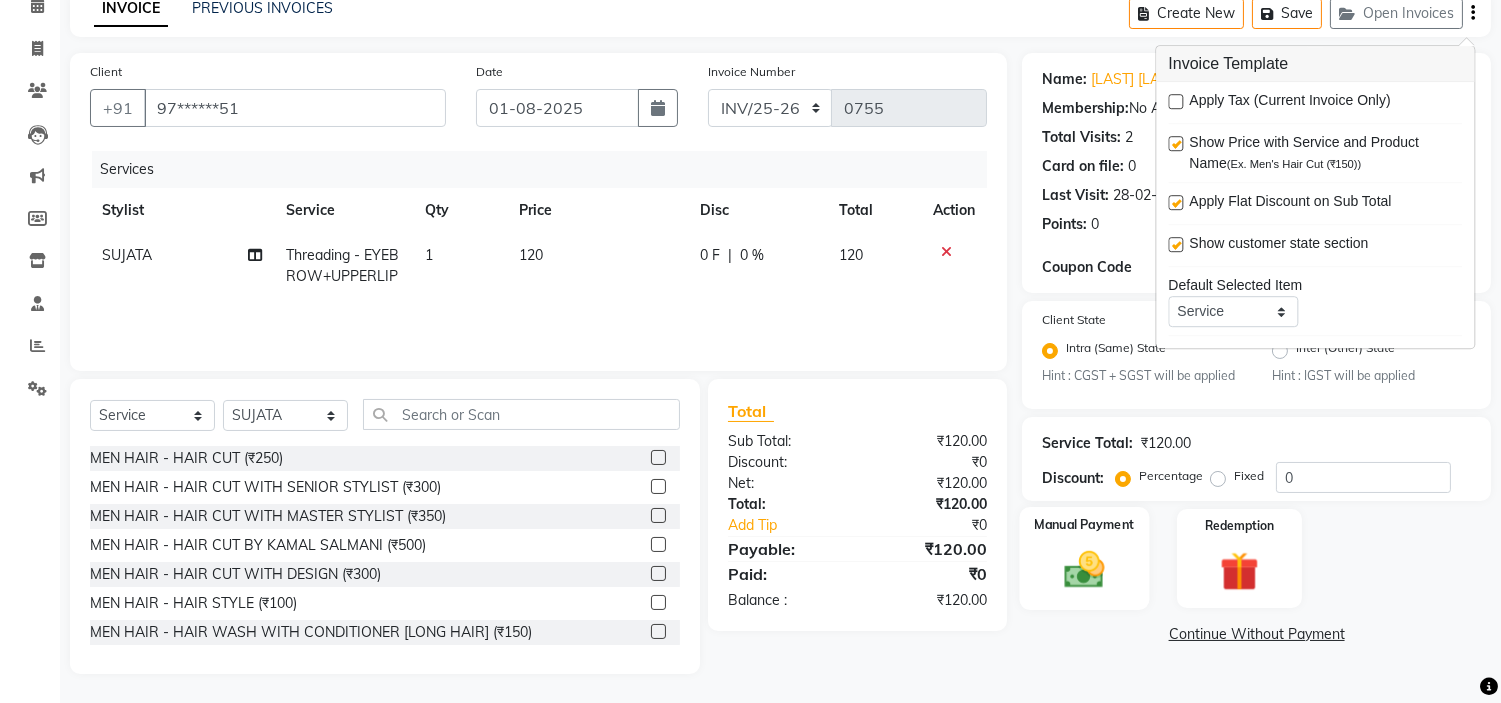 click 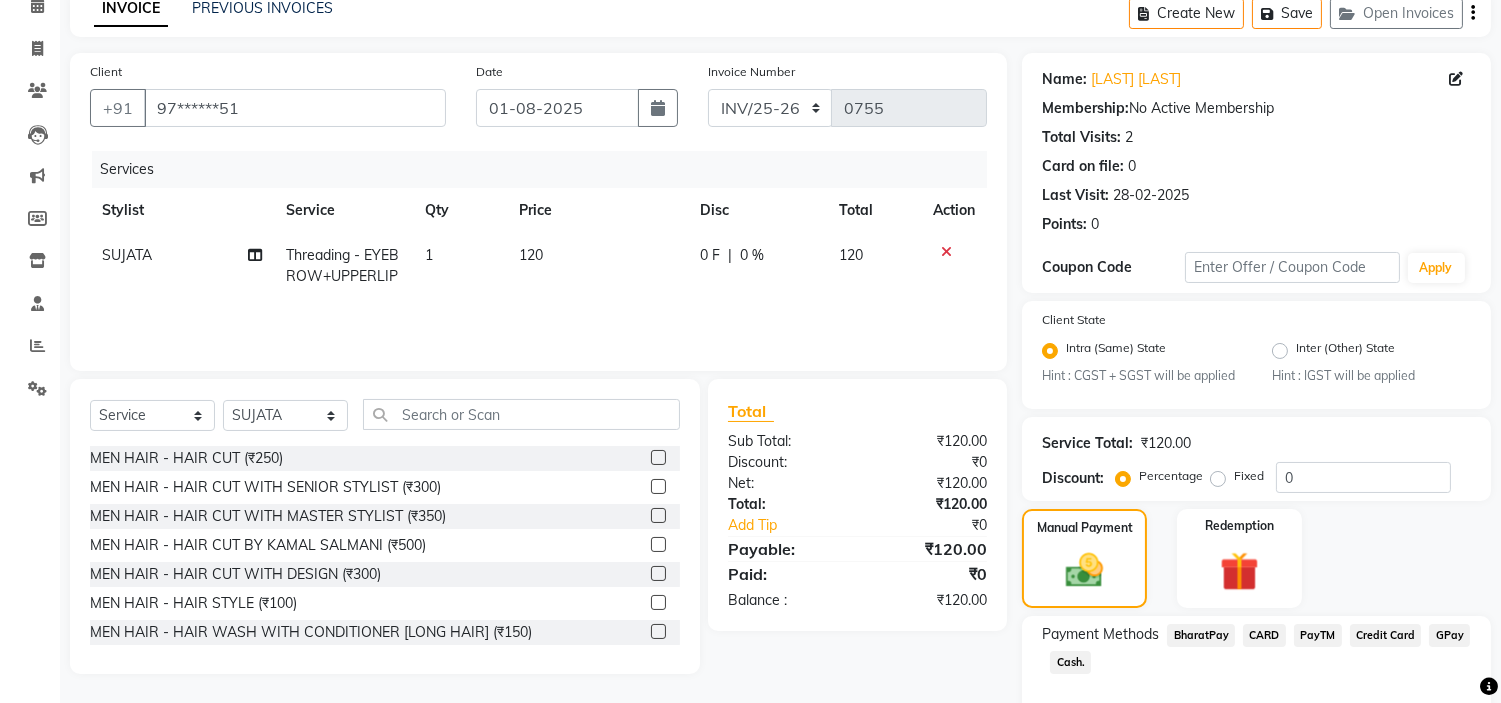 scroll, scrollTop: 201, scrollLeft: 0, axis: vertical 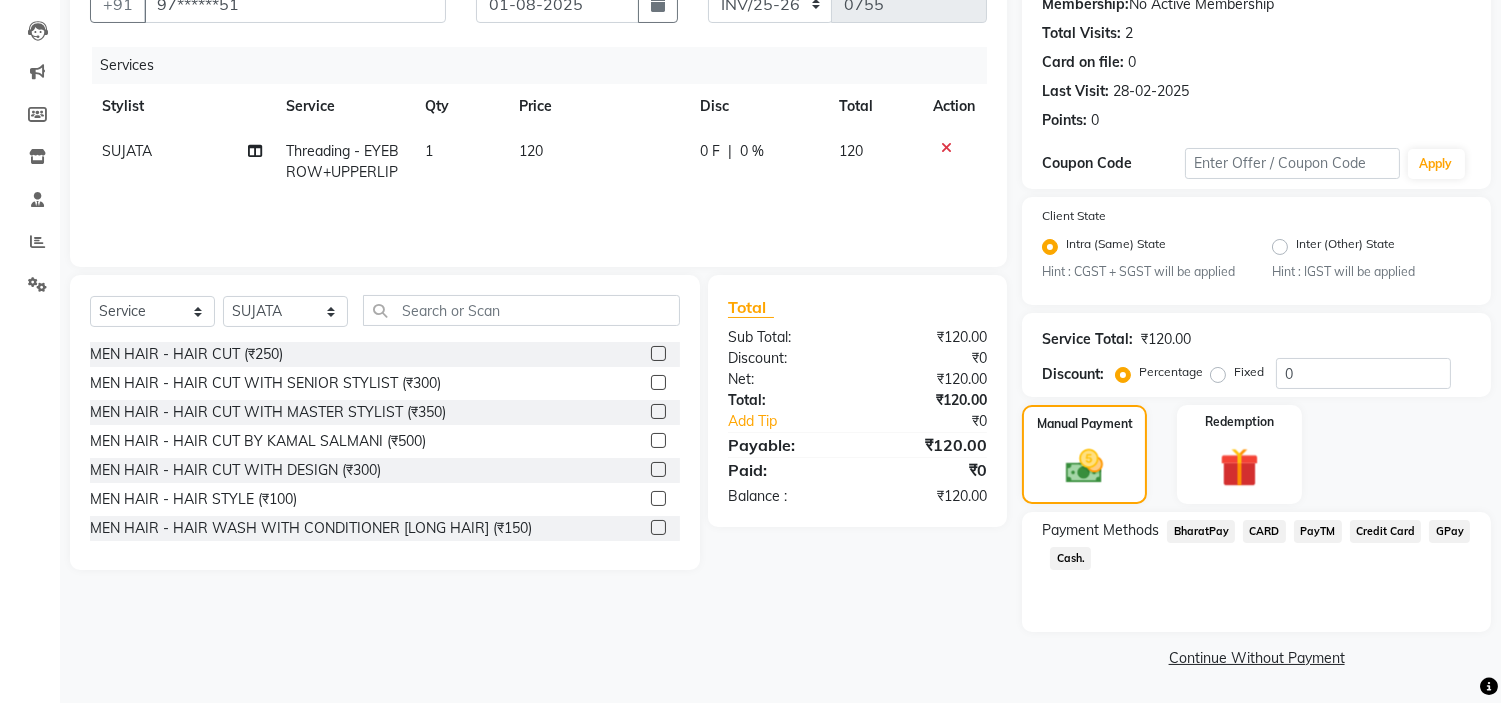 click on "Cash." 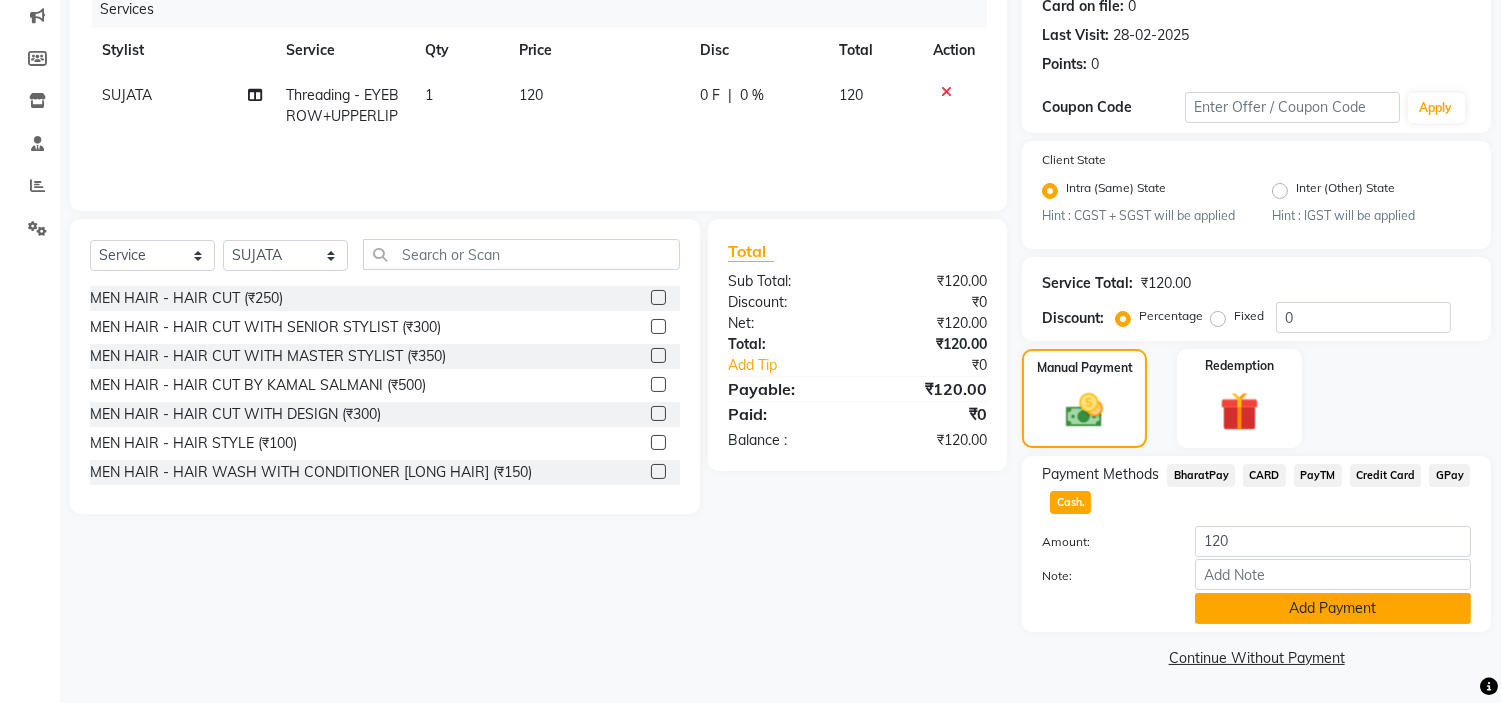 click on "Add Payment" 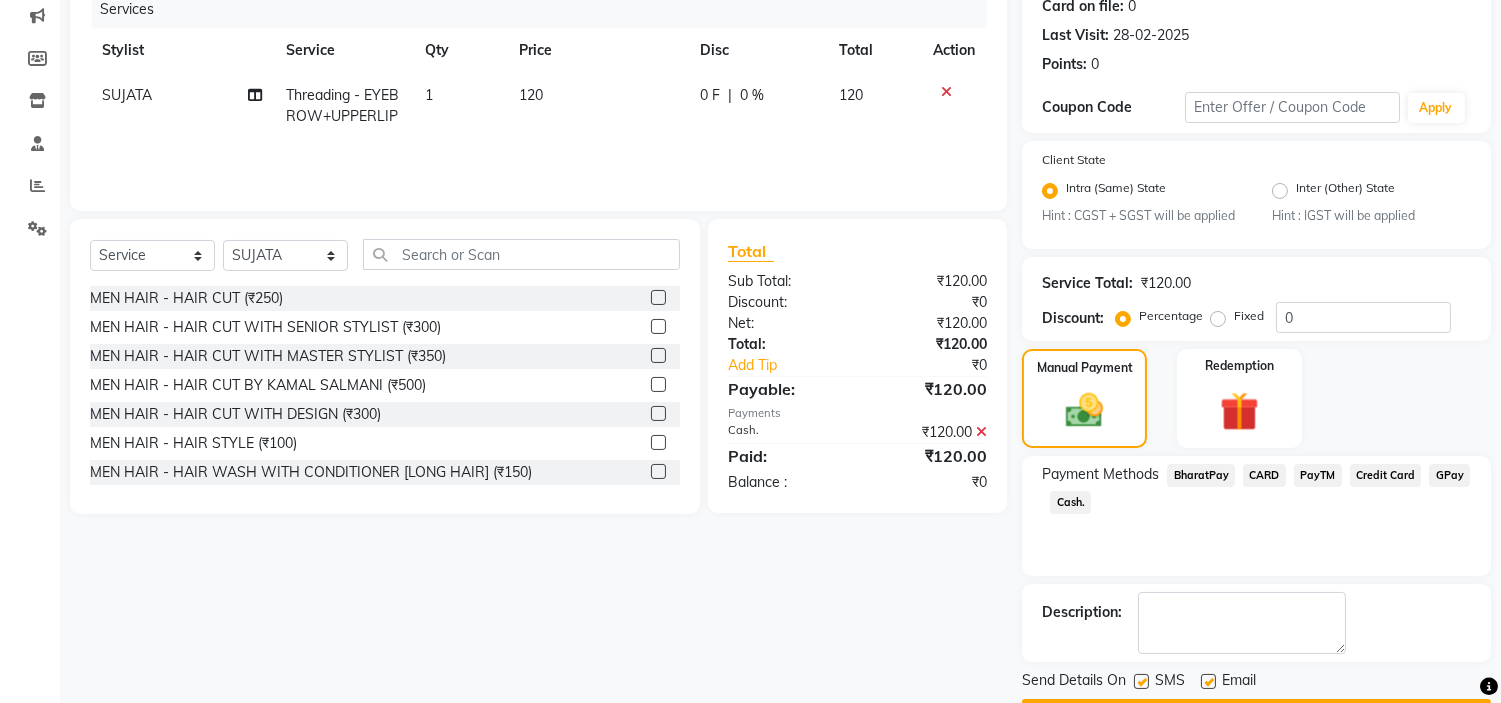 scroll, scrollTop: 314, scrollLeft: 0, axis: vertical 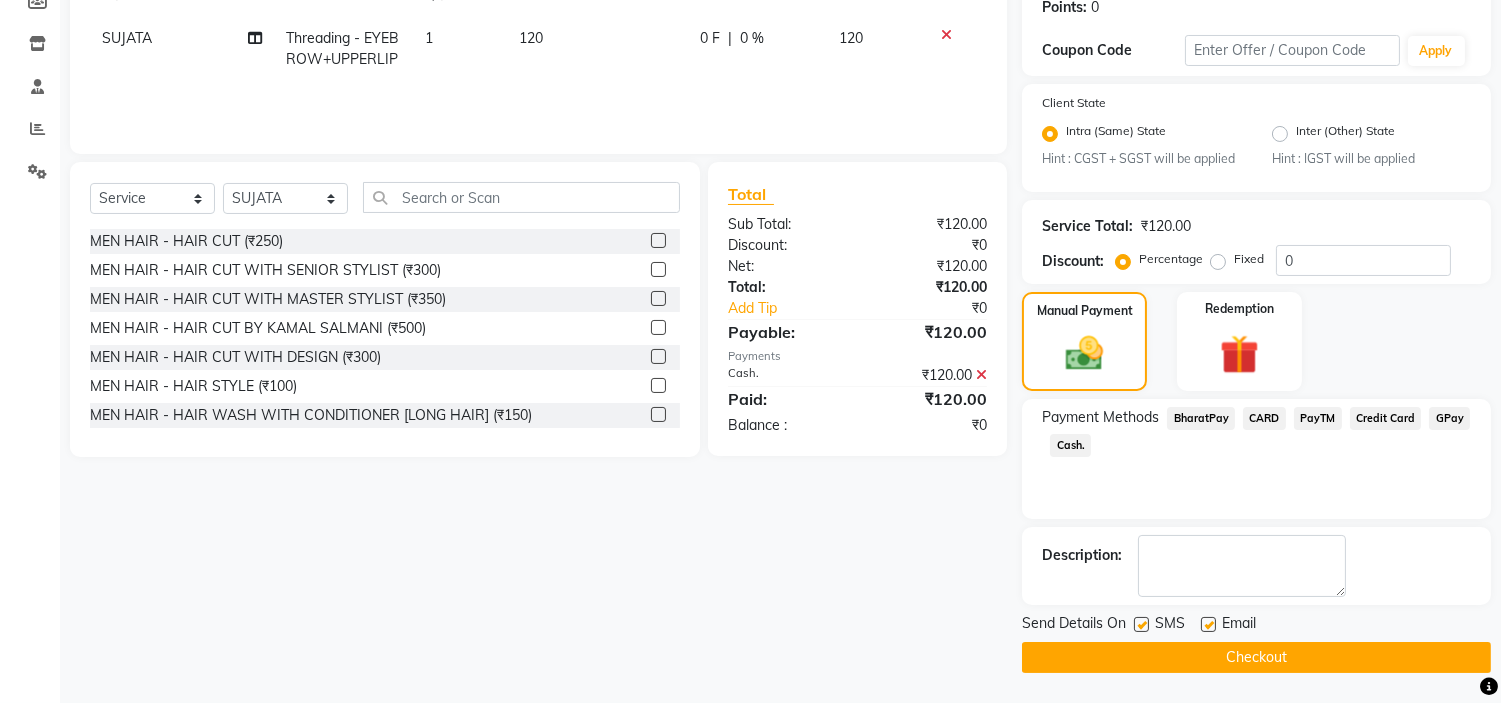 click 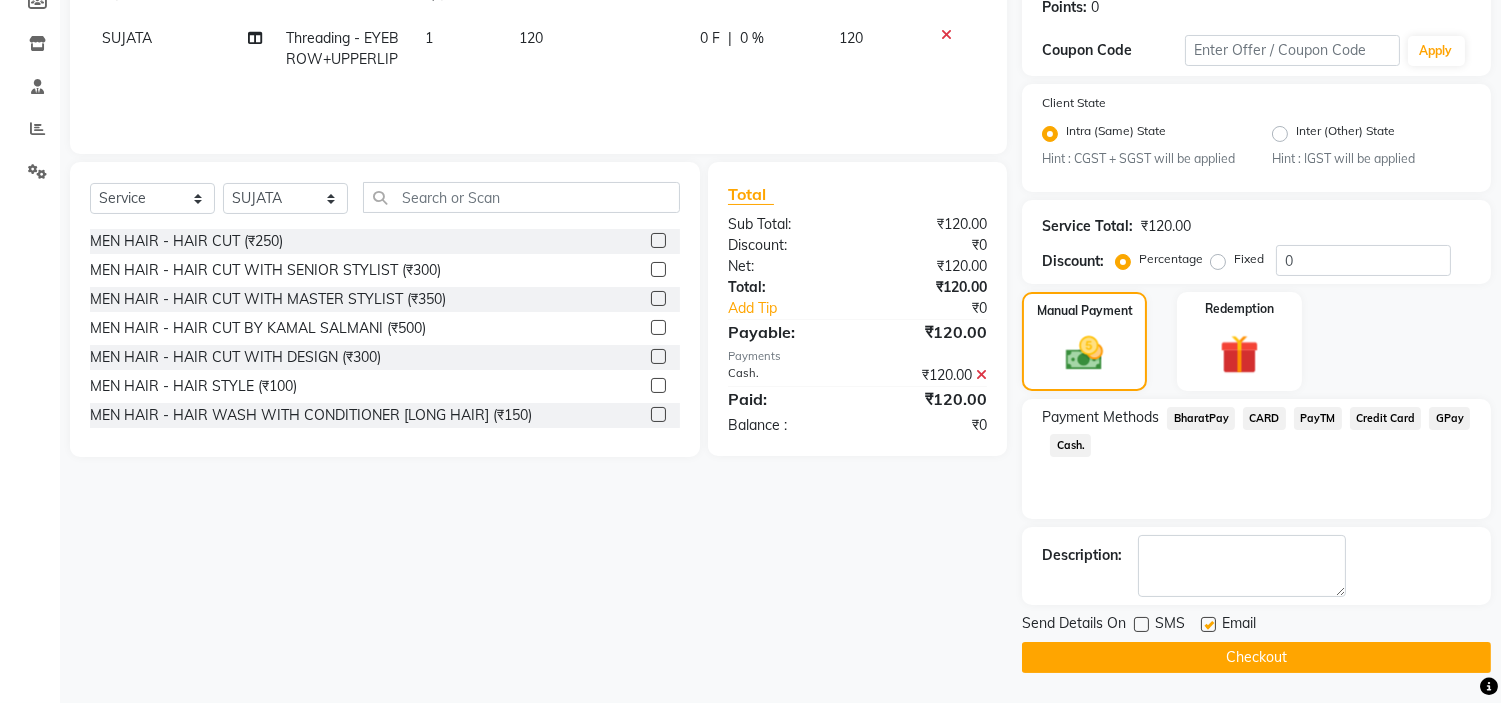click 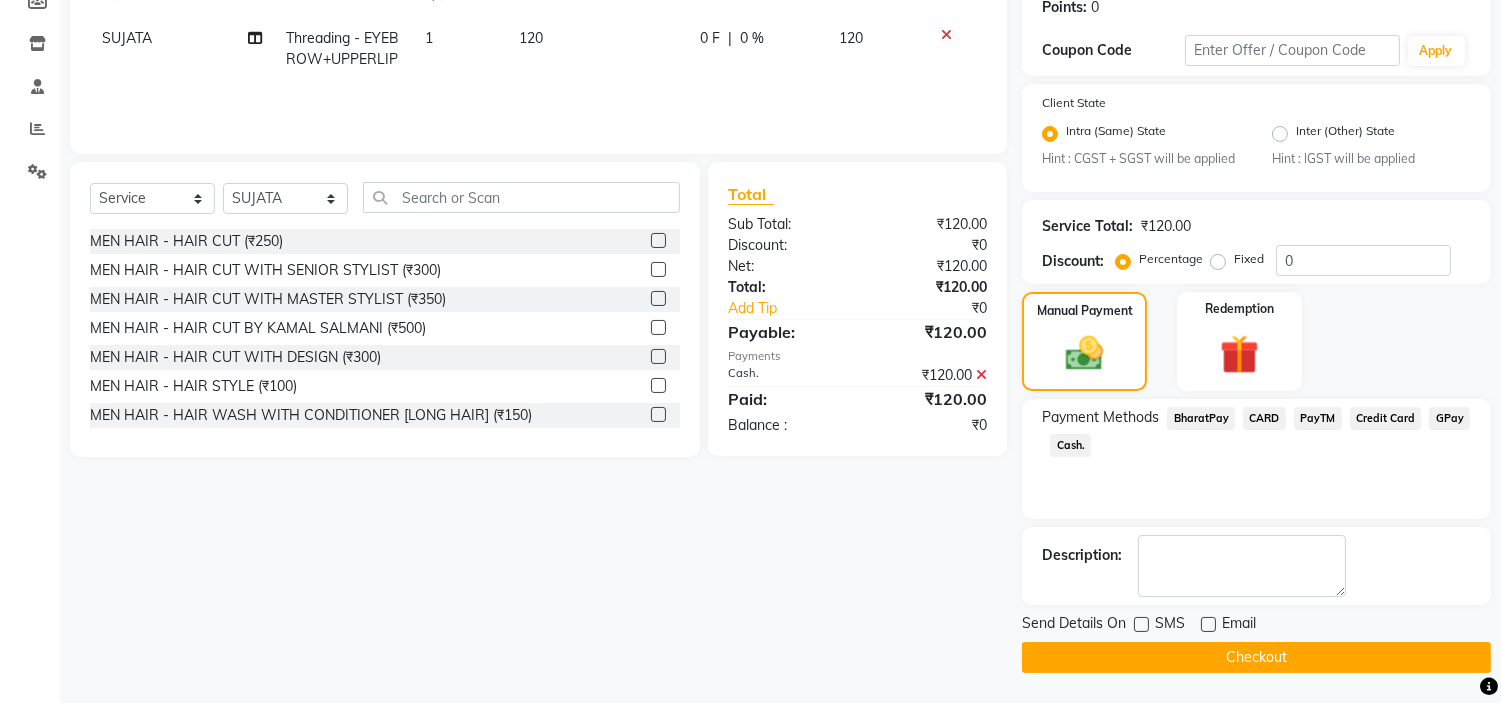 drag, startPoint x: 1204, startPoint y: 652, endPoint x: 1242, endPoint y: 702, distance: 62.801273 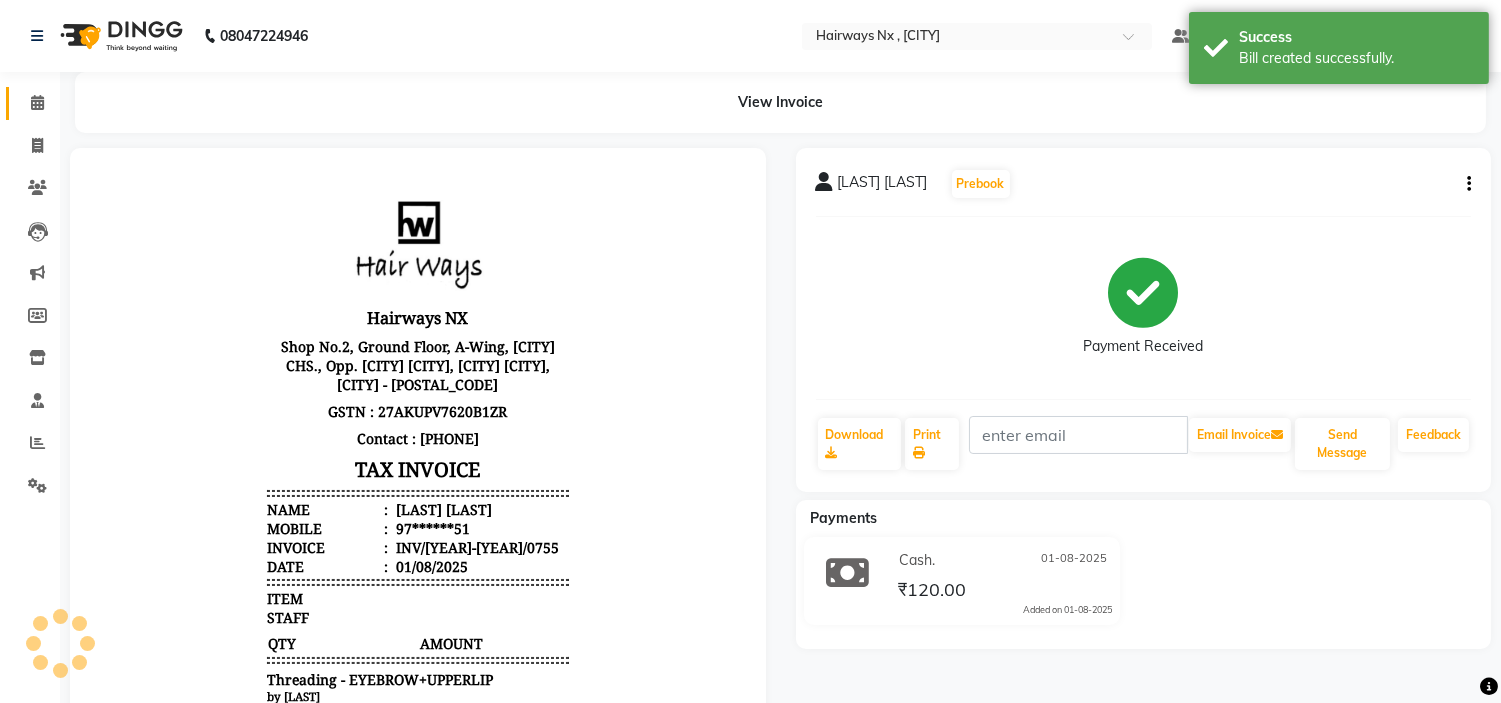 scroll, scrollTop: 0, scrollLeft: 0, axis: both 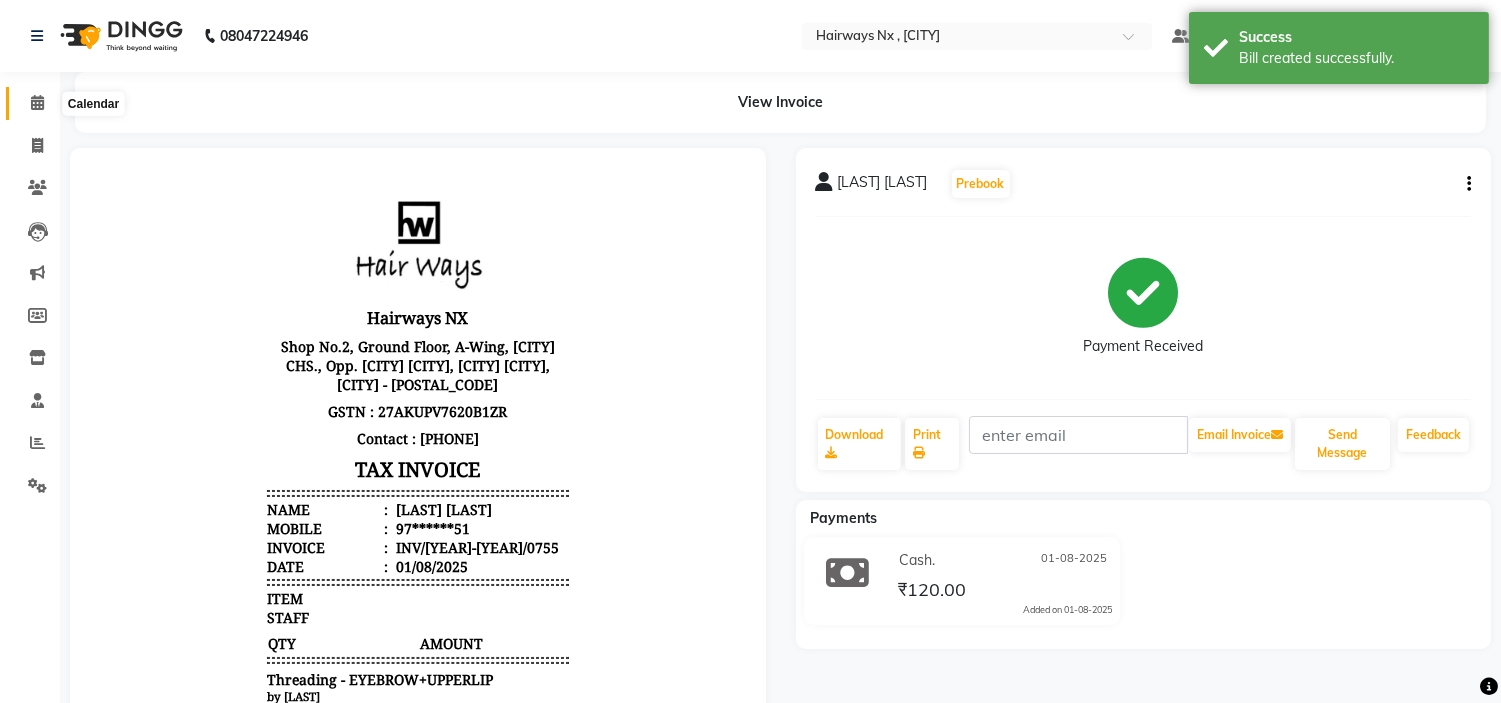 click 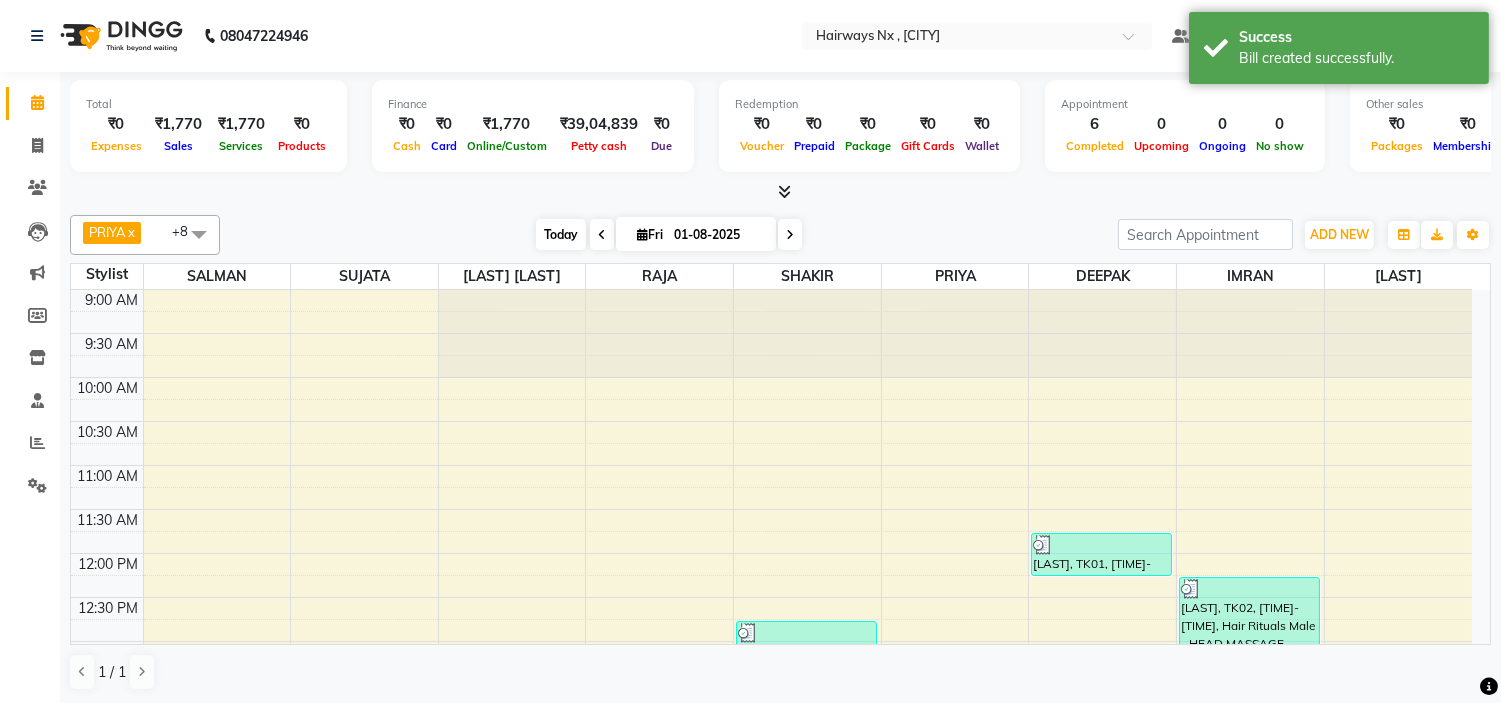 click on "Today" at bounding box center [561, 234] 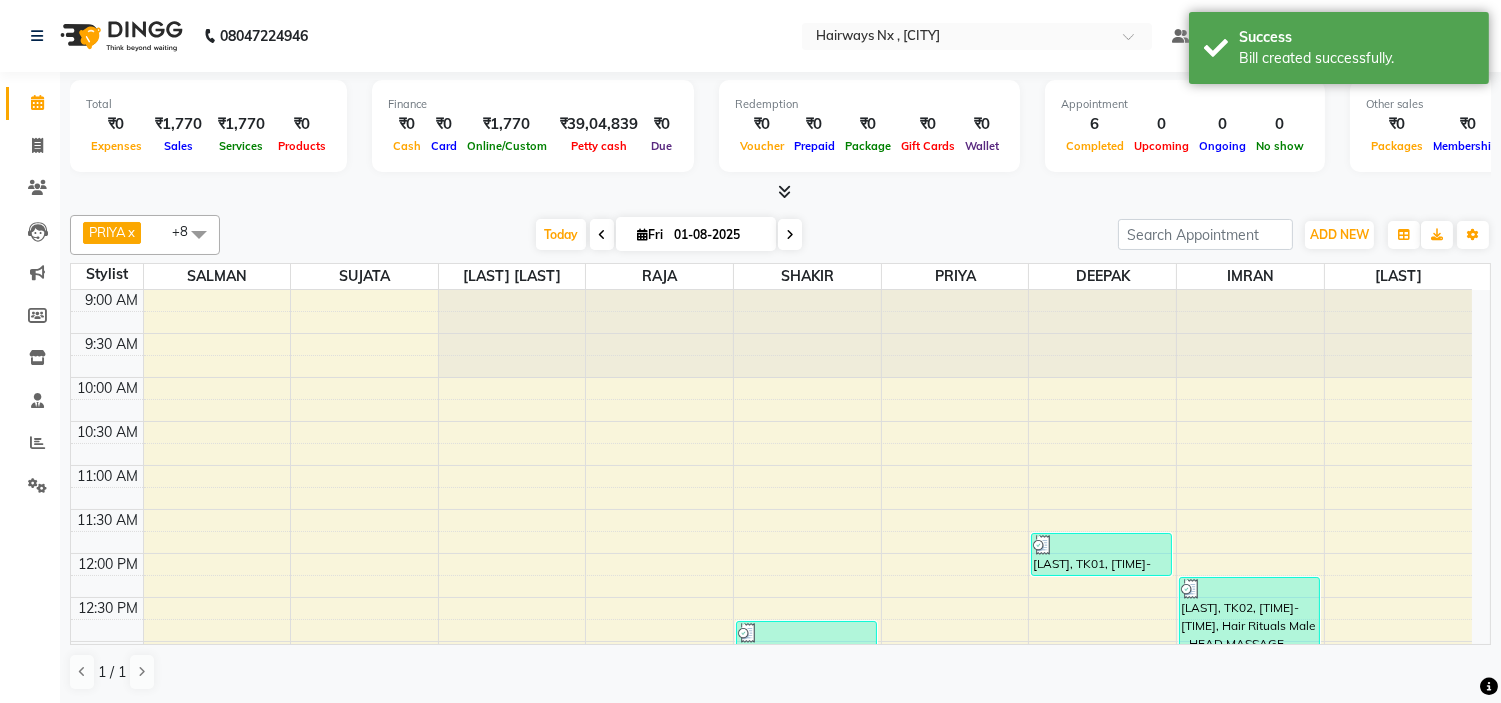 scroll, scrollTop: 355, scrollLeft: 0, axis: vertical 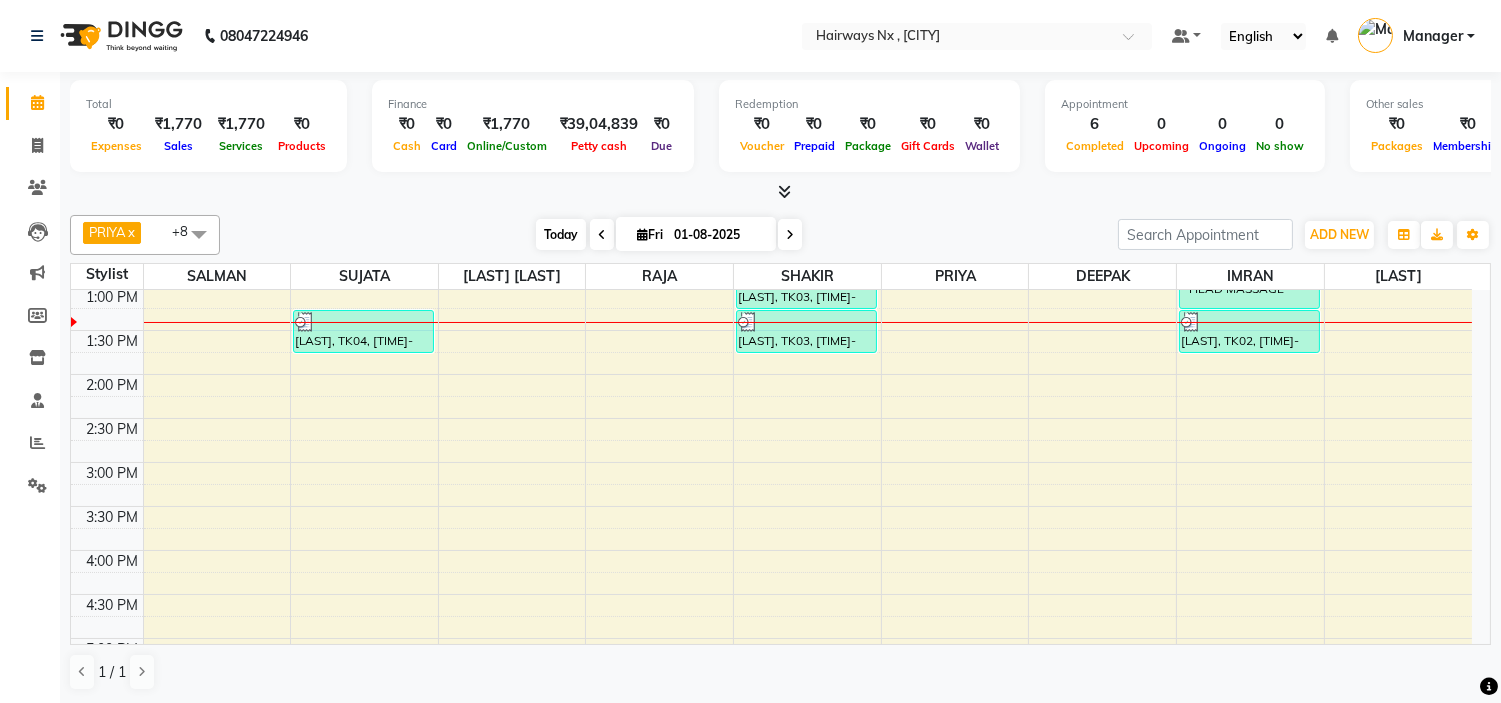 click on "Today" at bounding box center [561, 234] 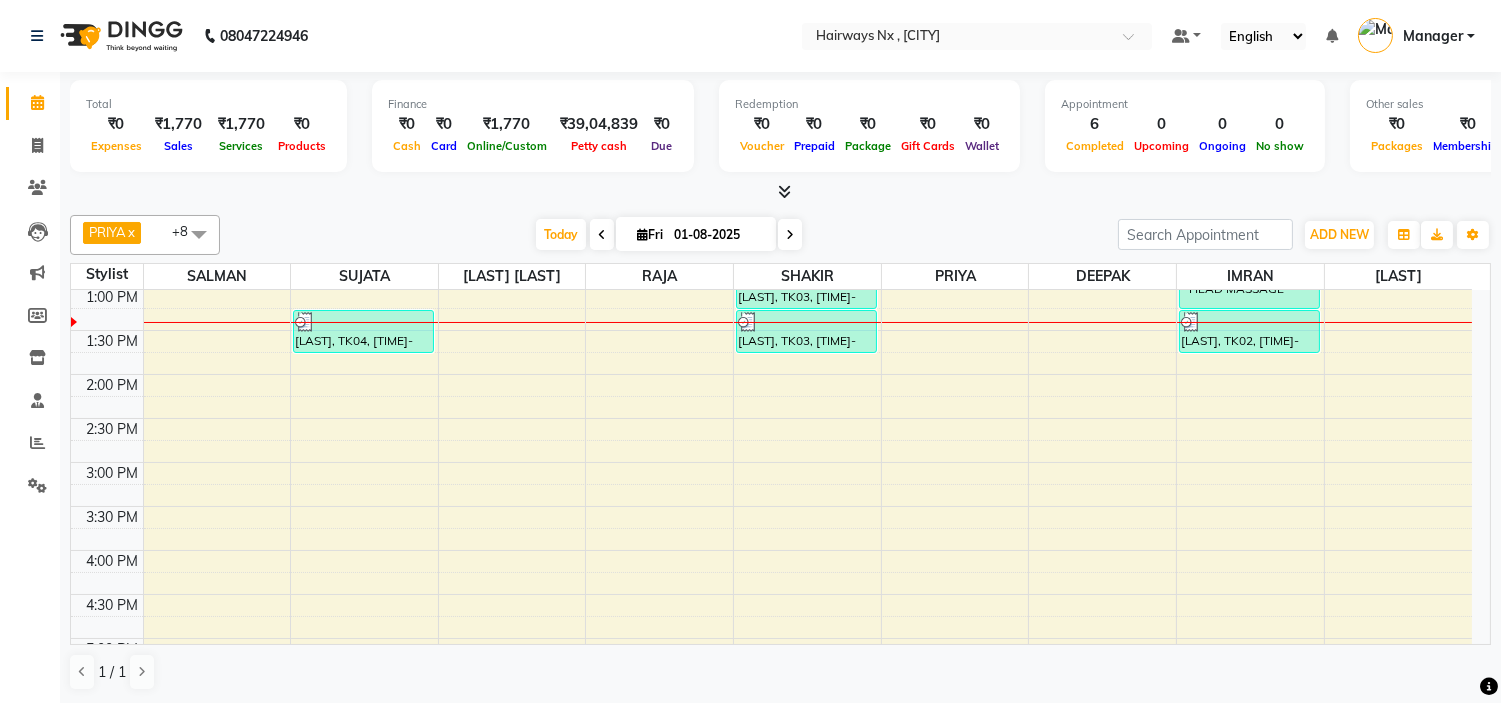 scroll, scrollTop: 355, scrollLeft: 0, axis: vertical 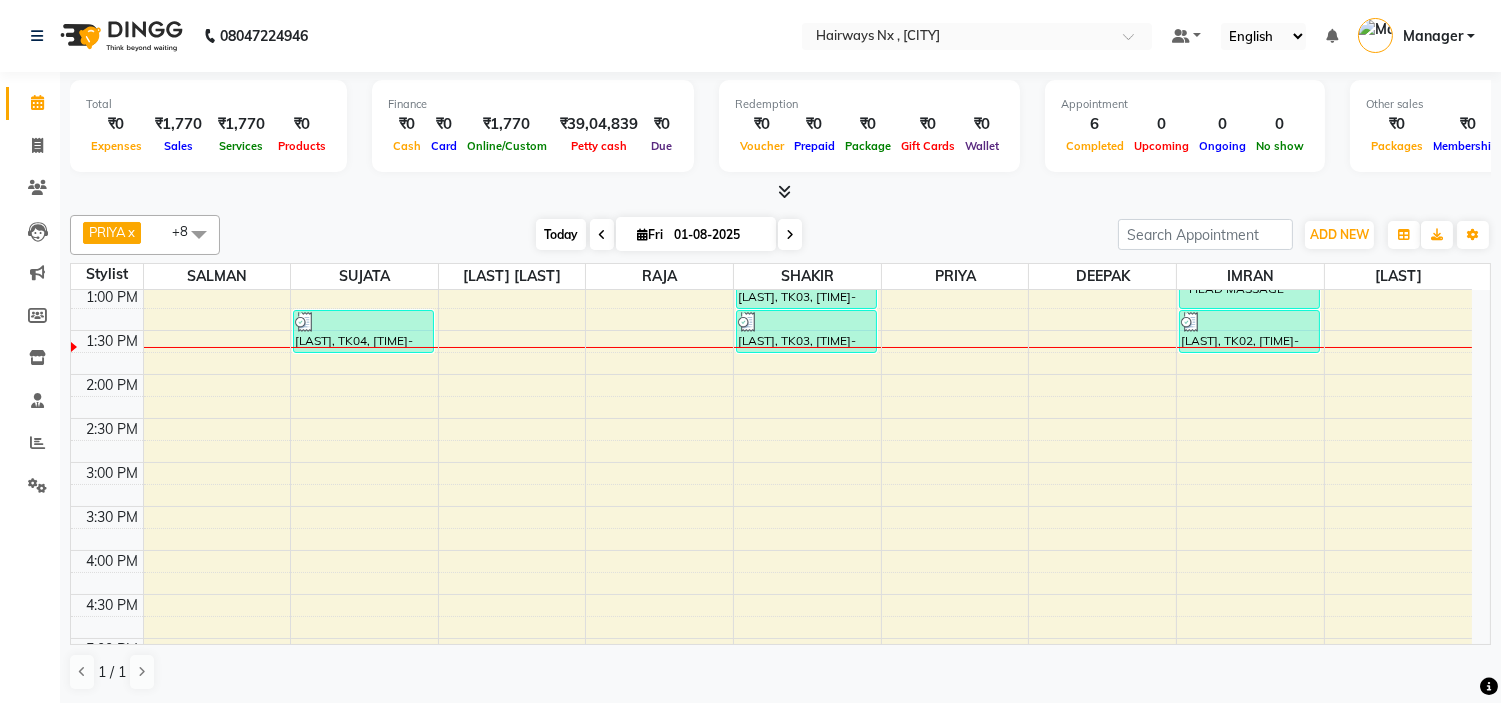 click on "Today" at bounding box center (561, 234) 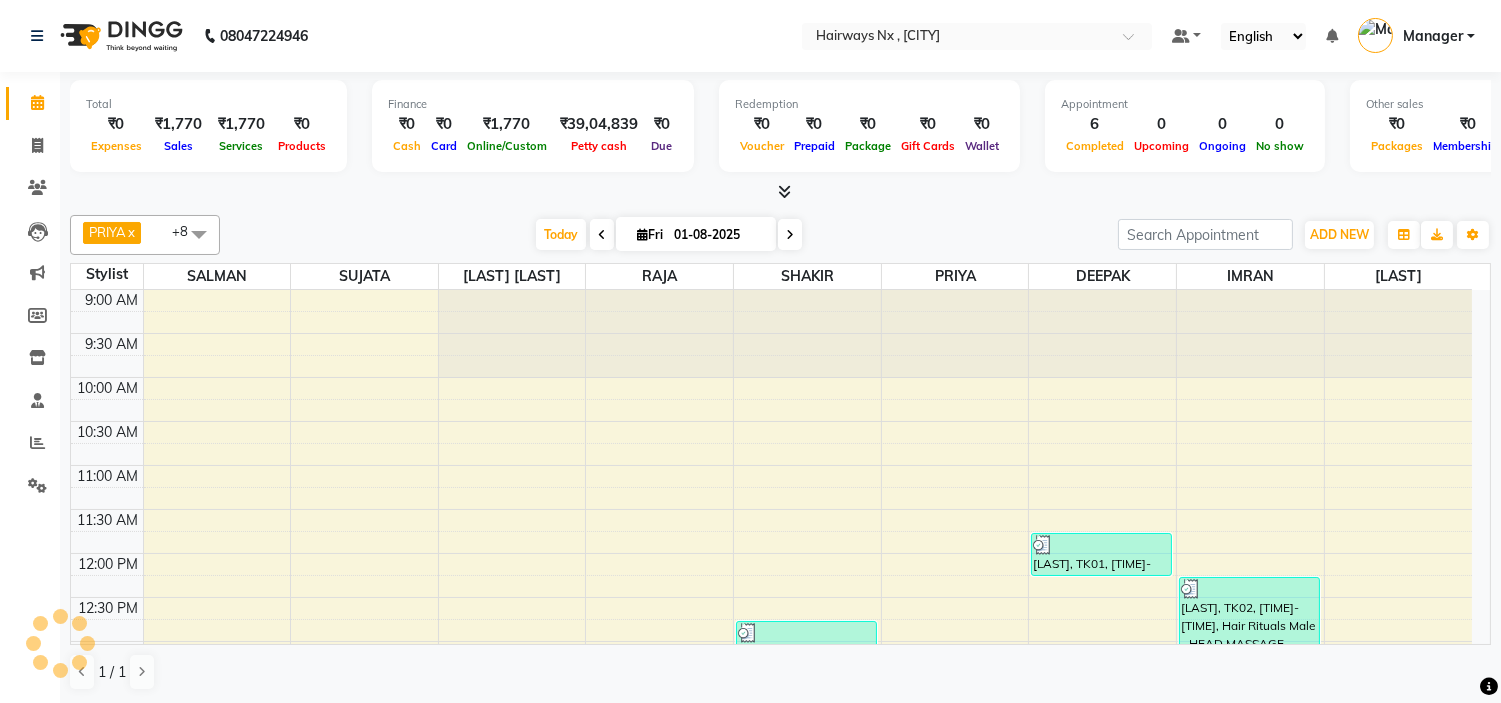 scroll, scrollTop: 355, scrollLeft: 0, axis: vertical 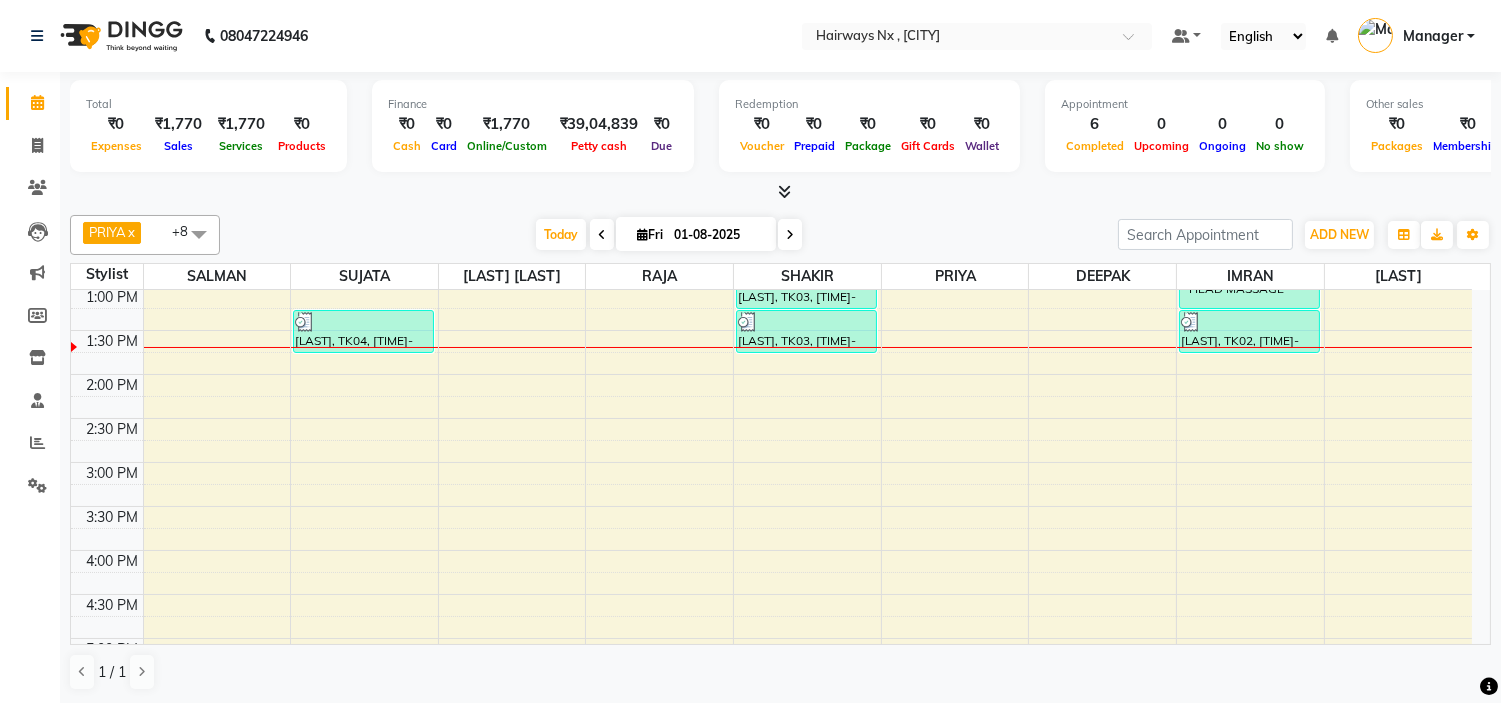 click on "[LAST], TK04, [TIME]-[TIME], Threading - EYEBROW+UPPERLIP     [LAST], TK03, [TIME]-[TIME], MEN HAIR - HAIR CUT WITH MASTER STYLIST     [LAST], TK03, [TIME]-[TIME], MEN HAIR - HAIR CUT WITH MASTER STYLIST     [LAST], TK01, [TIME]-[TIME], MEN HAIR - HAIR CUT     [LAST], TK02, [TIME]-[TIME], Hair Rituals Male - HEAD MASSAGE     [LAST], TK02, [TIME]-[TIME], MEN HAIR - HAIR CUT" at bounding box center [771, 550] 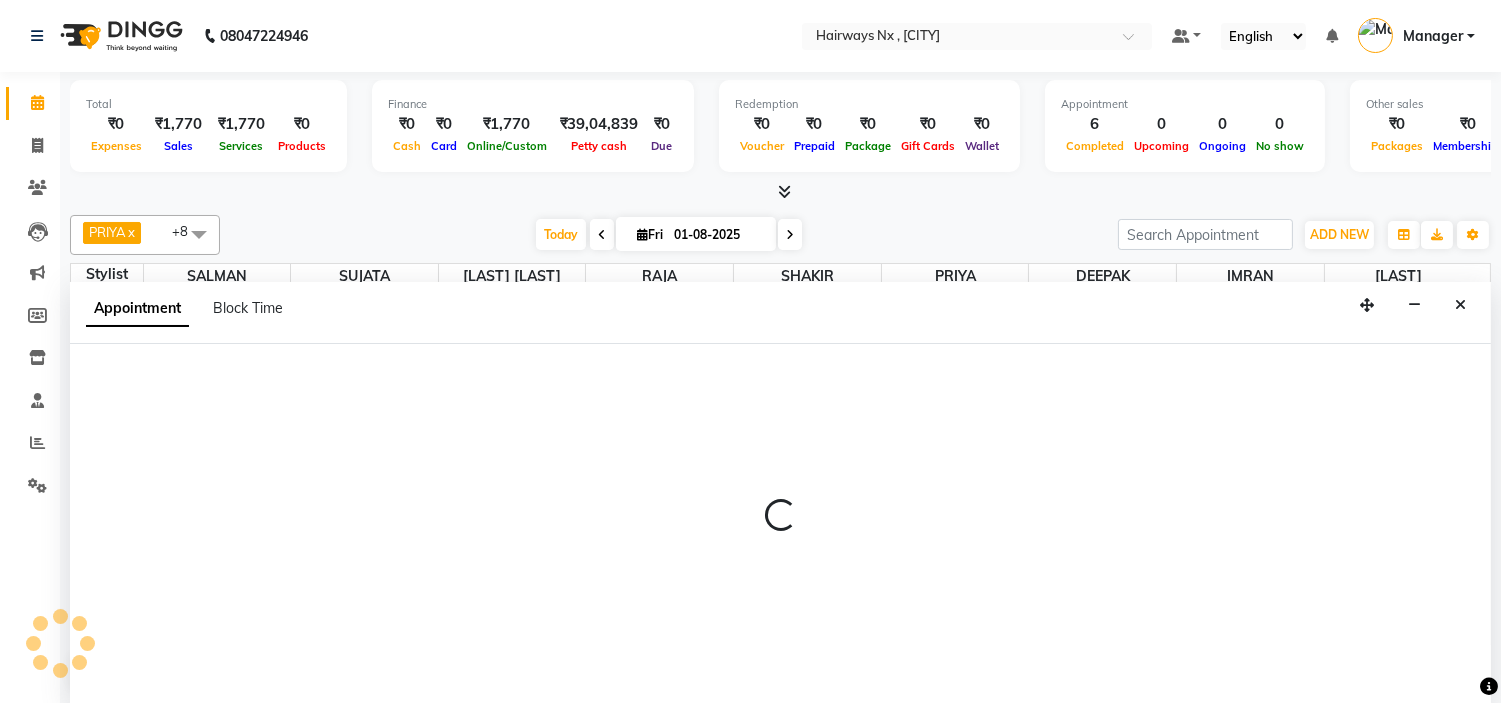 scroll, scrollTop: 1, scrollLeft: 0, axis: vertical 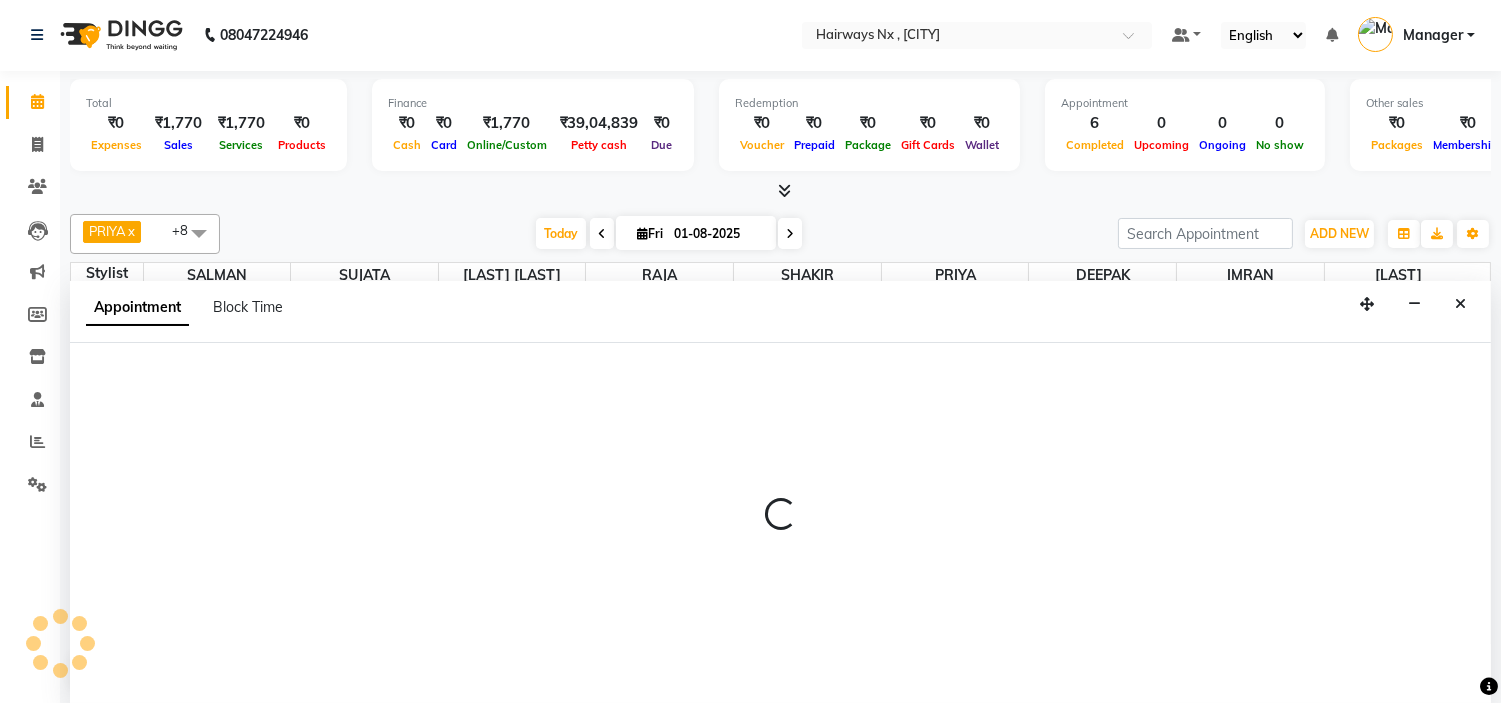 select on "66431" 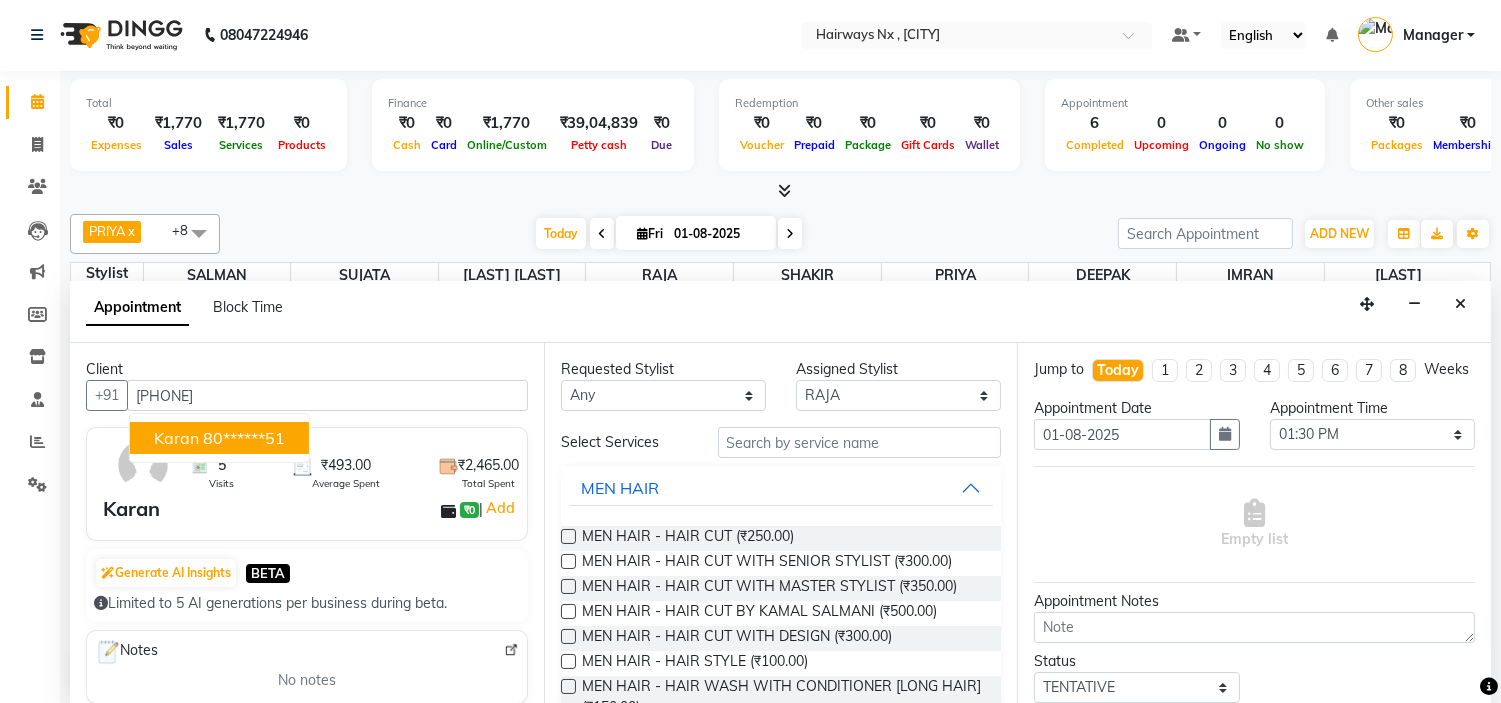 click on "Karan" at bounding box center [176, 438] 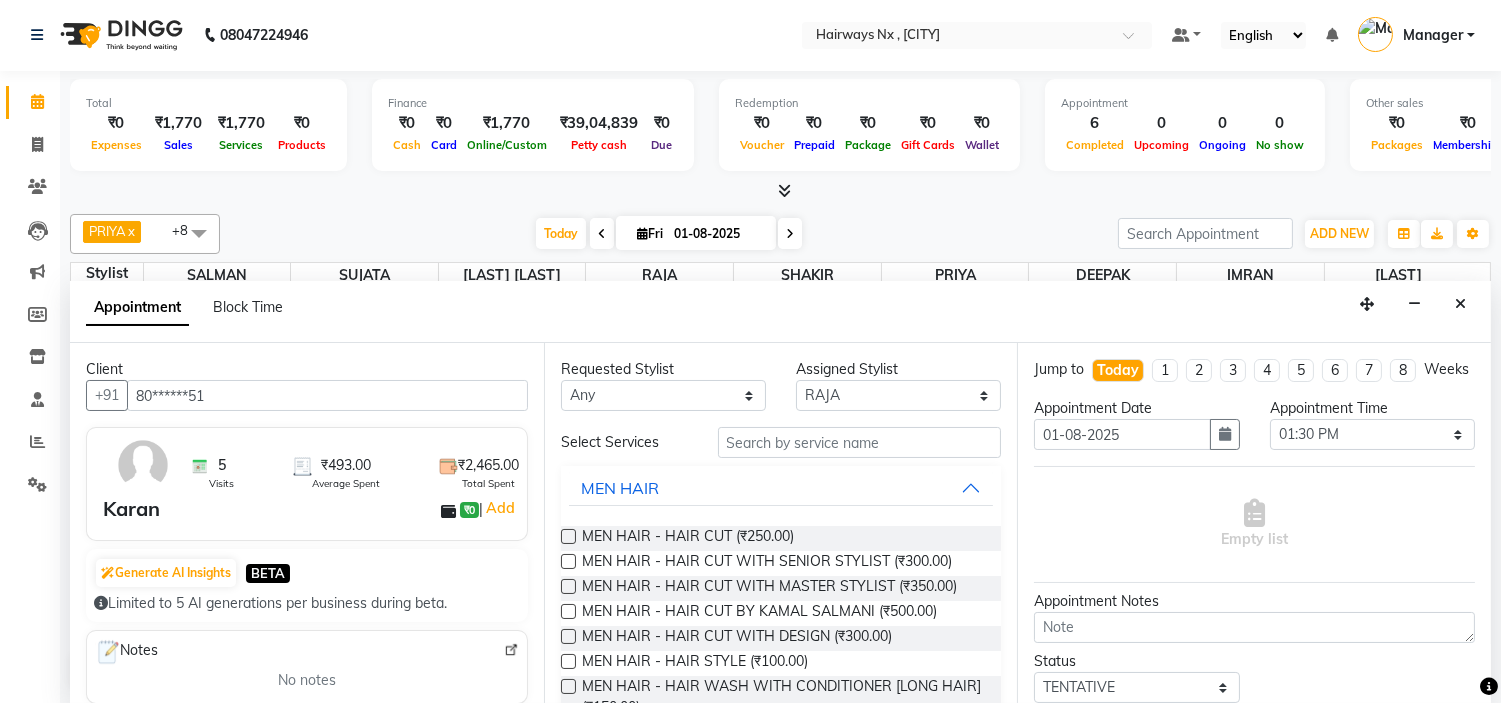type on "80******51" 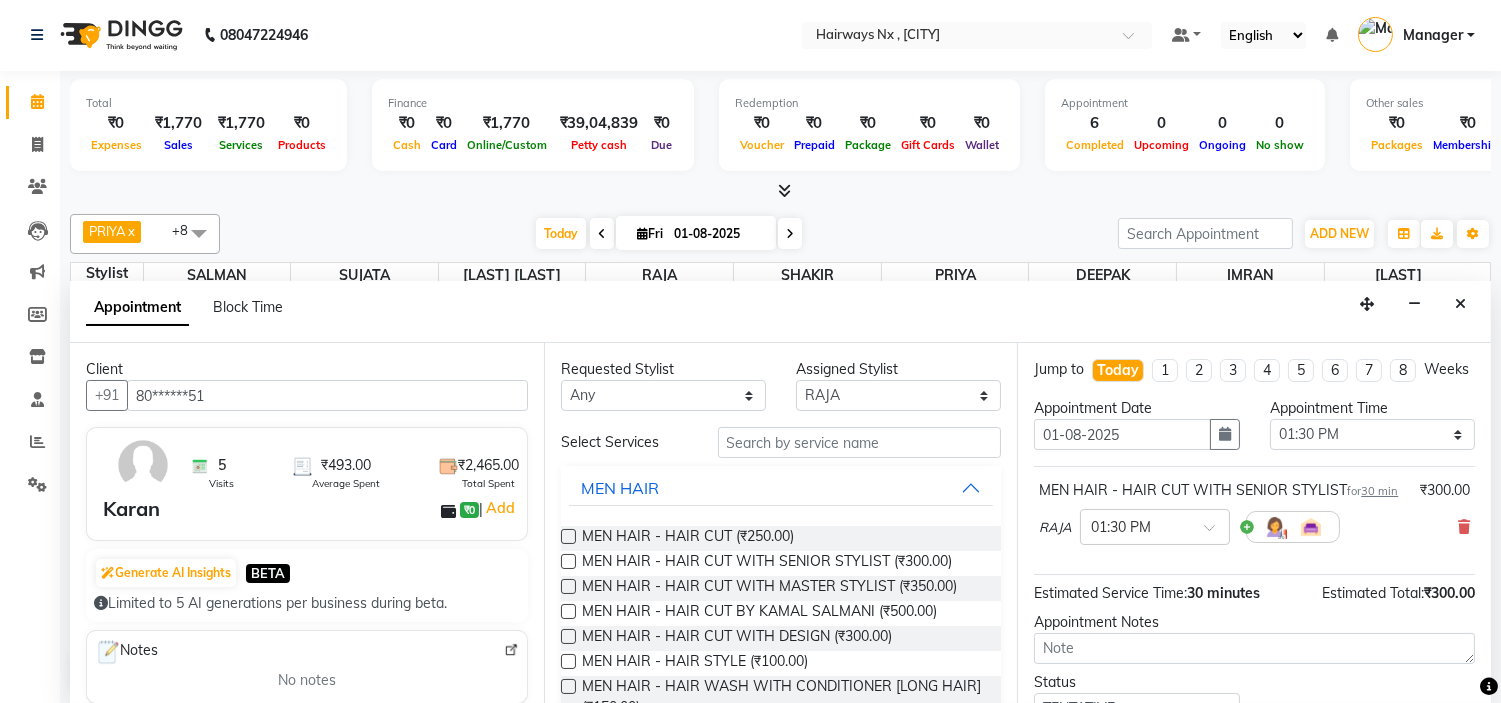 click at bounding box center [568, 561] 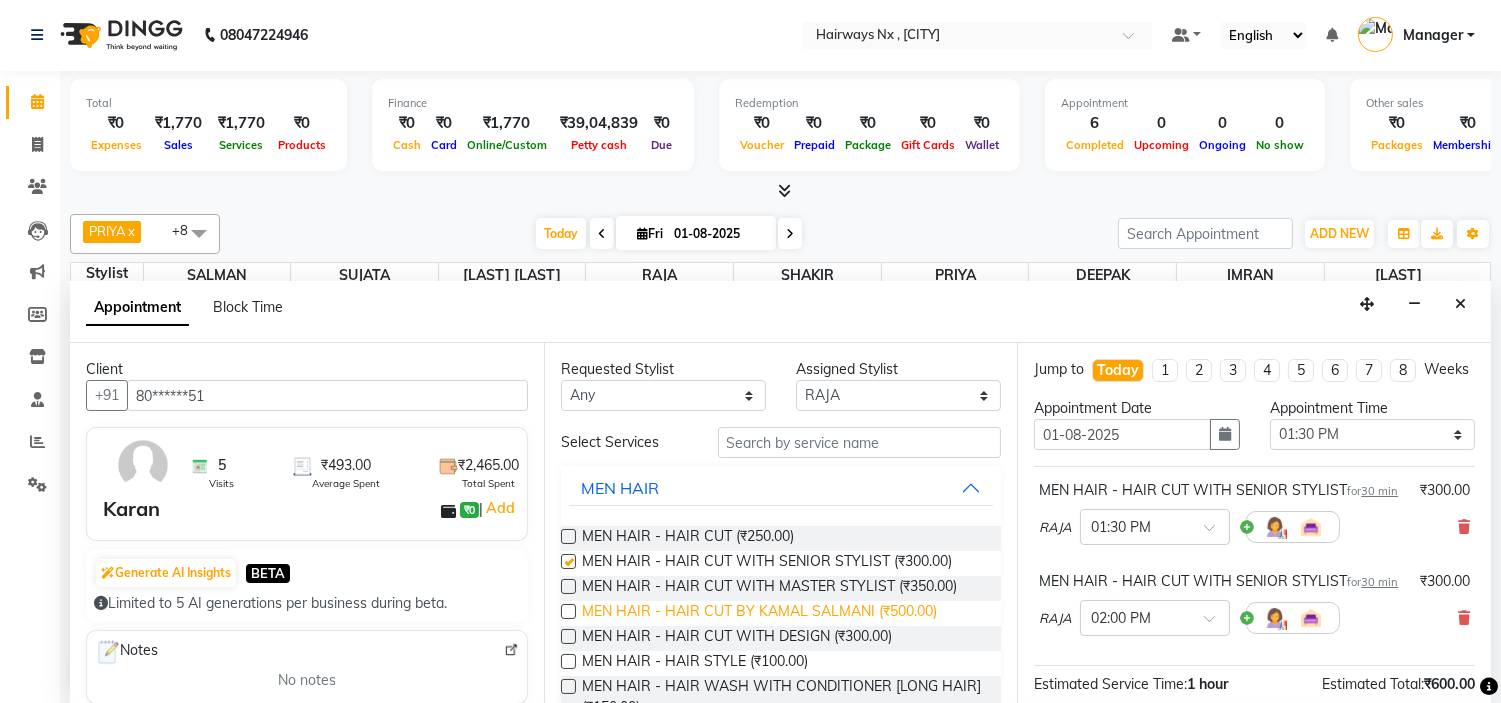 checkbox on "false" 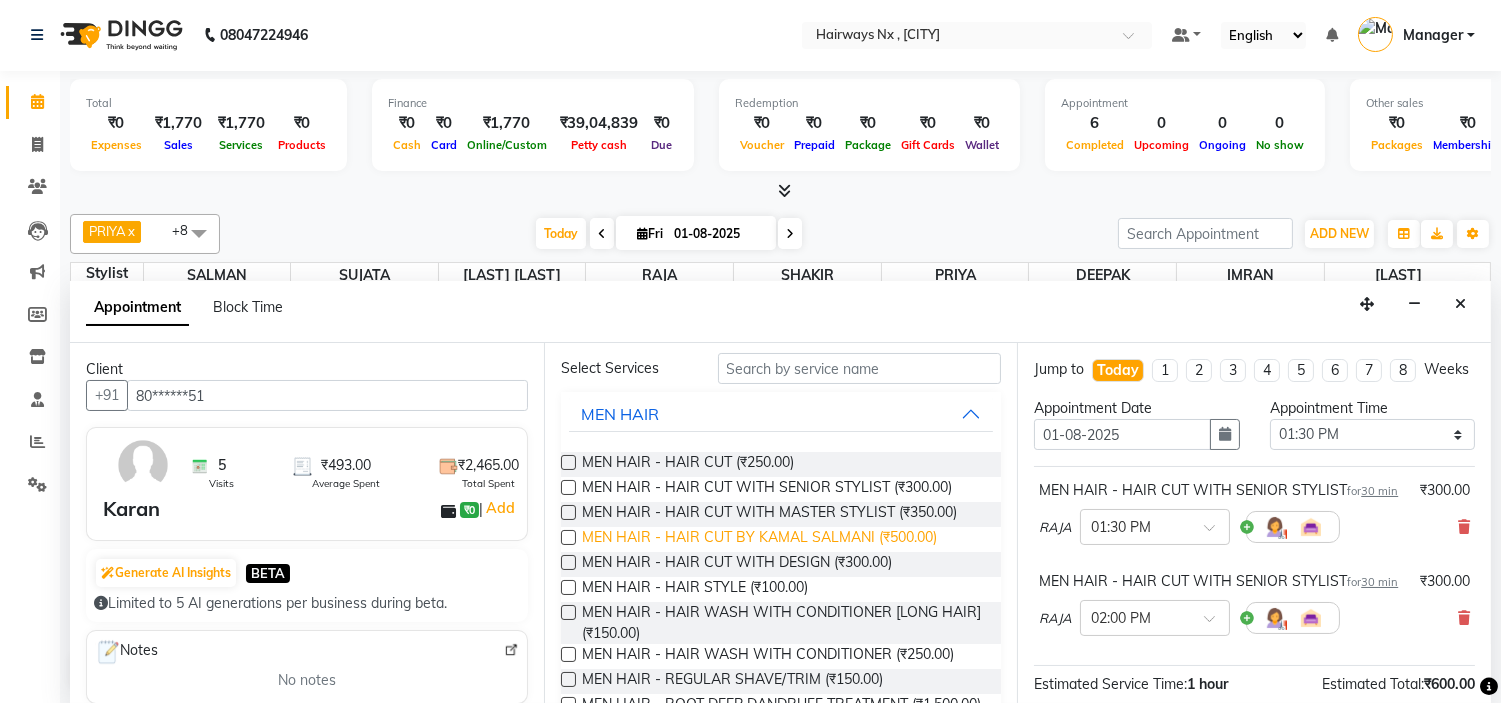 scroll, scrollTop: 111, scrollLeft: 0, axis: vertical 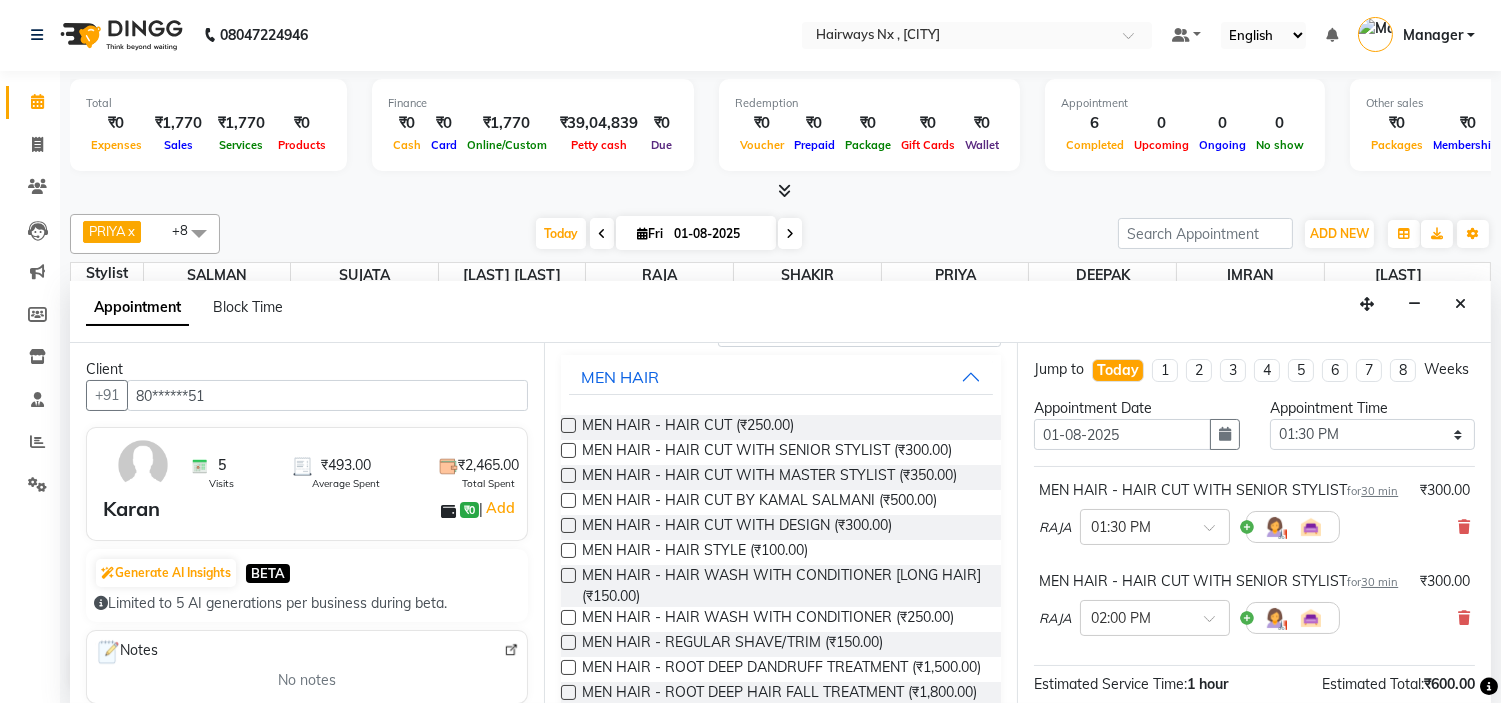 click at bounding box center (568, 642) 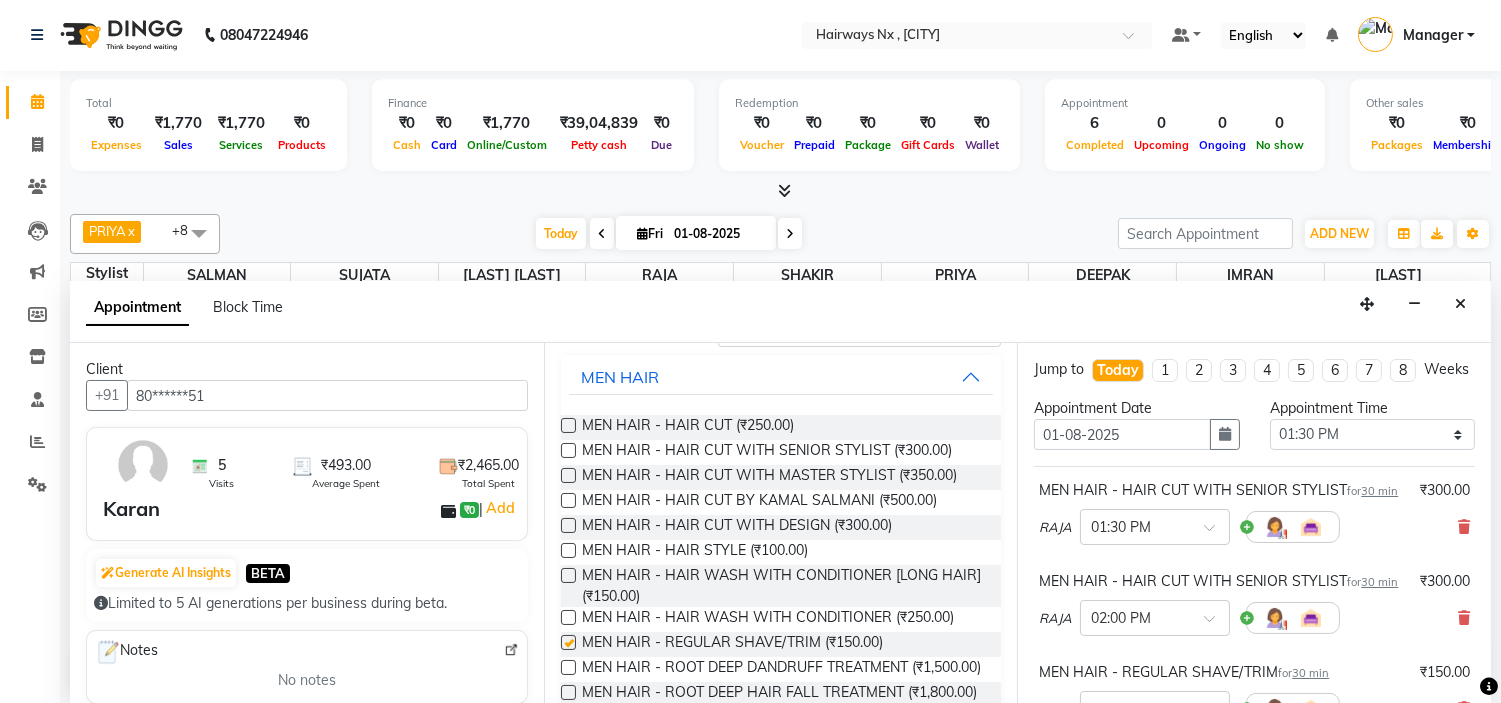 checkbox on "false" 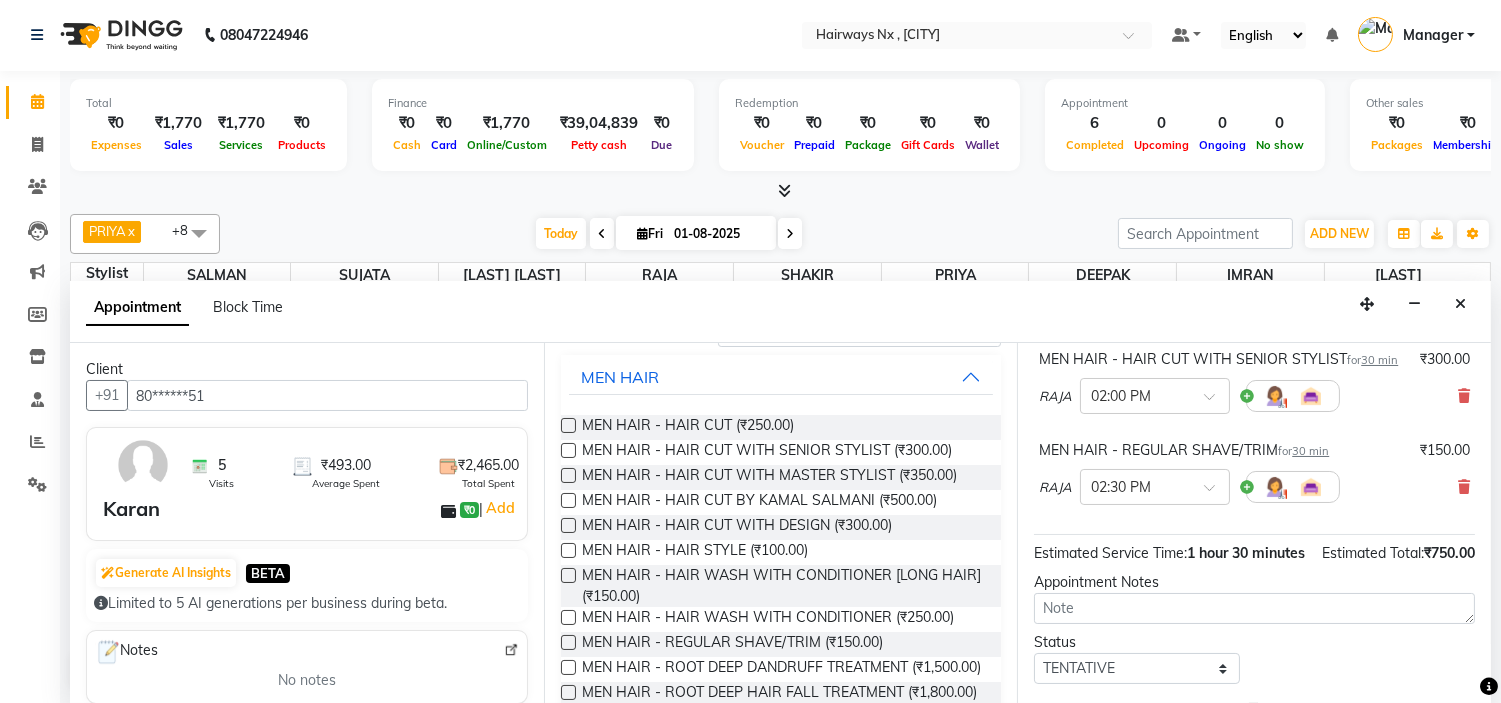 scroll, scrollTop: 411, scrollLeft: 0, axis: vertical 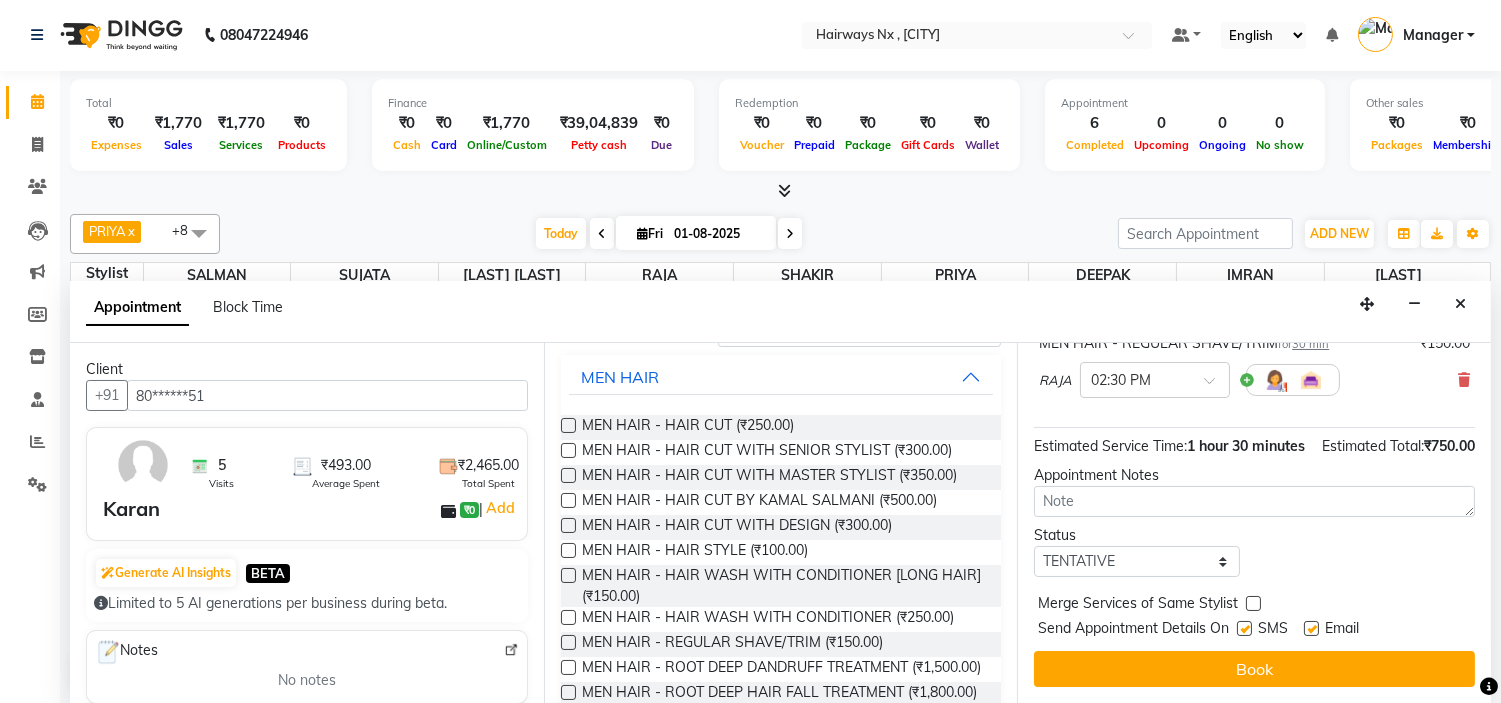 click at bounding box center (1244, 628) 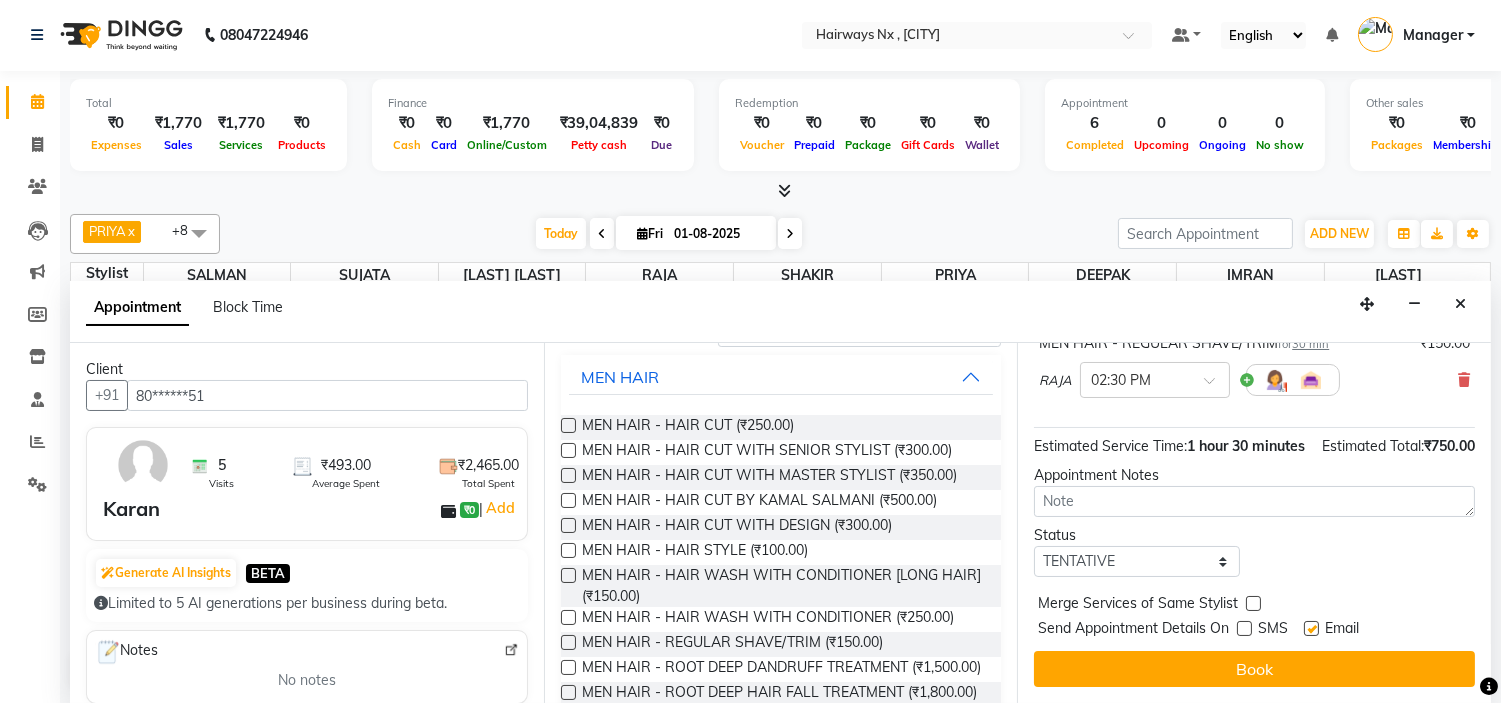 click at bounding box center (1311, 628) 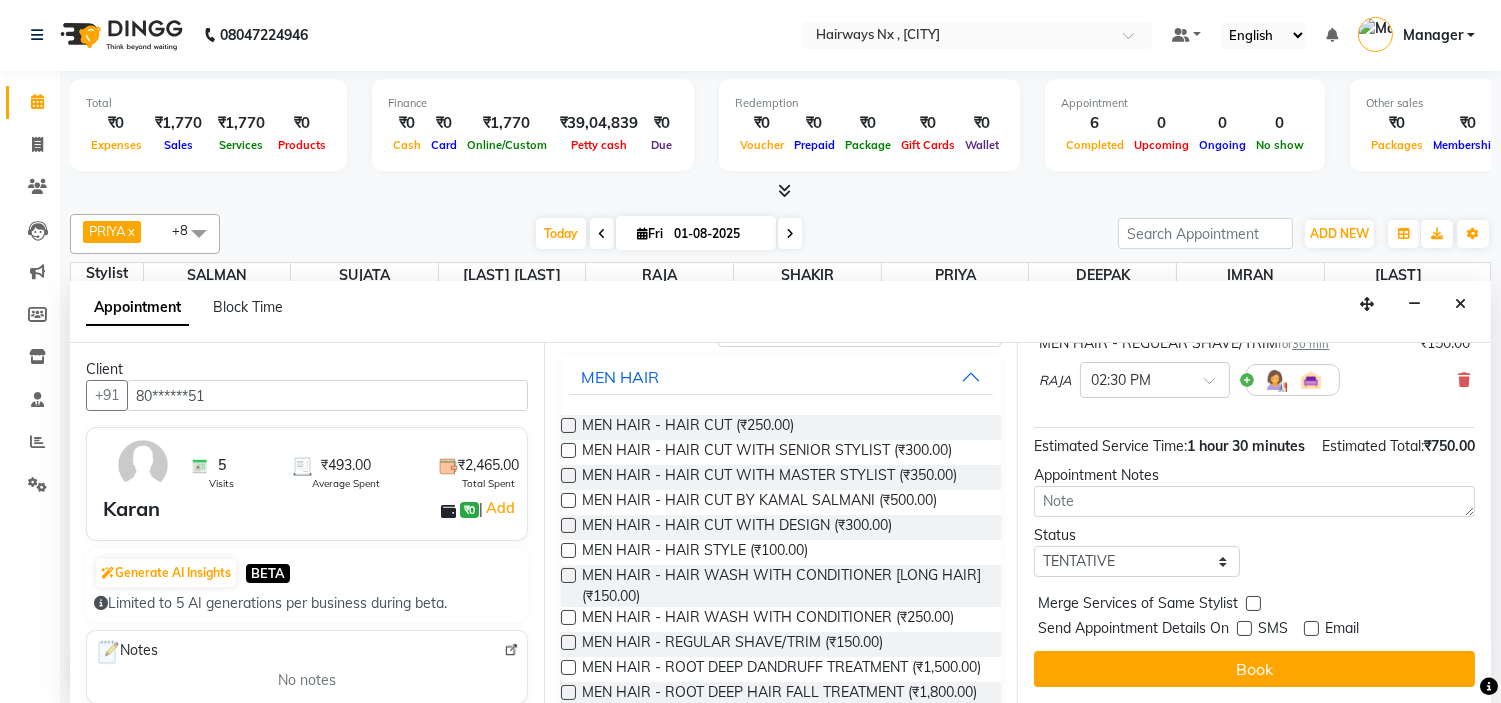 click on "Book" at bounding box center (1254, 669) 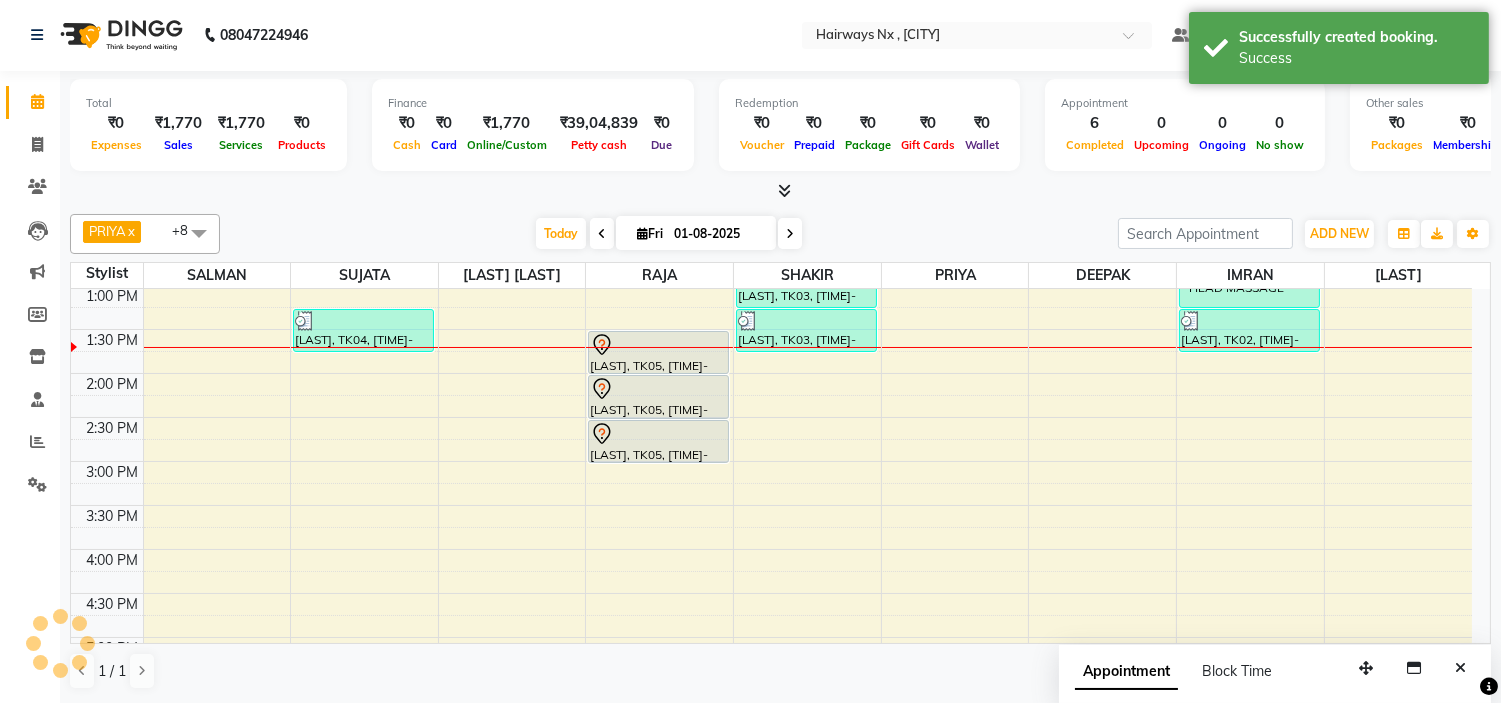 scroll, scrollTop: 0, scrollLeft: 0, axis: both 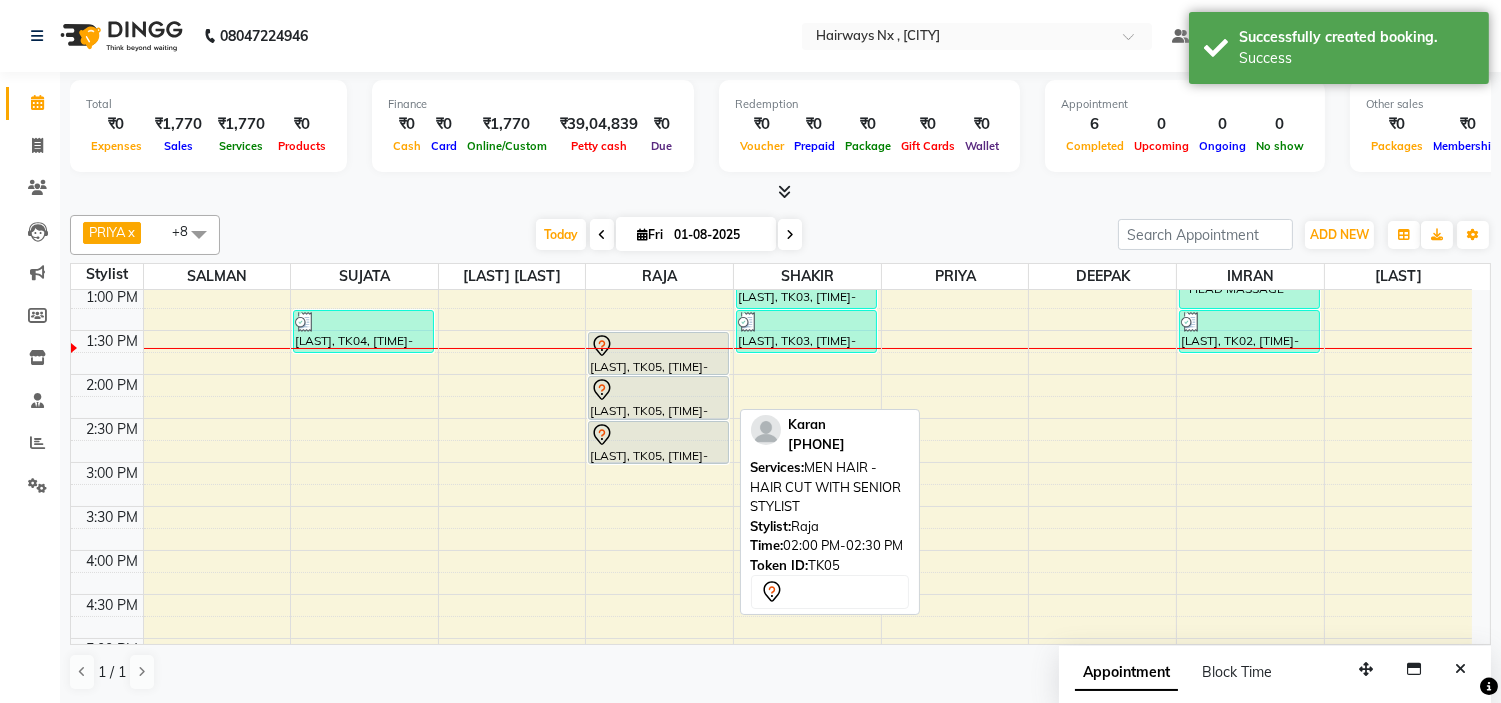 click on "[LAST], TK05, [TIME]-[TIME], MEN HAIR - HAIR CUT WITH SENIOR STYLIST" at bounding box center [658, 398] 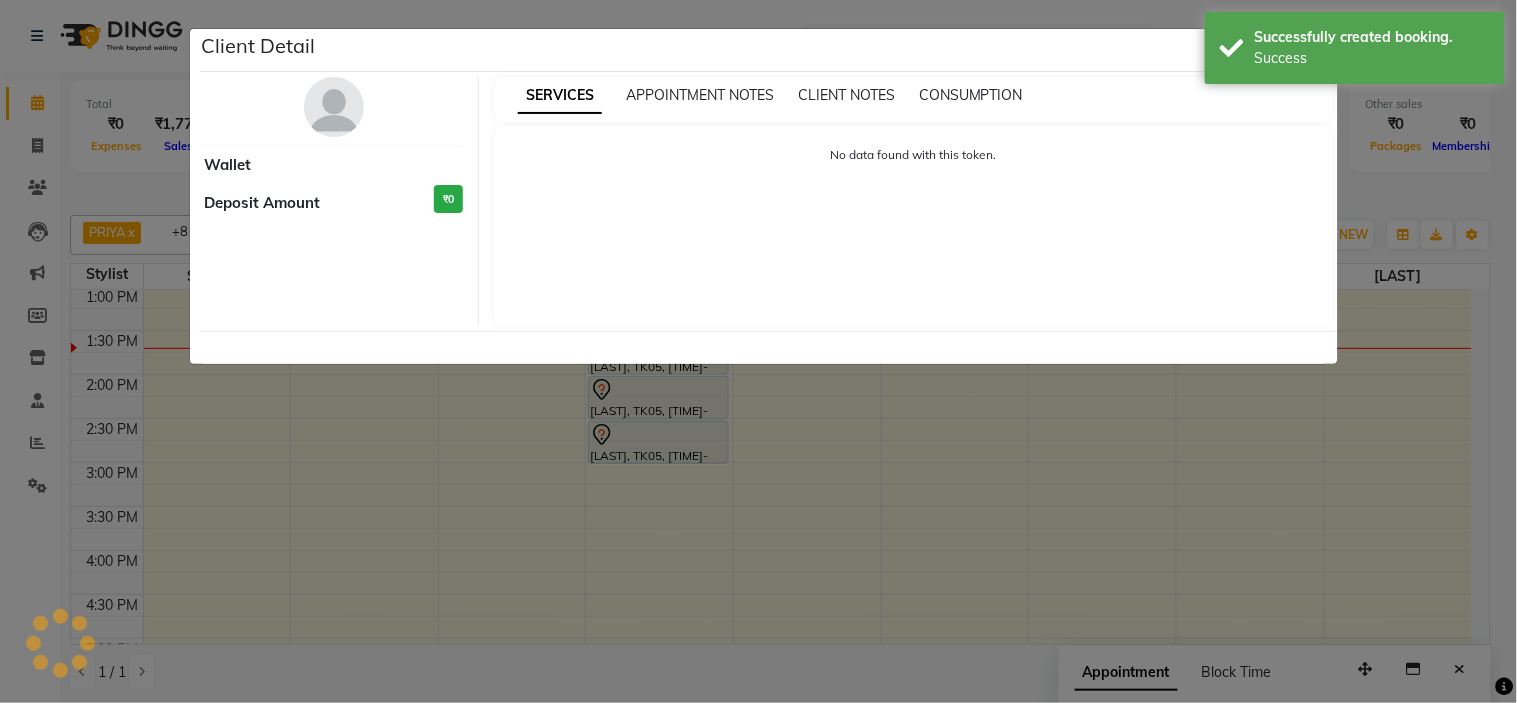 select on "7" 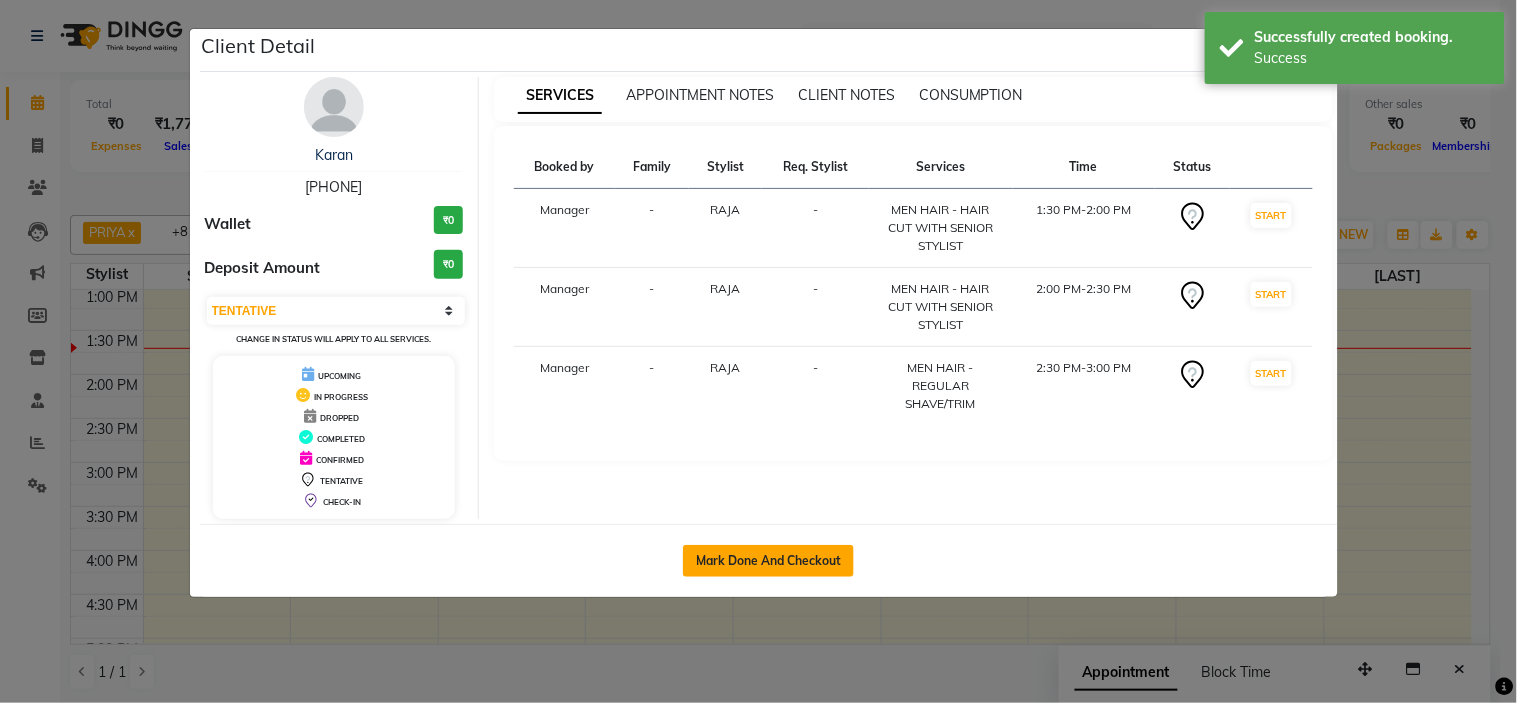 click on "Mark Done And Checkout" 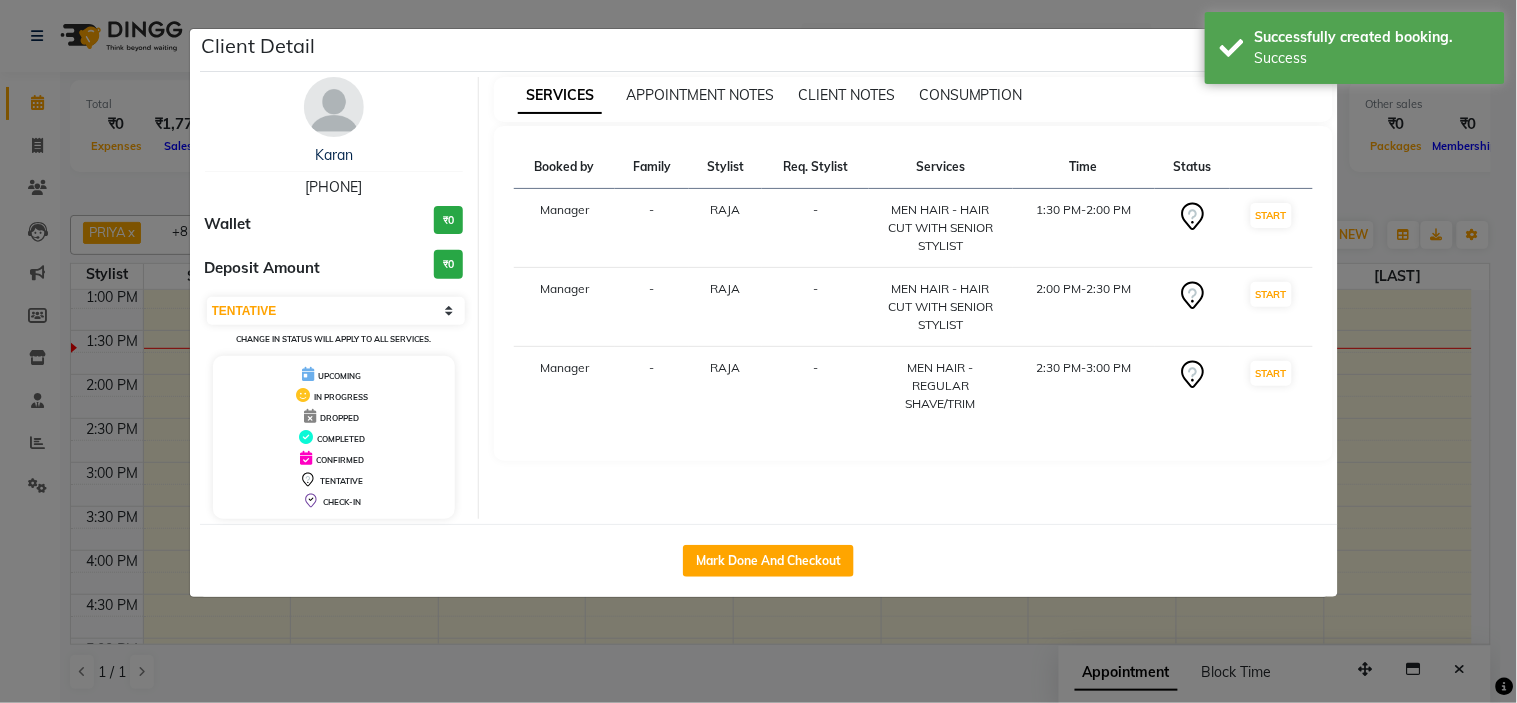 select on "service" 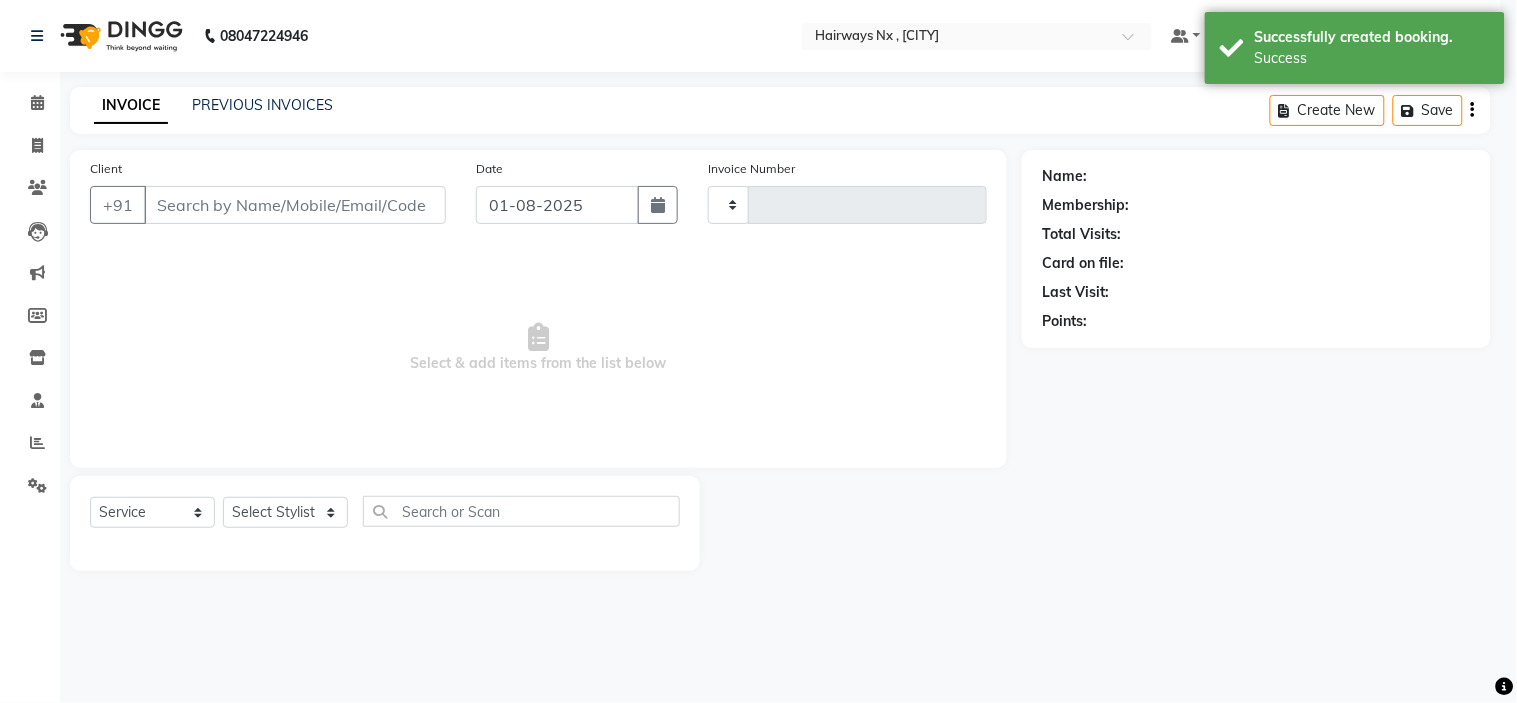 type on "0875" 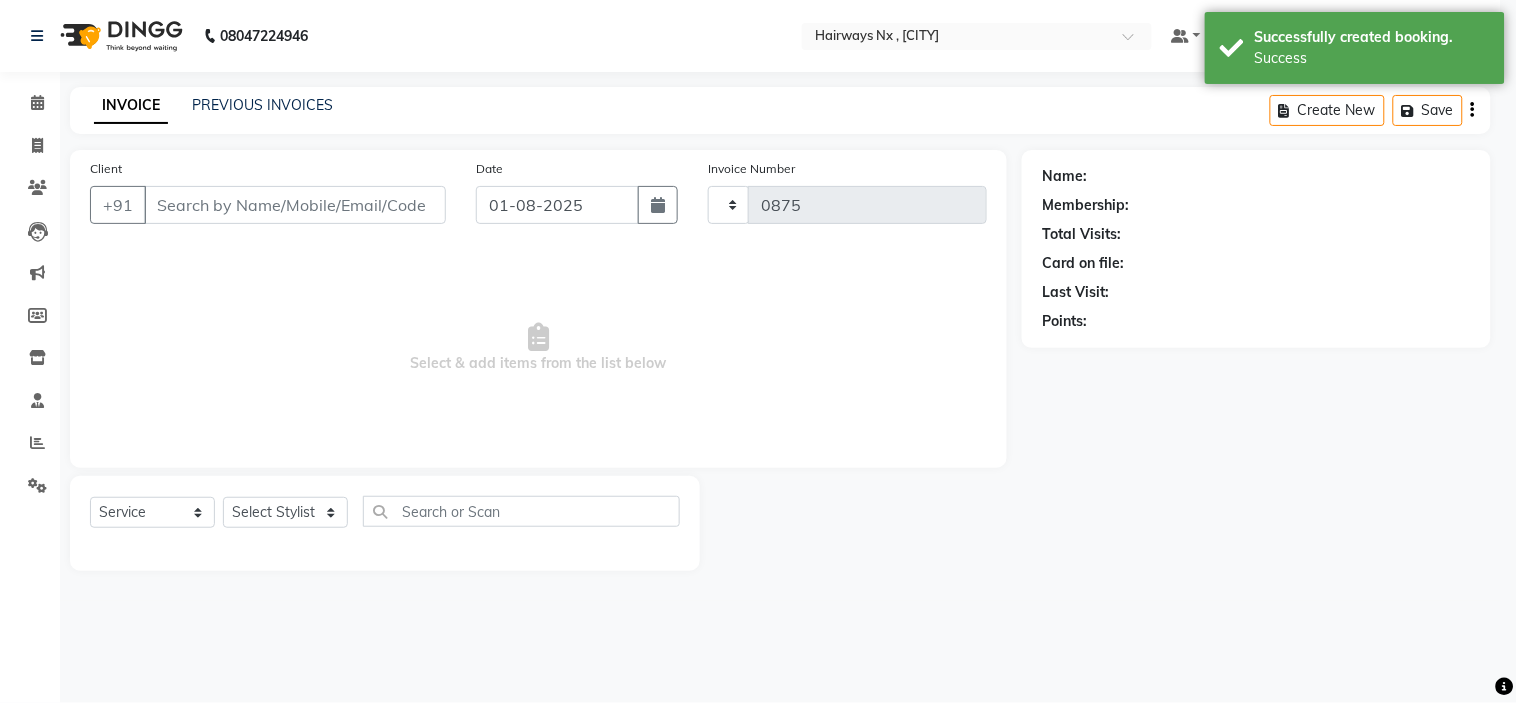 select on "778" 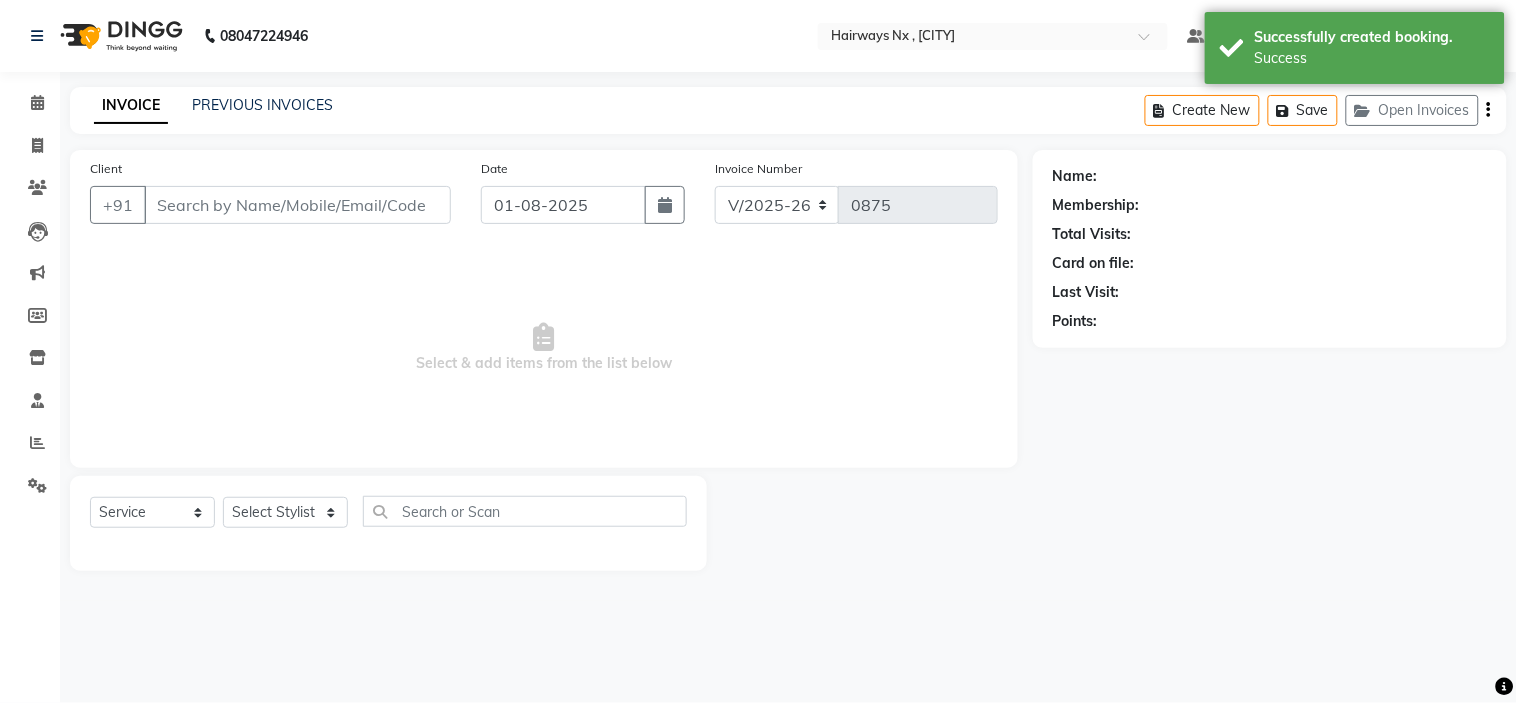 type on "80******51" 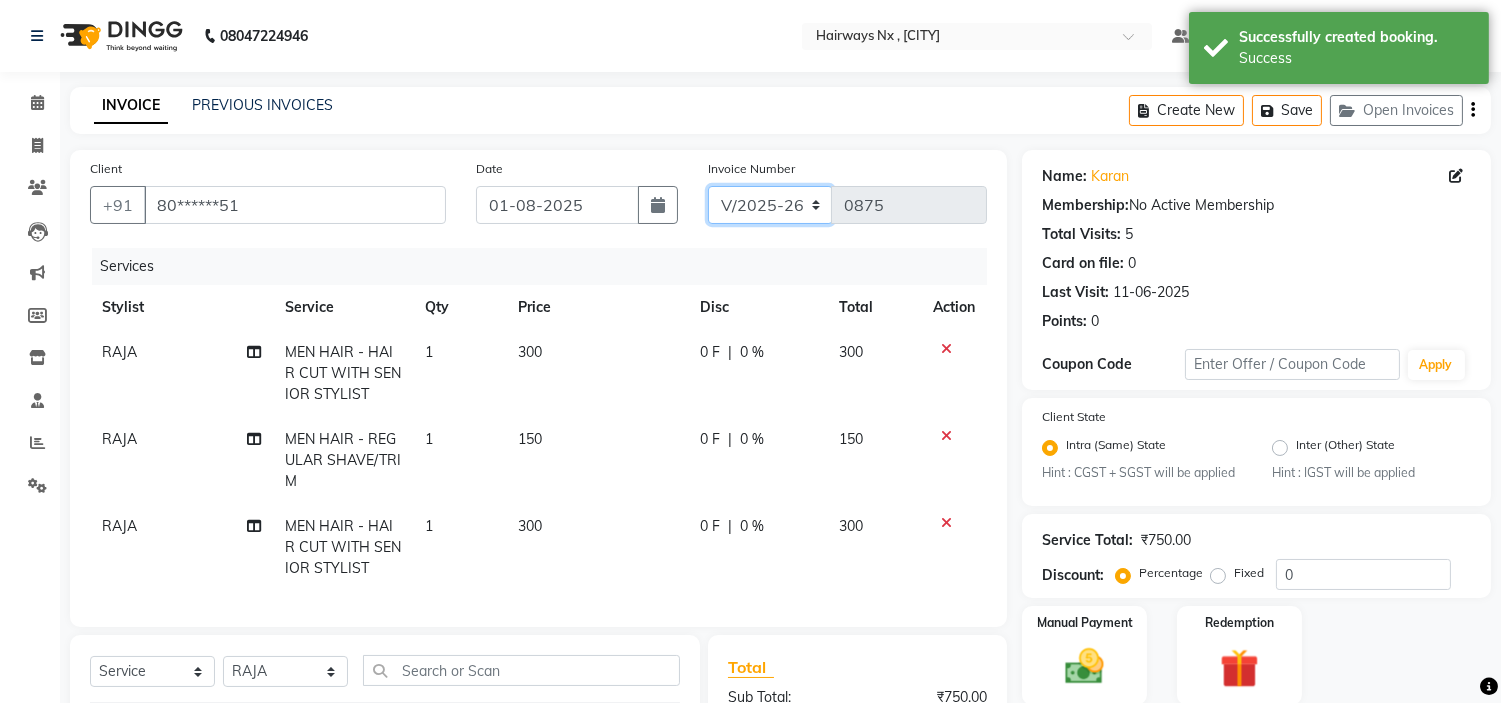 click on "INV/25-26 V/2025-26" 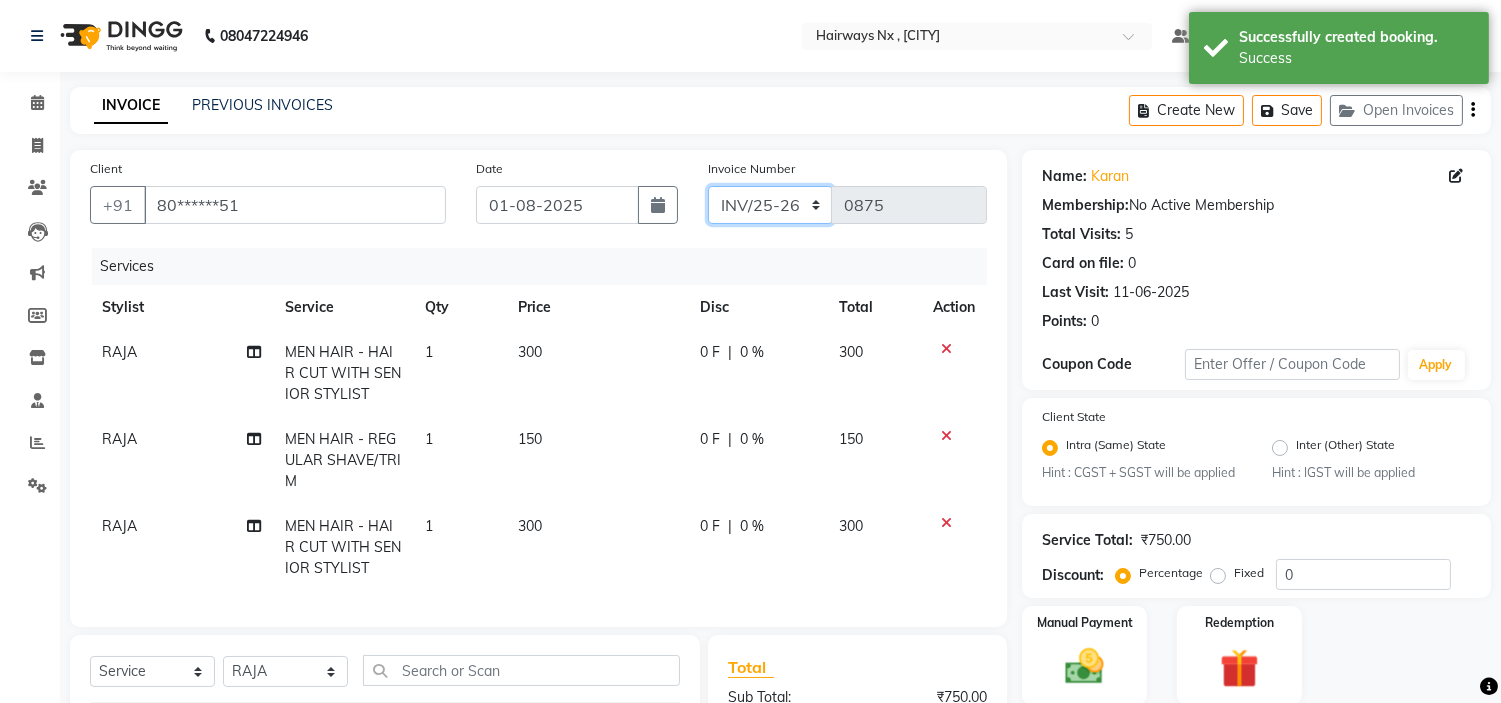 click on "INV/25-26 V/2025-26" 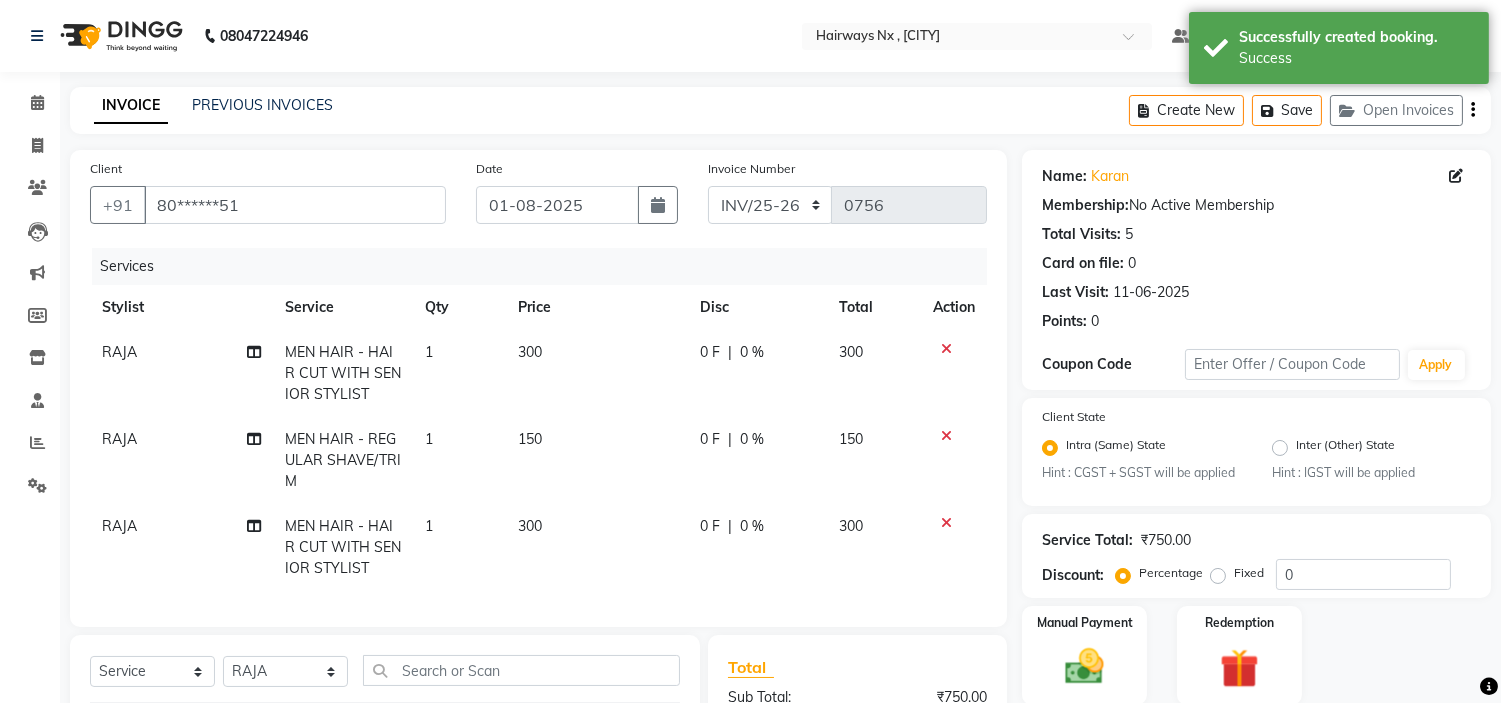 click 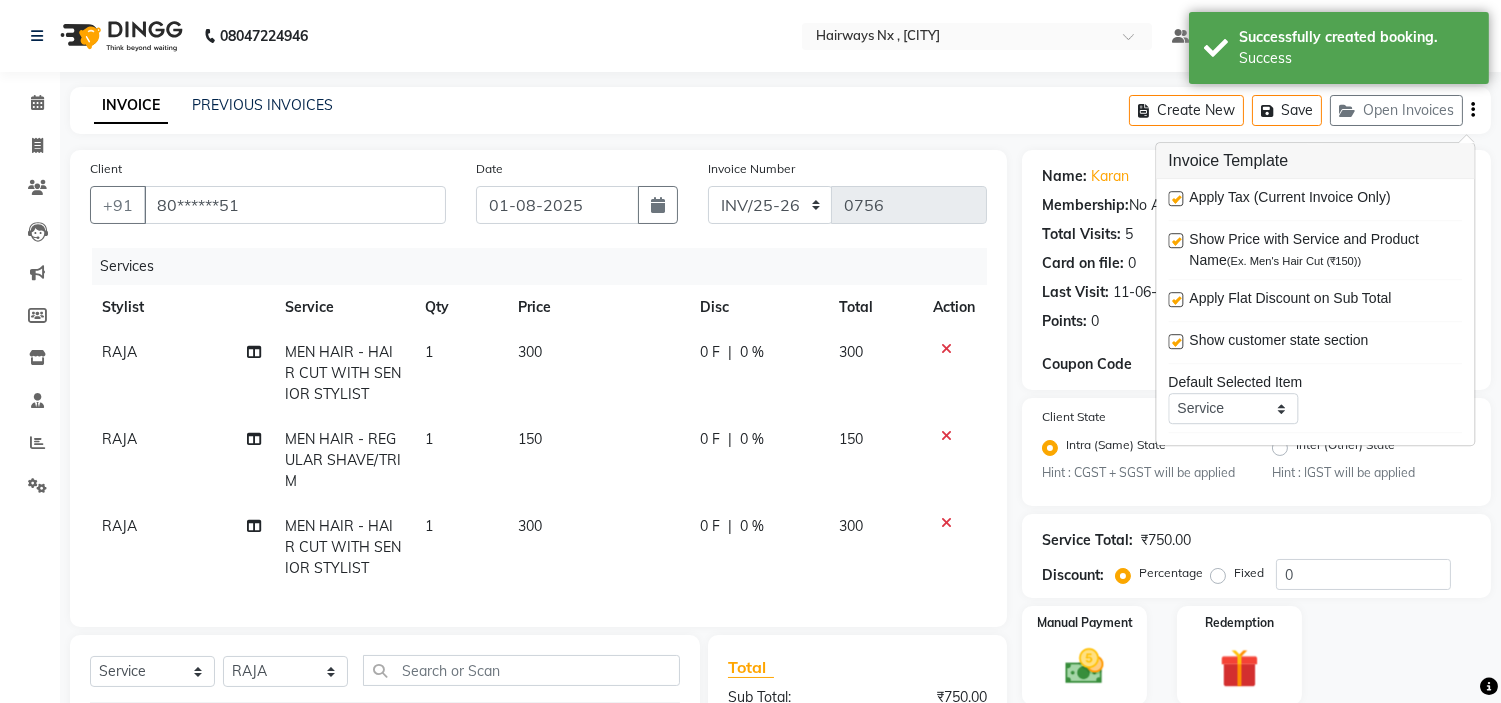 click at bounding box center [1175, 198] 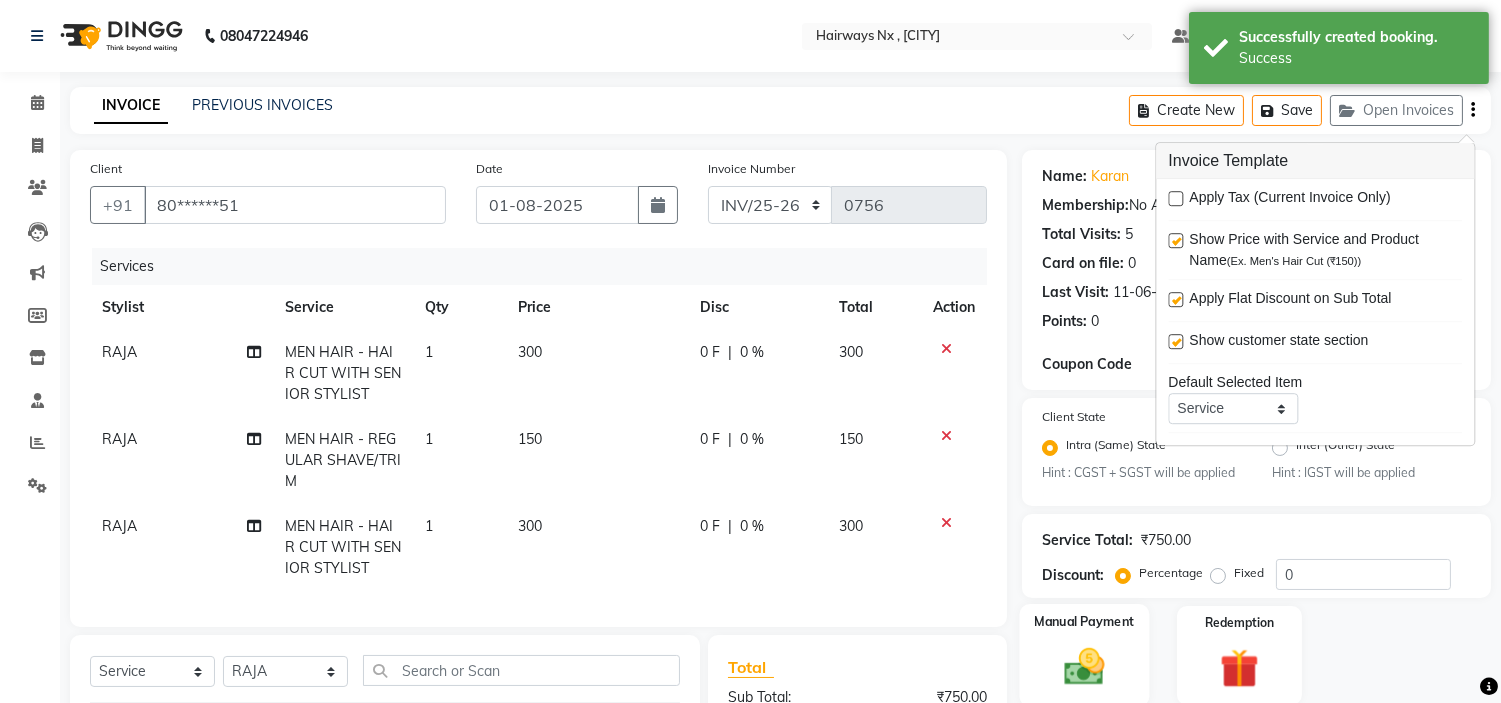 scroll, scrollTop: 273, scrollLeft: 0, axis: vertical 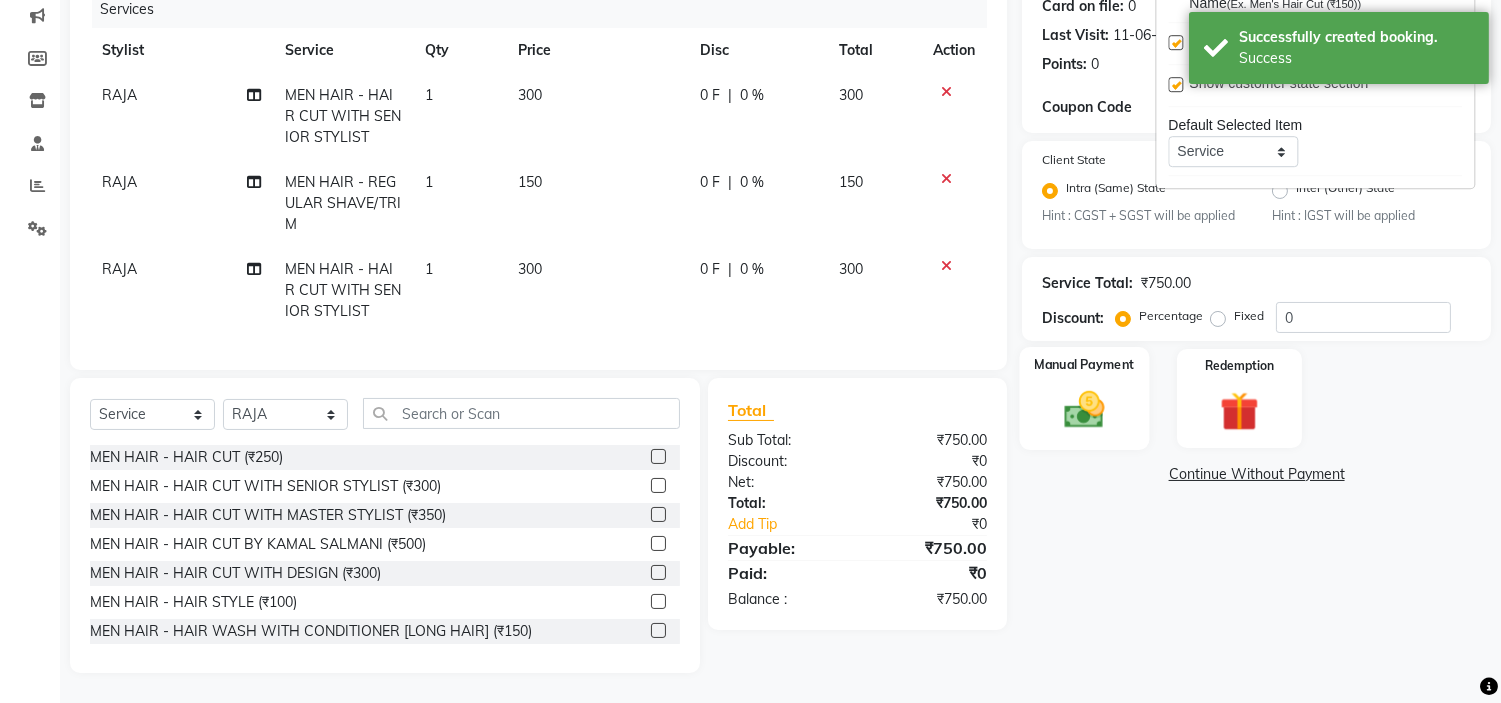 click 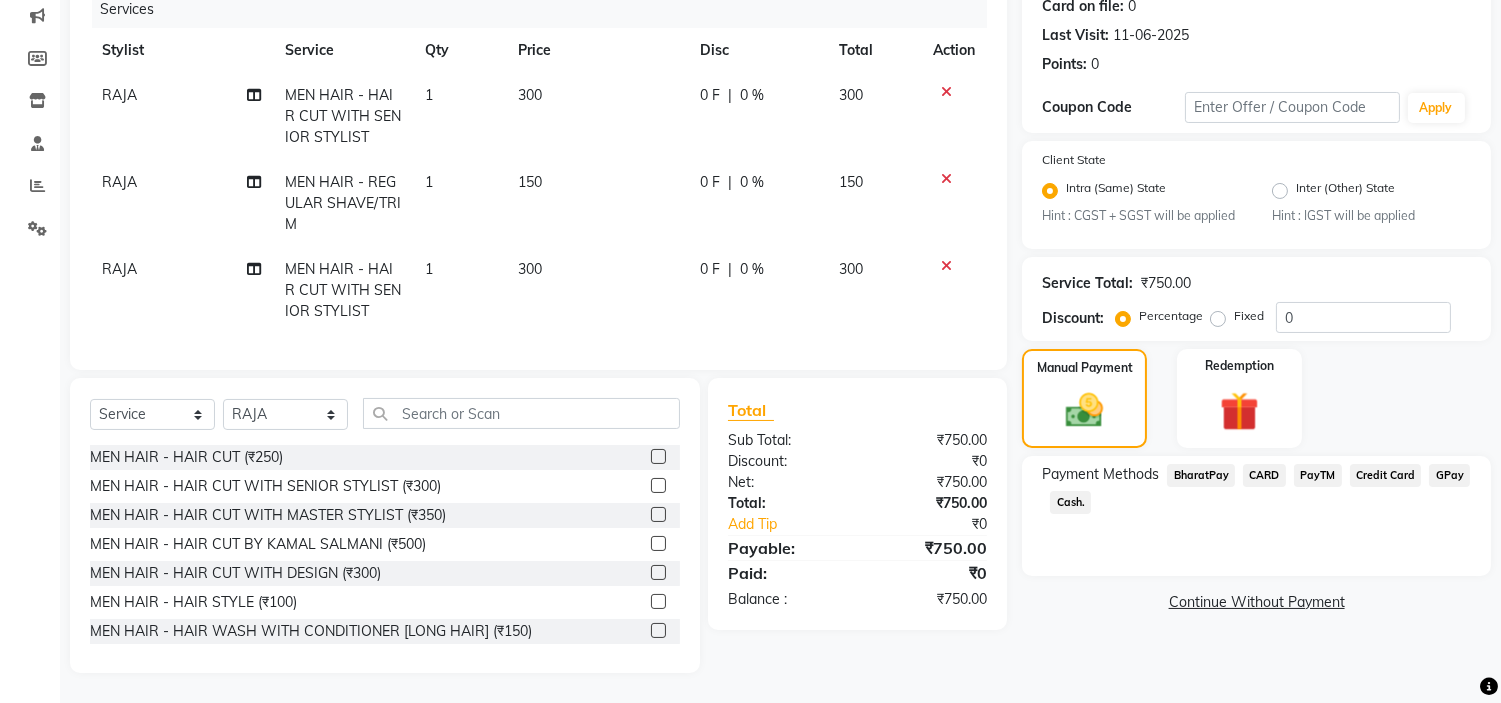 click on "Cash." 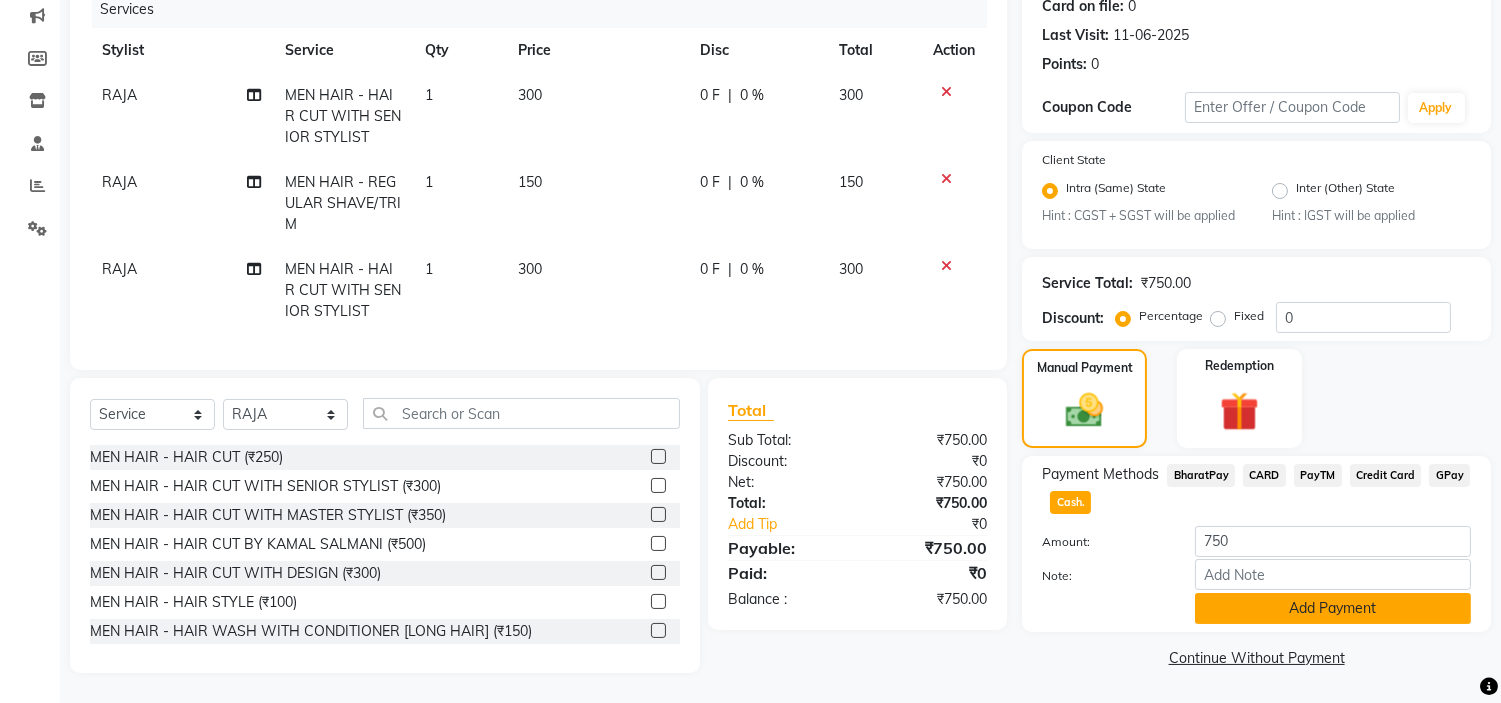 click on "Add Payment" 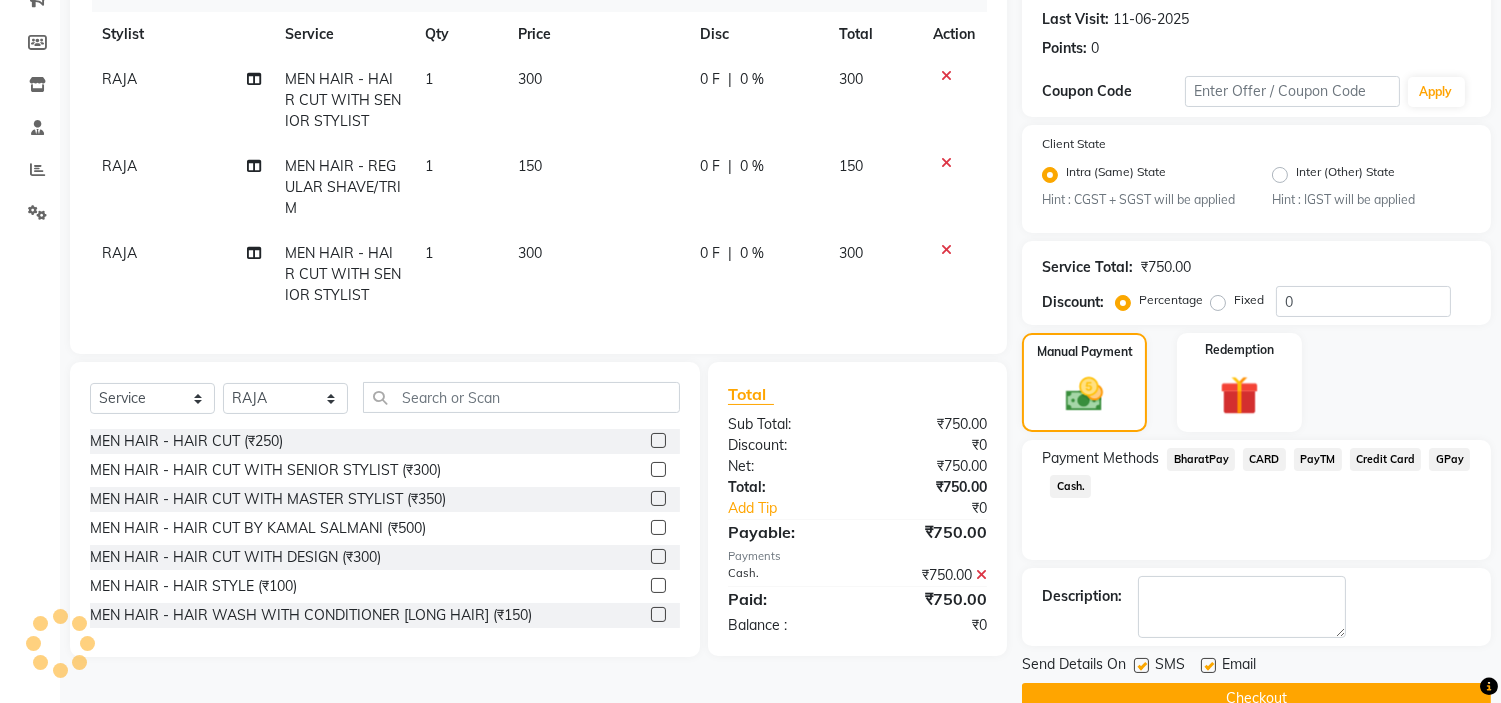 scroll, scrollTop: 314, scrollLeft: 0, axis: vertical 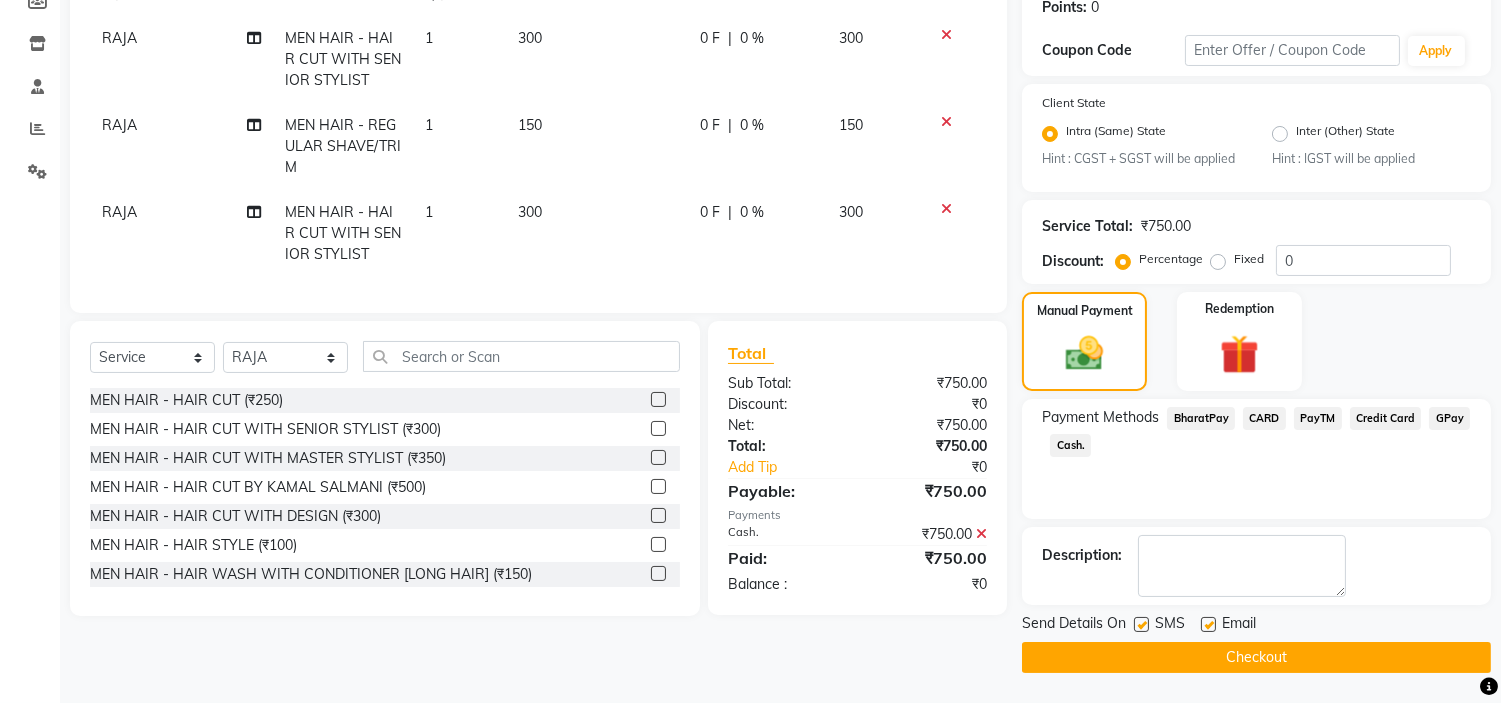 click 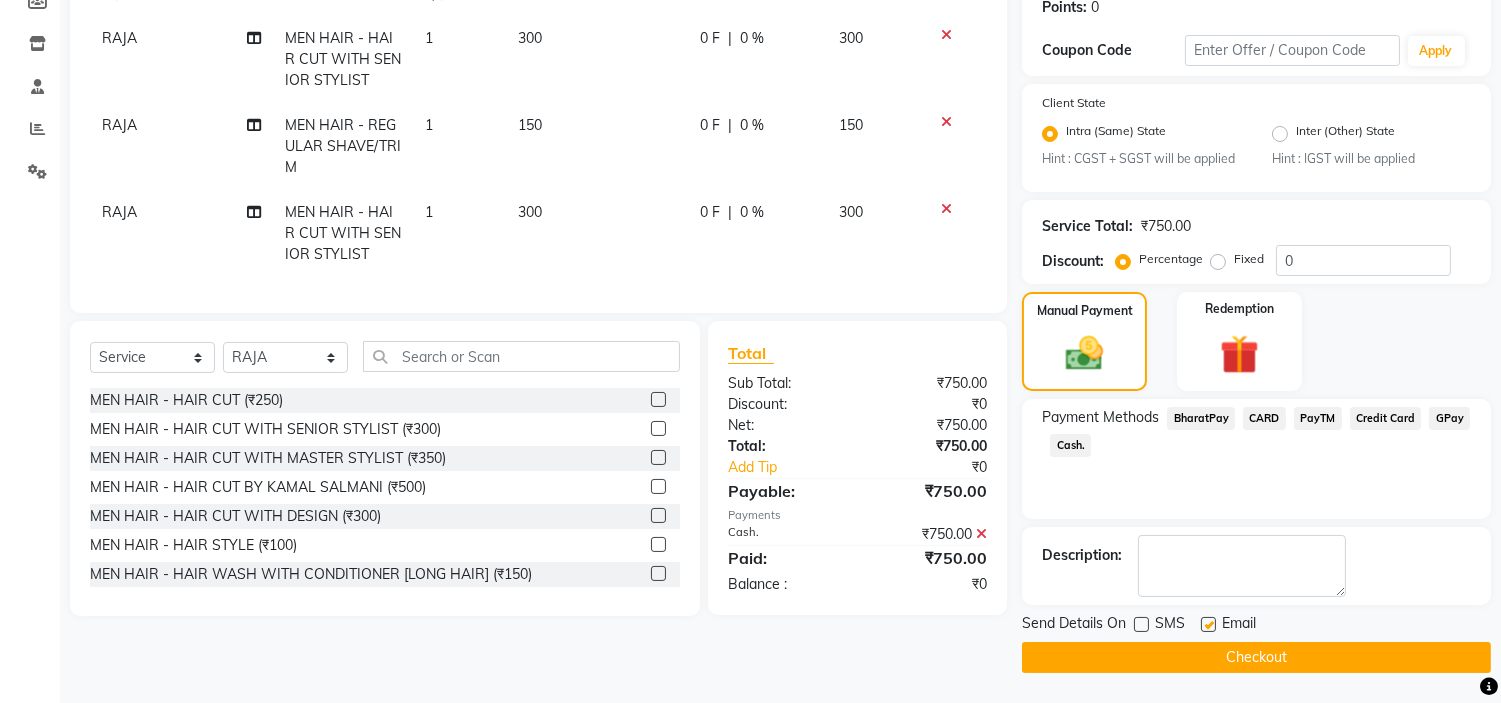 click 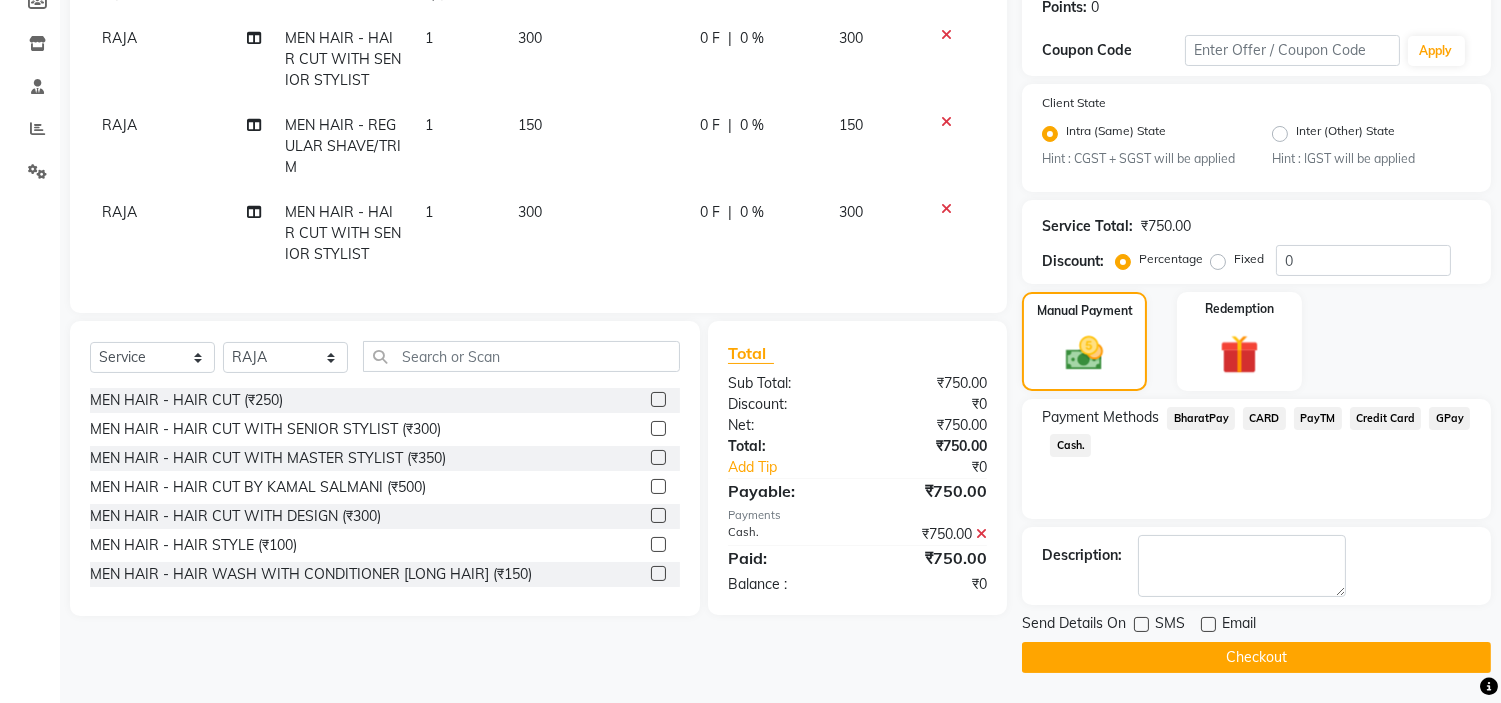 click on "Checkout" 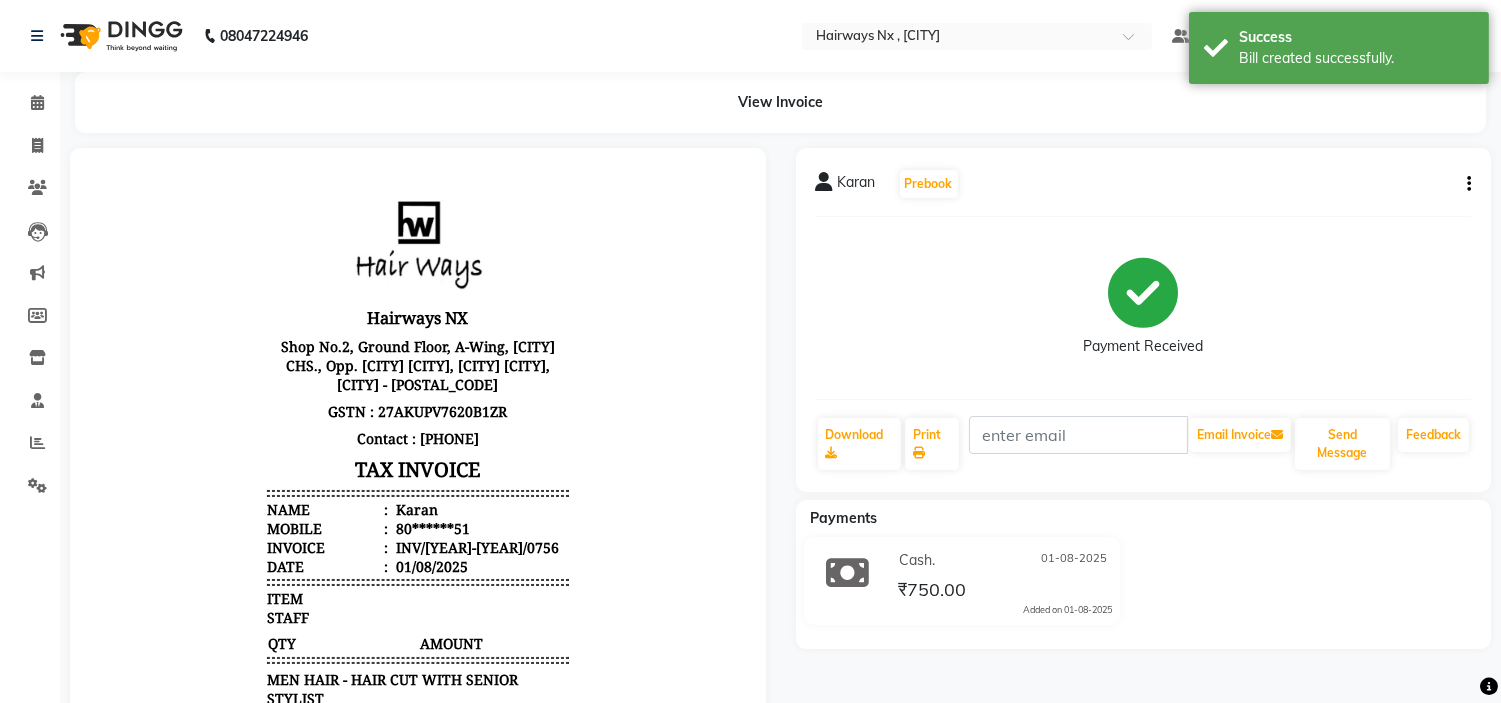 scroll, scrollTop: 0, scrollLeft: 0, axis: both 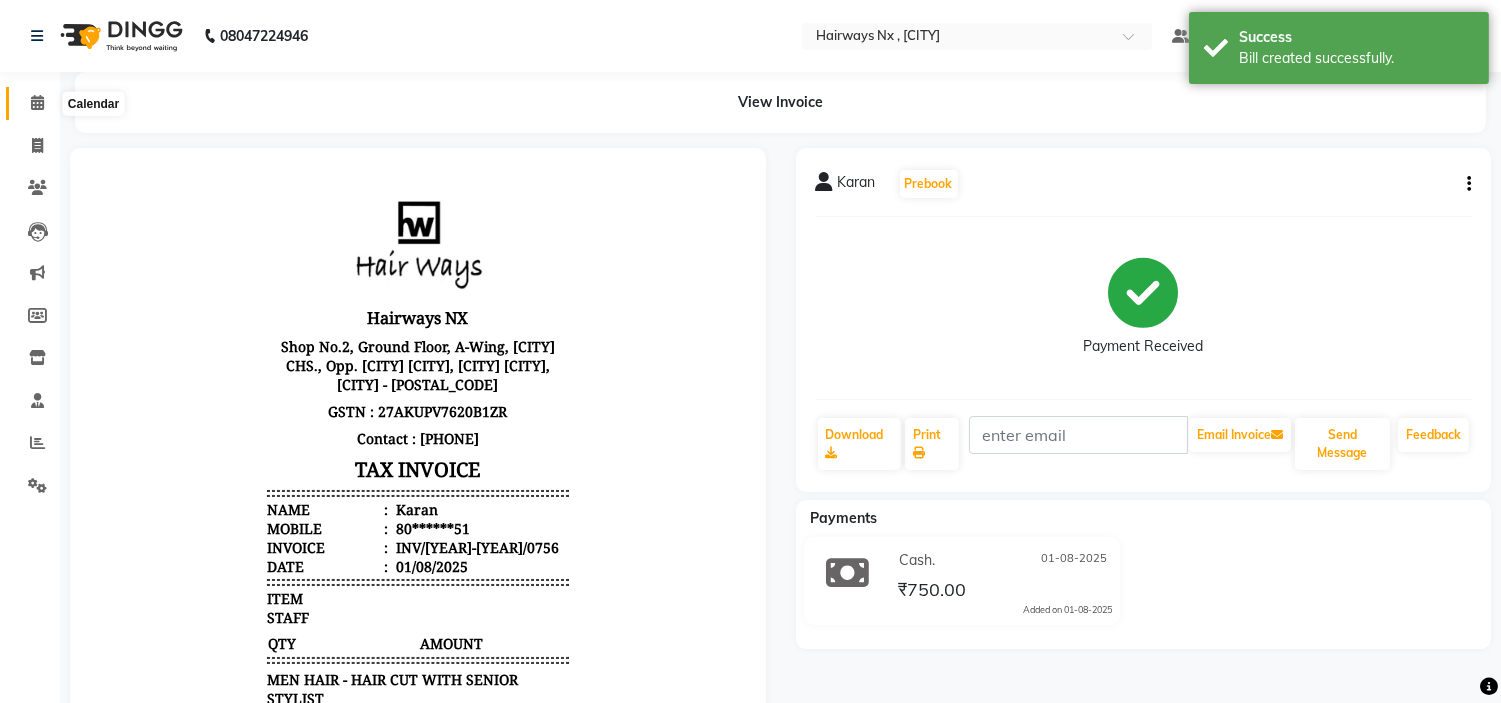 click 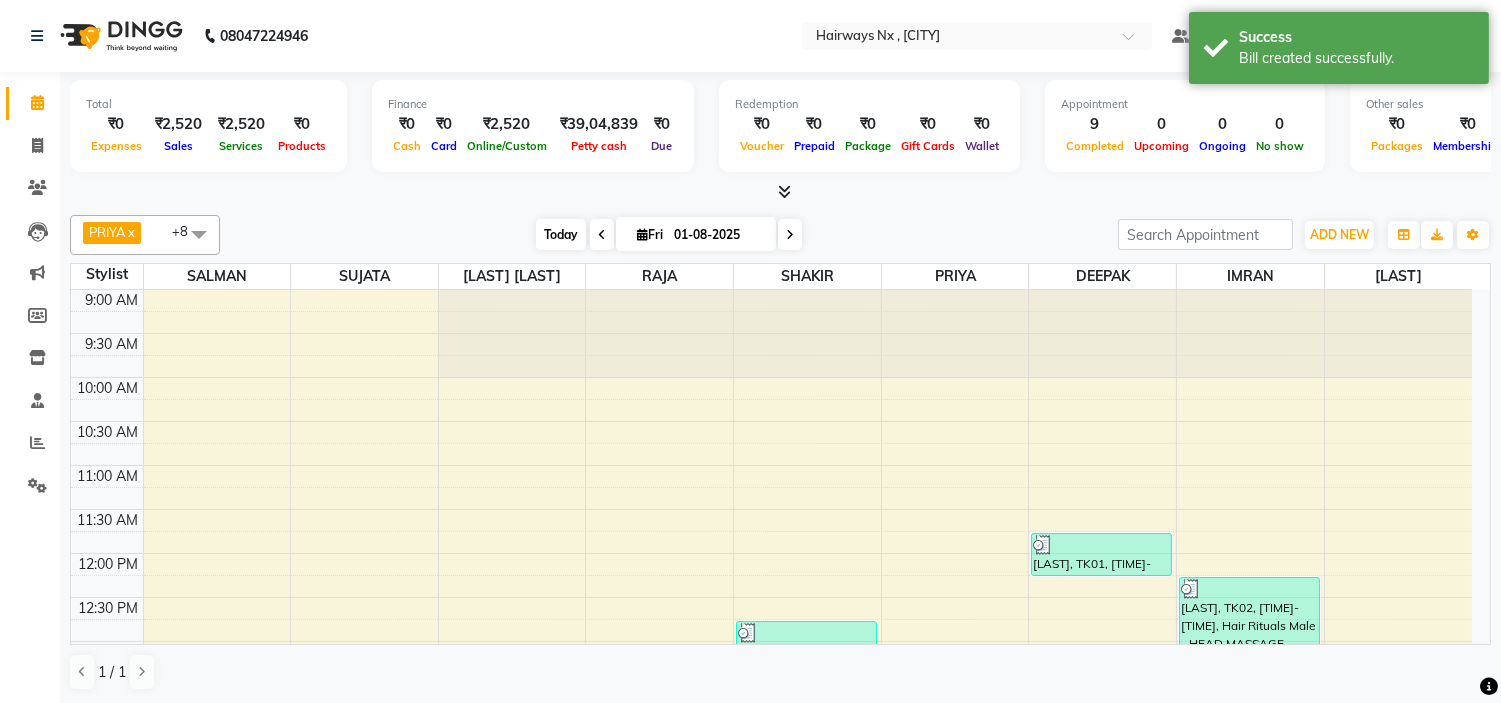 click on "Today" at bounding box center (561, 234) 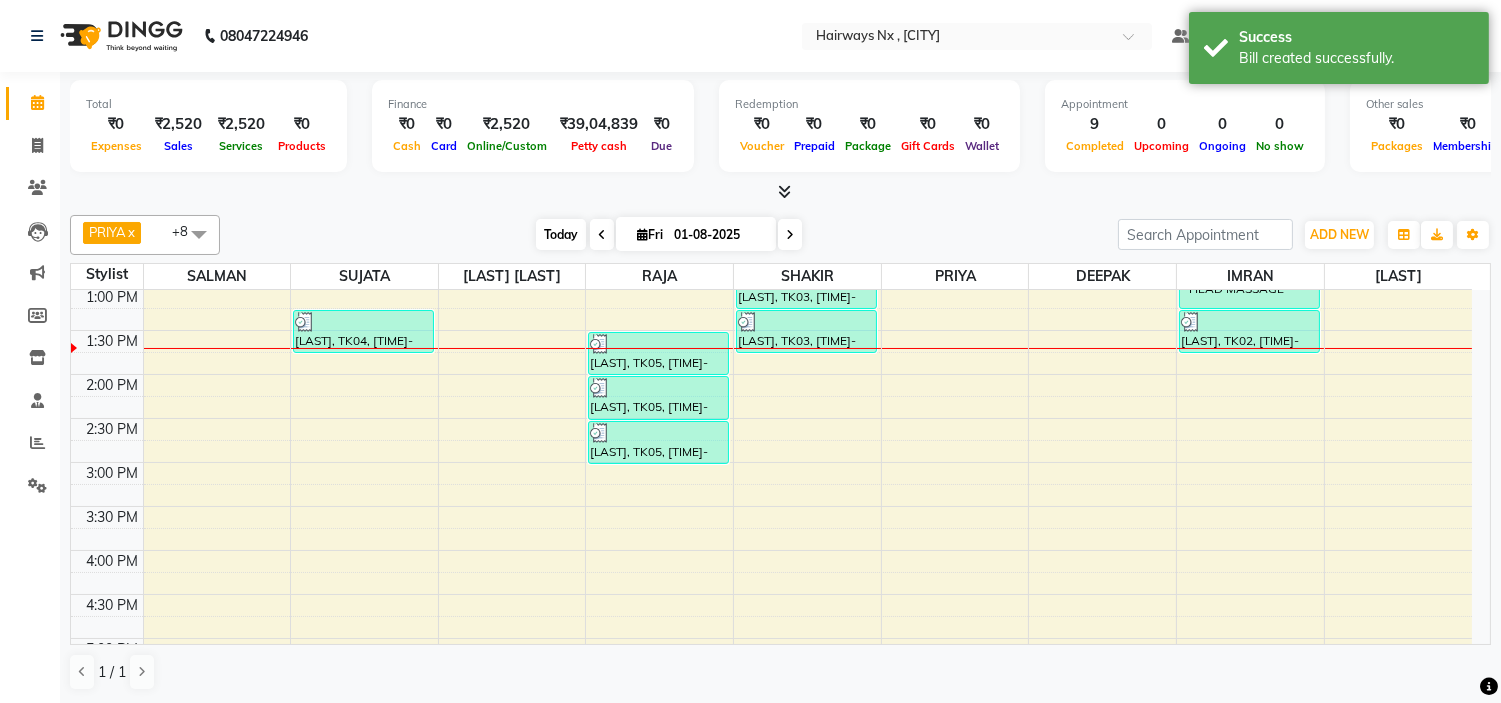 click on "Today" at bounding box center (561, 234) 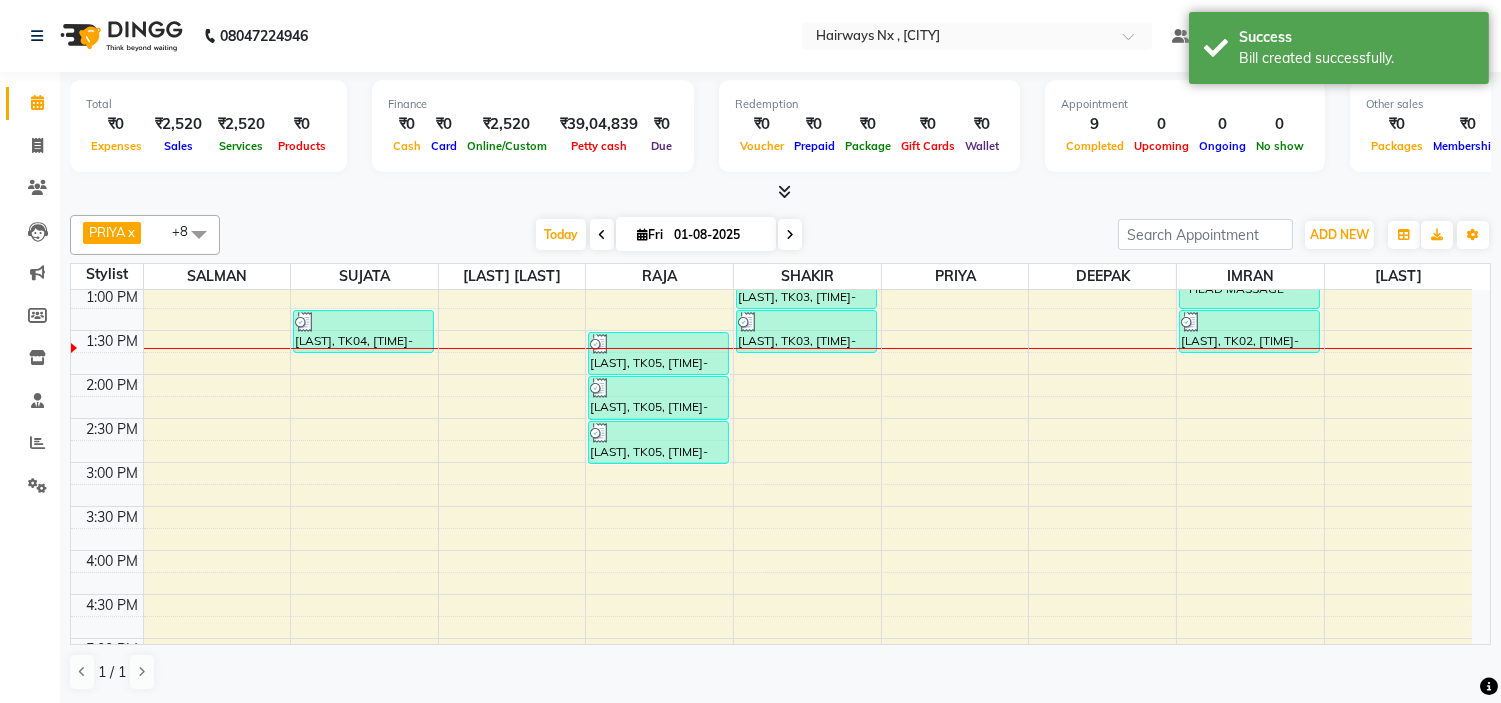 scroll, scrollTop: 355, scrollLeft: 0, axis: vertical 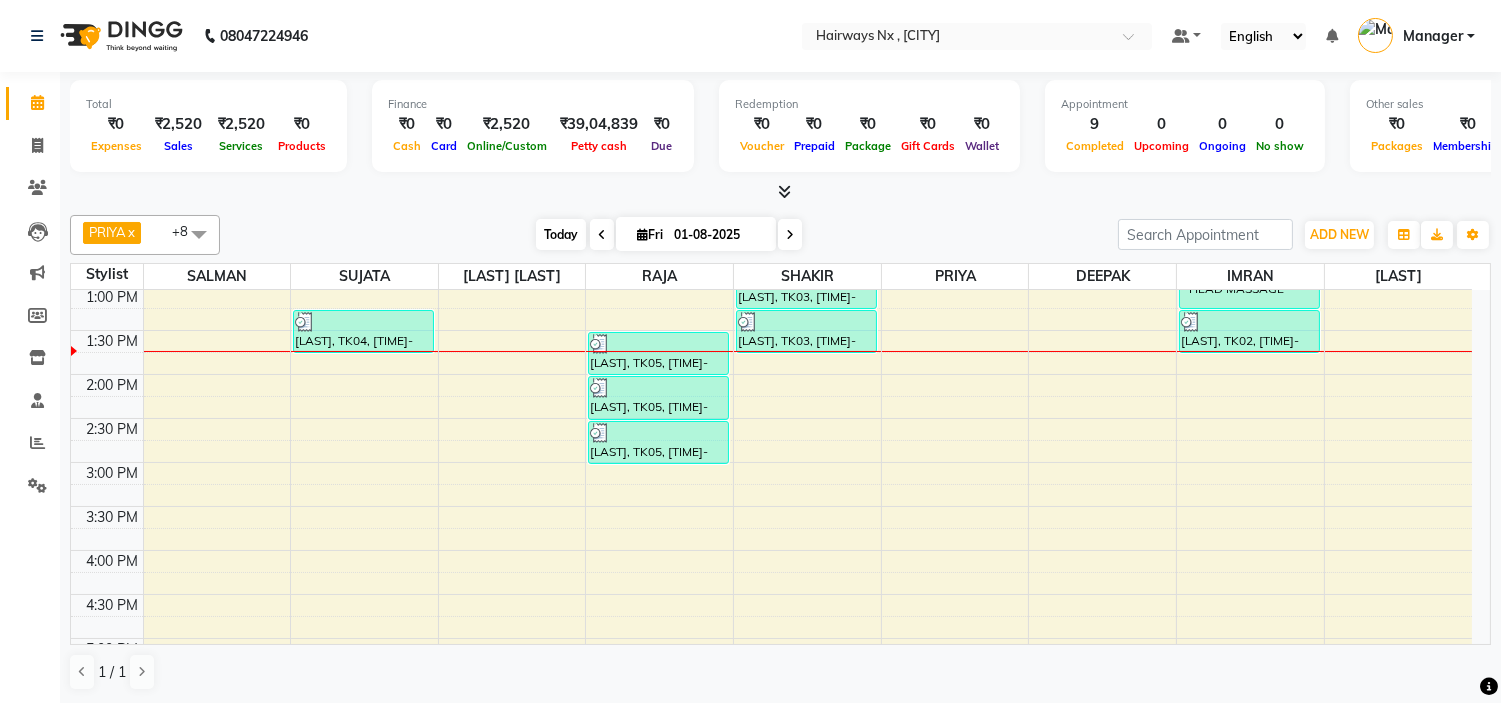 click on "Today" at bounding box center [561, 234] 